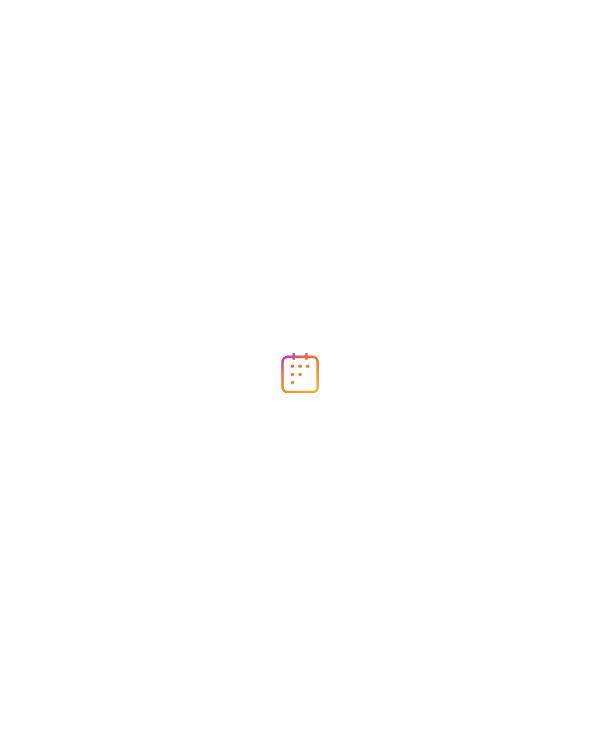 scroll, scrollTop: 0, scrollLeft: 0, axis: both 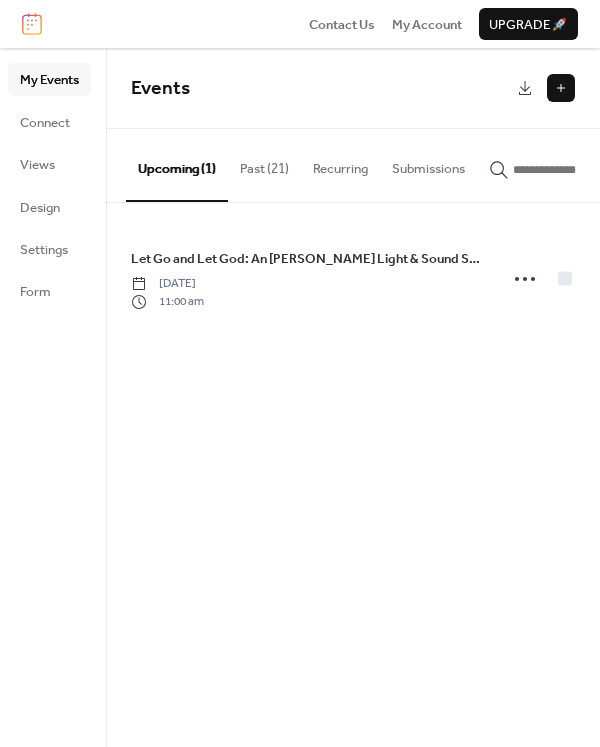click on "Past (21)" at bounding box center (264, 164) 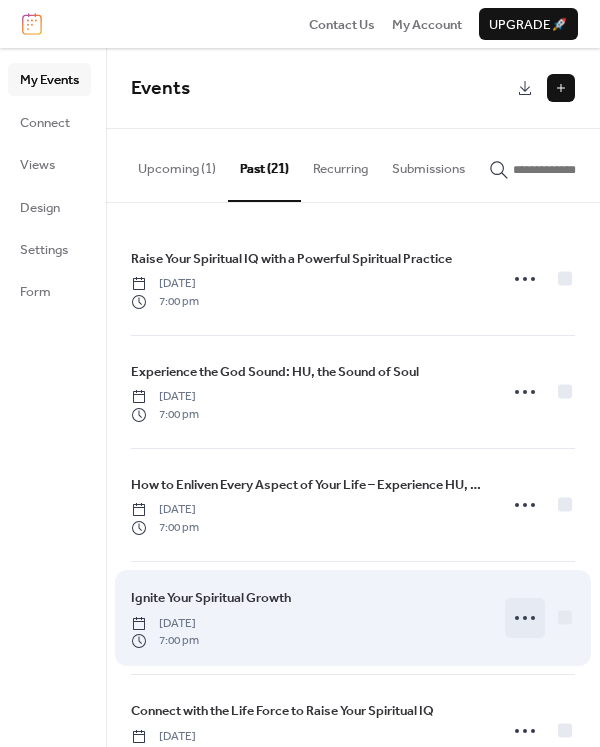 click 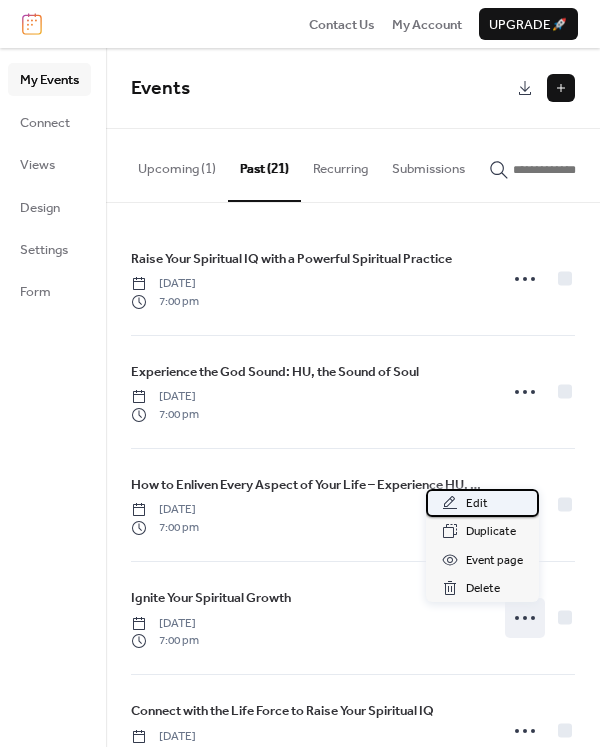 click on "Edit" at bounding box center [477, 504] 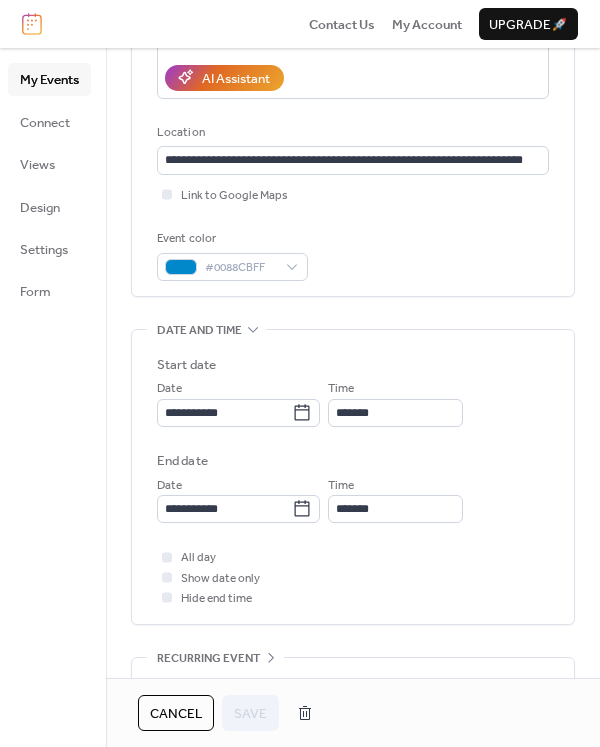 scroll, scrollTop: 339, scrollLeft: 0, axis: vertical 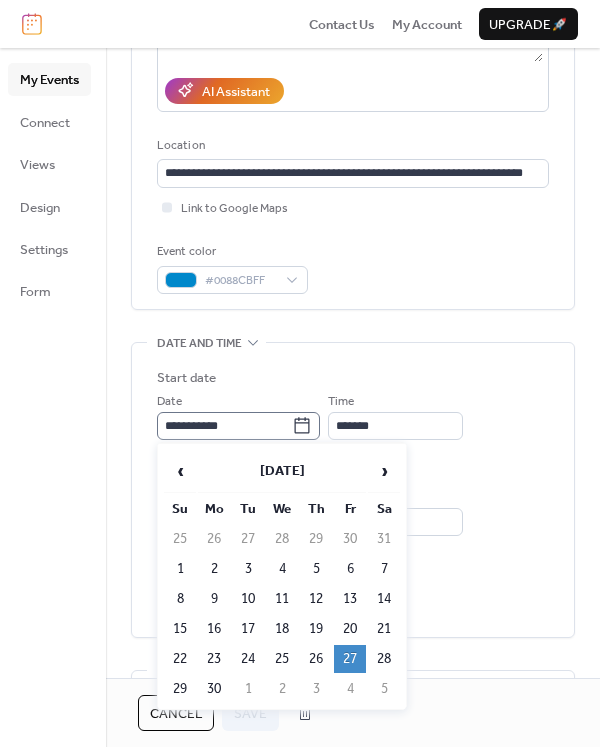 click 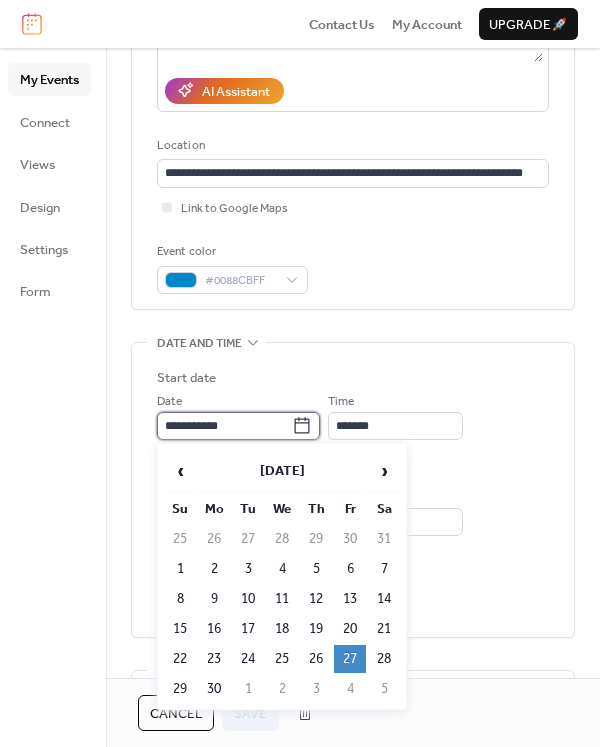 click on "**********" at bounding box center [224, 426] 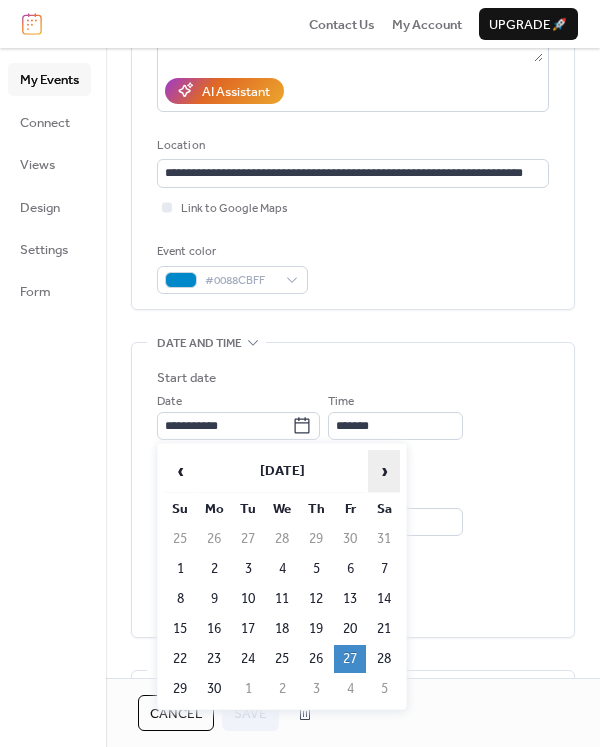 click on "›" at bounding box center (384, 471) 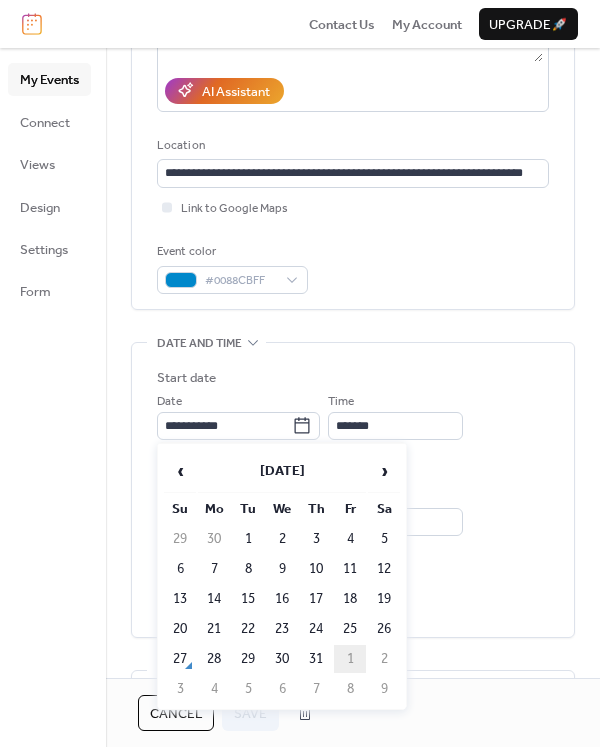 click on "1" at bounding box center (350, 659) 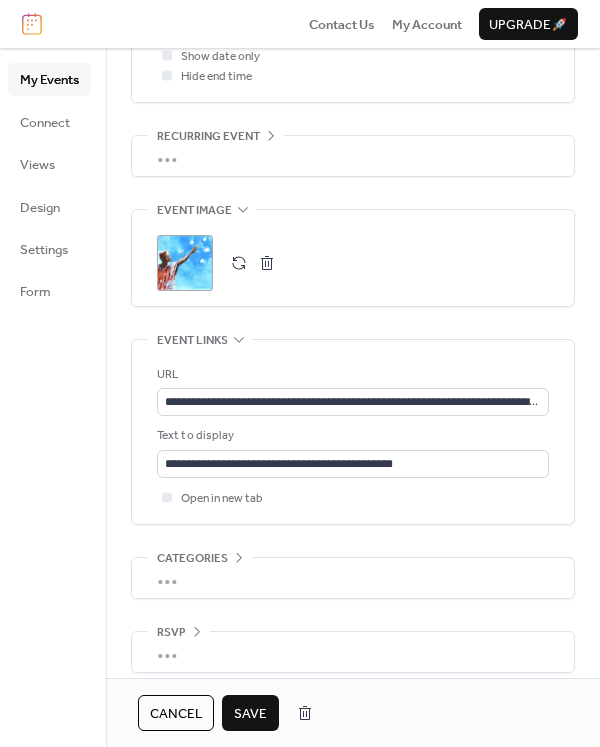 scroll, scrollTop: 883, scrollLeft: 0, axis: vertical 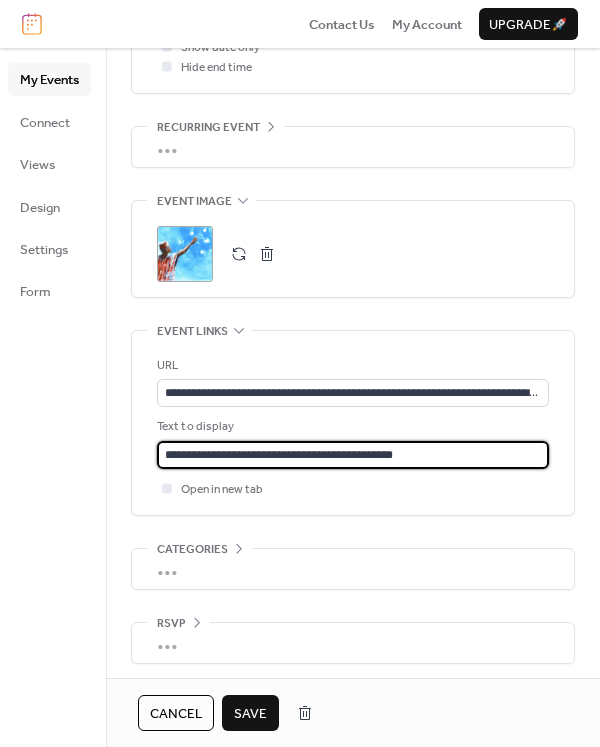 drag, startPoint x: 435, startPoint y: 445, endPoint x: 79, endPoint y: 465, distance: 356.56134 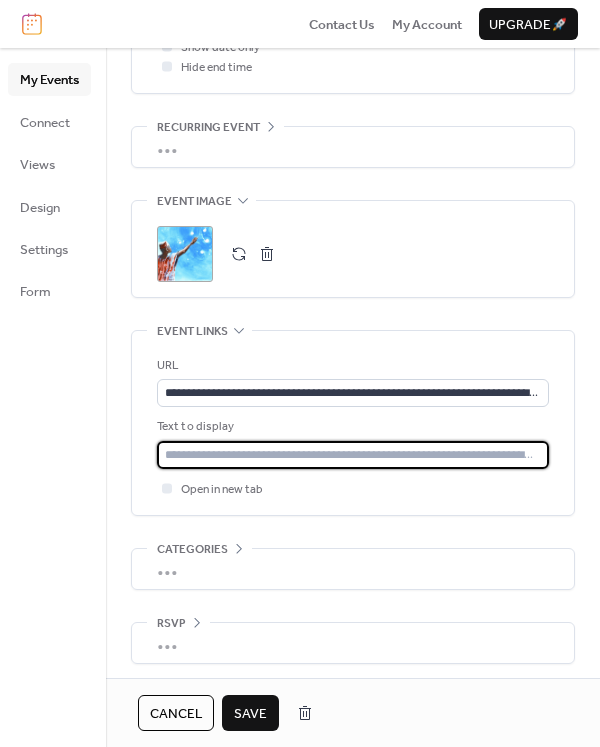 scroll, scrollTop: 0, scrollLeft: 0, axis: both 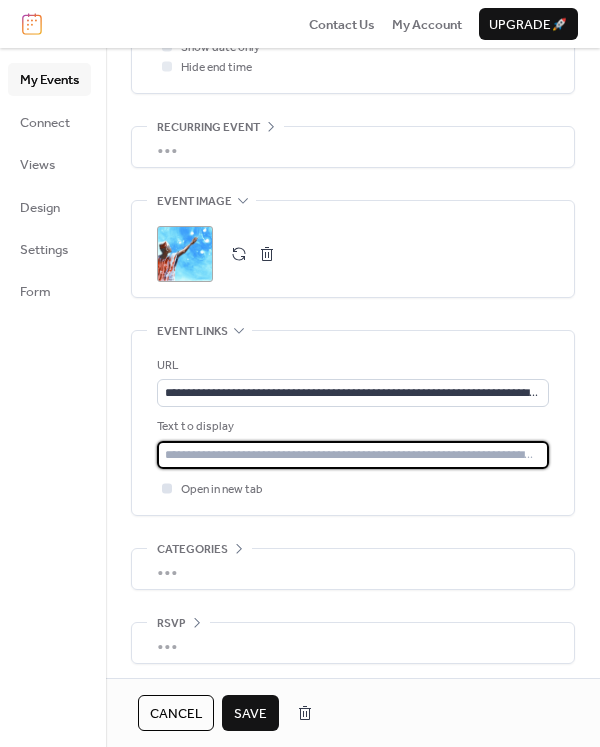 type 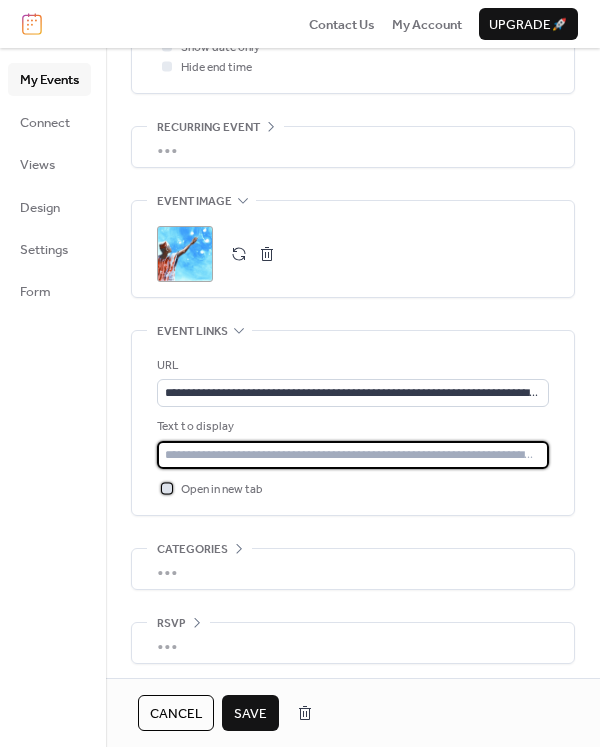 click at bounding box center [167, 489] 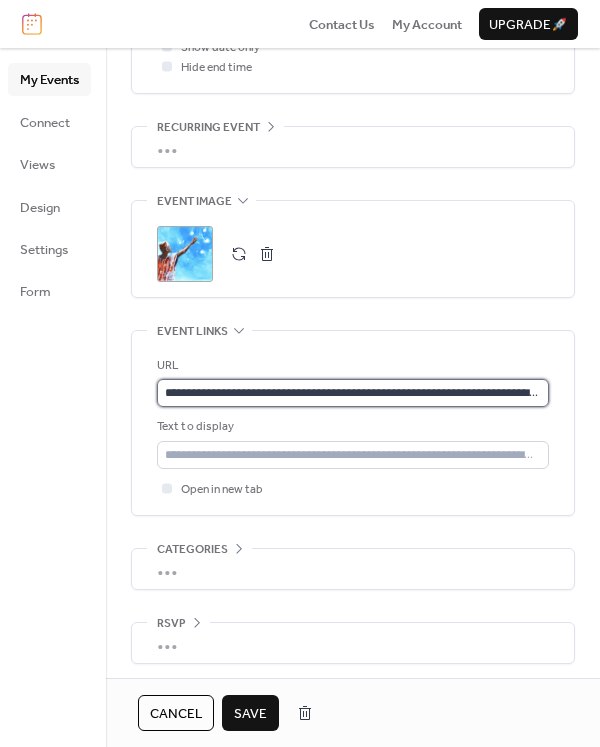 click on "**********" at bounding box center (353, 393) 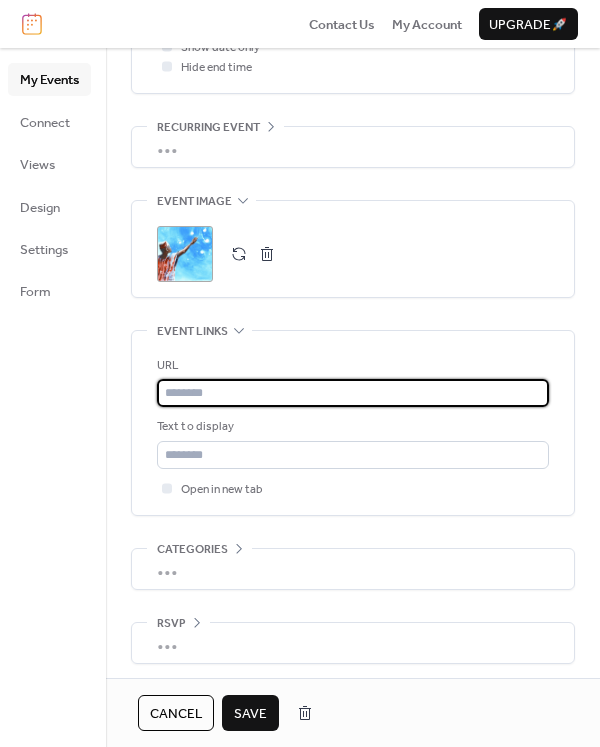 type 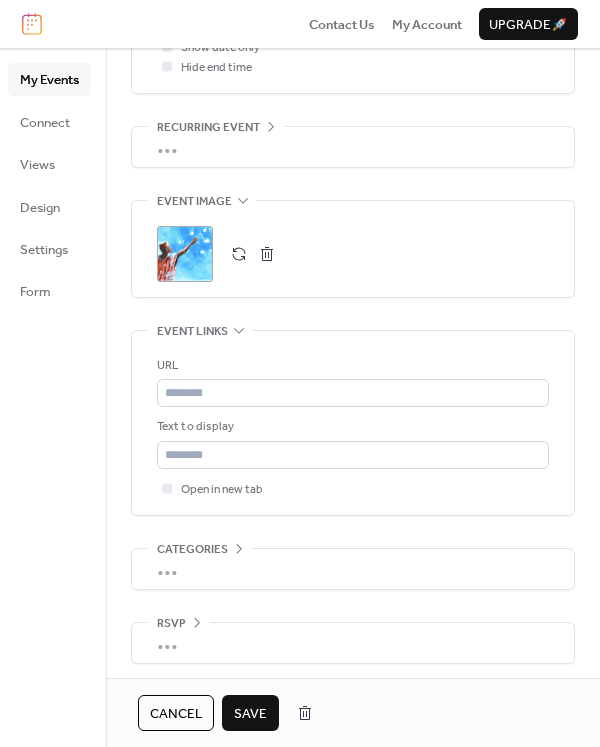 click on "Save" at bounding box center (250, 714) 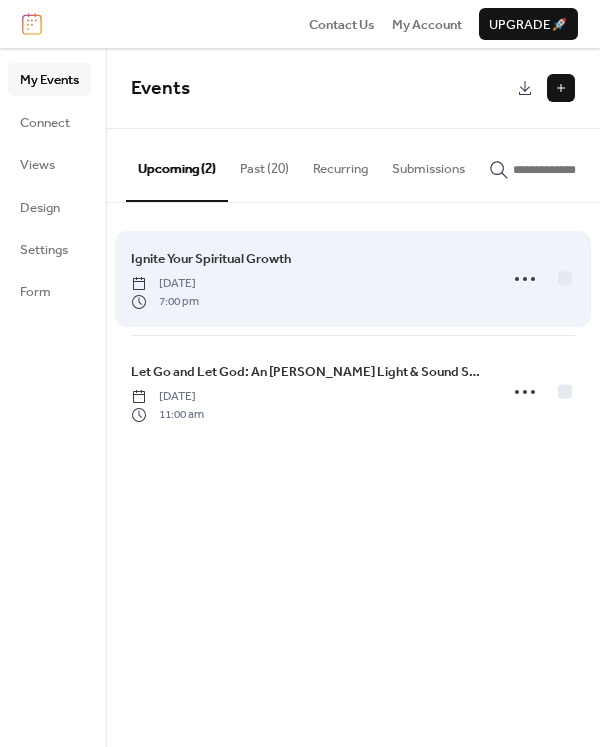click on "Ignite Your Spiritual Growth [DATE] 7:00 pm" at bounding box center (308, 279) 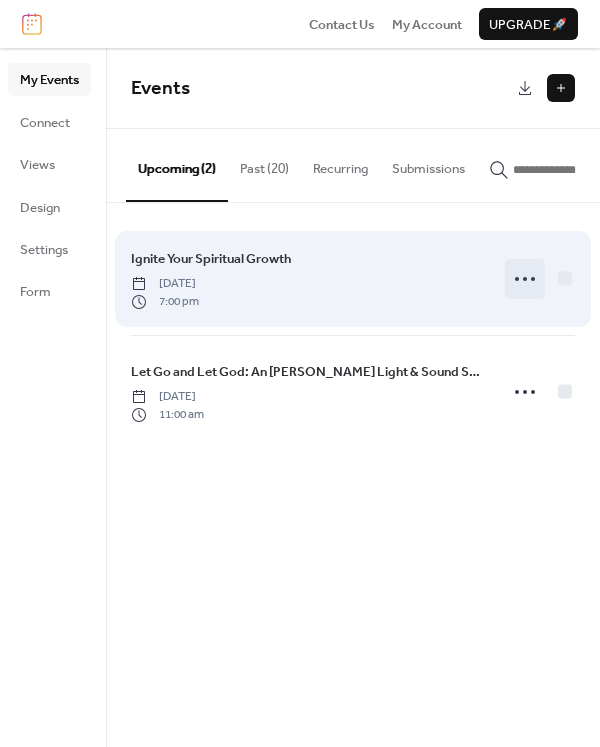 click 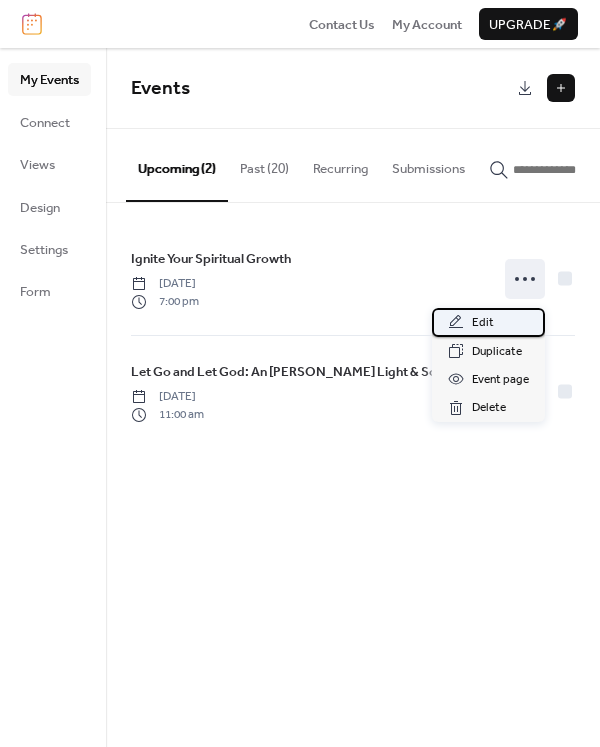 click on "Edit" at bounding box center [483, 323] 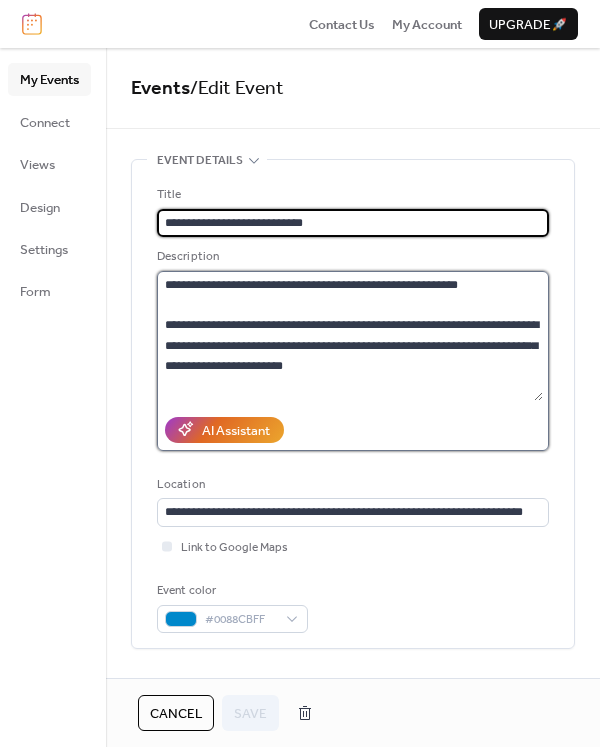 click at bounding box center [350, 336] 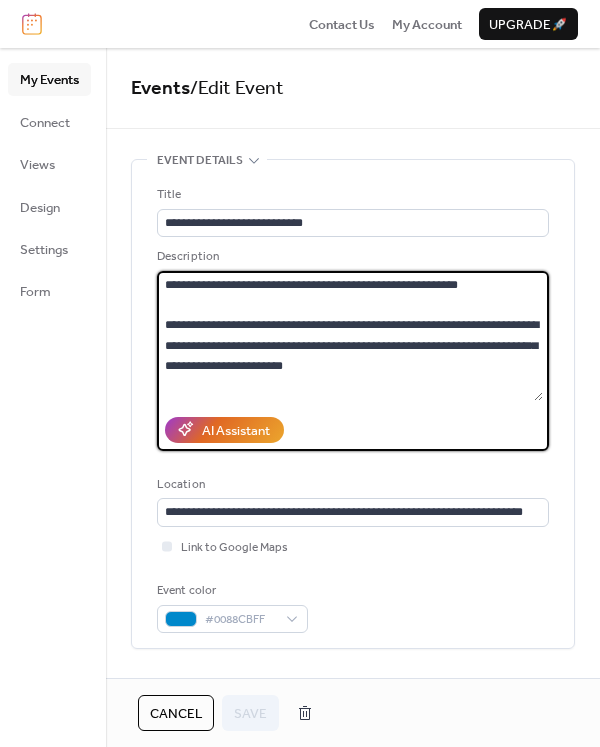 click at bounding box center (350, 336) 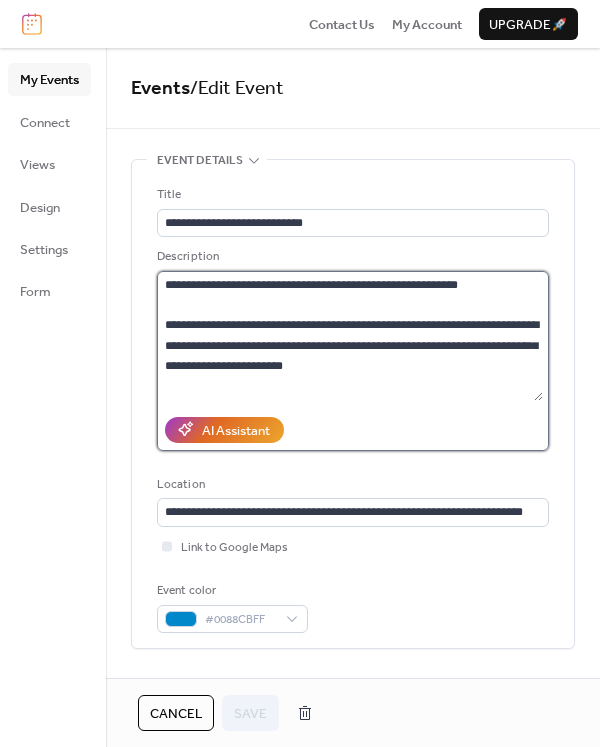 click at bounding box center (350, 336) 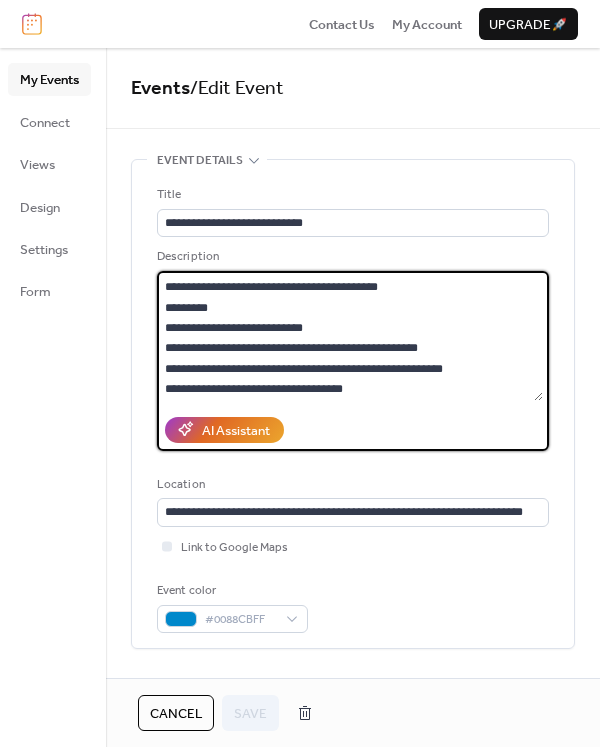 scroll, scrollTop: 650, scrollLeft: 0, axis: vertical 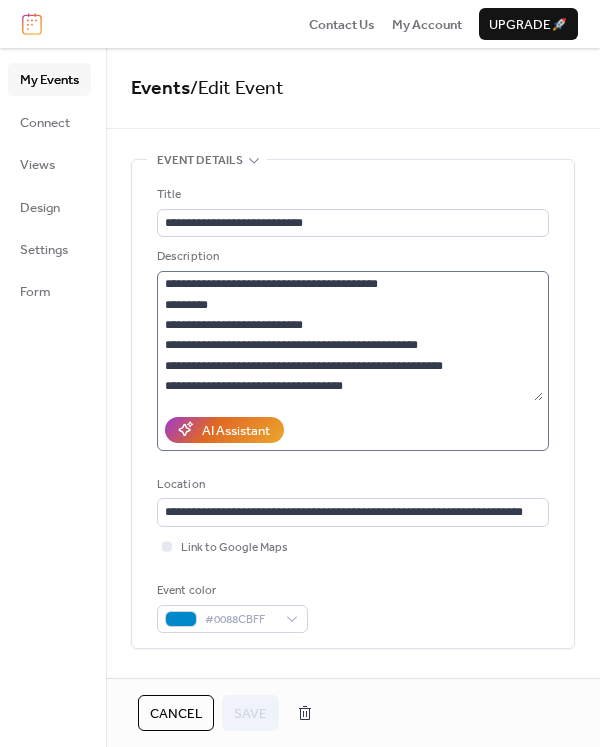 click at bounding box center [353, 361] 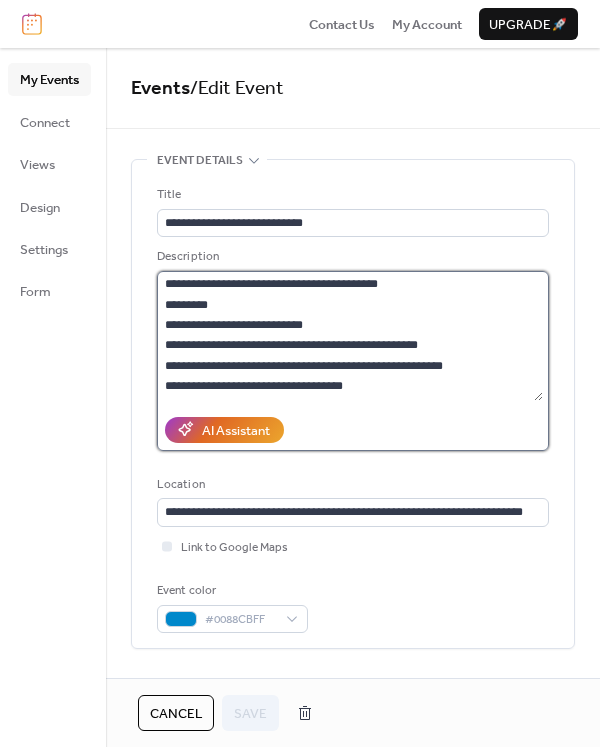 click at bounding box center (350, 336) 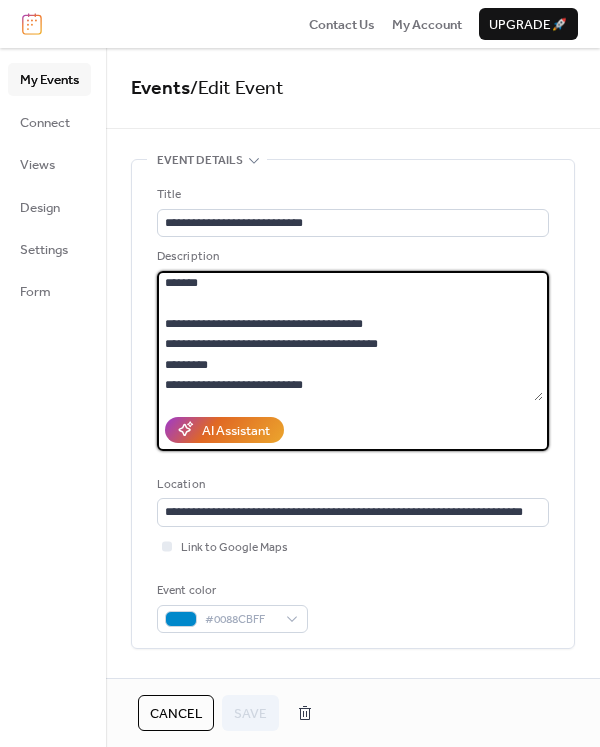 scroll, scrollTop: 650, scrollLeft: 0, axis: vertical 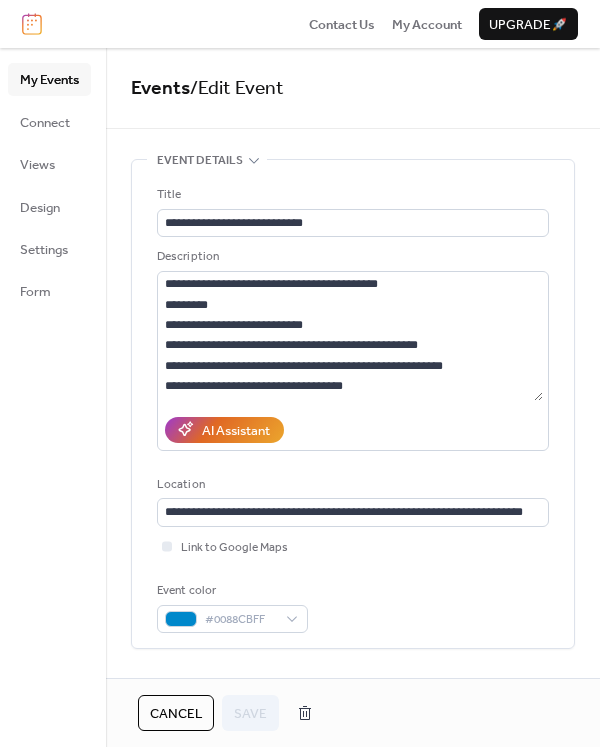 click on "Cancel" at bounding box center [176, 714] 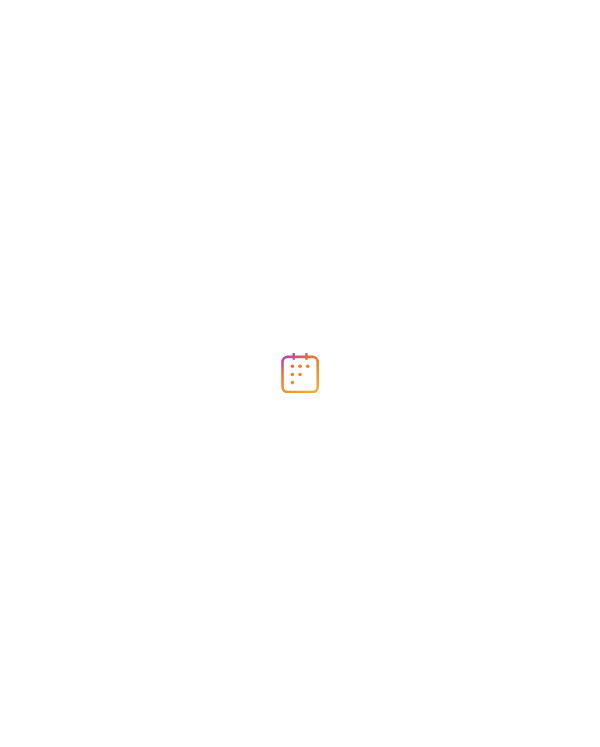 scroll, scrollTop: 0, scrollLeft: 0, axis: both 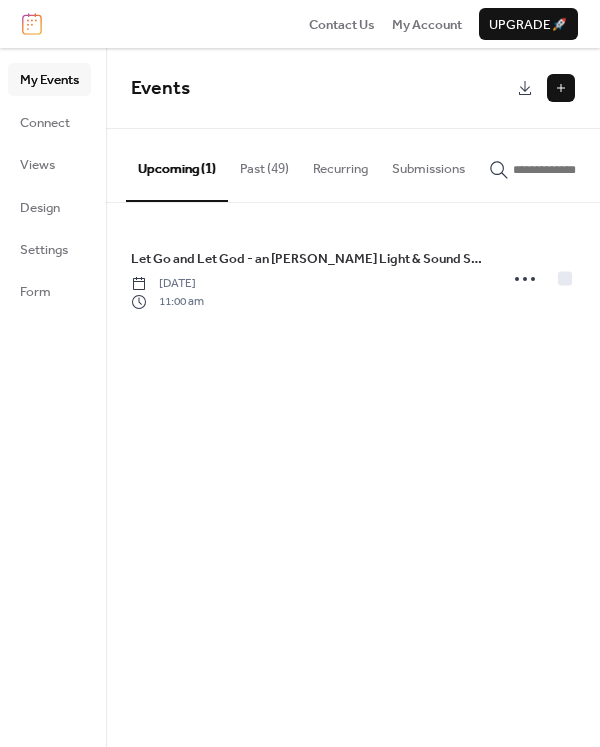 click on "Past (49)" at bounding box center (264, 164) 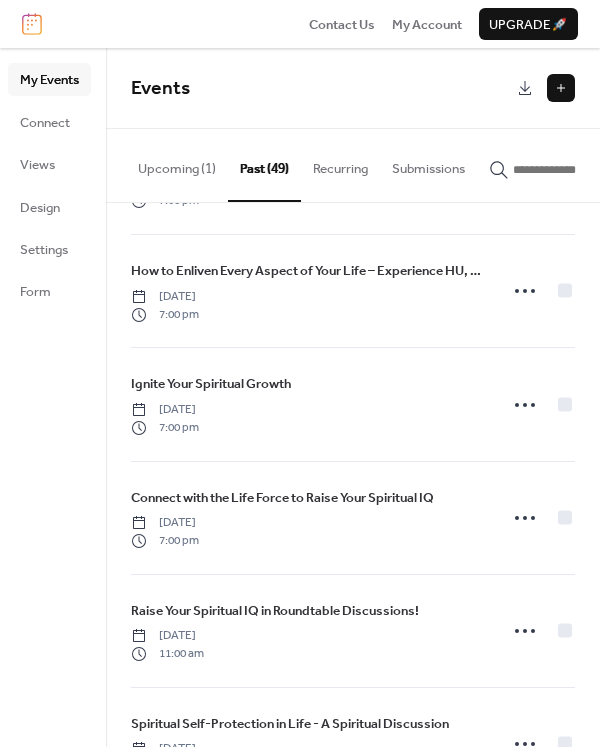 scroll, scrollTop: 465, scrollLeft: 0, axis: vertical 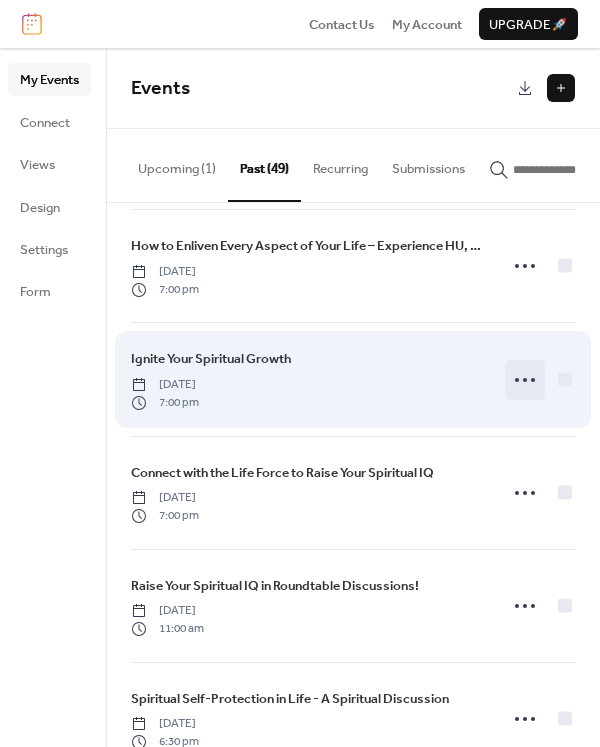 click 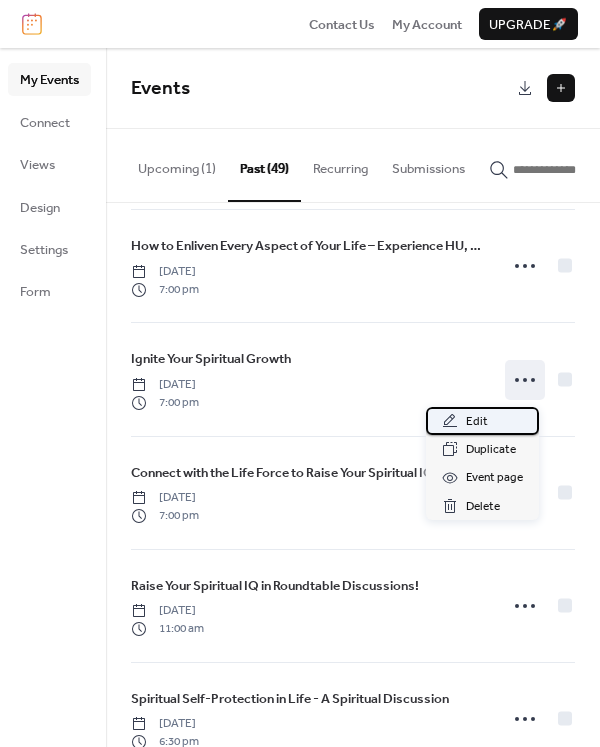click on "Edit" at bounding box center [477, 422] 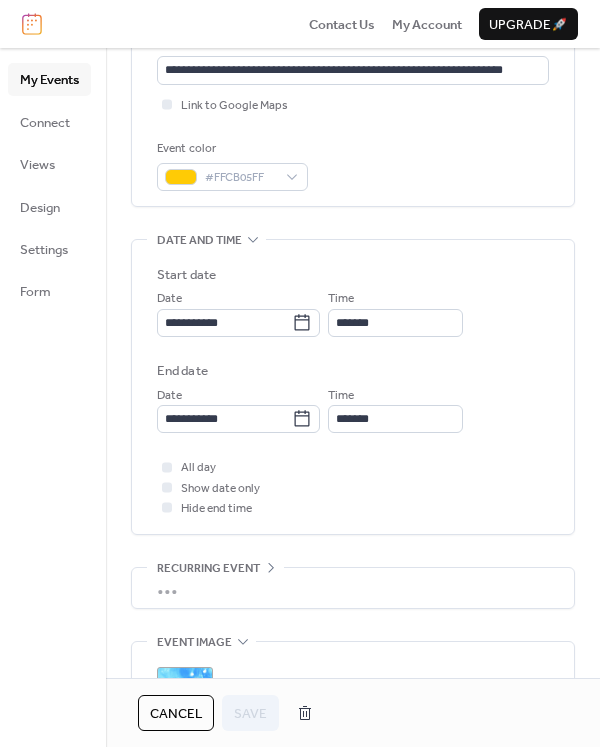 scroll, scrollTop: 453, scrollLeft: 0, axis: vertical 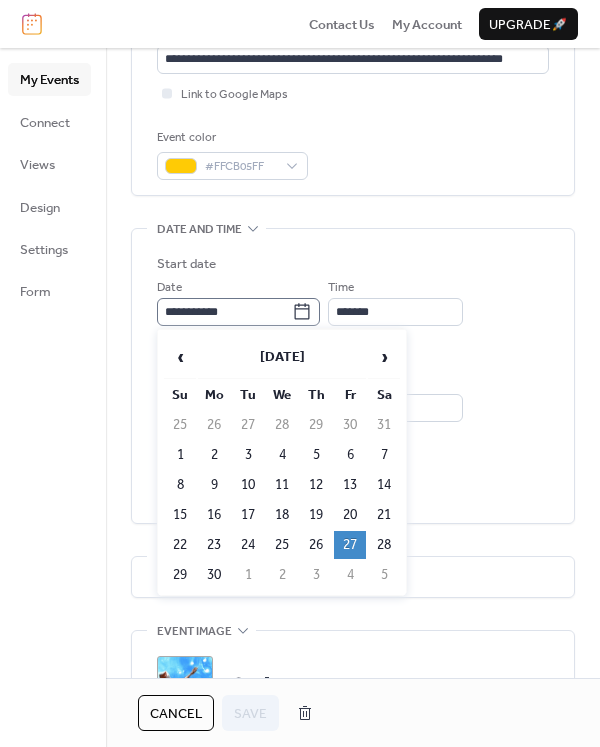 click 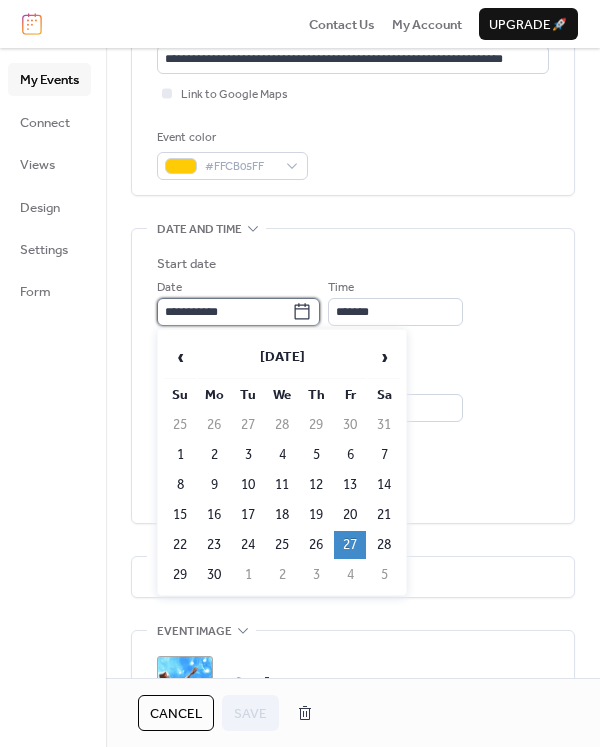 click on "**********" at bounding box center (224, 312) 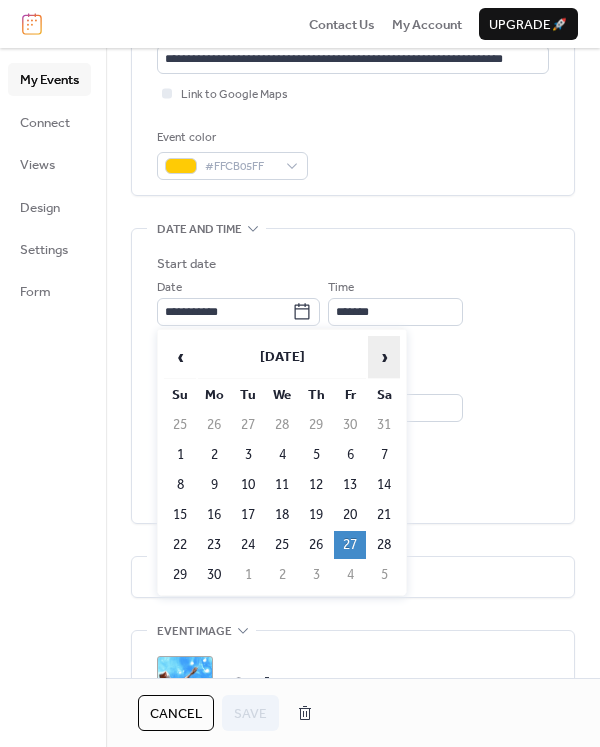 click on "›" at bounding box center (384, 357) 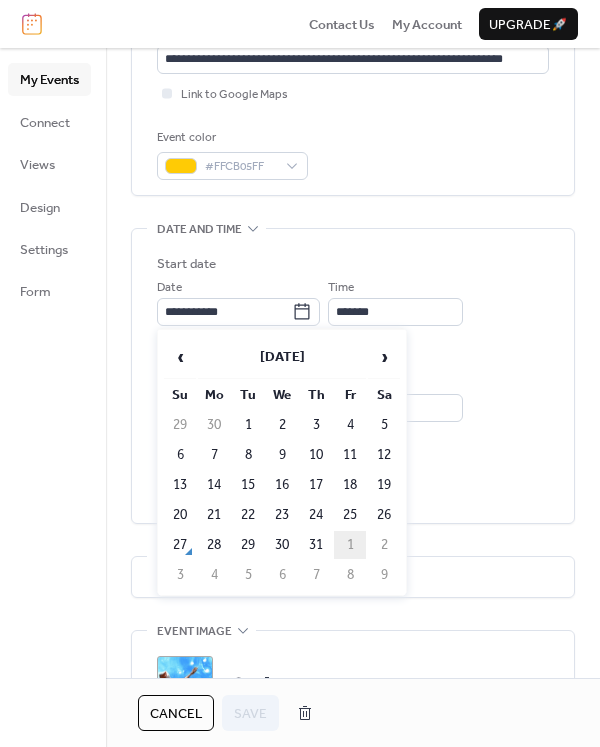 click on "1" at bounding box center [350, 545] 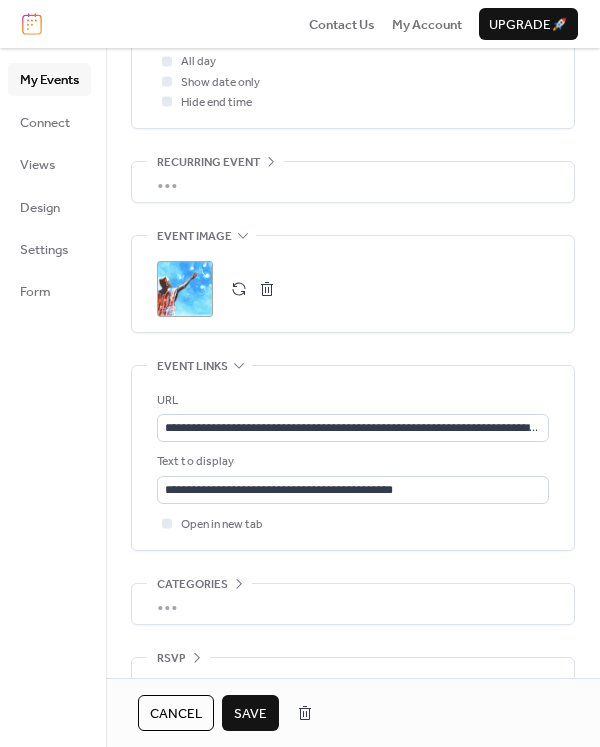 scroll, scrollTop: 850, scrollLeft: 0, axis: vertical 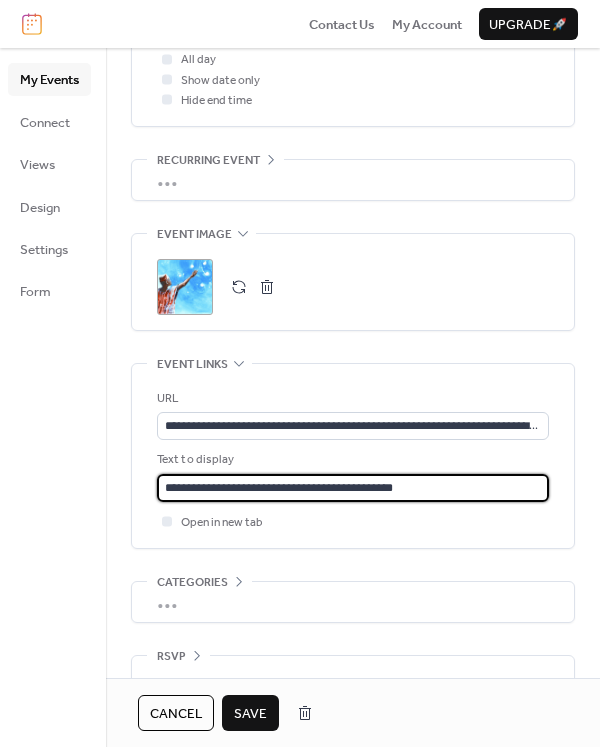 drag, startPoint x: 423, startPoint y: 476, endPoint x: 76, endPoint y: 472, distance: 347.02304 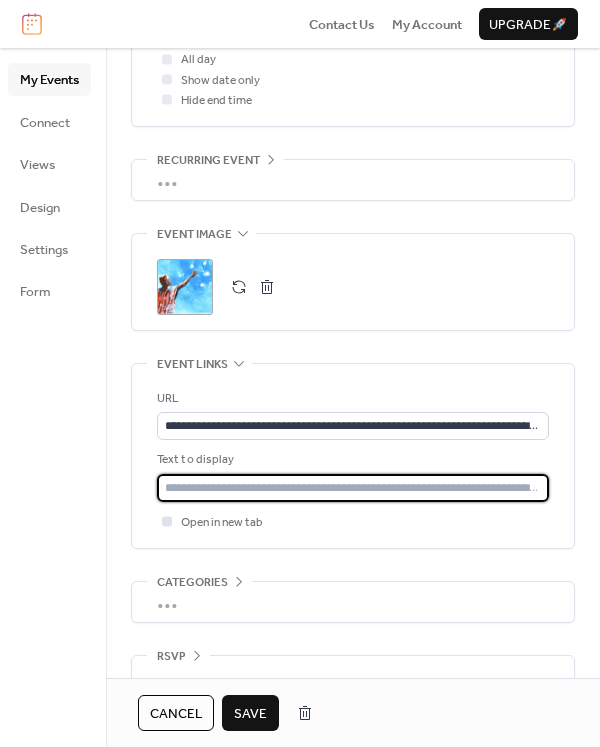 type 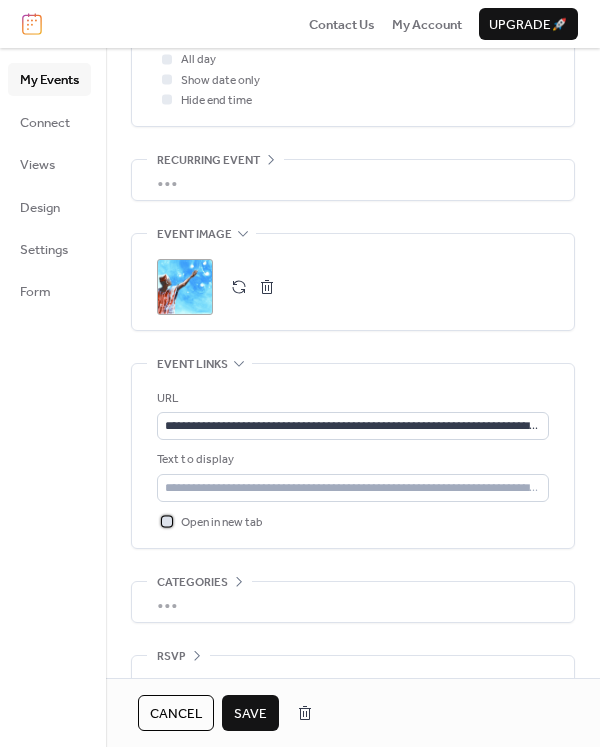 click 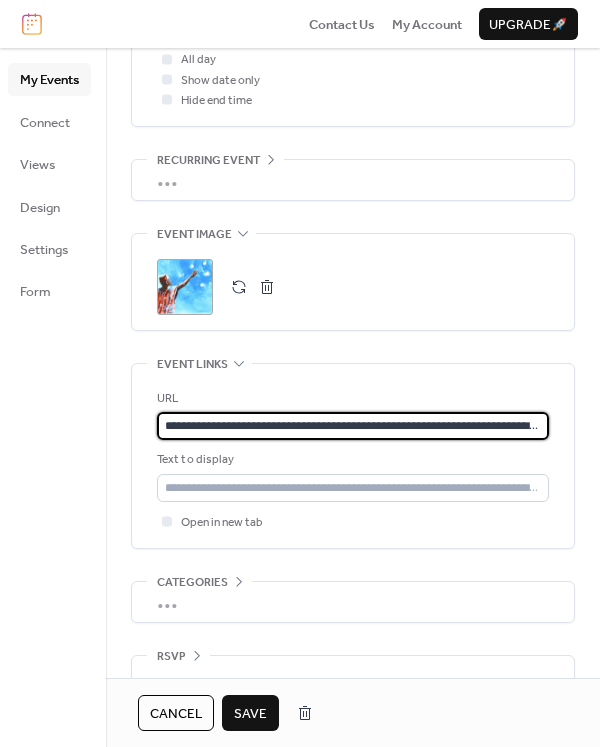 click on "**********" at bounding box center [353, 426] 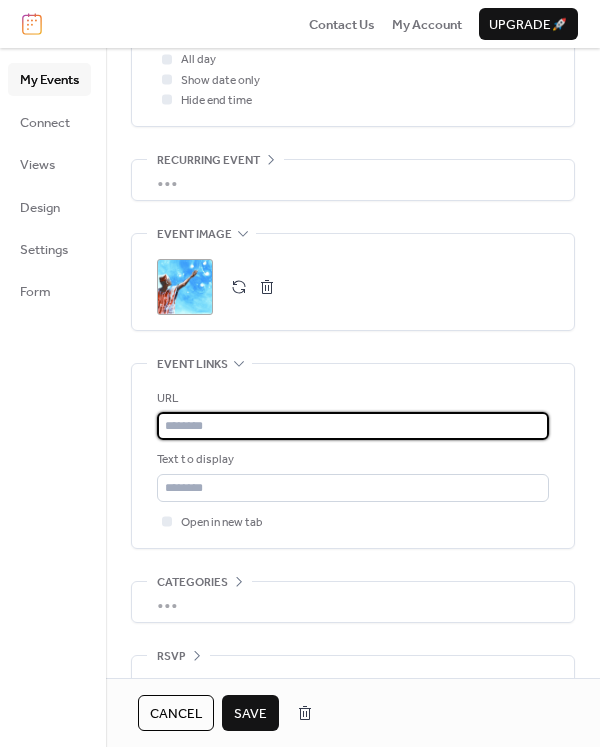 type 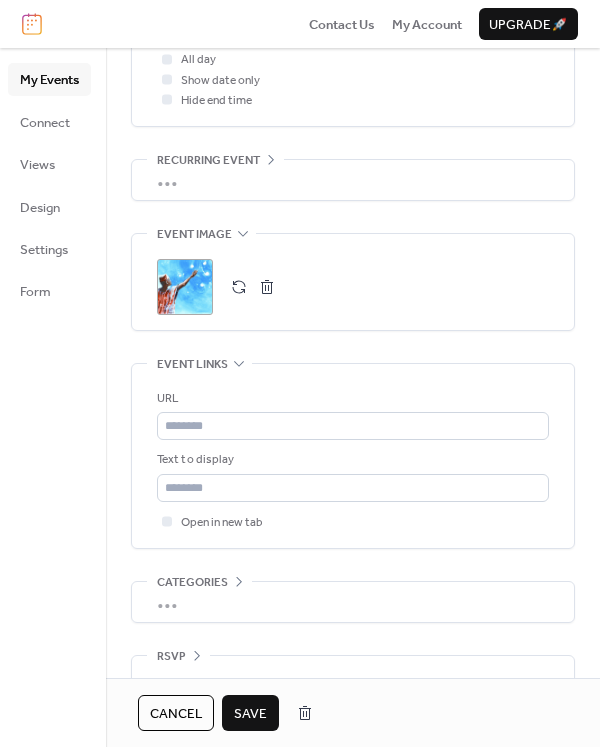 click on "Save" at bounding box center (250, 714) 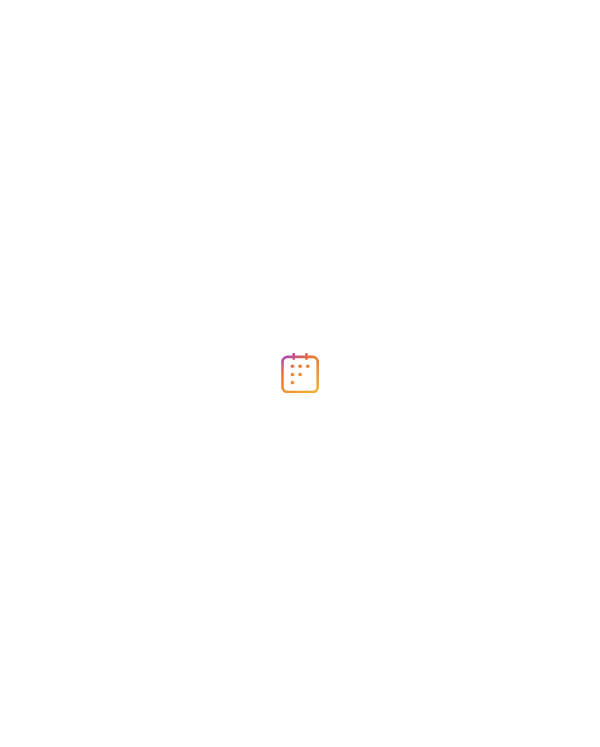 scroll, scrollTop: 0, scrollLeft: 0, axis: both 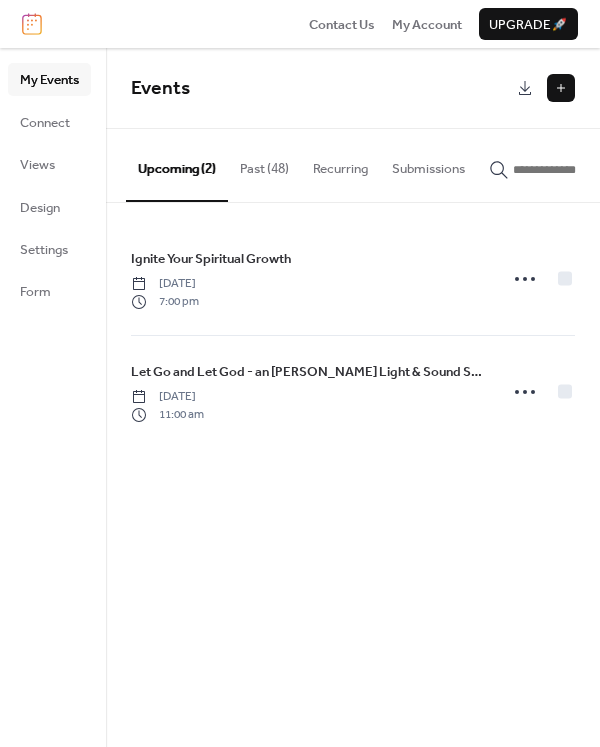 click on "Past (48)" at bounding box center (264, 164) 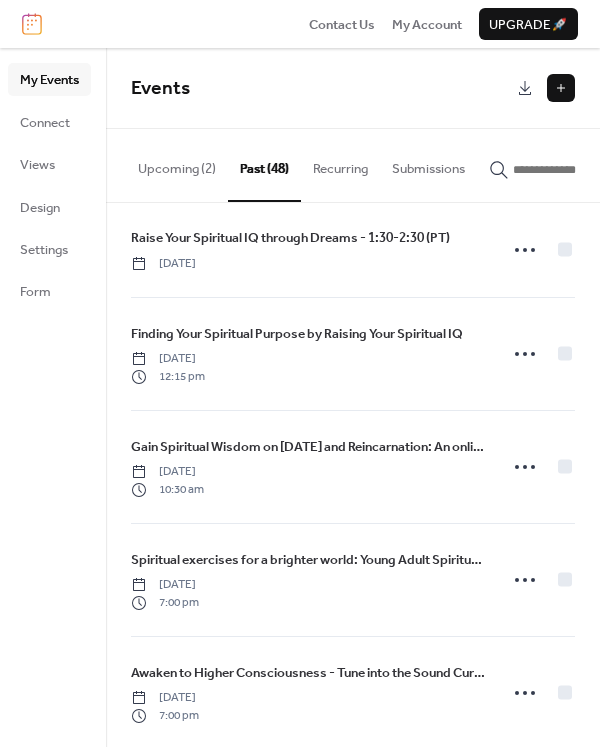scroll, scrollTop: 1512, scrollLeft: 0, axis: vertical 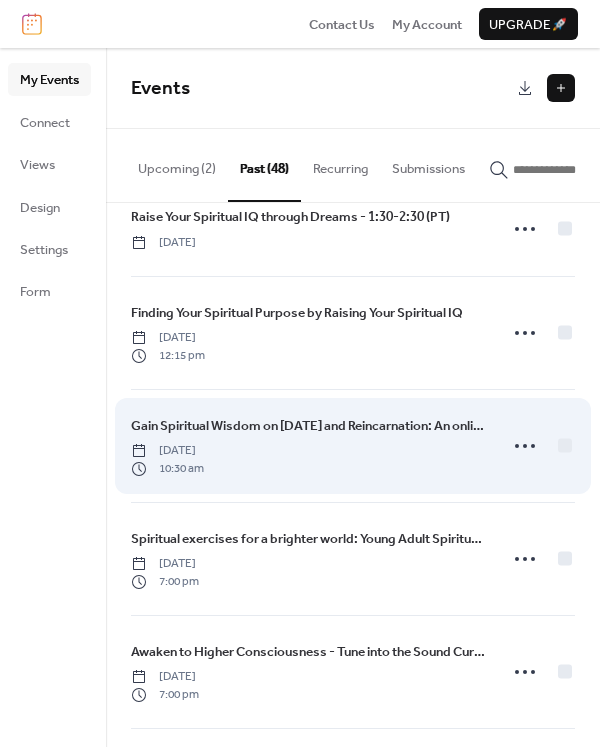 click on "Gain Spiritual Wisdom on Karma and Reincarnation: An online ECK Light and Sound Service Sunday, March 16, 2025 10:30 am" at bounding box center [308, 446] 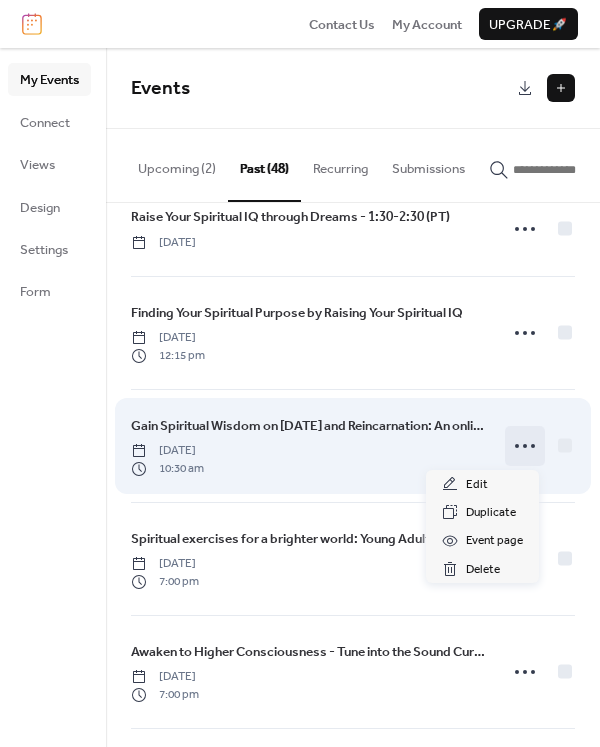 click 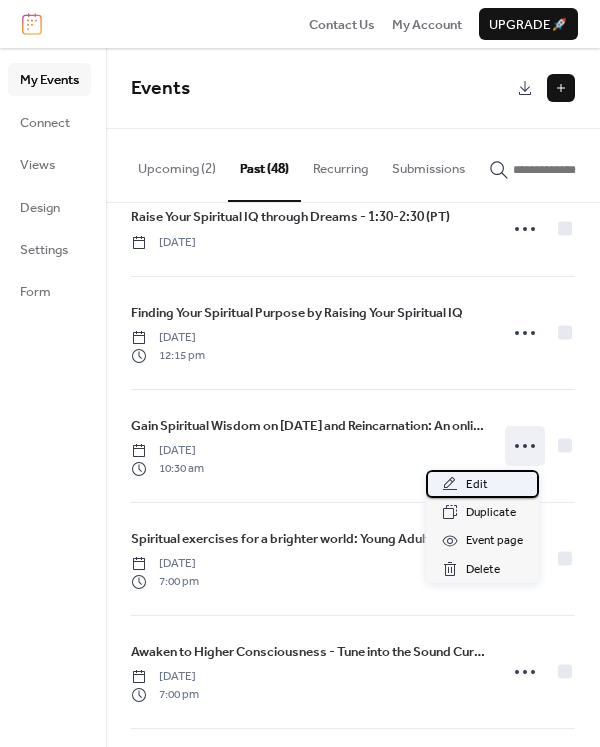 click on "Edit" at bounding box center [477, 485] 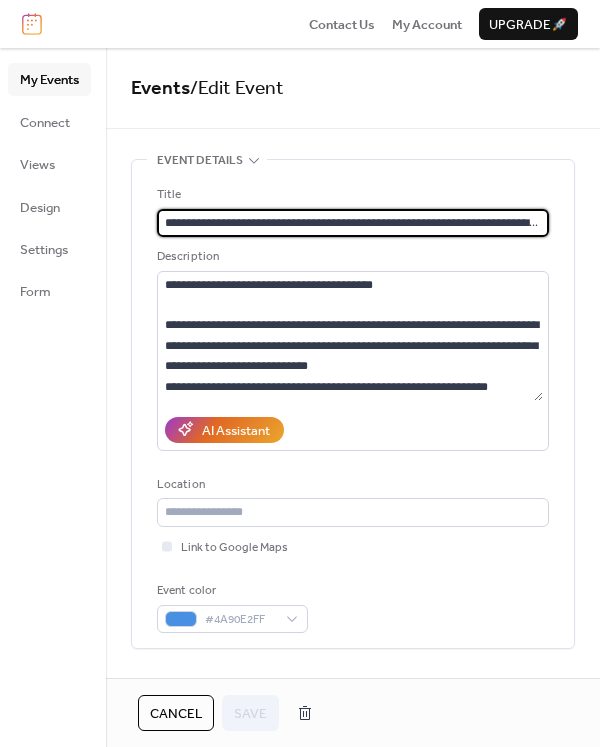 scroll, scrollTop: 0, scrollLeft: 89, axis: horizontal 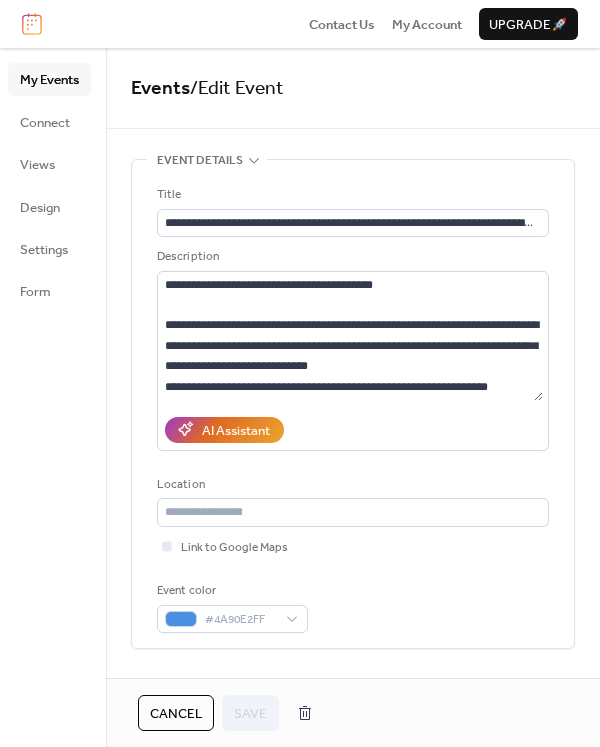 click on "Cancel" at bounding box center (176, 714) 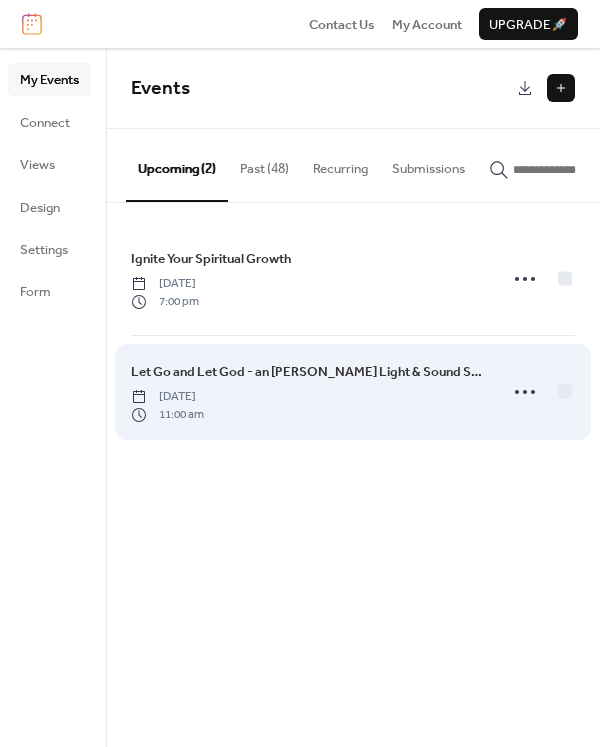 click on "[DATE]" at bounding box center [167, 397] 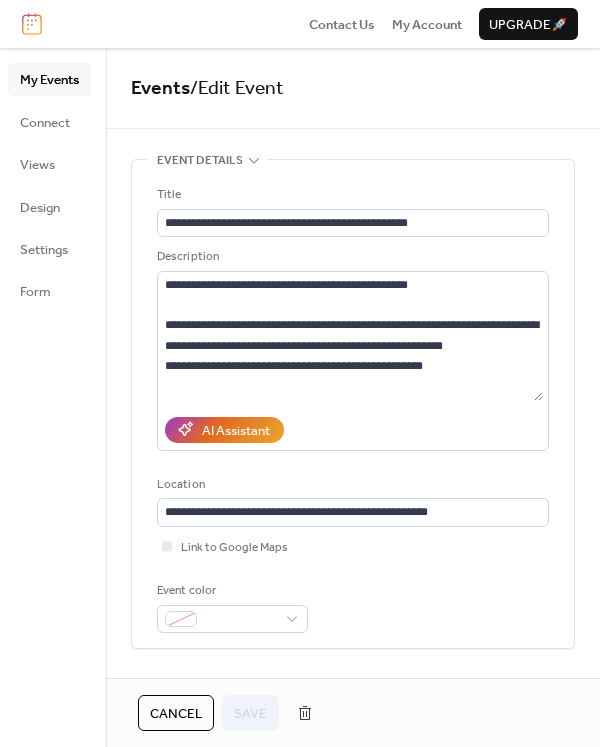 click on "Cancel" at bounding box center (176, 714) 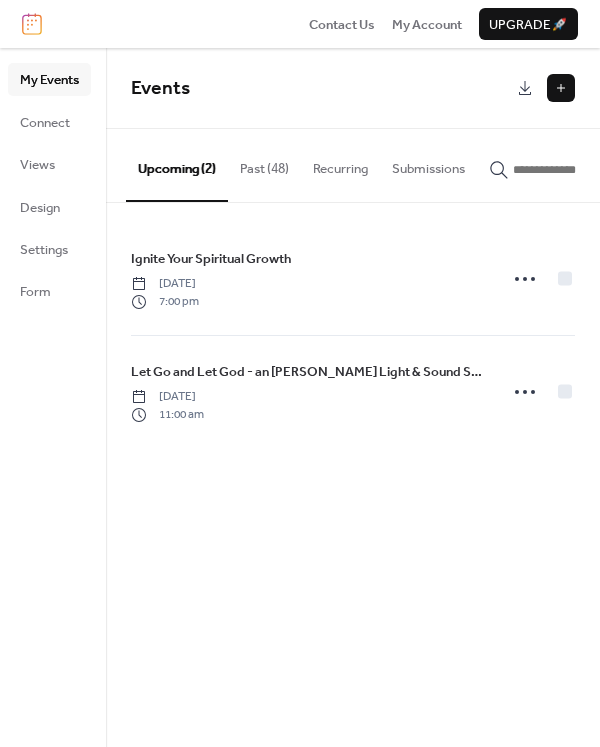 click on "Past (48)" at bounding box center [264, 164] 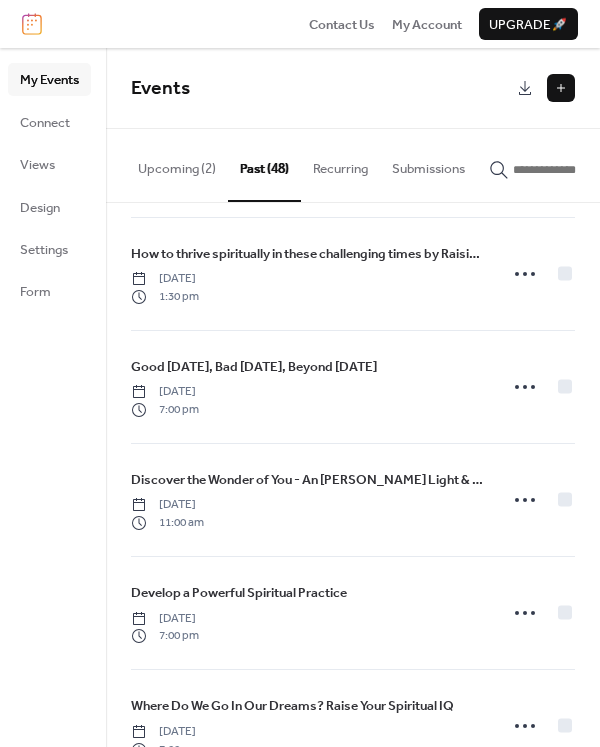 scroll, scrollTop: 914, scrollLeft: 0, axis: vertical 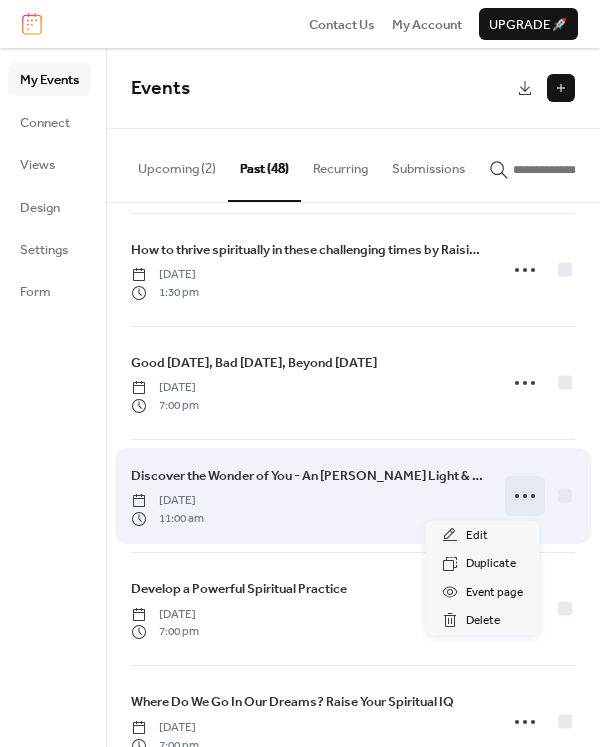 click 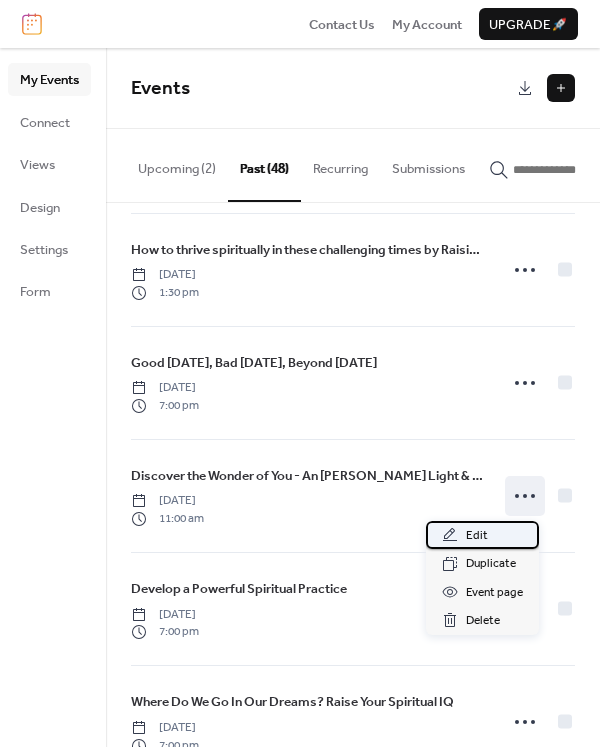 click on "Edit" at bounding box center [477, 536] 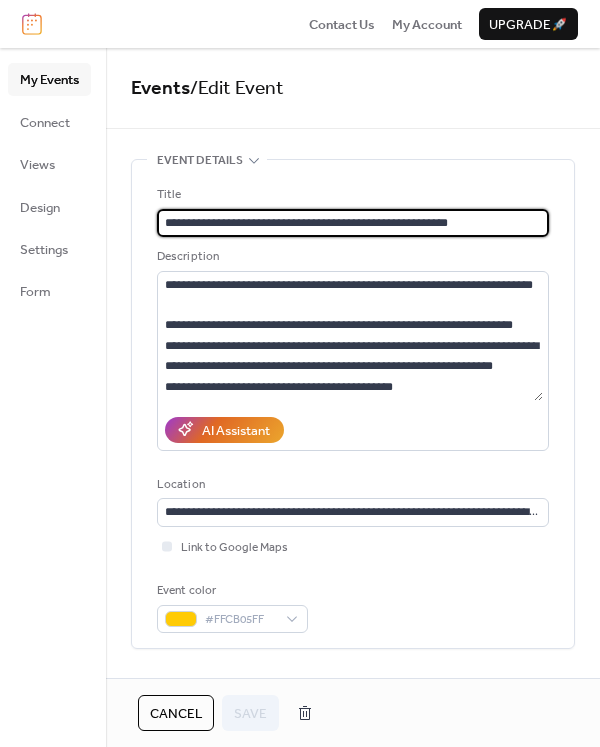 click on "Cancel" at bounding box center [176, 714] 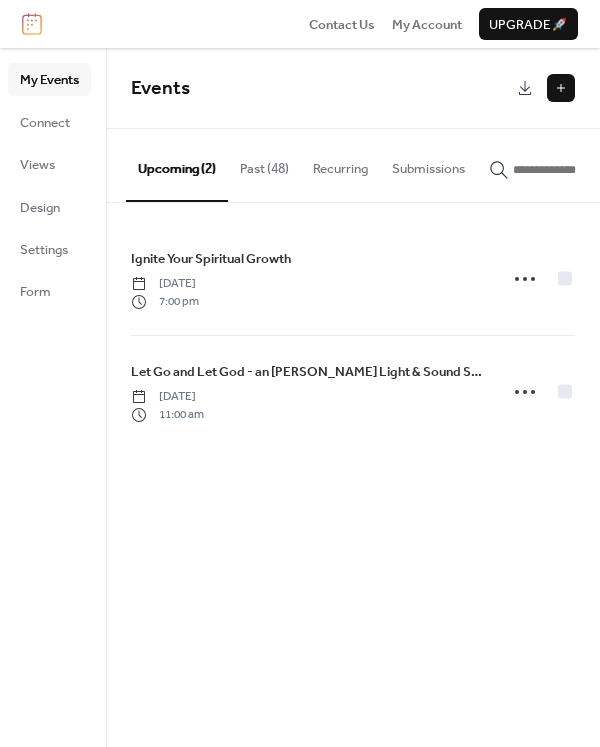 click on "Past (48)" at bounding box center (264, 164) 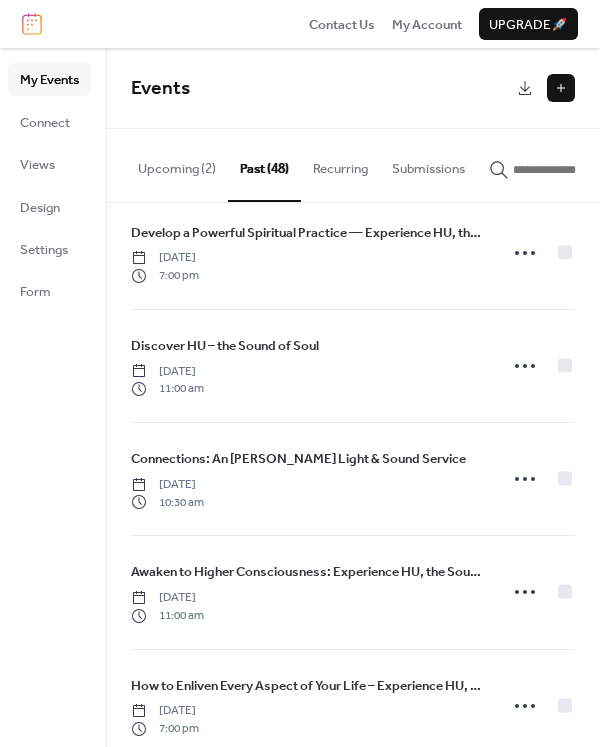 scroll, scrollTop: 3154, scrollLeft: 0, axis: vertical 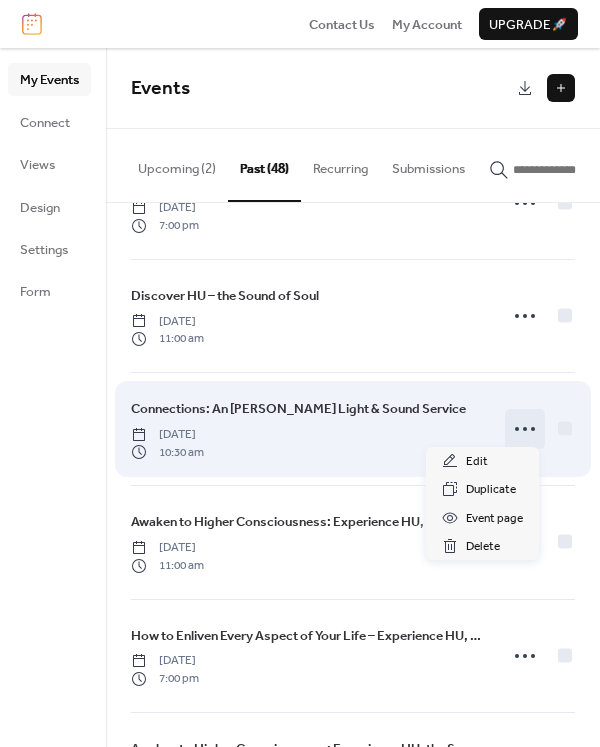 click 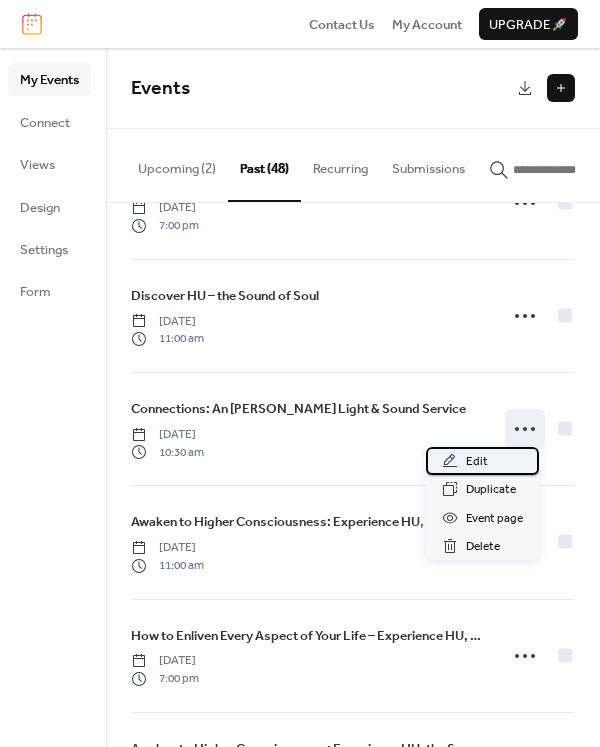 click on "Edit" at bounding box center [482, 461] 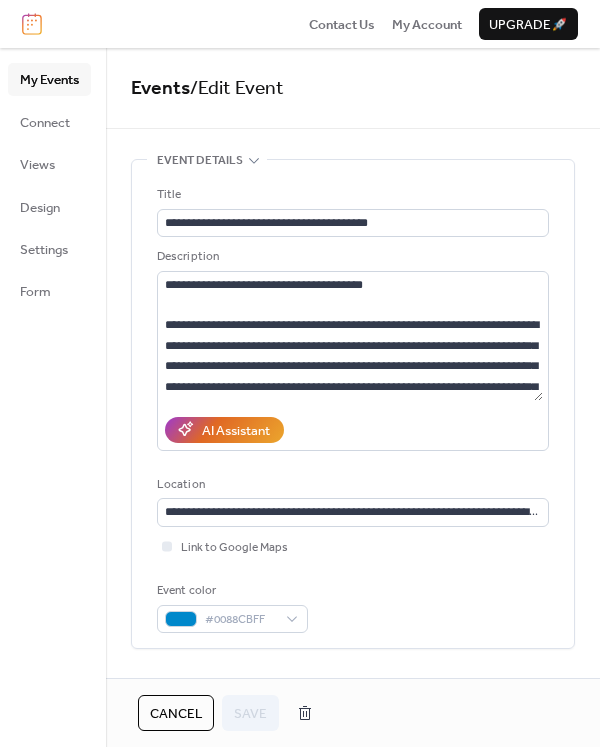 click on "Cancel" at bounding box center [176, 714] 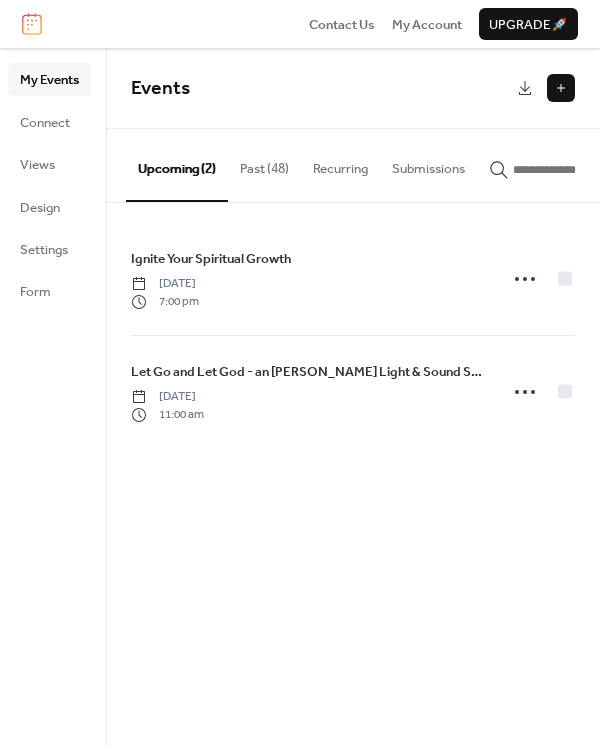 click at bounding box center (561, 88) 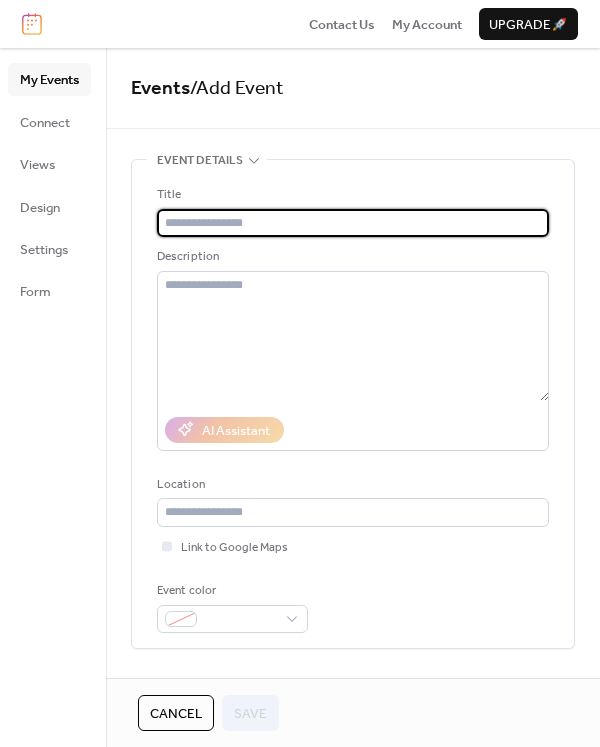 click at bounding box center [353, 223] 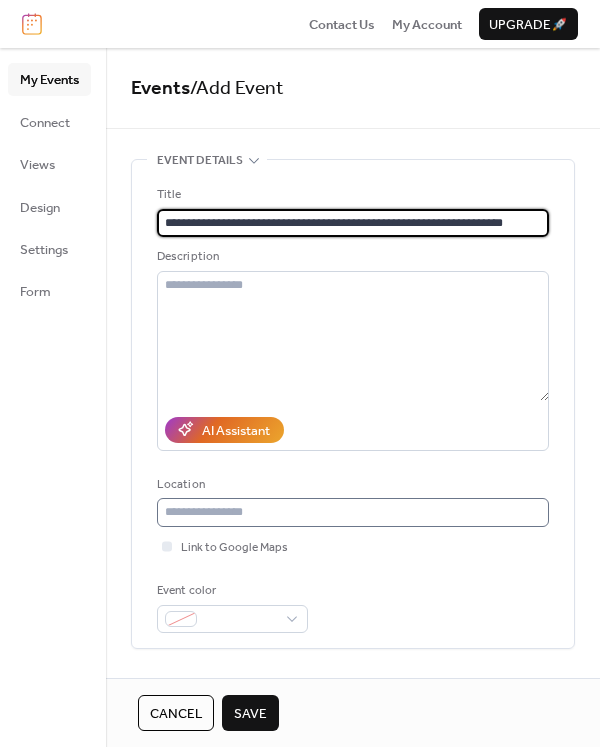 type on "**********" 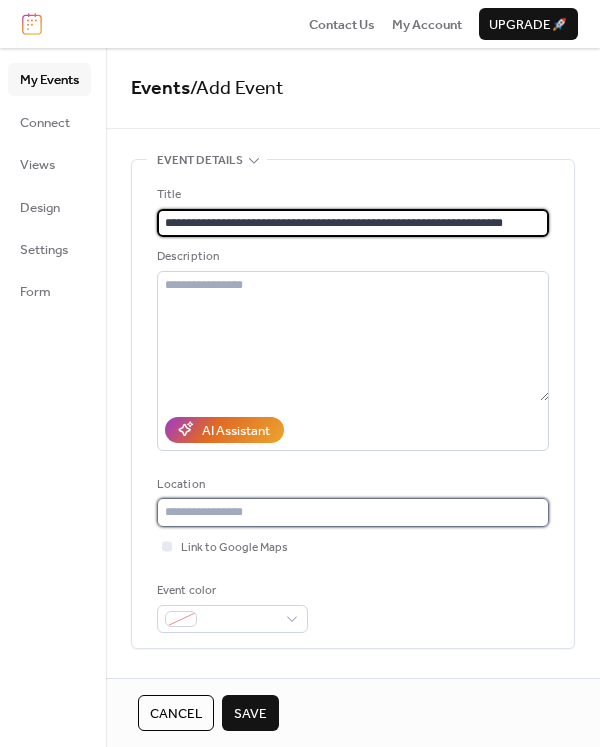 click at bounding box center [353, 512] 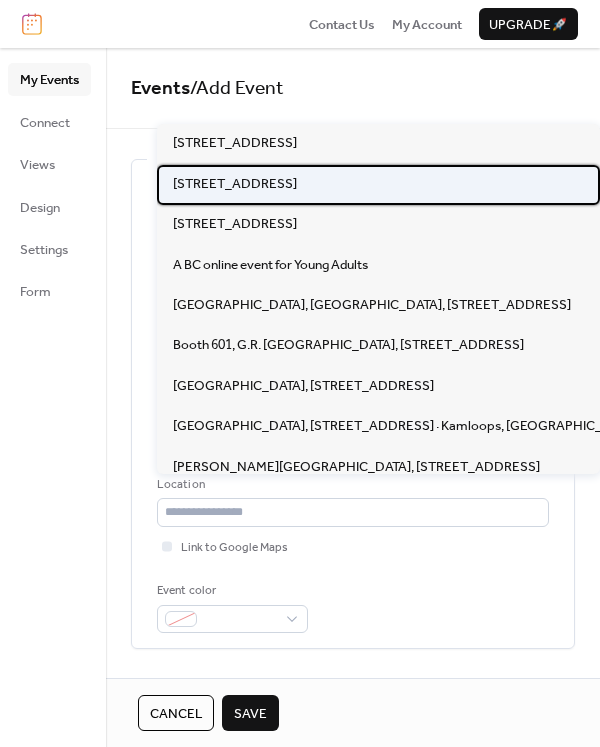 click on "648 Fisgard St, Victoria, BC" at bounding box center [235, 184] 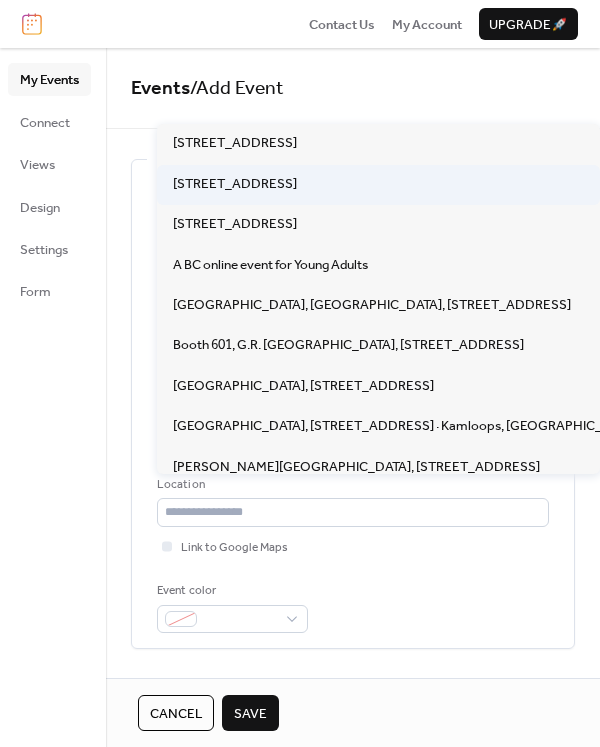 type on "**********" 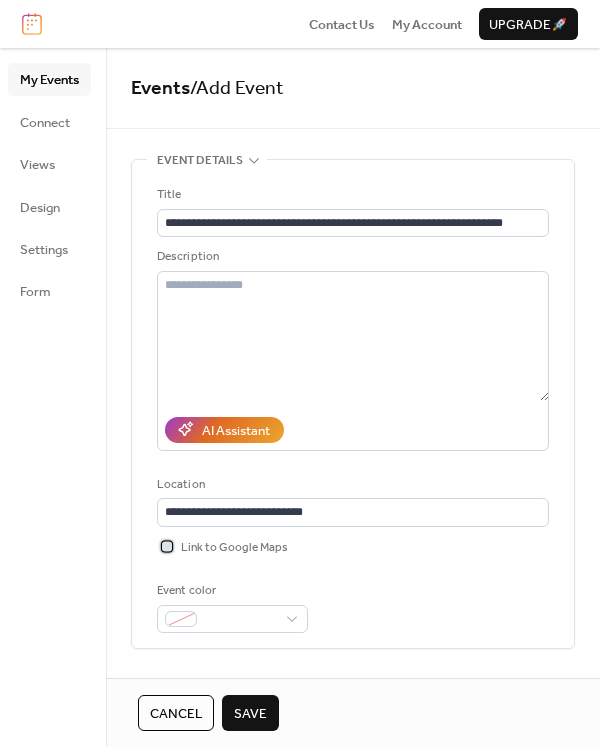 click at bounding box center [167, 546] 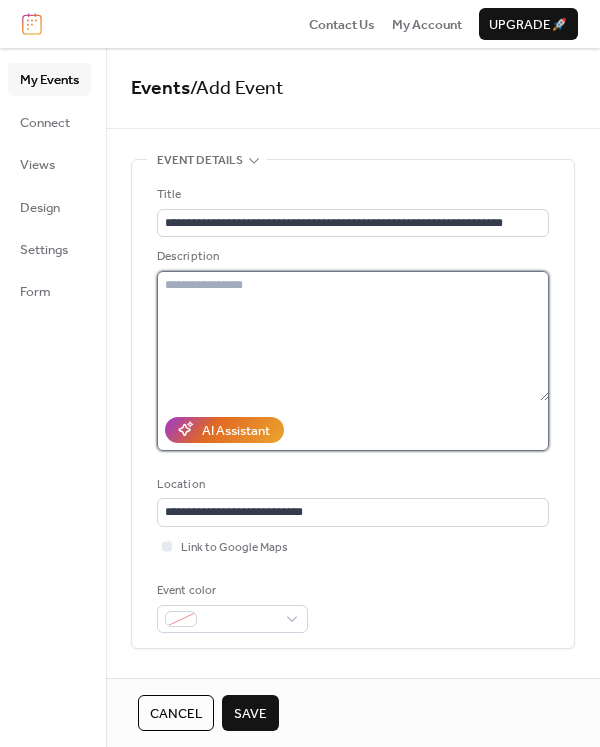 click at bounding box center (353, 336) 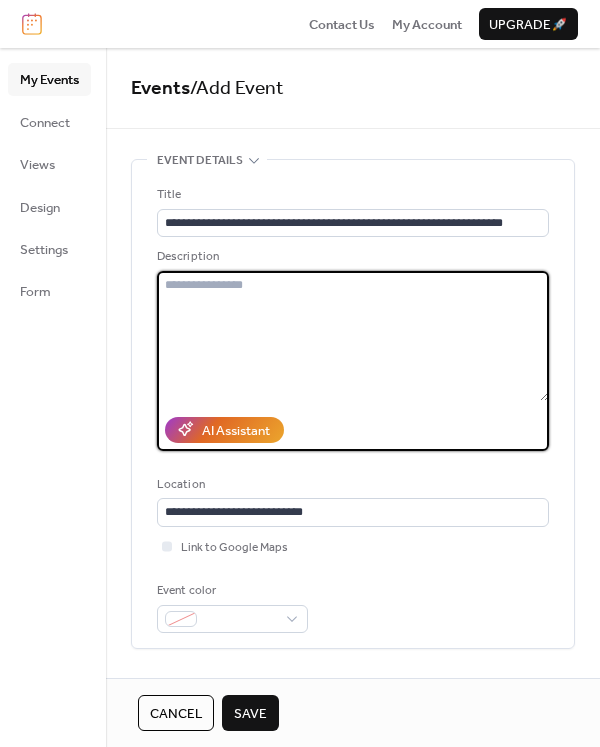 paste on "**********" 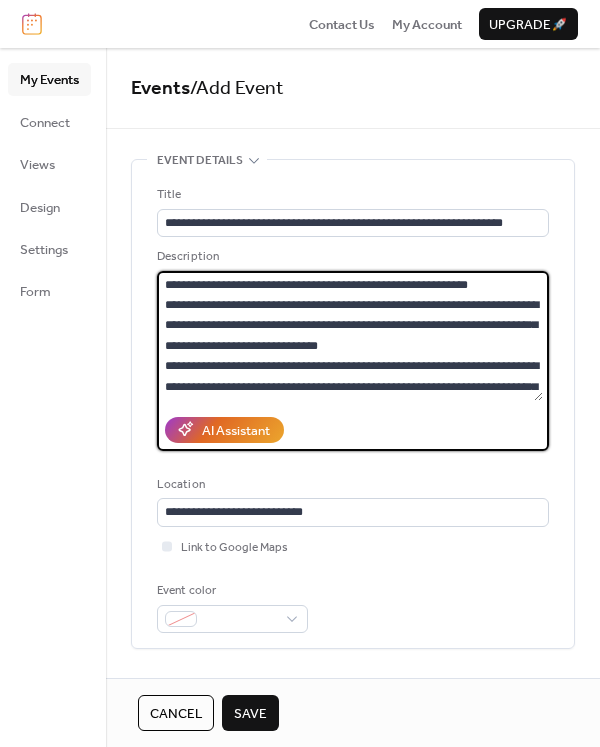 scroll, scrollTop: 426, scrollLeft: 0, axis: vertical 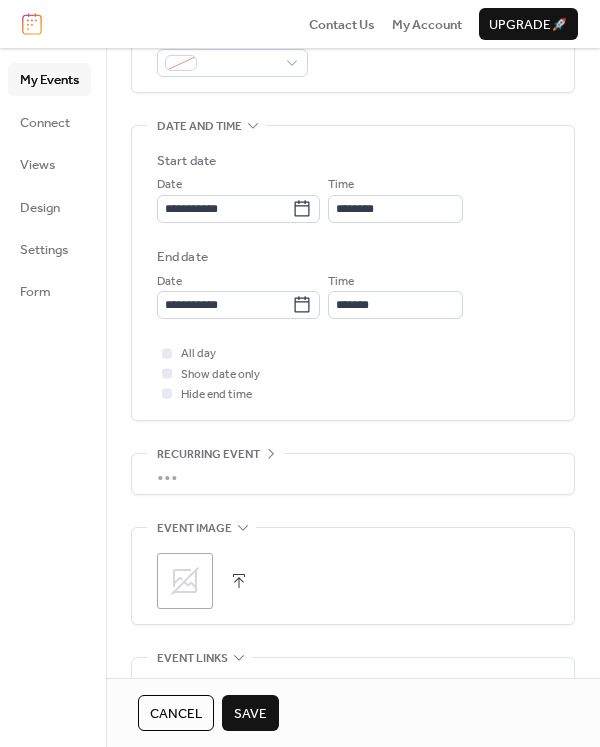 type on "**********" 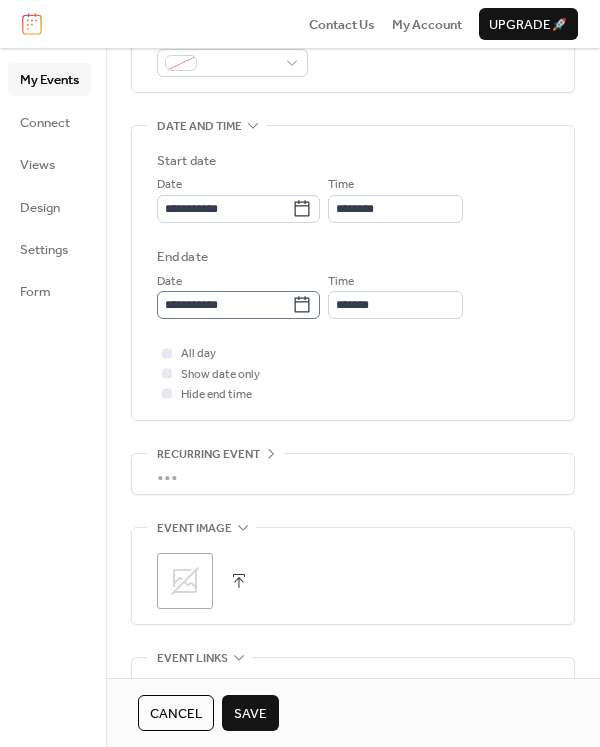 click 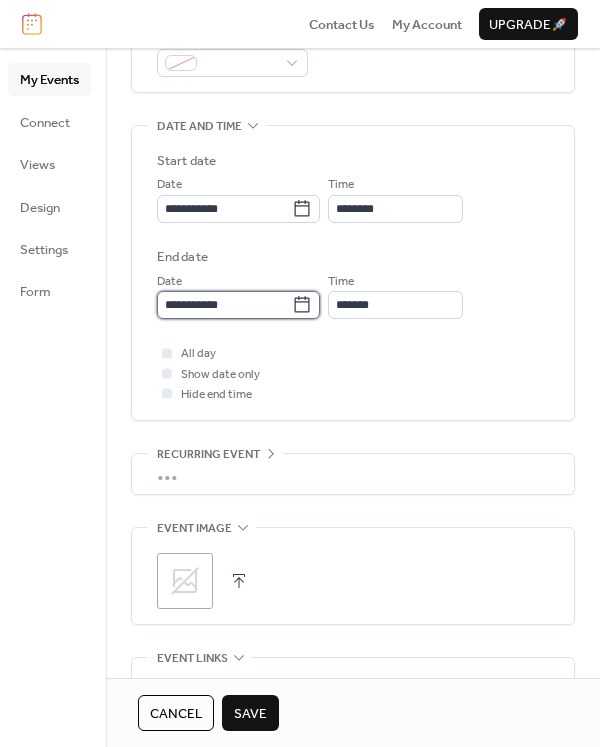 click on "**********" at bounding box center [224, 305] 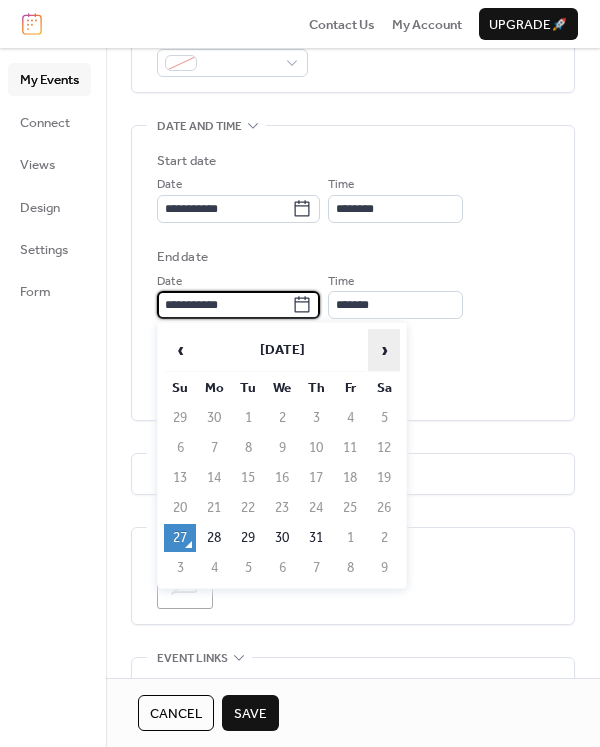 click on "›" at bounding box center (384, 350) 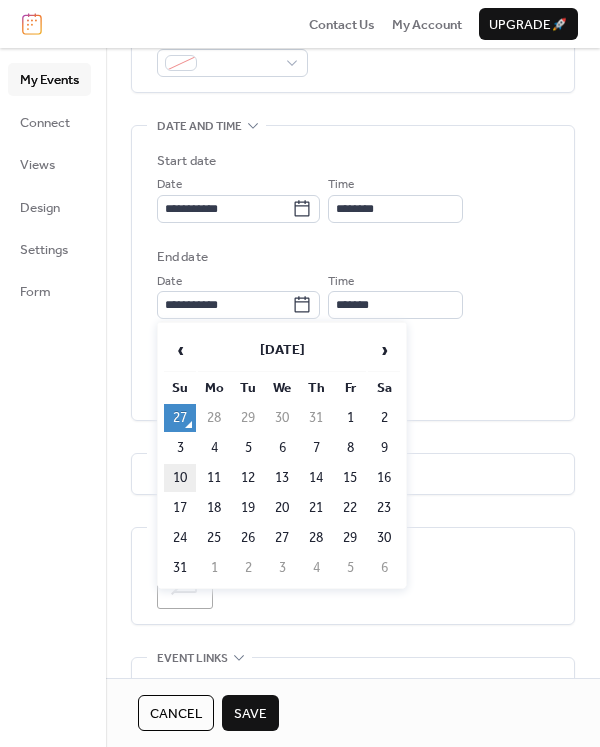 click on "10" at bounding box center [180, 478] 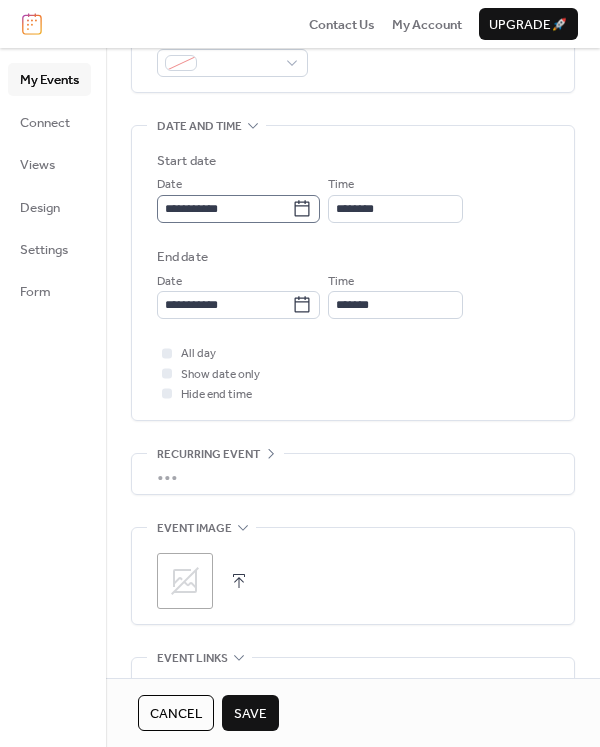 click 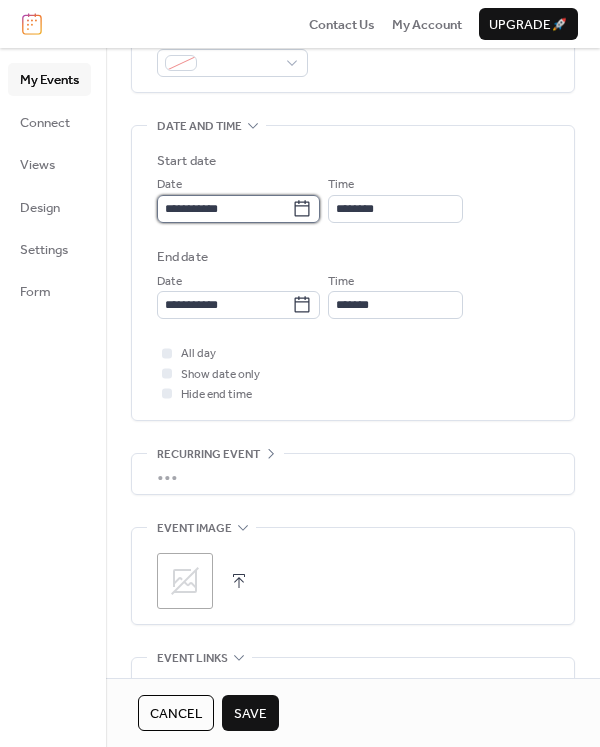 click on "**********" at bounding box center (224, 209) 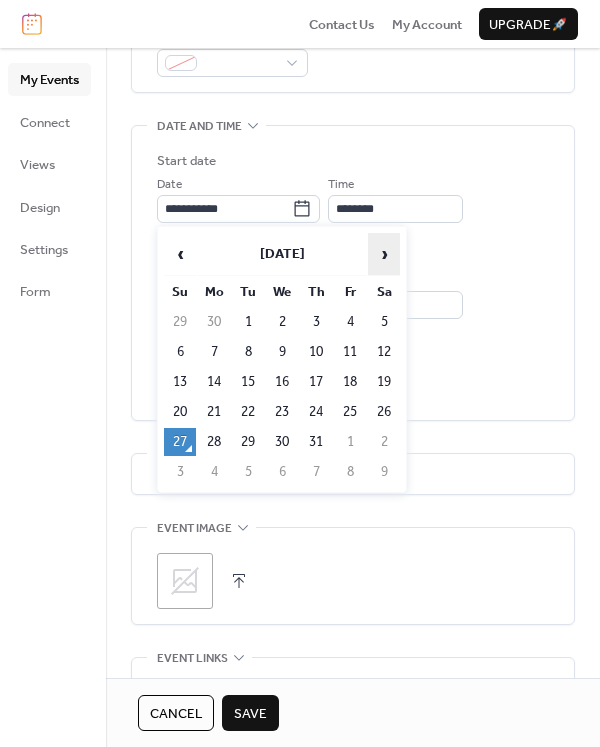 click on "›" at bounding box center [384, 254] 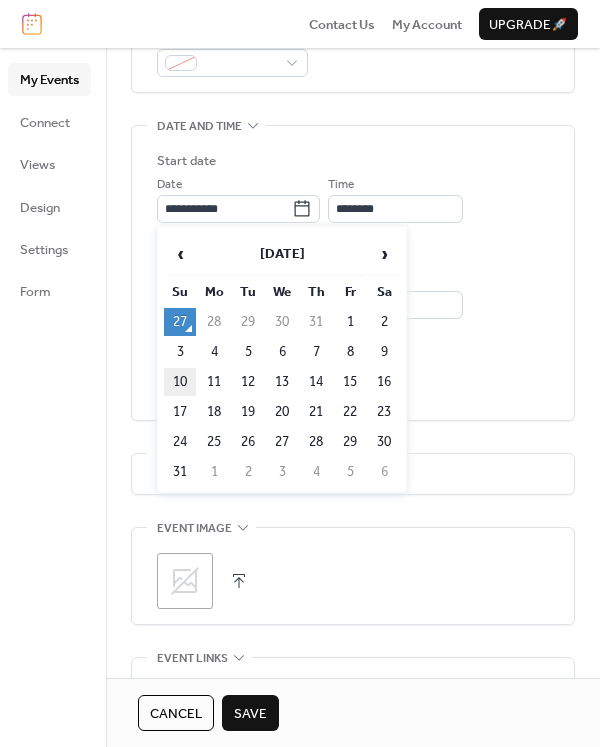 click on "10" at bounding box center [180, 382] 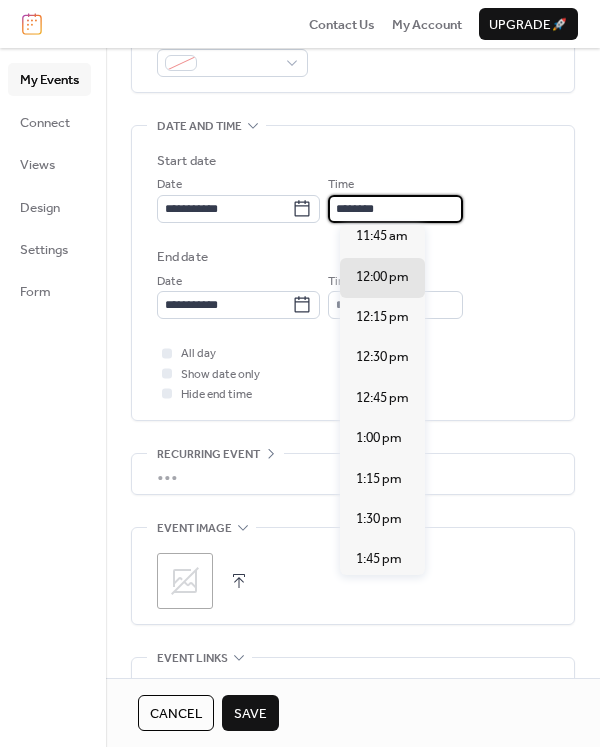 click on "********" at bounding box center [395, 209] 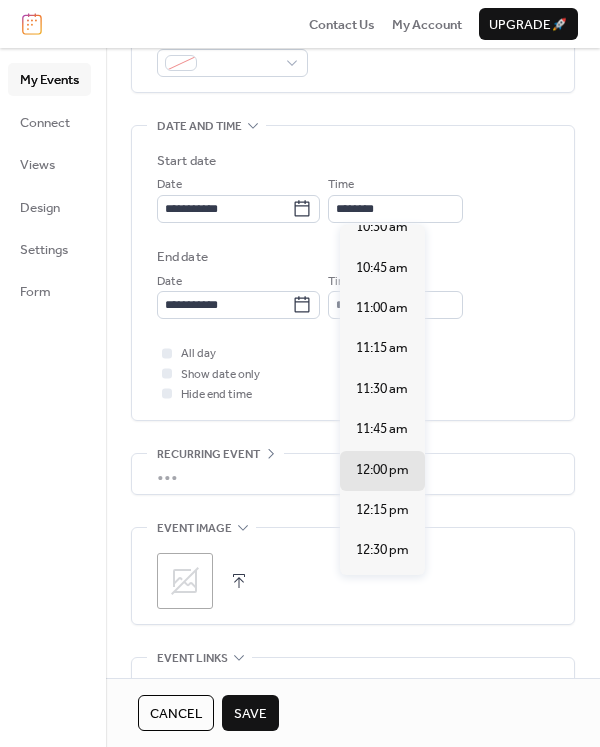 scroll, scrollTop: 1692, scrollLeft: 0, axis: vertical 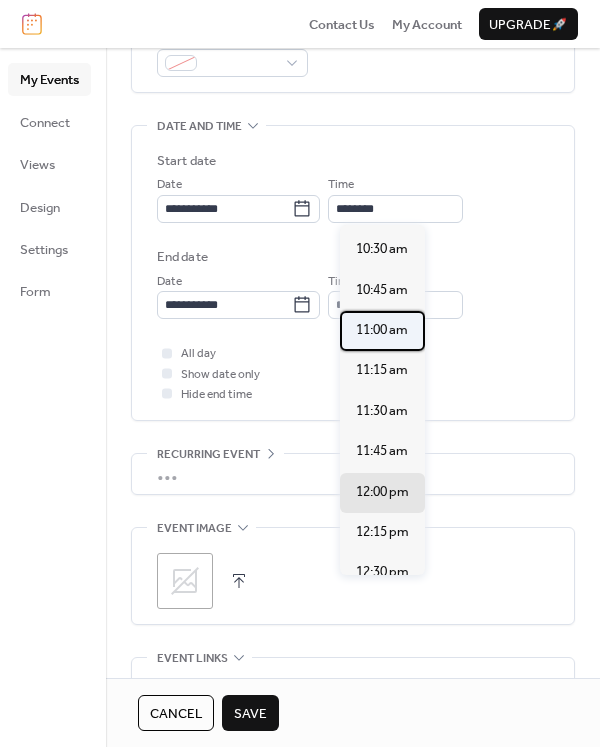 click on "11:00 am" at bounding box center (382, 330) 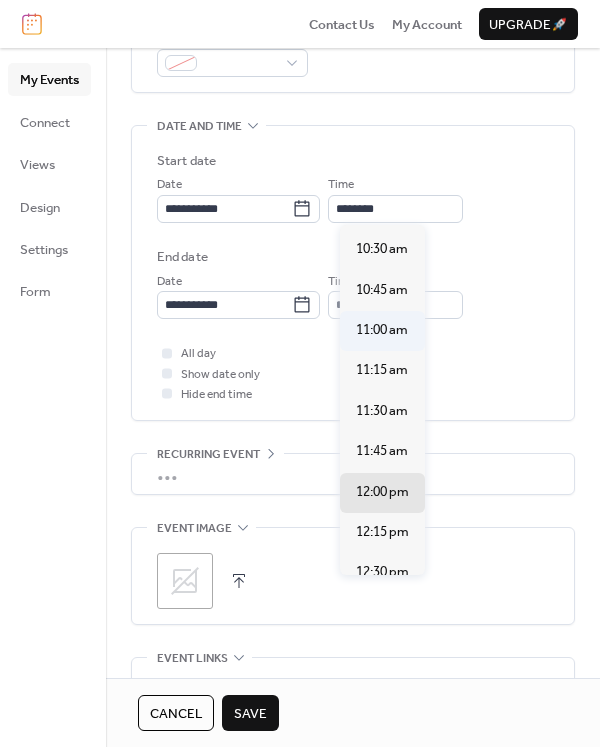type on "********" 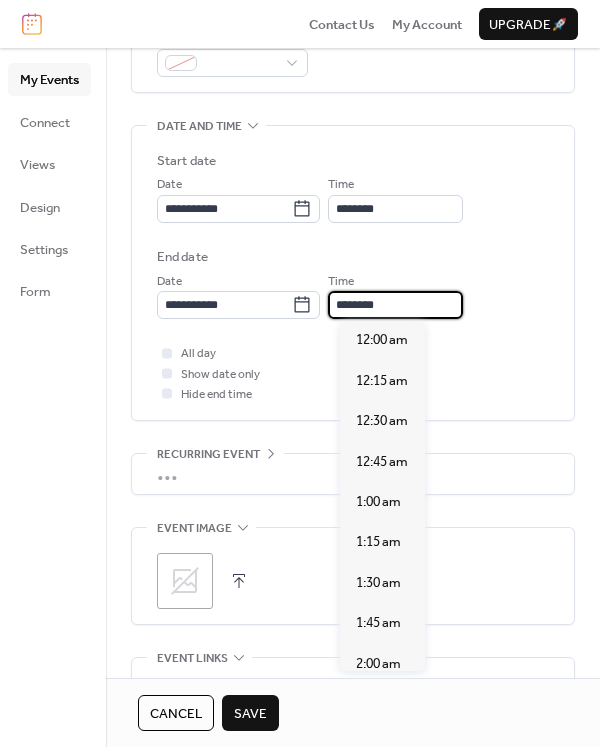 scroll, scrollTop: 1907, scrollLeft: 0, axis: vertical 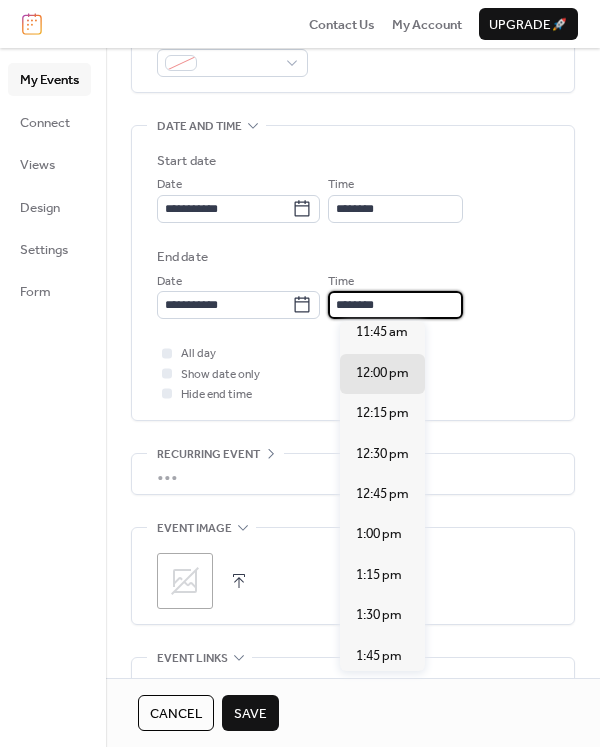 click on "********" at bounding box center (395, 305) 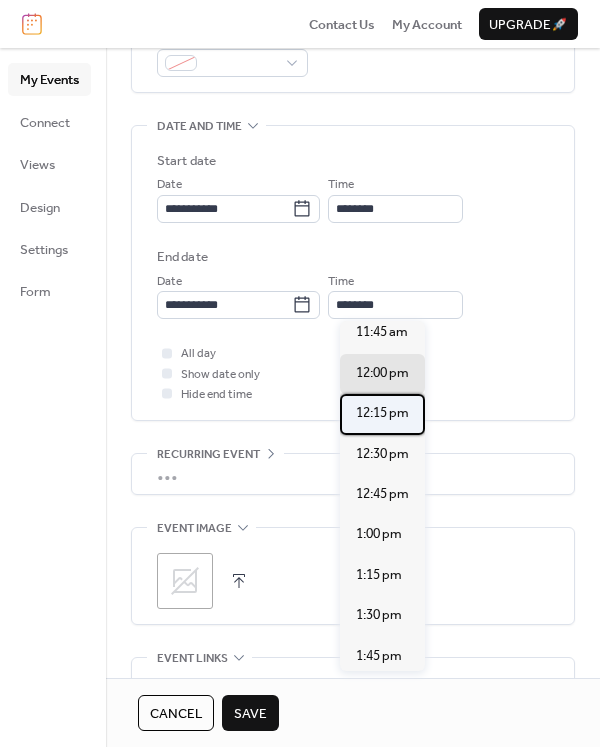 click on "12:15 pm" at bounding box center [382, 413] 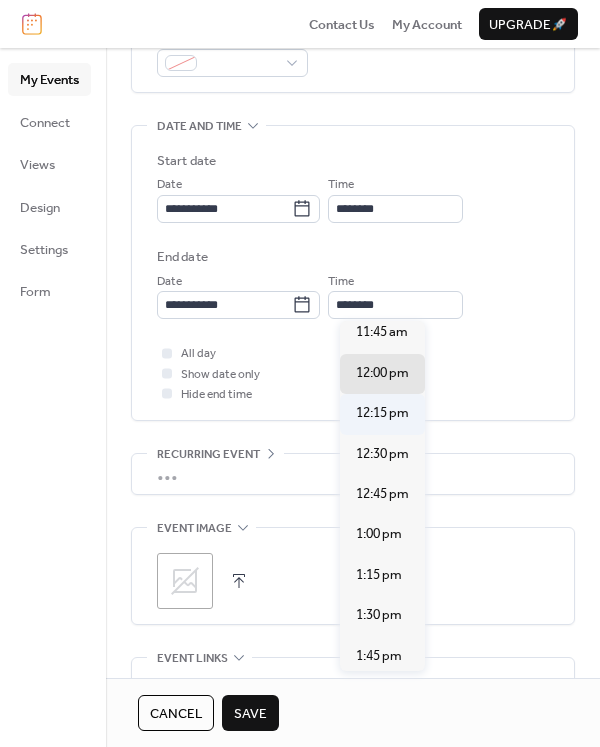 type on "********" 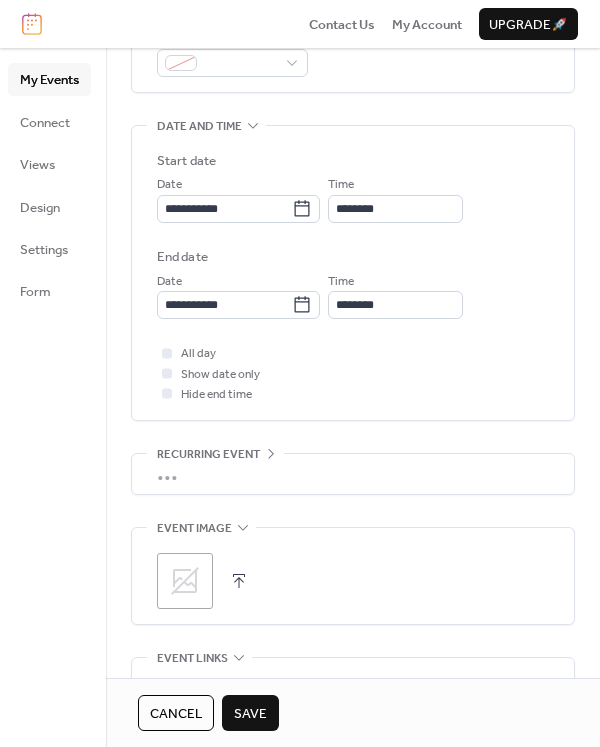 click 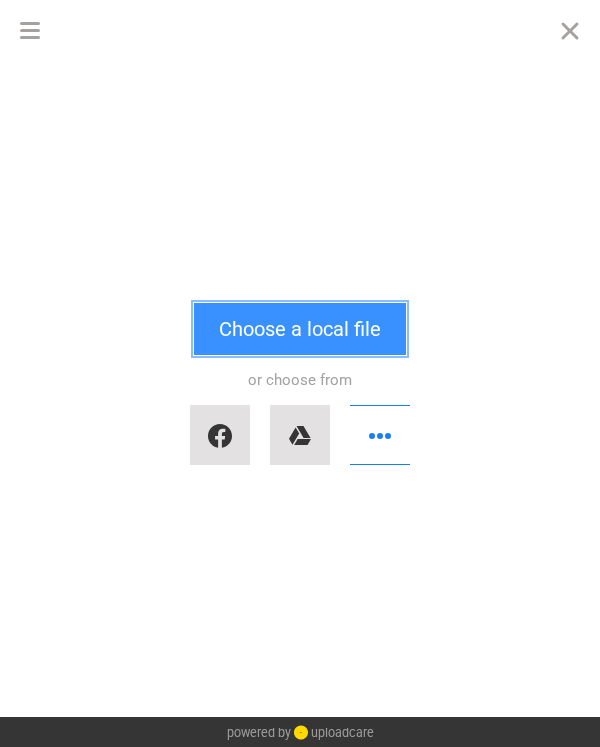 click on "Choose a local file" at bounding box center (300, 329) 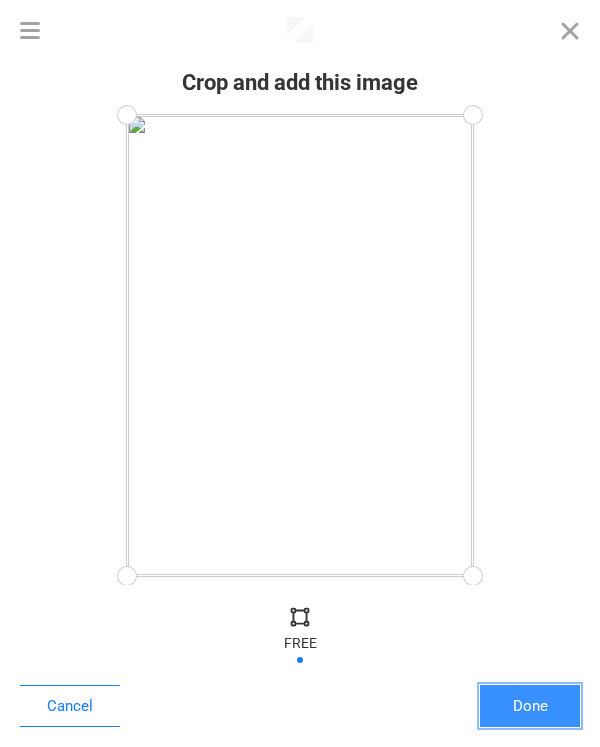 click on "Done" at bounding box center (530, 706) 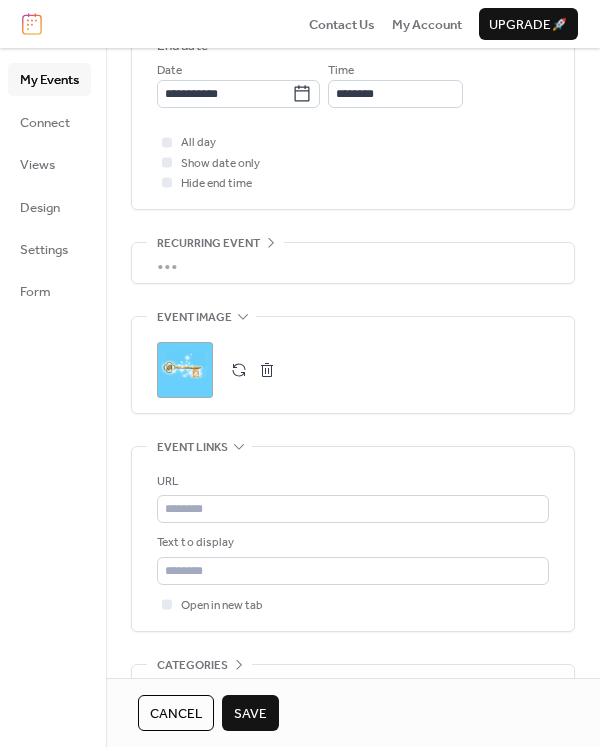 scroll, scrollTop: 883, scrollLeft: 0, axis: vertical 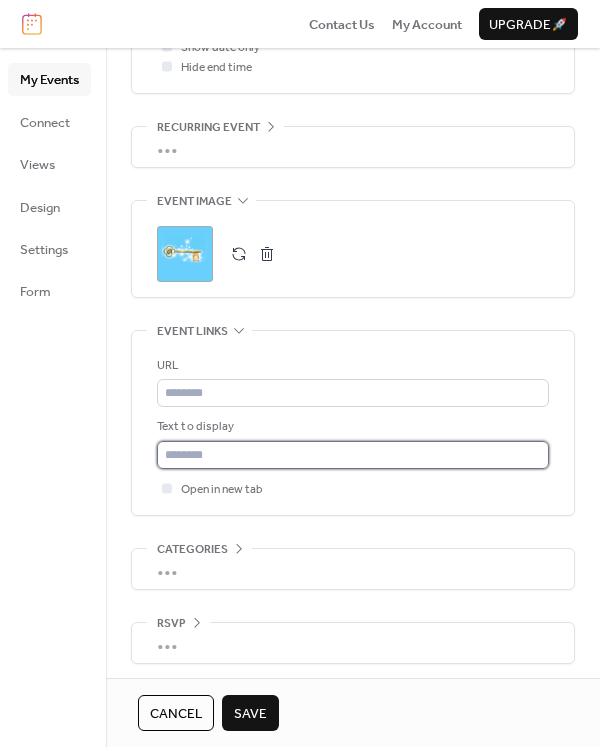 click at bounding box center (353, 455) 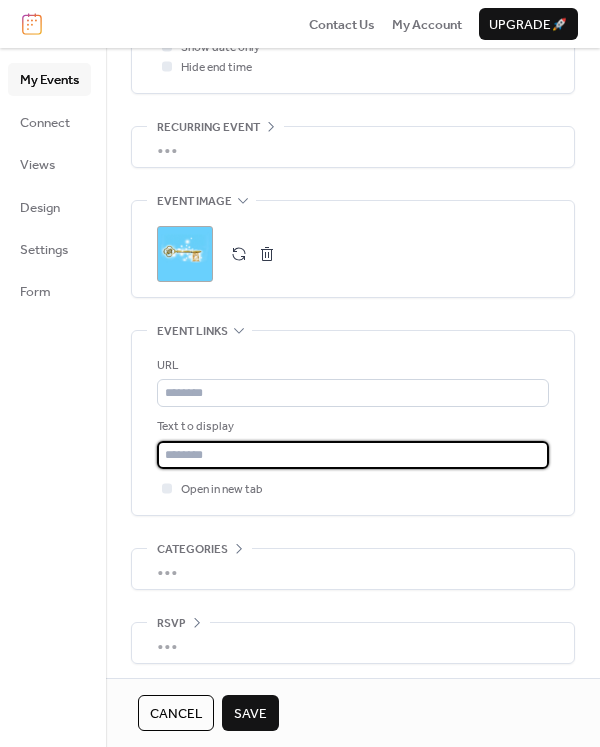 type on "**********" 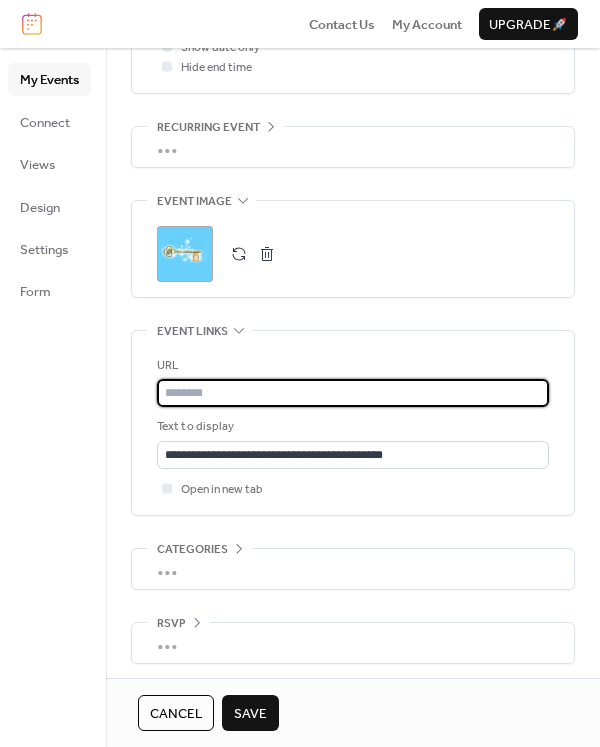 click at bounding box center (353, 393) 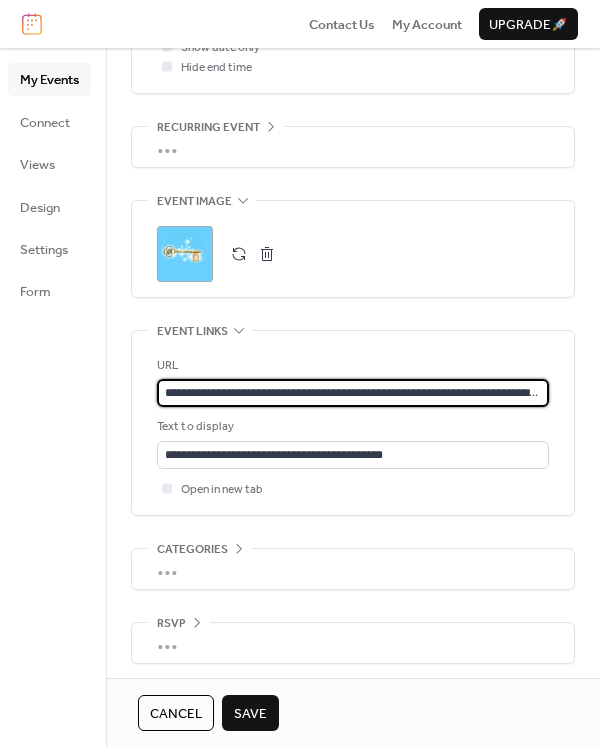 scroll, scrollTop: 0, scrollLeft: 210, axis: horizontal 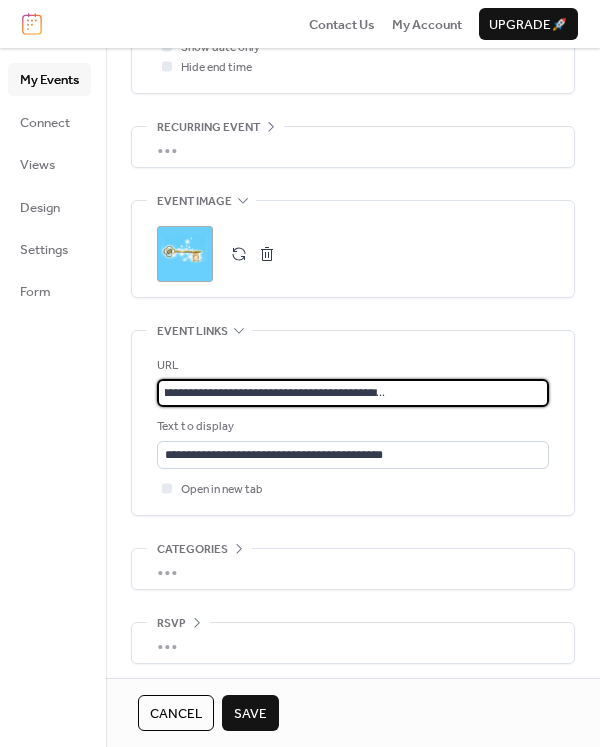 type on "**********" 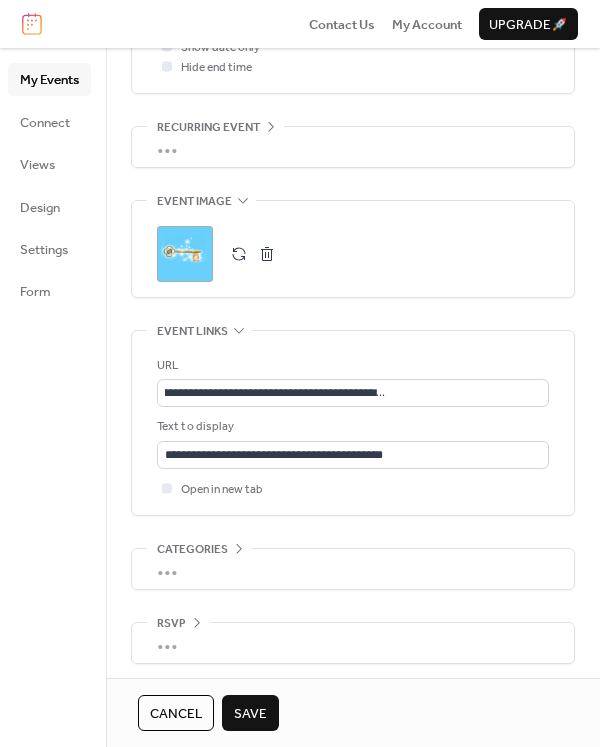 scroll, scrollTop: 0, scrollLeft: 0, axis: both 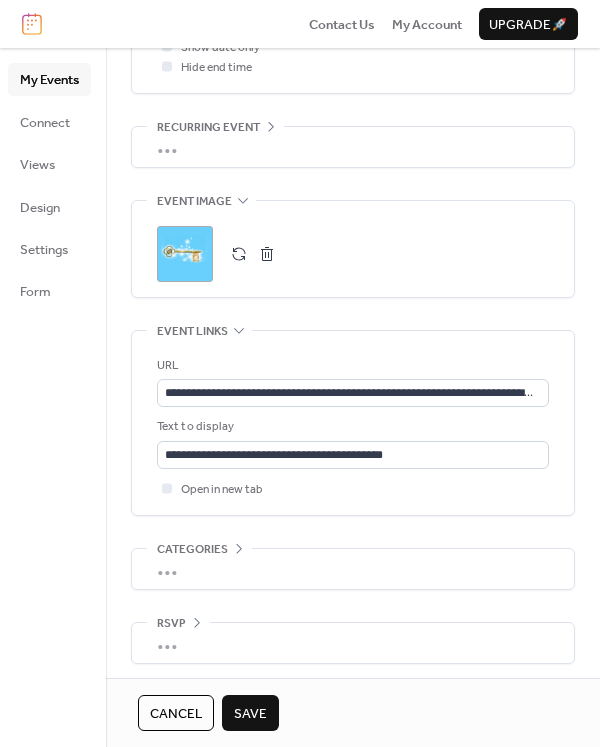 click on "Save" at bounding box center [250, 714] 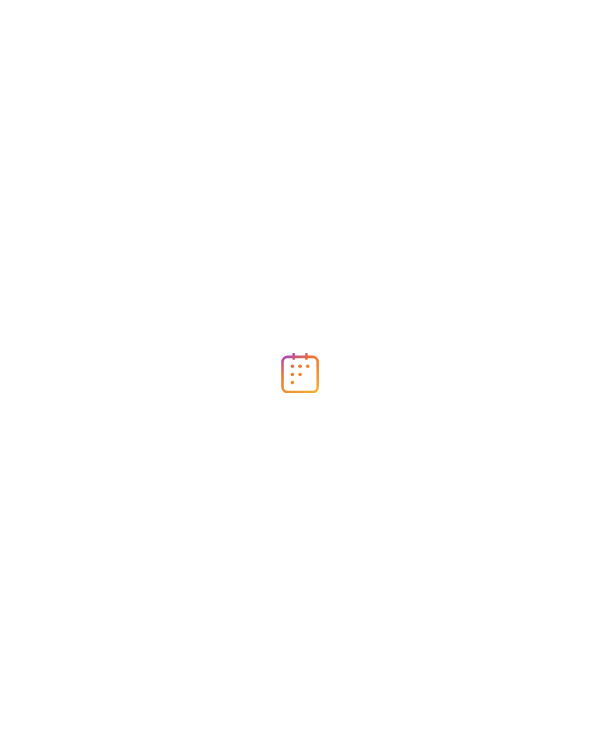 scroll, scrollTop: 0, scrollLeft: 0, axis: both 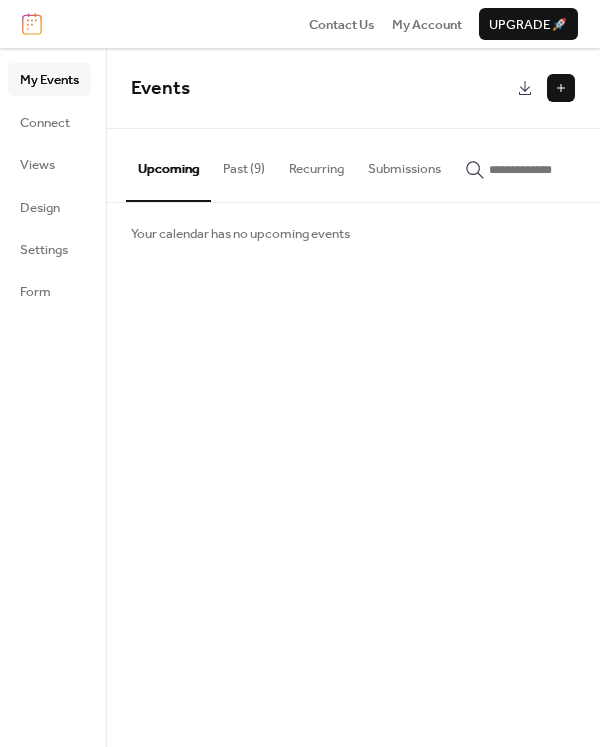 click on "Past (9)" at bounding box center (244, 164) 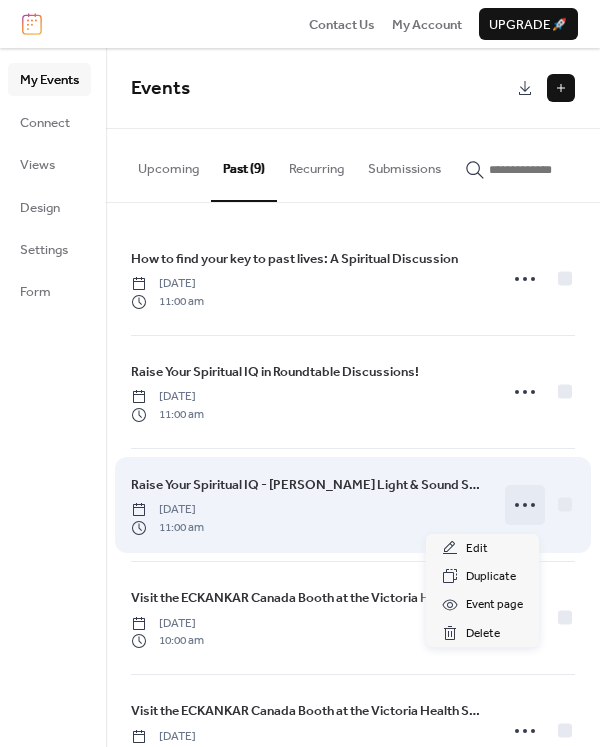 click 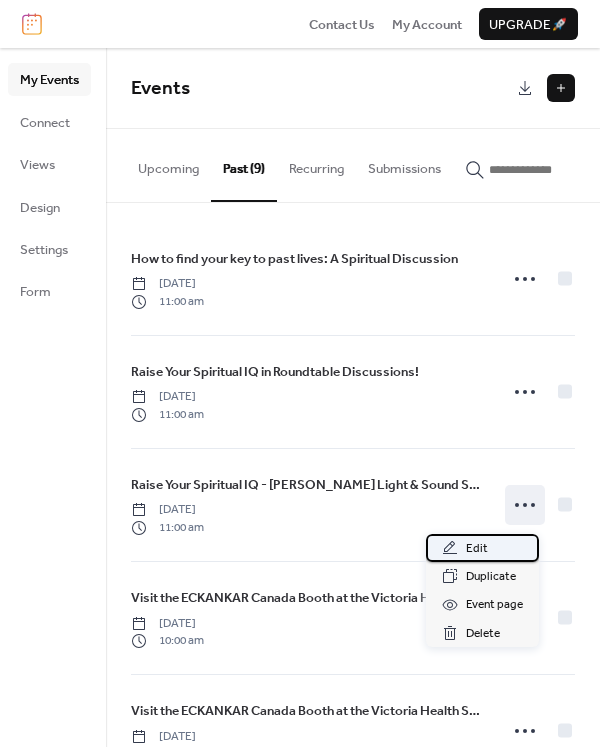 click on "Edit" at bounding box center (477, 549) 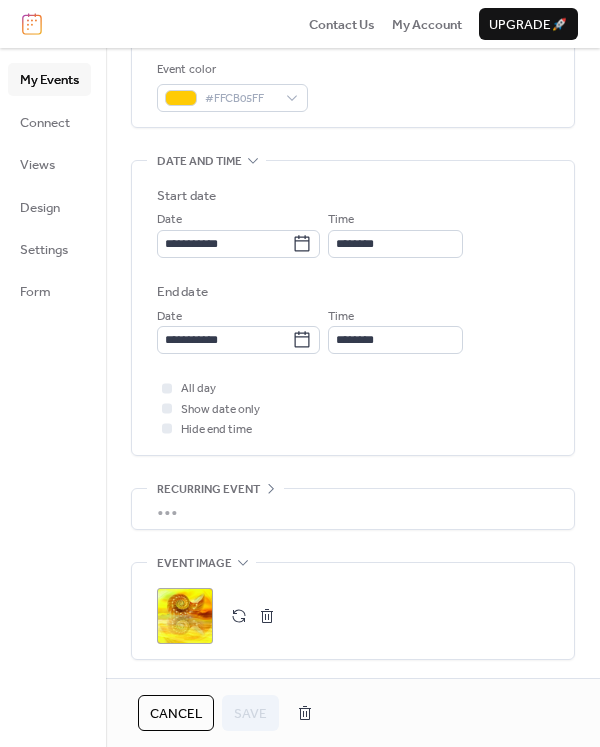 scroll, scrollTop: 526, scrollLeft: 0, axis: vertical 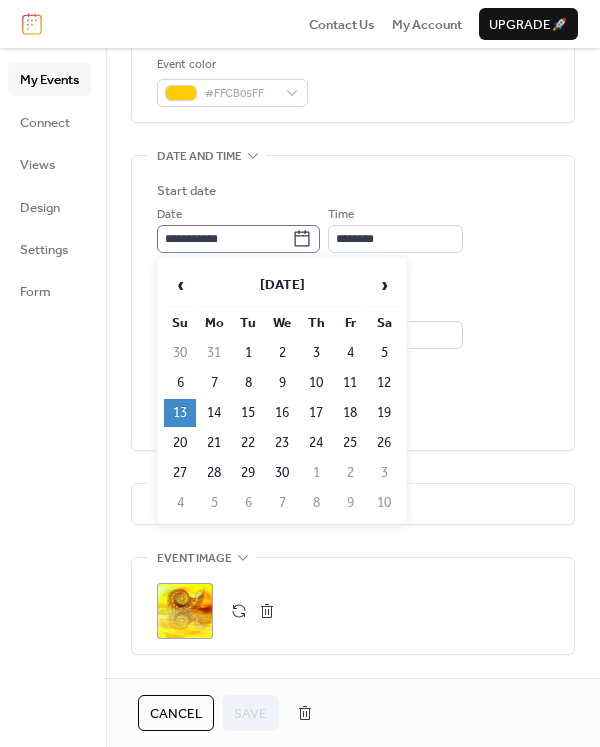 click 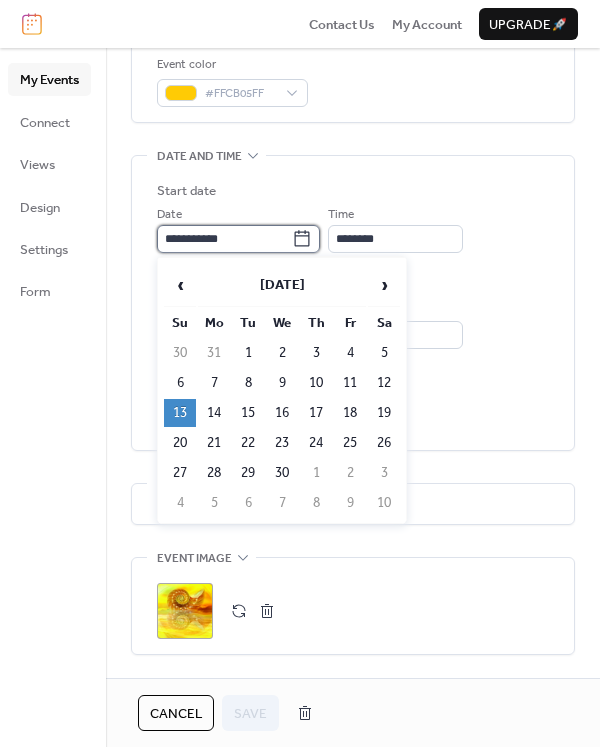 click on "**********" at bounding box center (224, 239) 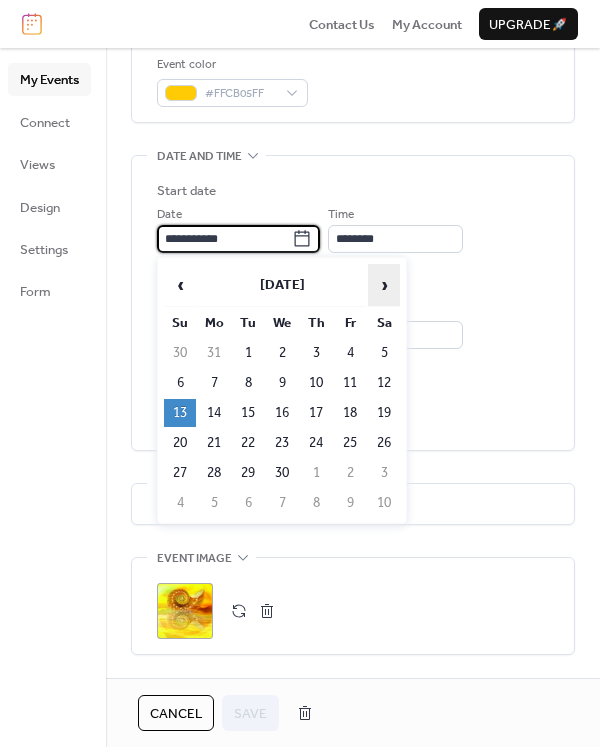 click on "›" at bounding box center [384, 285] 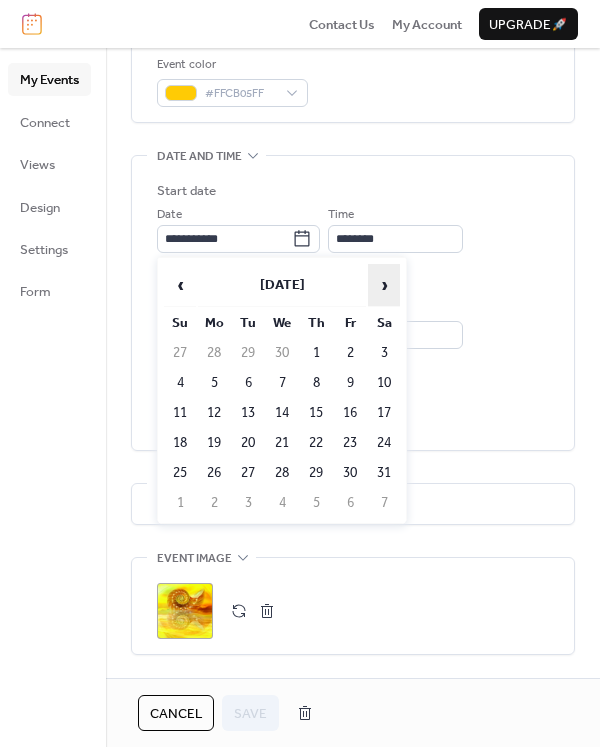 click on "›" at bounding box center (384, 285) 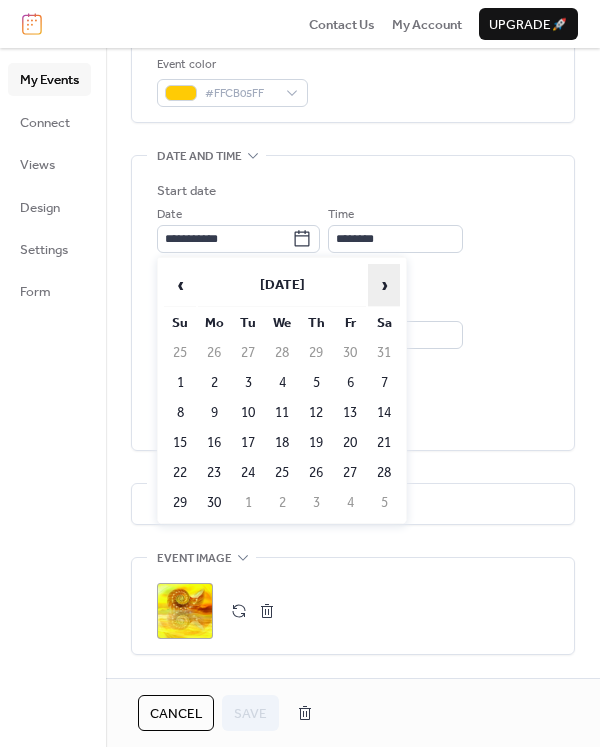 click on "›" at bounding box center (384, 285) 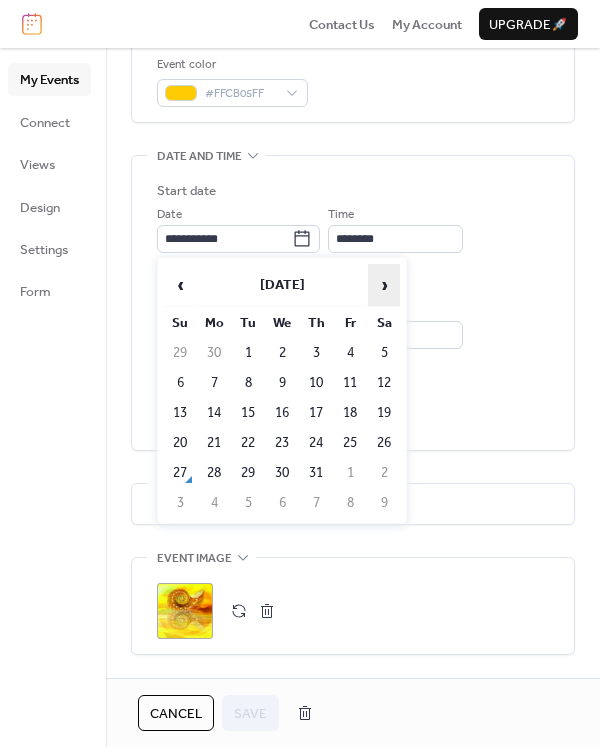 click on "›" at bounding box center [384, 285] 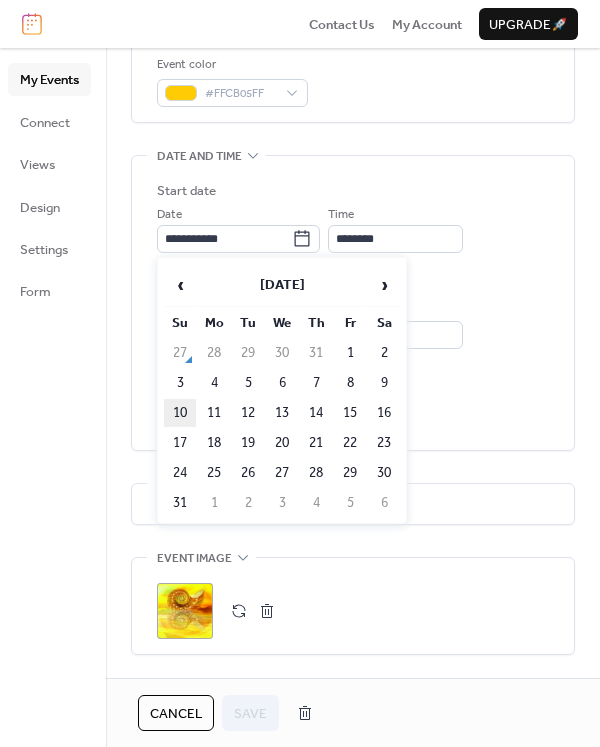 click on "10" at bounding box center [180, 413] 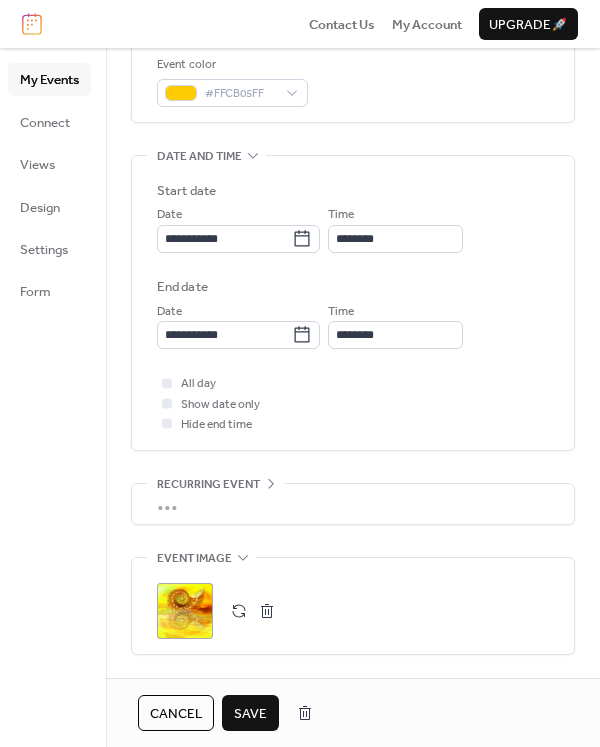 click on ";" at bounding box center (185, 611) 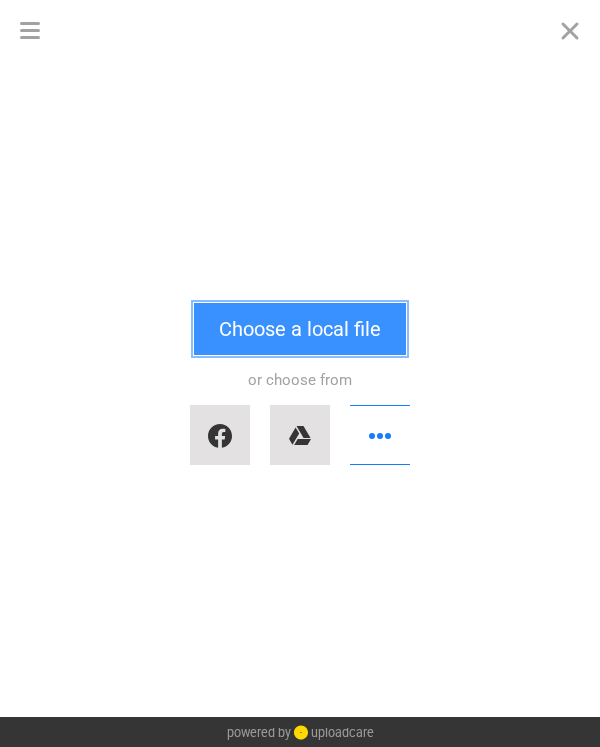 click on "Choose a local file" at bounding box center [300, 329] 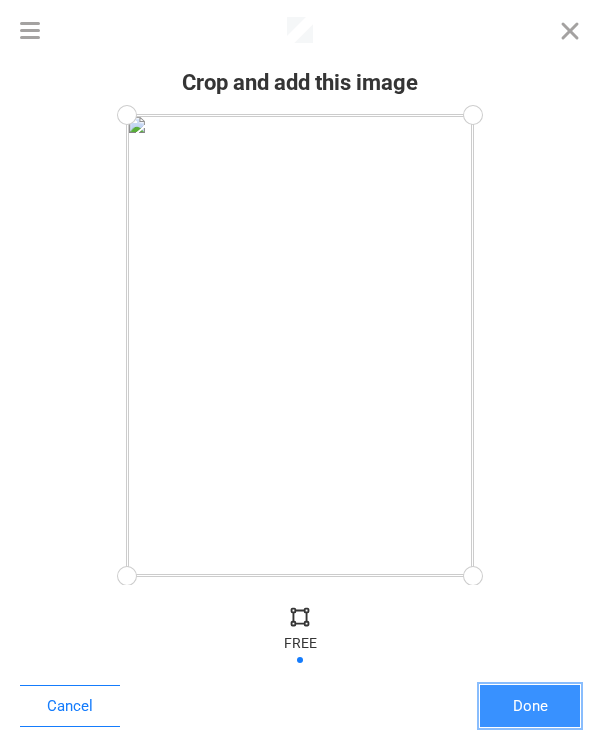click on "Done" at bounding box center [530, 706] 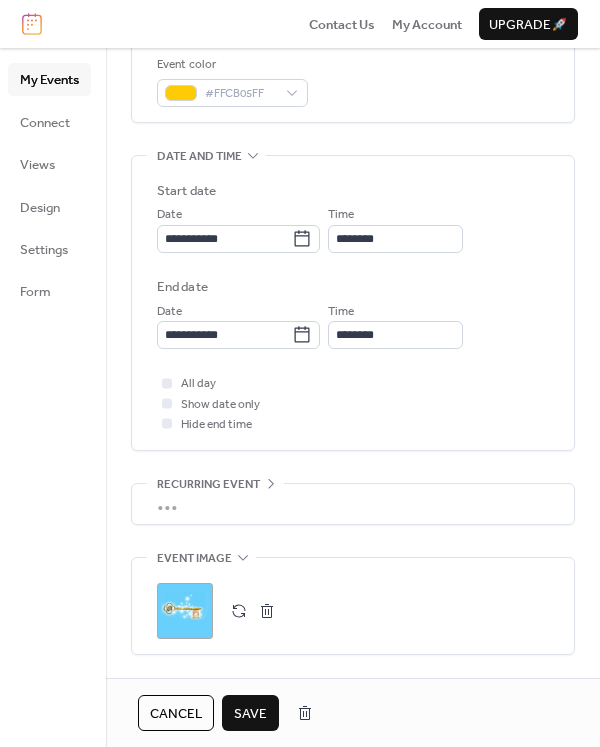 click on "All day Show date only Hide end time" at bounding box center [353, 403] 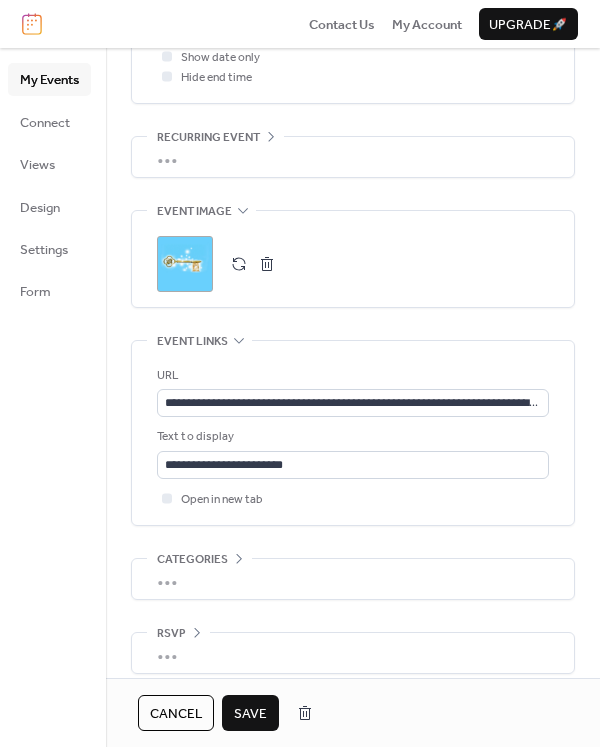 scroll, scrollTop: 883, scrollLeft: 0, axis: vertical 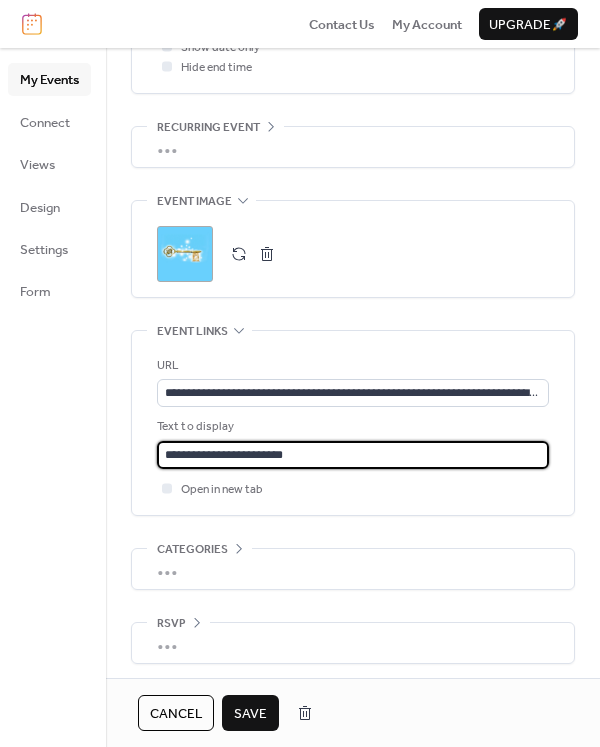 click on "**********" at bounding box center [353, 455] 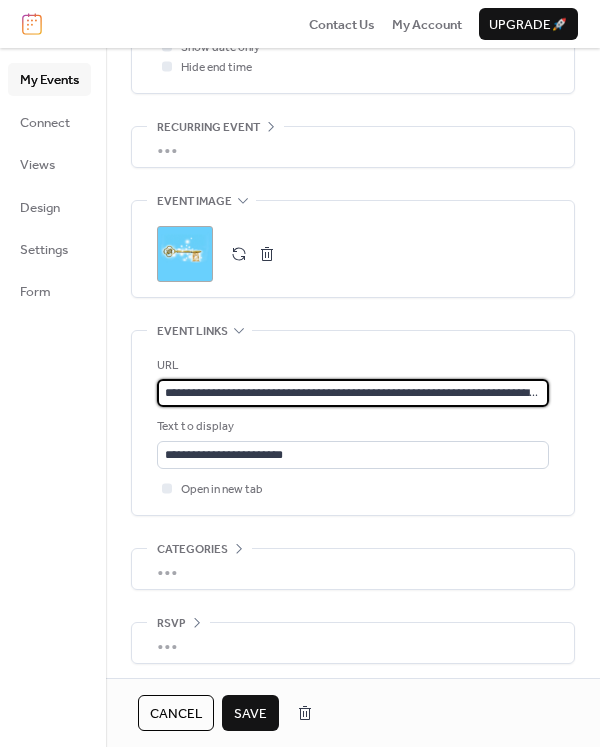 click on "**********" at bounding box center (353, 393) 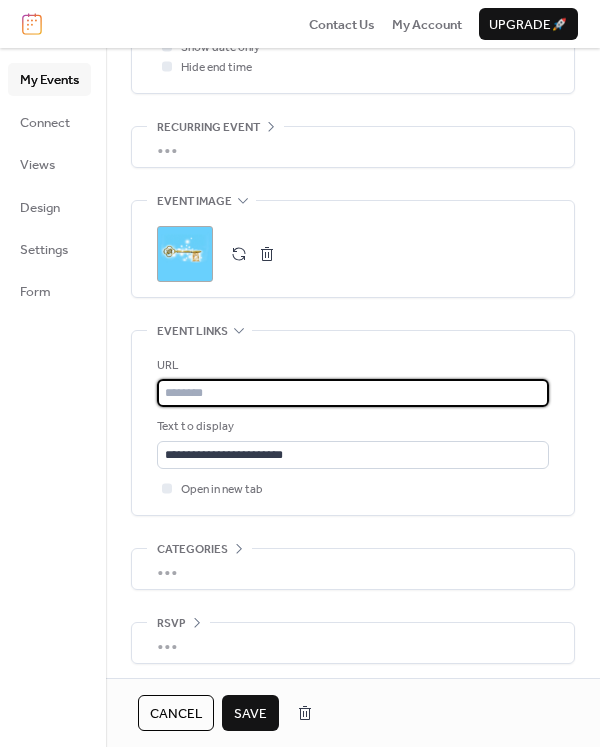 paste on "**********" 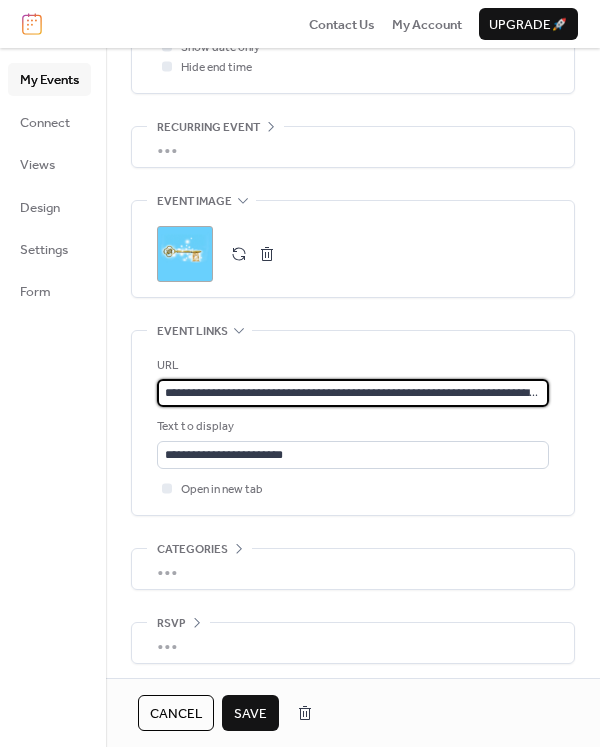 scroll, scrollTop: 0, scrollLeft: 210, axis: horizontal 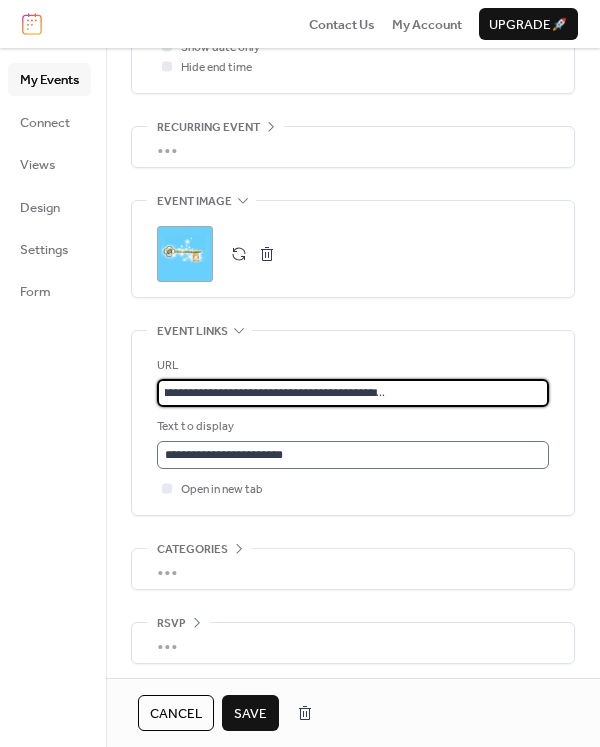 type on "**********" 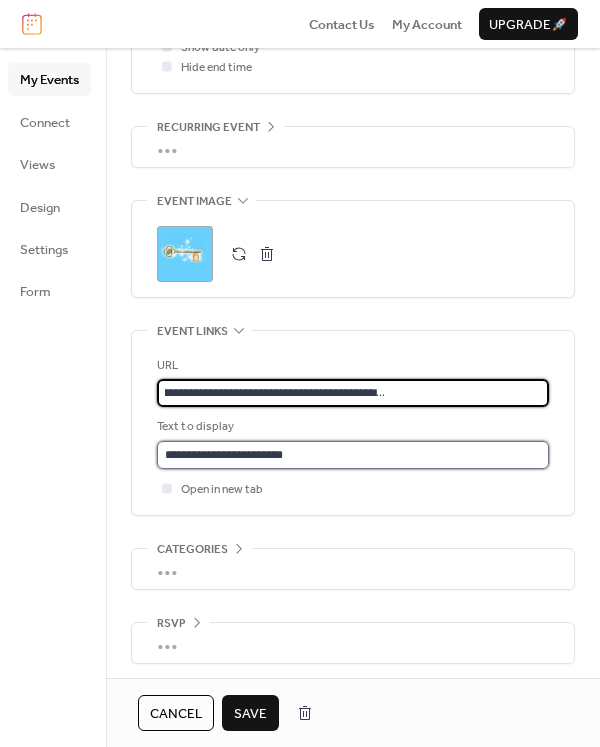 scroll, scrollTop: 0, scrollLeft: 0, axis: both 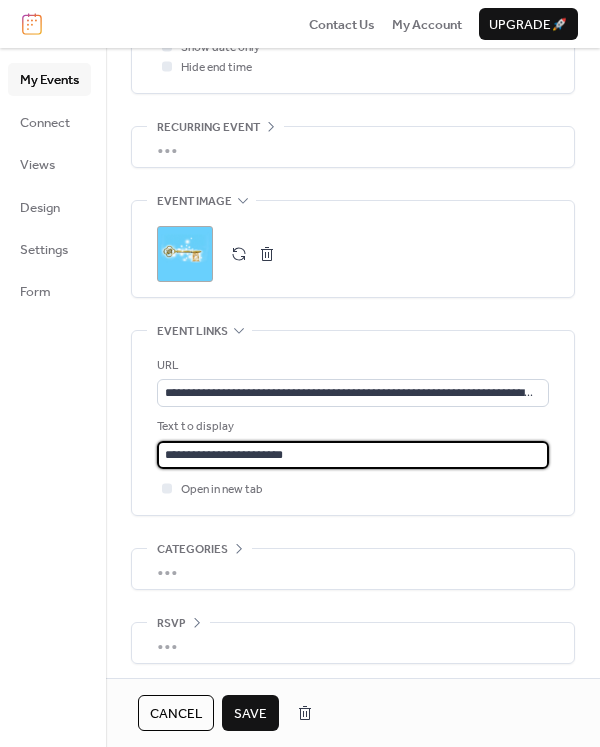 drag, startPoint x: 331, startPoint y: 453, endPoint x: 43, endPoint y: 442, distance: 288.21 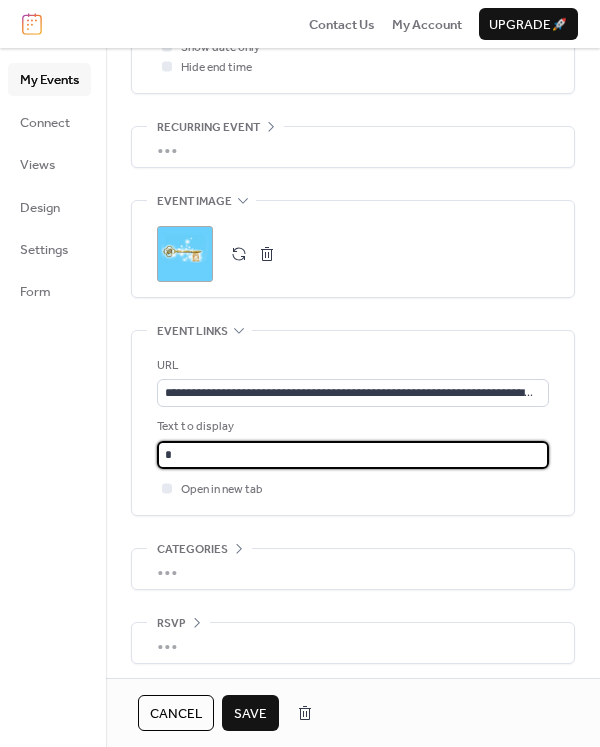type on "**********" 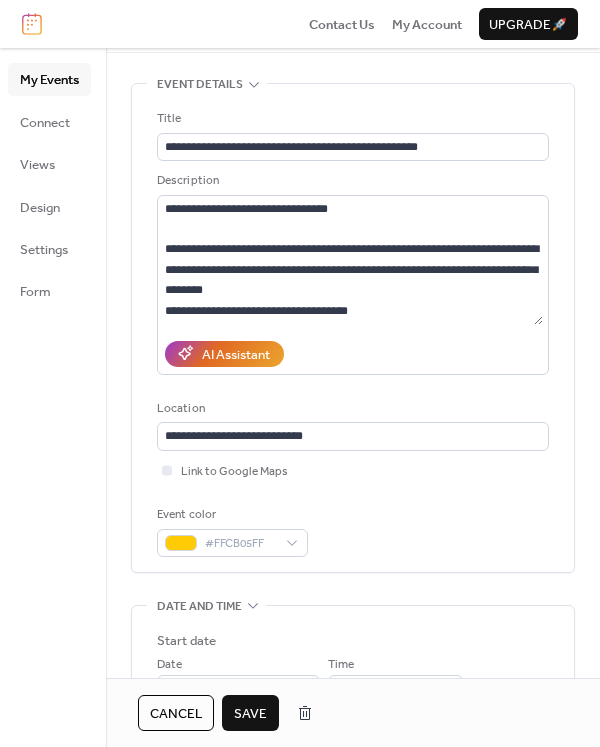 scroll, scrollTop: 0, scrollLeft: 0, axis: both 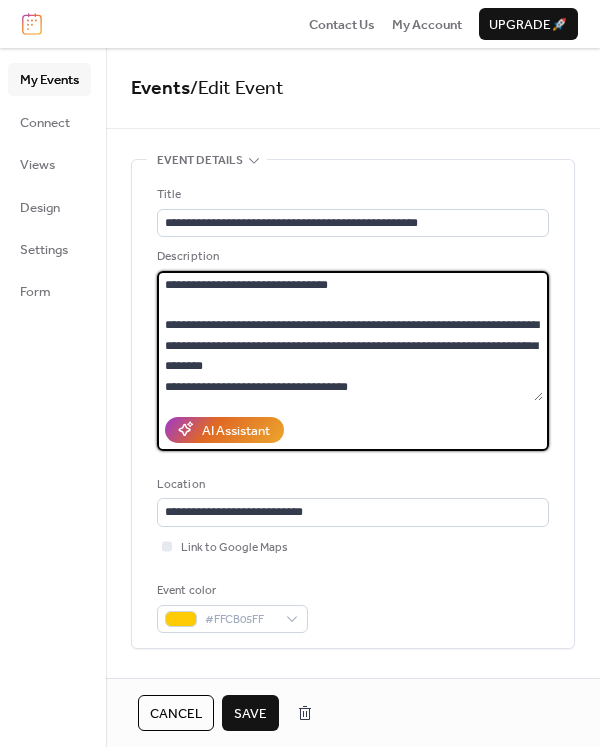 drag, startPoint x: 369, startPoint y: 389, endPoint x: 160, endPoint y: 273, distance: 239.03348 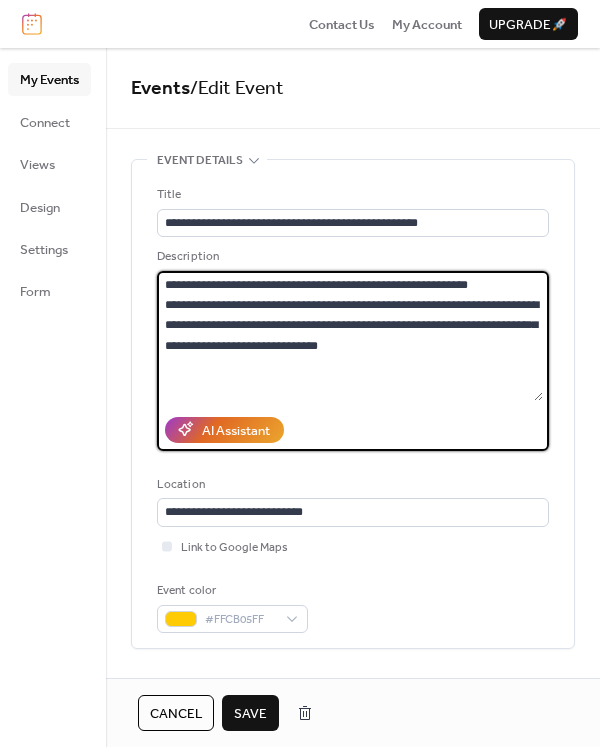 click at bounding box center (350, 336) 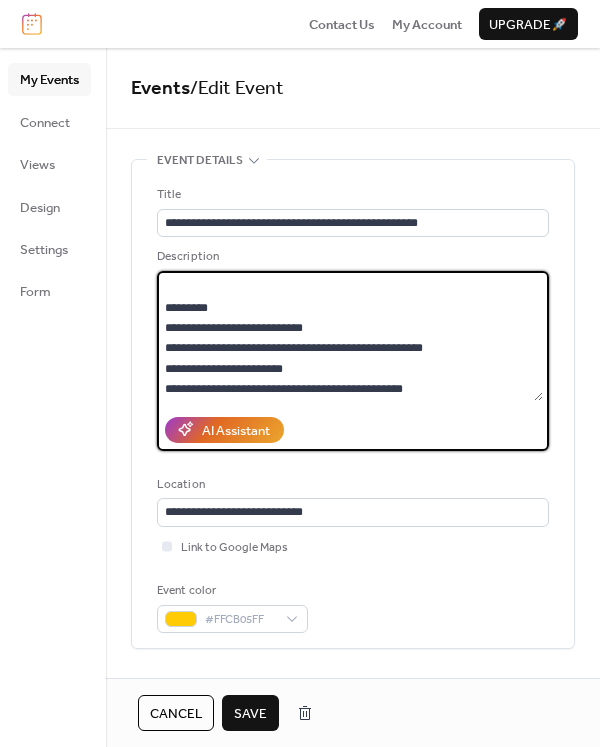scroll, scrollTop: 548, scrollLeft: 0, axis: vertical 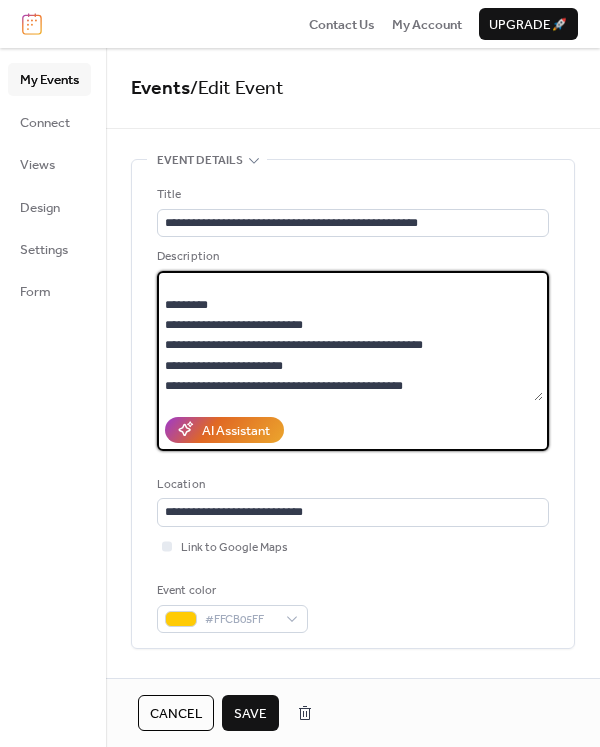 type on "**********" 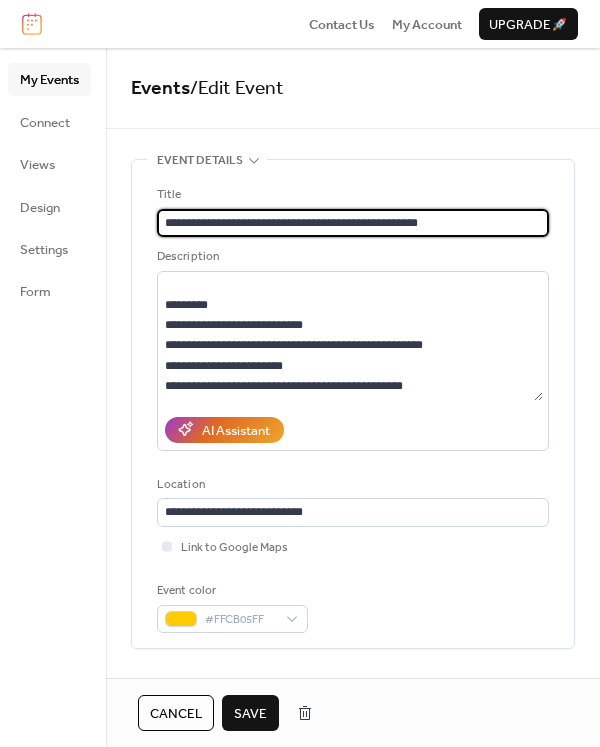 scroll, scrollTop: 0, scrollLeft: 0, axis: both 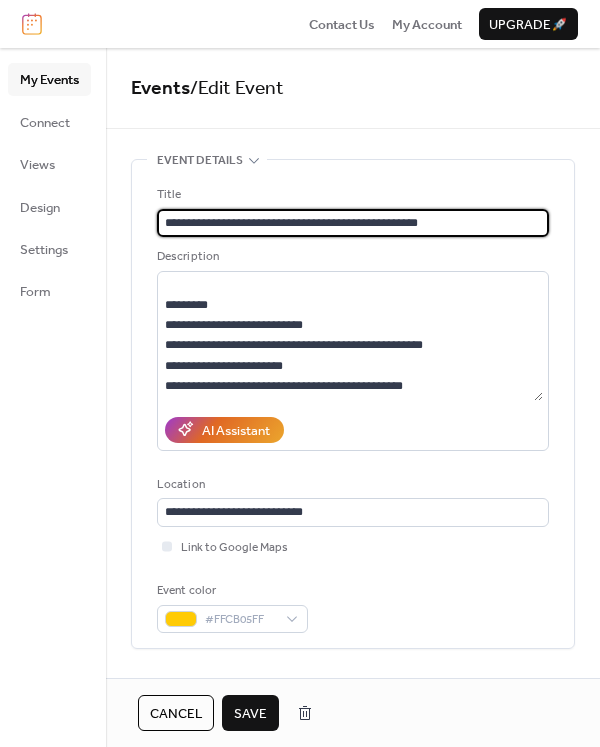 drag, startPoint x: 284, startPoint y: 221, endPoint x: 72, endPoint y: 229, distance: 212.1509 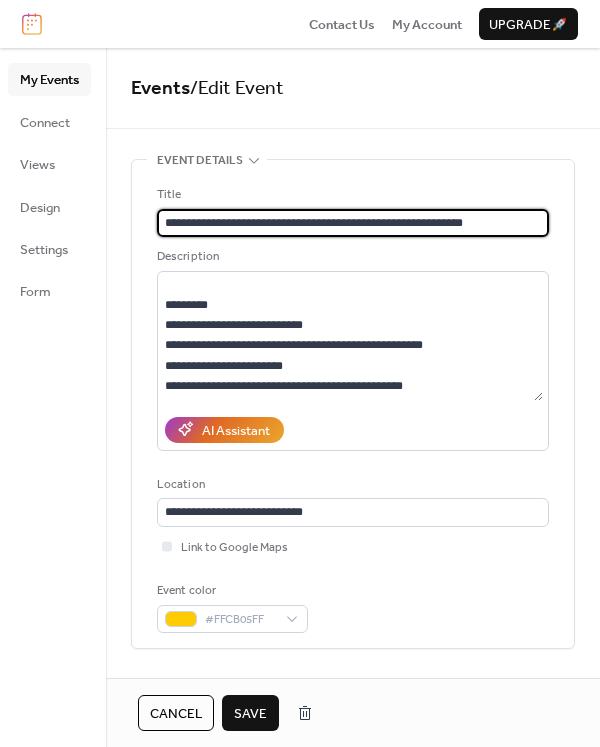 type on "**********" 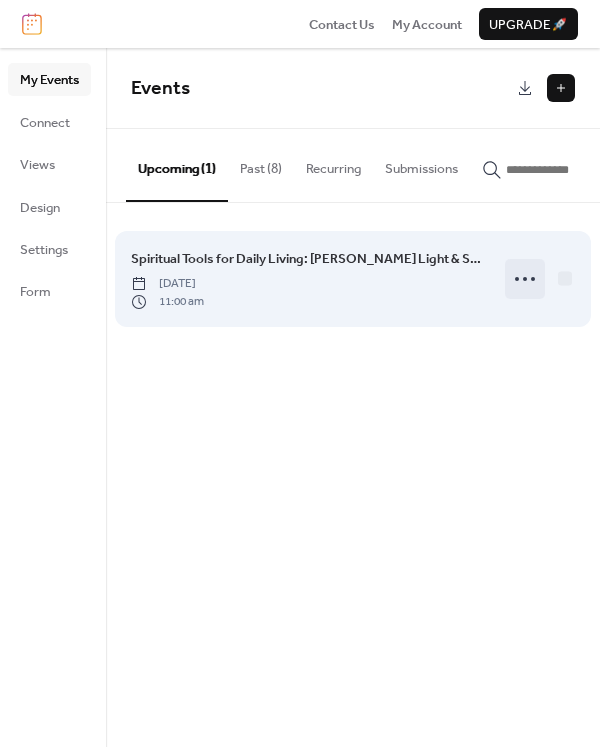 click 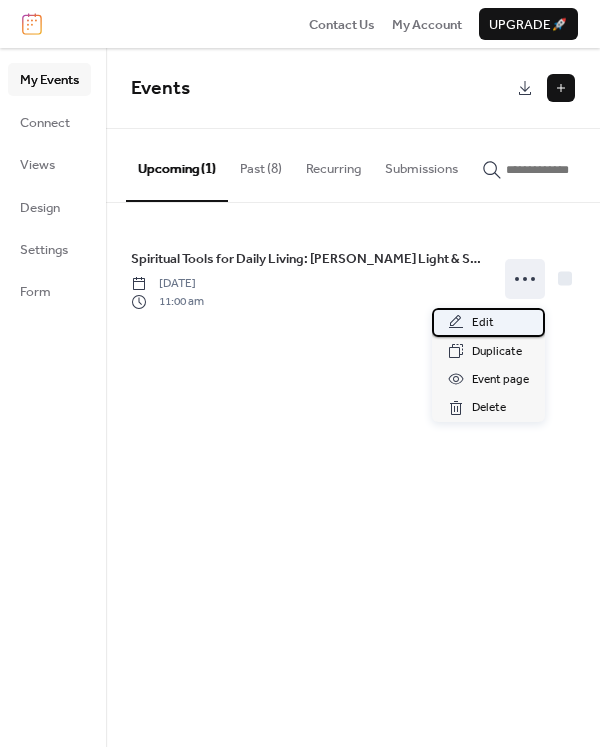 click on "Edit" at bounding box center [483, 323] 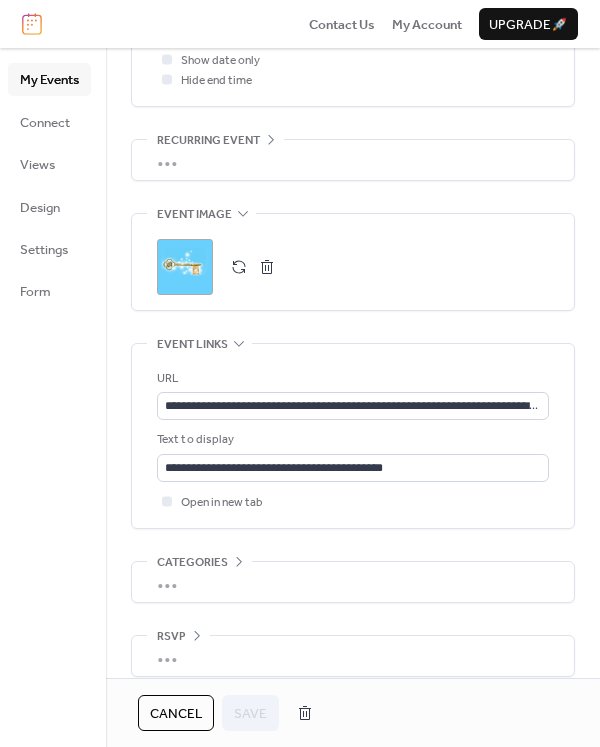 scroll, scrollTop: 883, scrollLeft: 0, axis: vertical 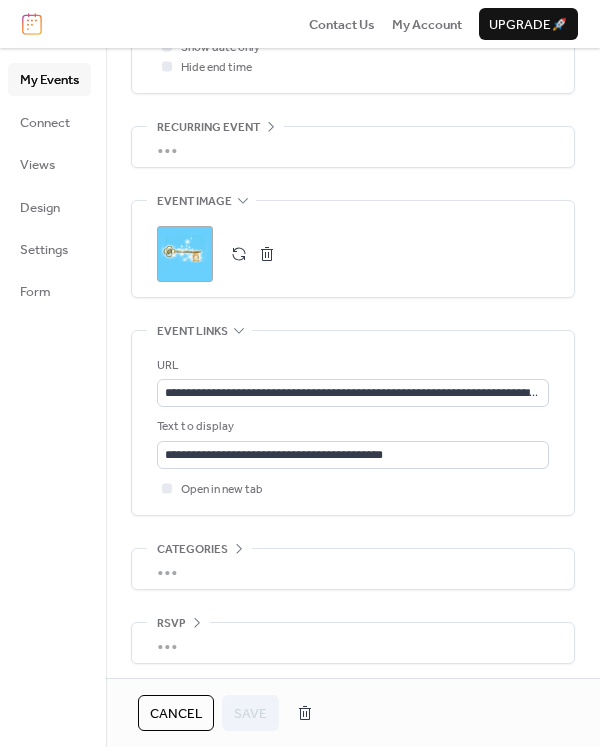 click on "Cancel" at bounding box center (176, 714) 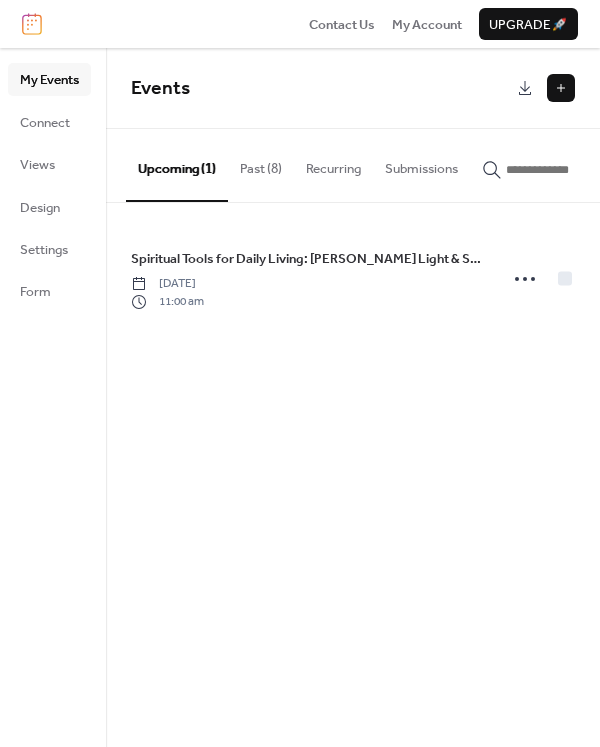 click on "Events Upcoming (1) Past (8) Recurring Submissions Spiritual Tools for Daily Living:  ECK Light & Sound Service Sunday, August 10, 2025 11:00 am Cancel" at bounding box center [353, 397] 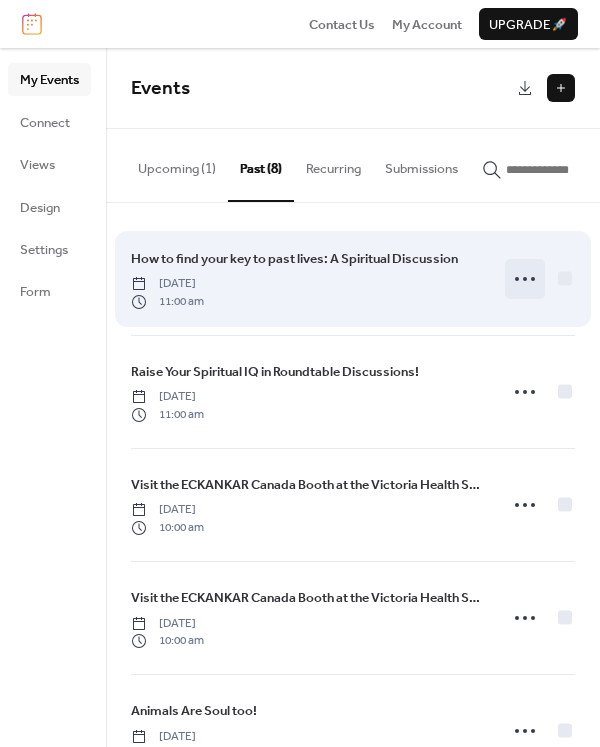 click 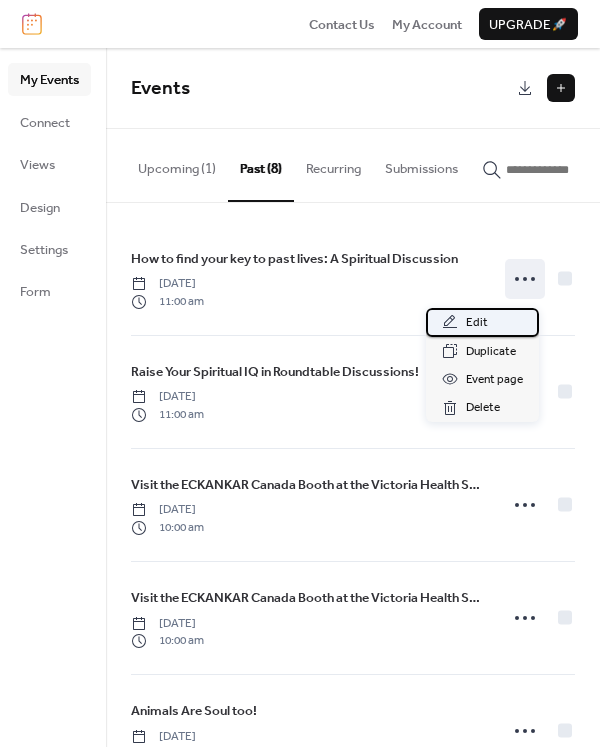 click on "Edit" at bounding box center (477, 323) 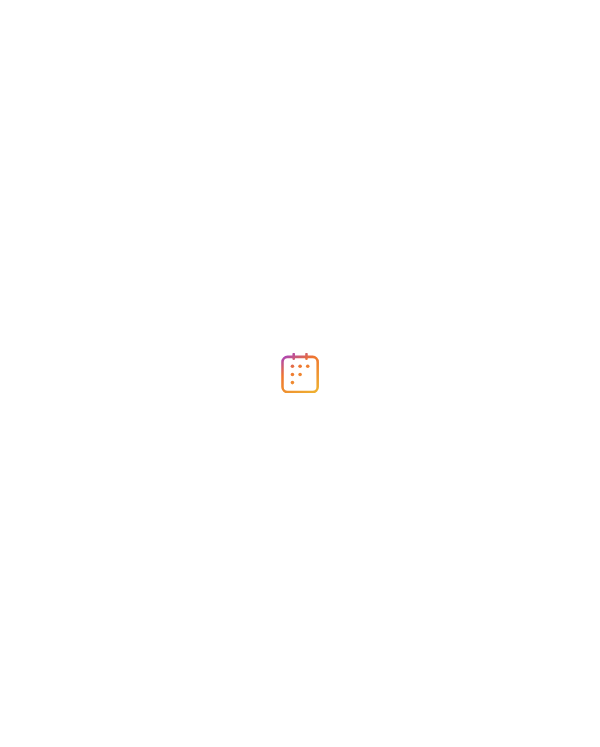 scroll, scrollTop: 0, scrollLeft: 0, axis: both 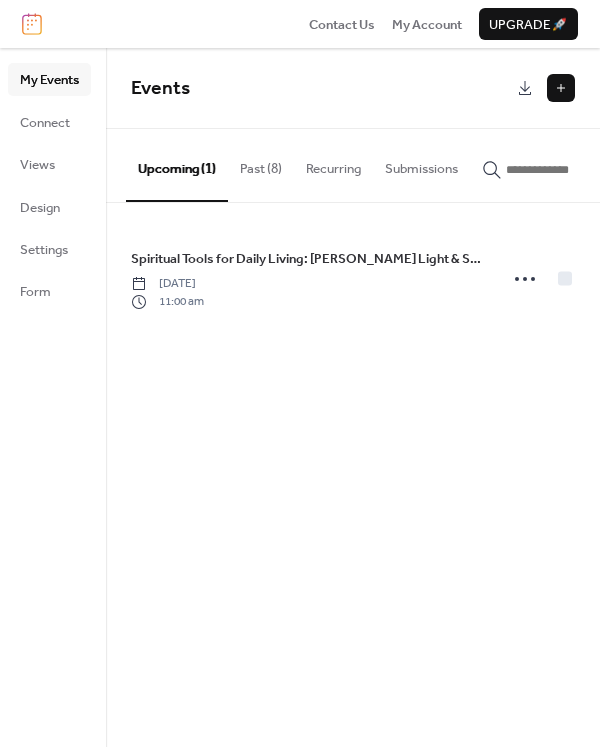 click on "Past (8)" at bounding box center [261, 164] 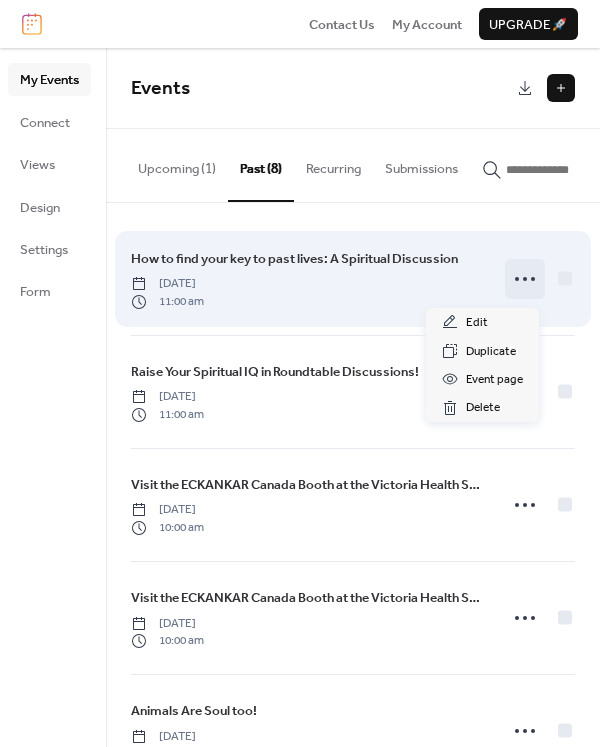 click 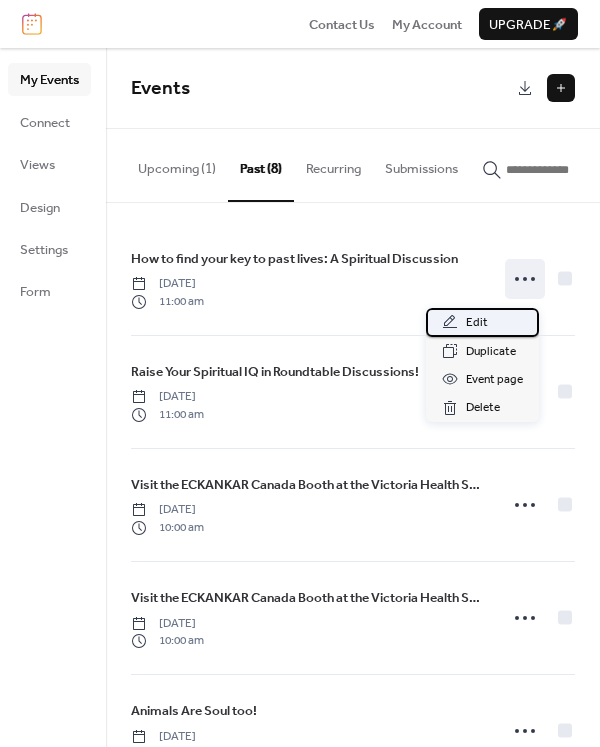 click on "Edit" at bounding box center (477, 323) 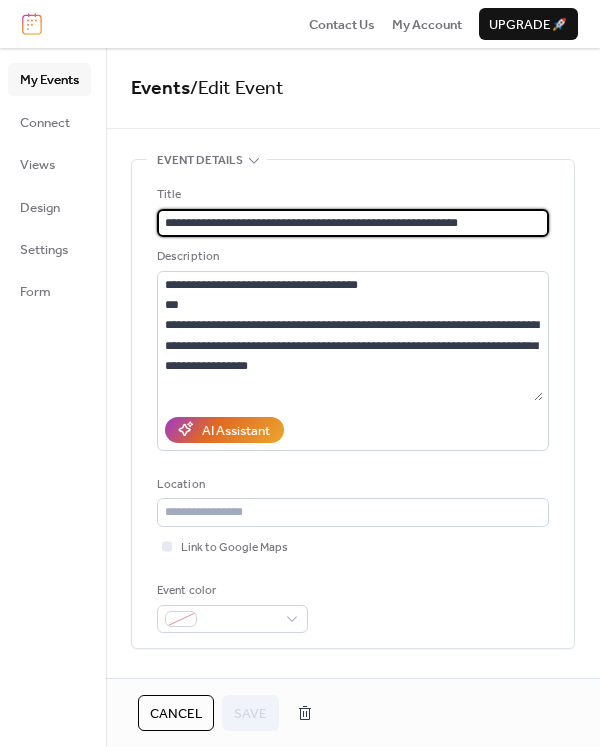scroll, scrollTop: 0, scrollLeft: 0, axis: both 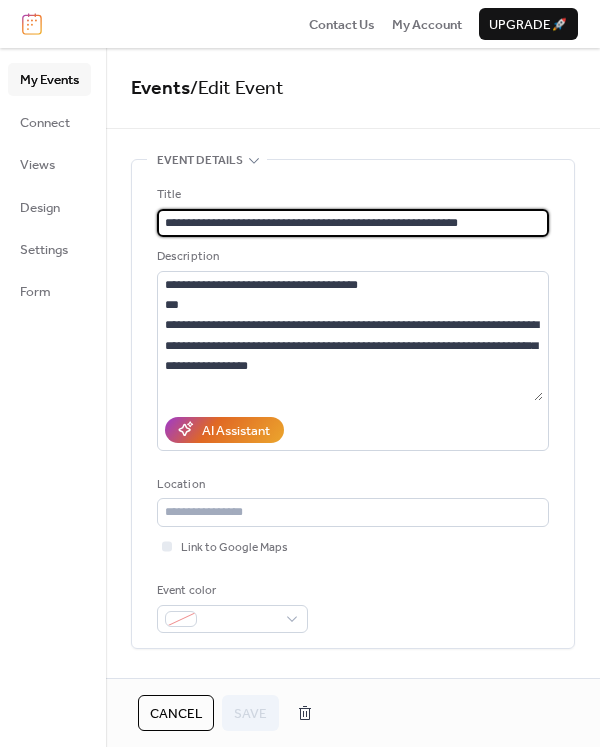 drag, startPoint x: 332, startPoint y: 226, endPoint x: 147, endPoint y: 243, distance: 185.77943 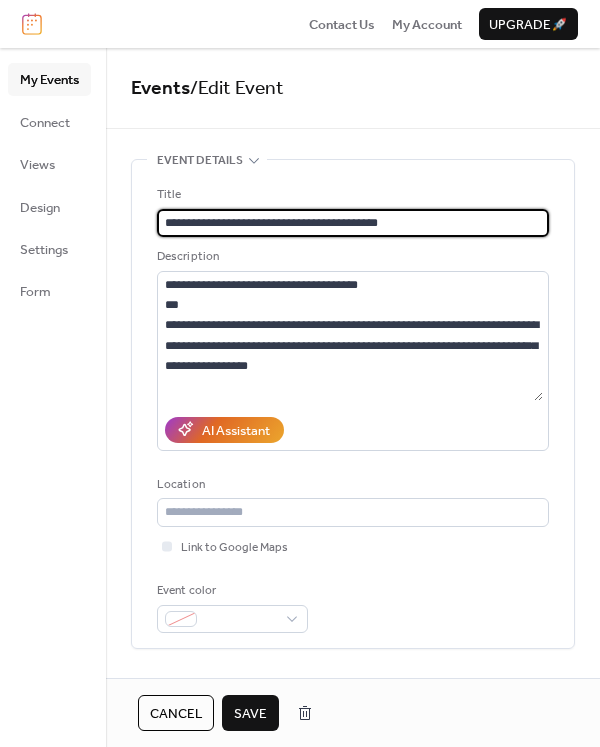 scroll, scrollTop: 0, scrollLeft: 0, axis: both 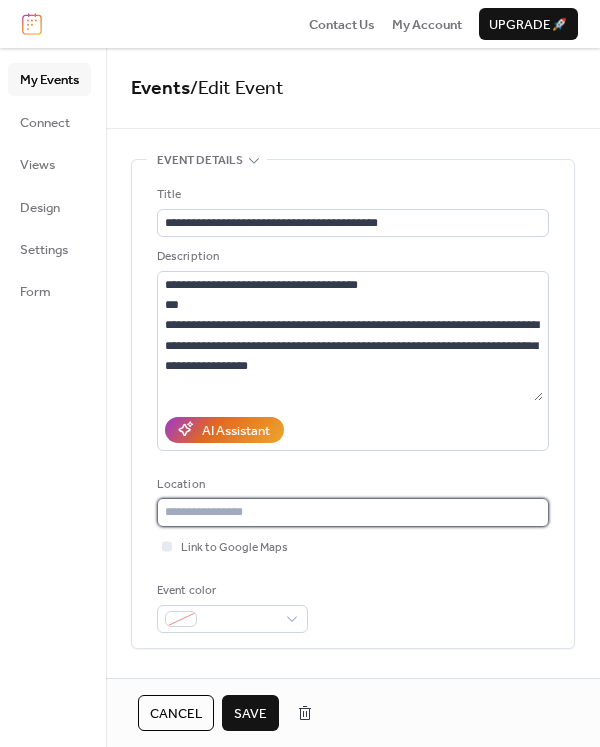 click at bounding box center [353, 512] 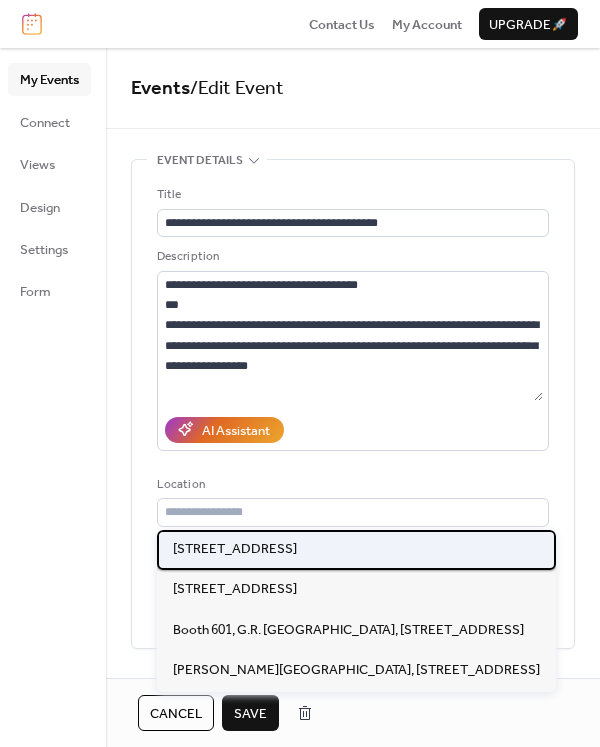 click on "648 Fisgard St, Victoria, BC" at bounding box center (235, 549) 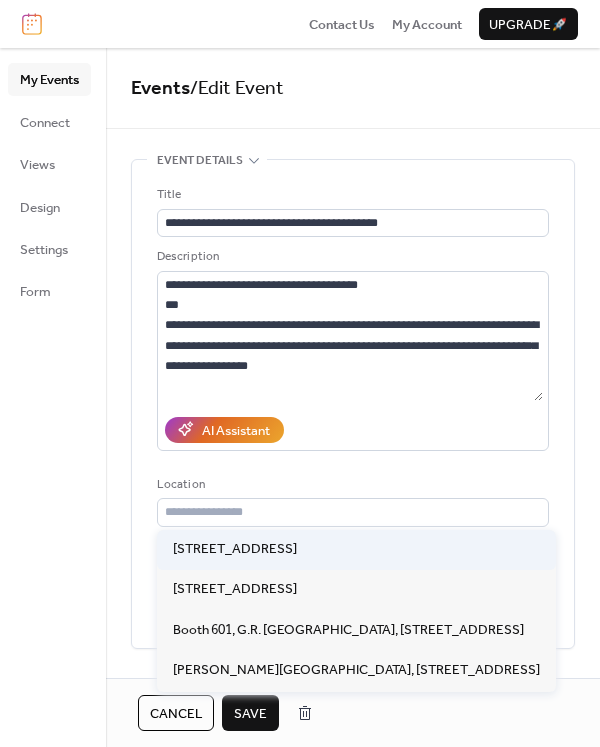 type on "**********" 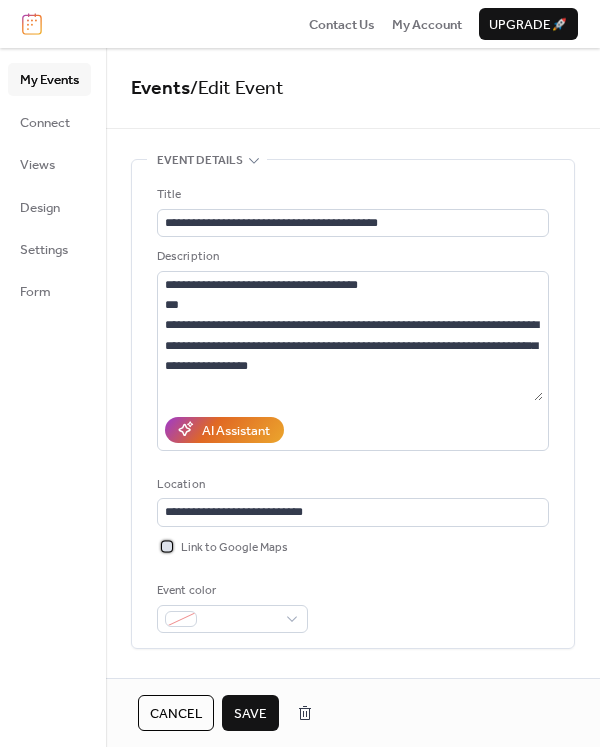 click at bounding box center (167, 546) 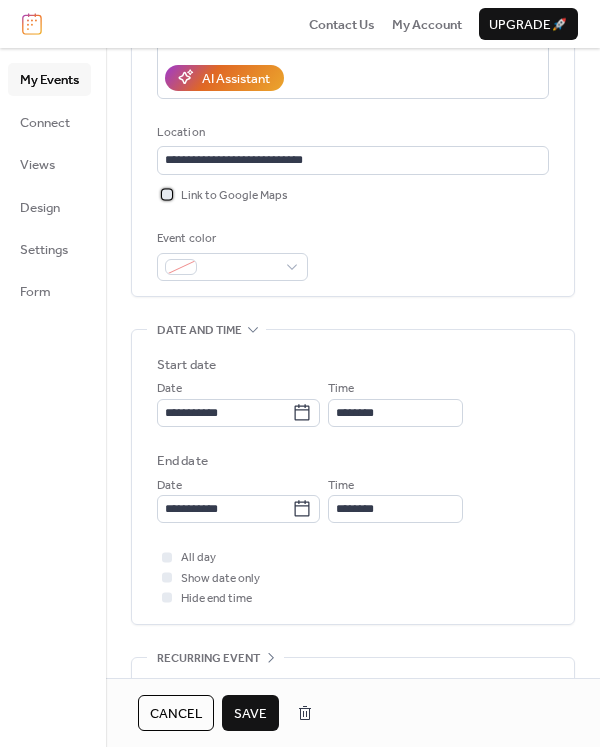 scroll, scrollTop: 366, scrollLeft: 0, axis: vertical 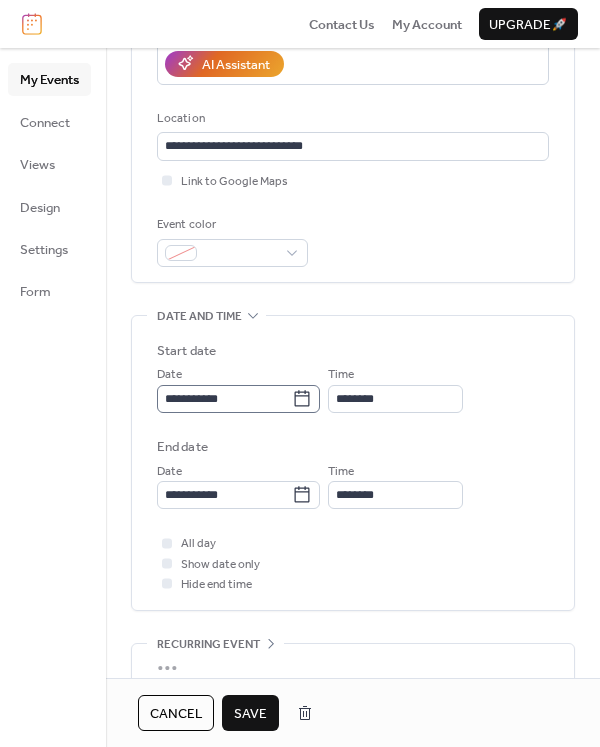 click 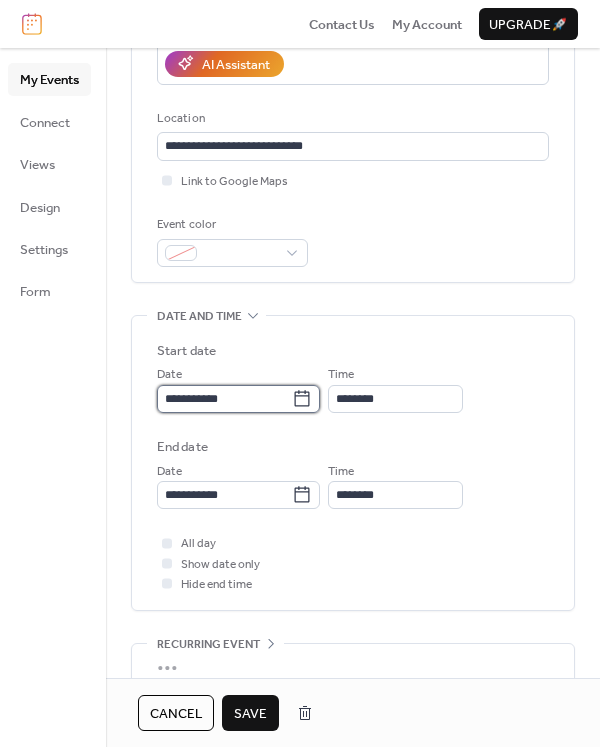 click on "**********" at bounding box center [224, 399] 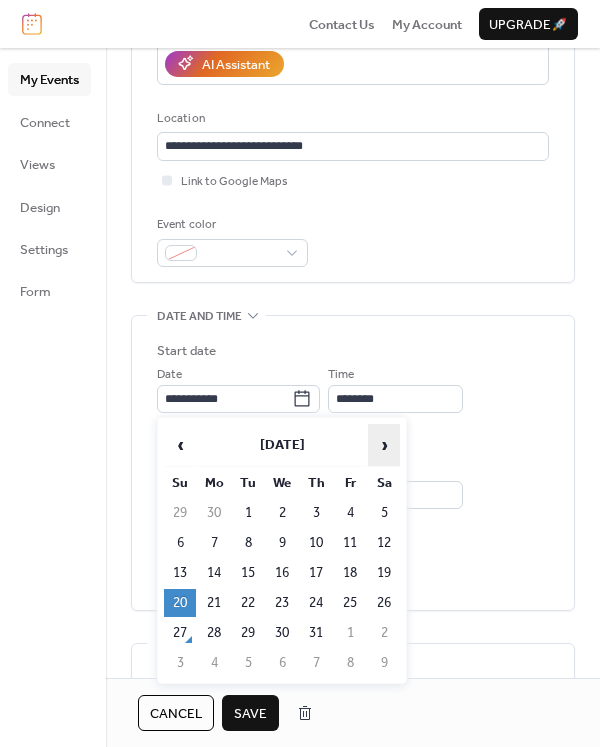 click on "›" at bounding box center [384, 445] 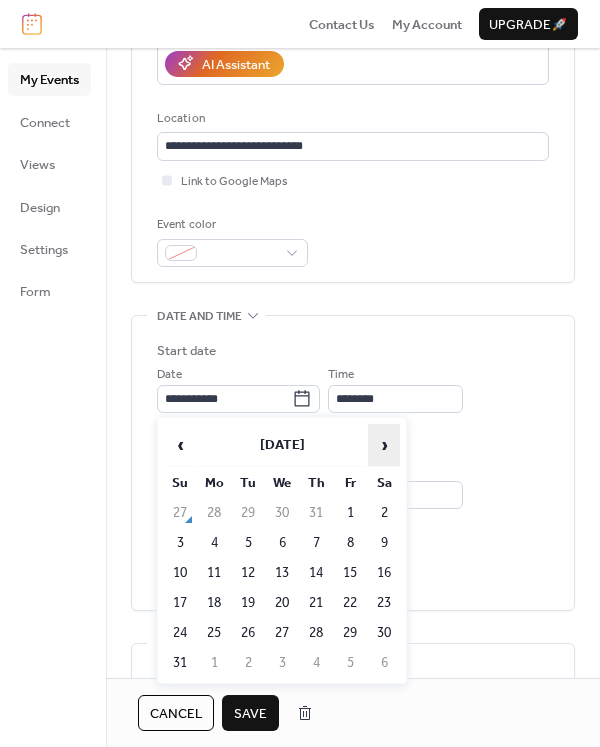 click on "›" at bounding box center [384, 445] 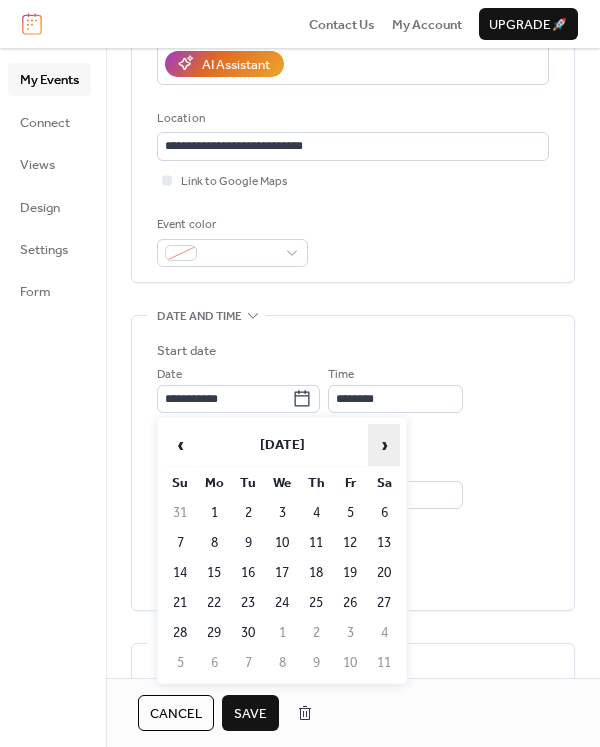 click on "›" at bounding box center (384, 445) 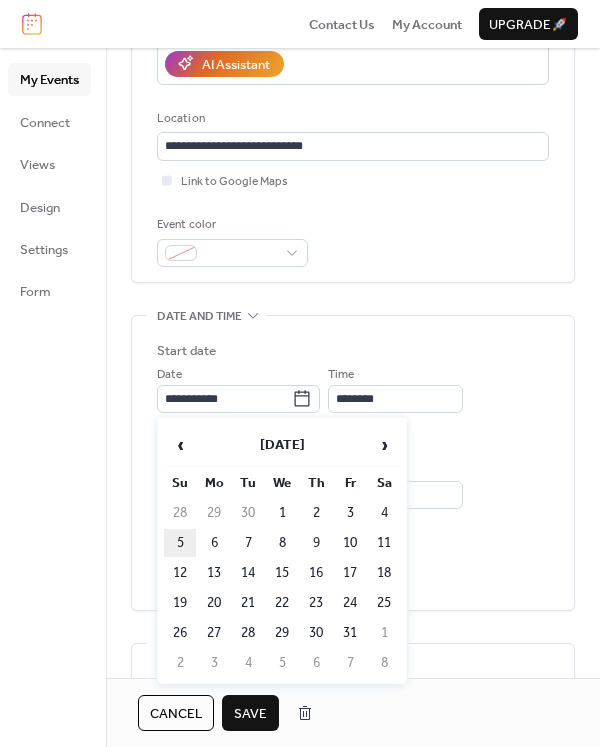 click on "5" at bounding box center (180, 543) 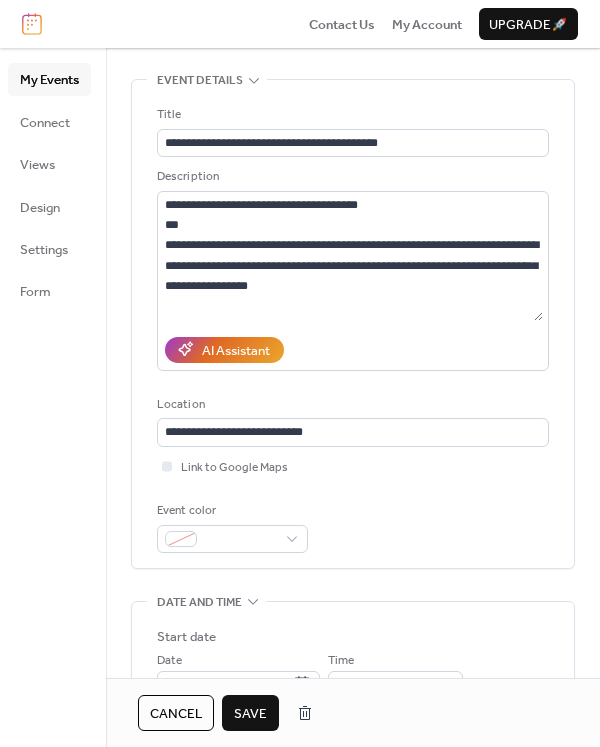 scroll, scrollTop: 75, scrollLeft: 0, axis: vertical 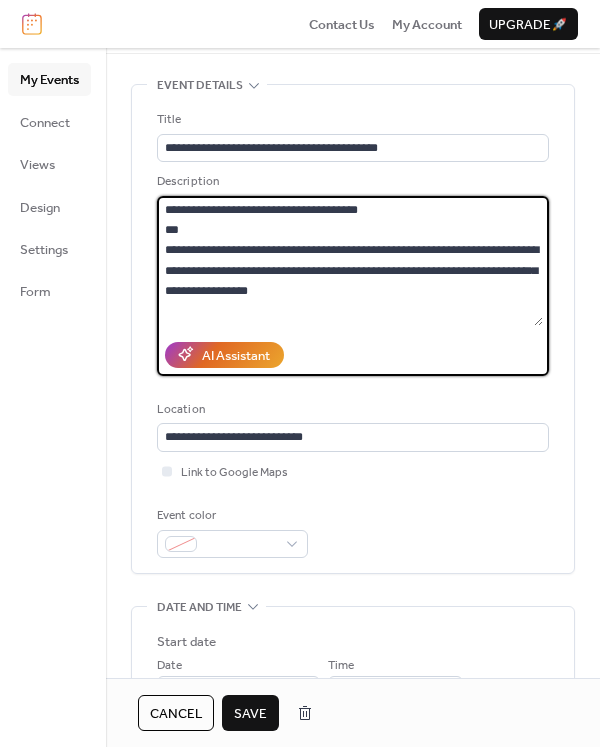 drag, startPoint x: 307, startPoint y: 290, endPoint x: 147, endPoint y: 205, distance: 181.17671 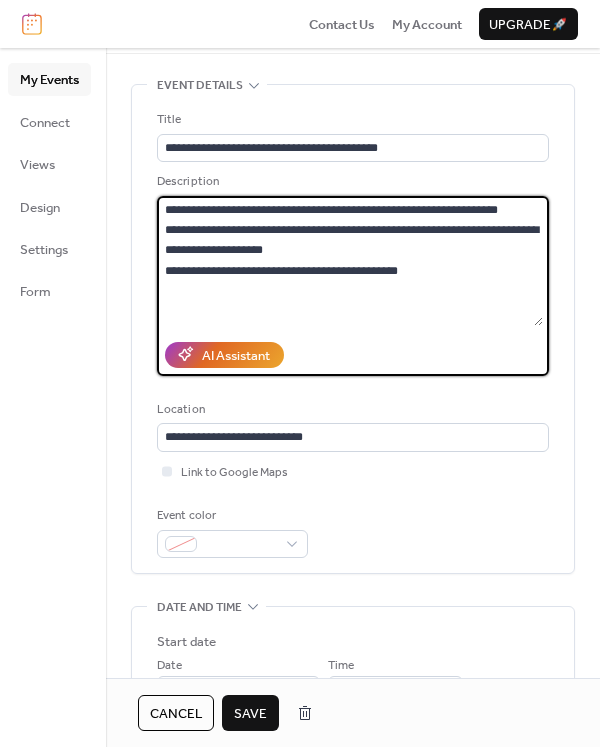 click at bounding box center (350, 261) 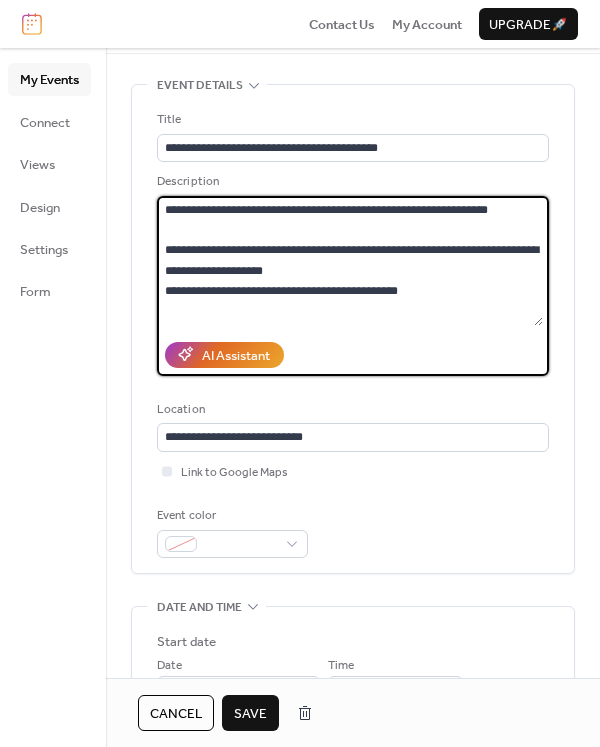 click at bounding box center (350, 261) 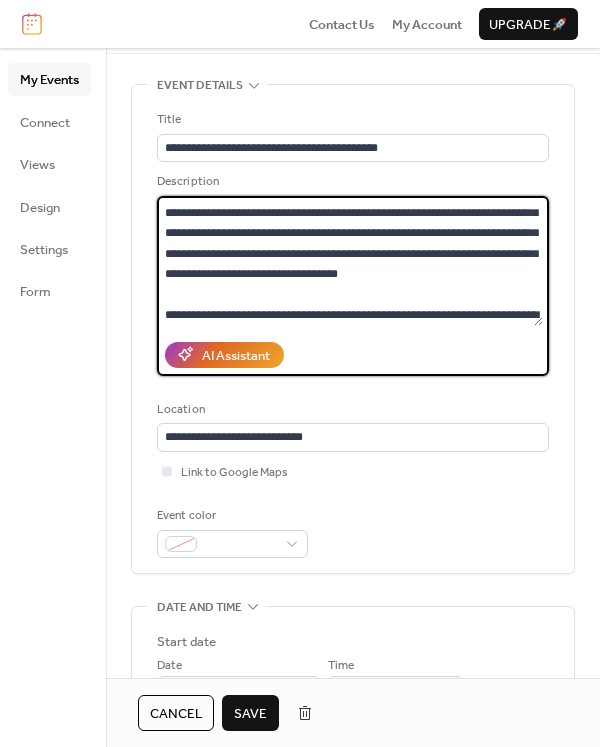 scroll, scrollTop: 124, scrollLeft: 0, axis: vertical 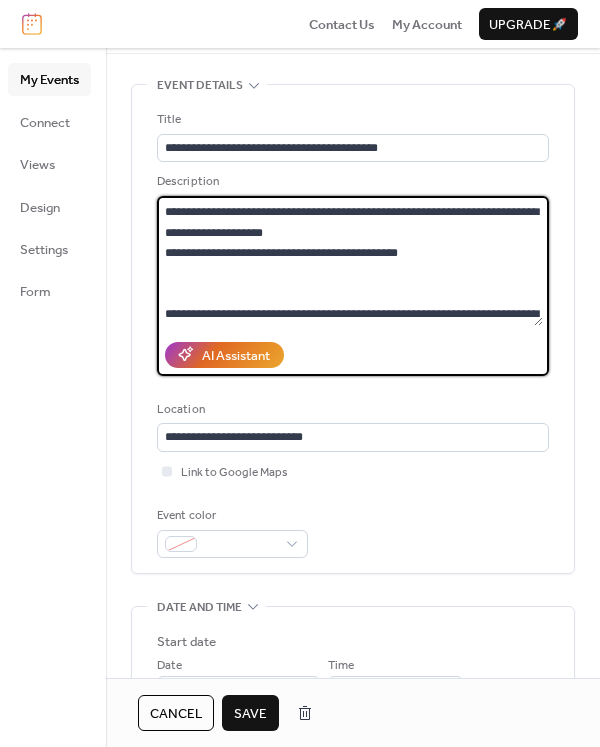 paste on "**********" 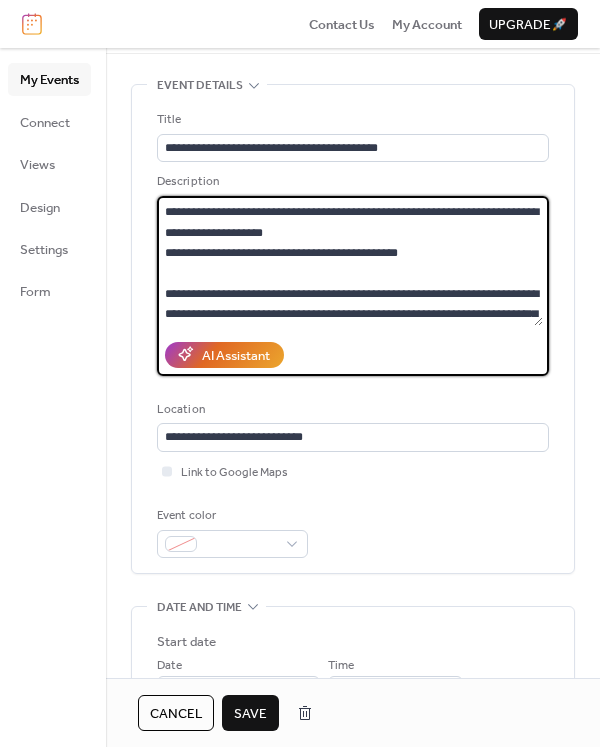 scroll, scrollTop: 548, scrollLeft: 0, axis: vertical 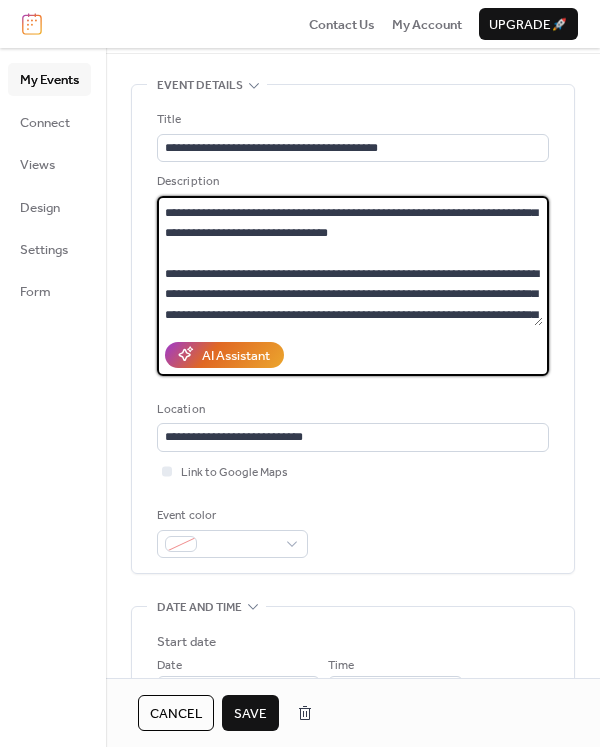 click at bounding box center (350, 261) 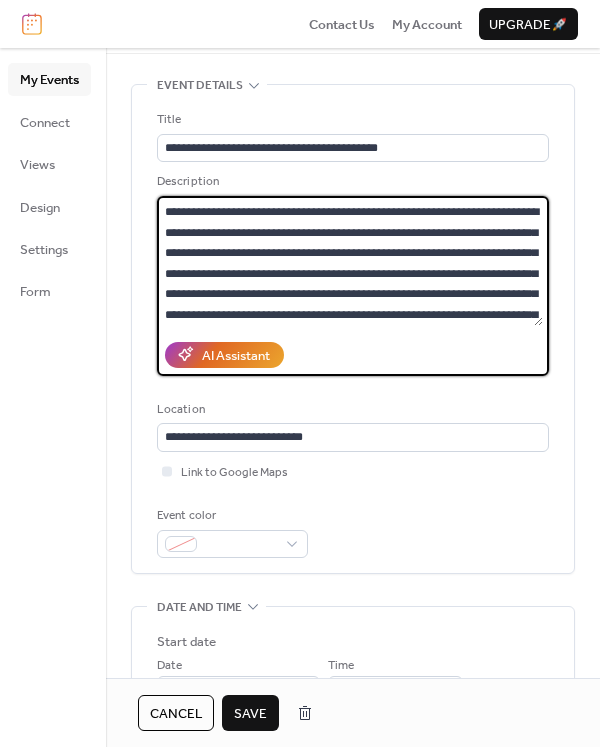 scroll, scrollTop: 262, scrollLeft: 0, axis: vertical 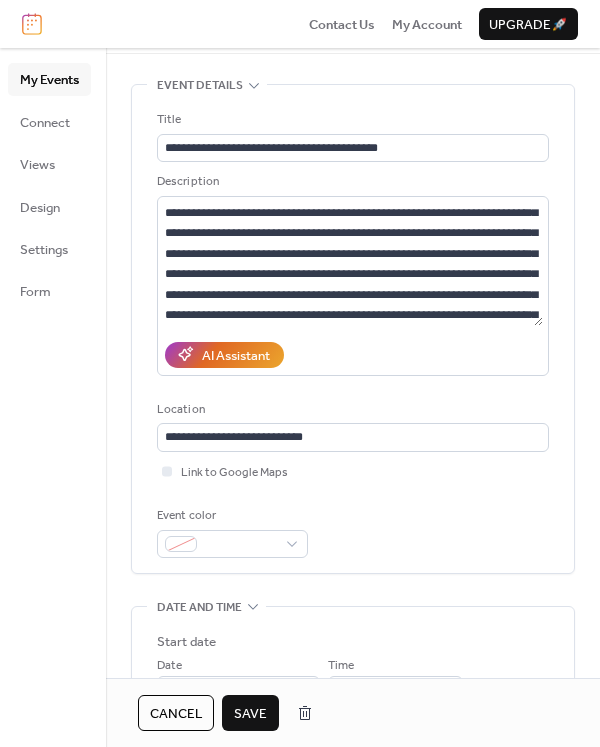 click on "AI Assistant" at bounding box center (353, 355) 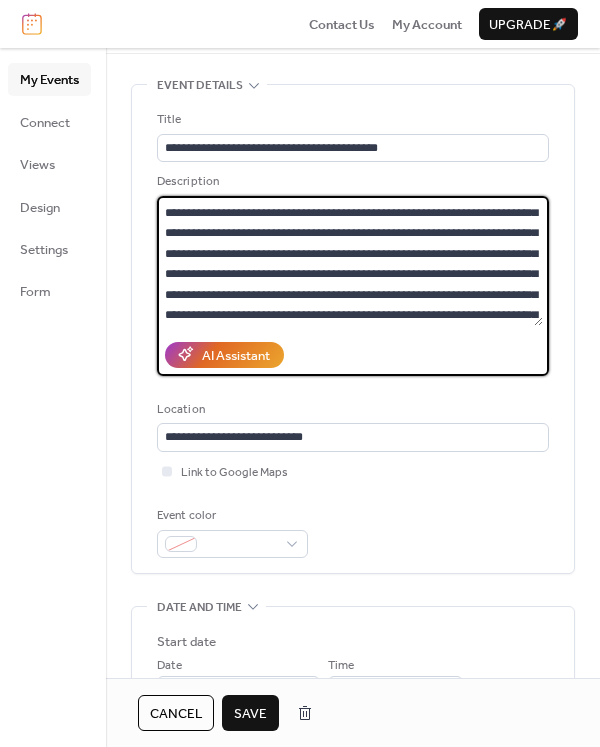 click at bounding box center (350, 261) 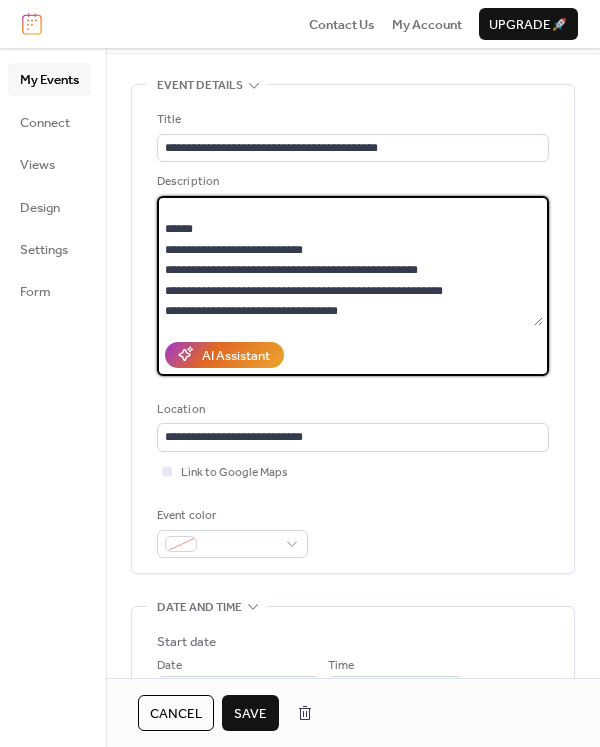 scroll, scrollTop: 976, scrollLeft: 0, axis: vertical 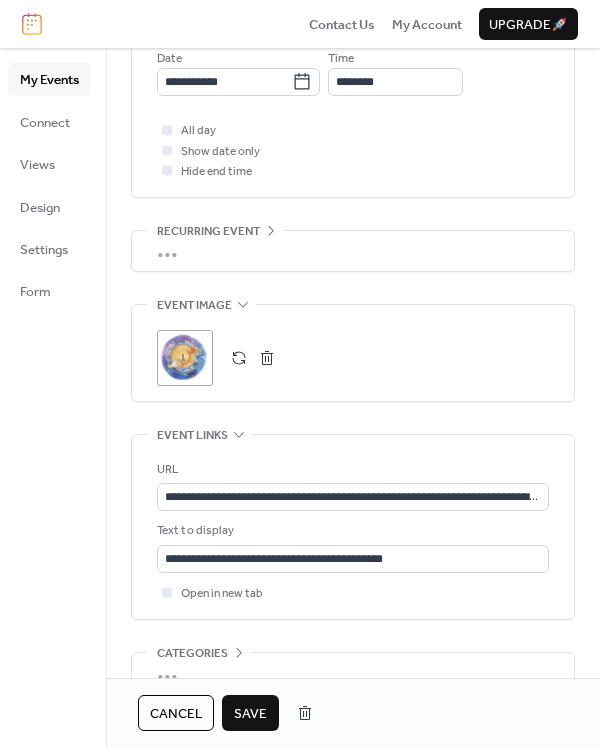 type on "**********" 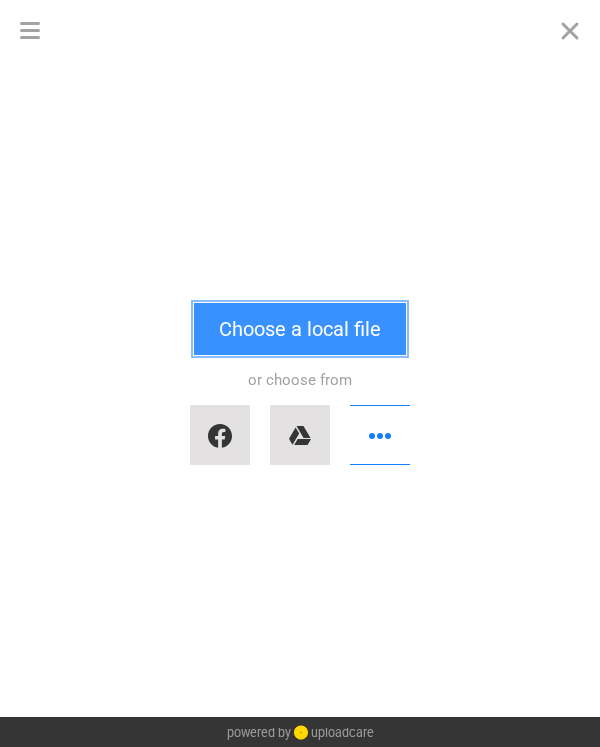 click on "Choose a local file" at bounding box center [300, 329] 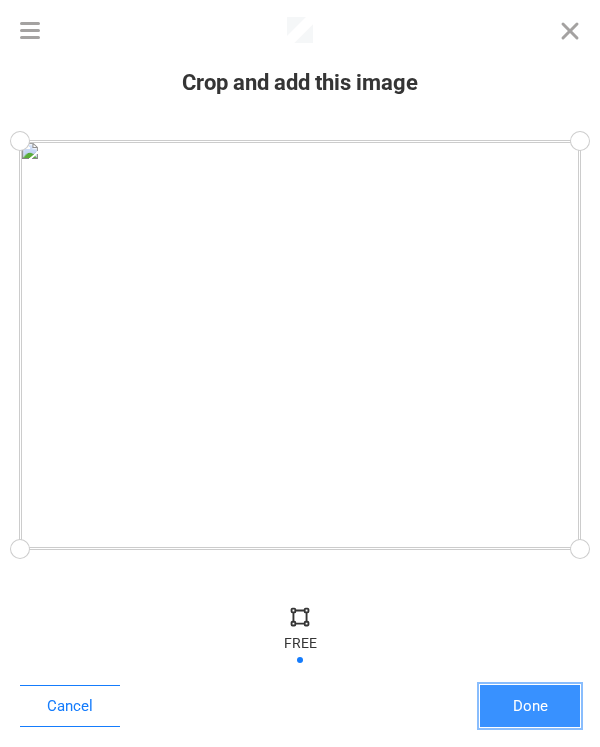 click on "Done" at bounding box center [530, 706] 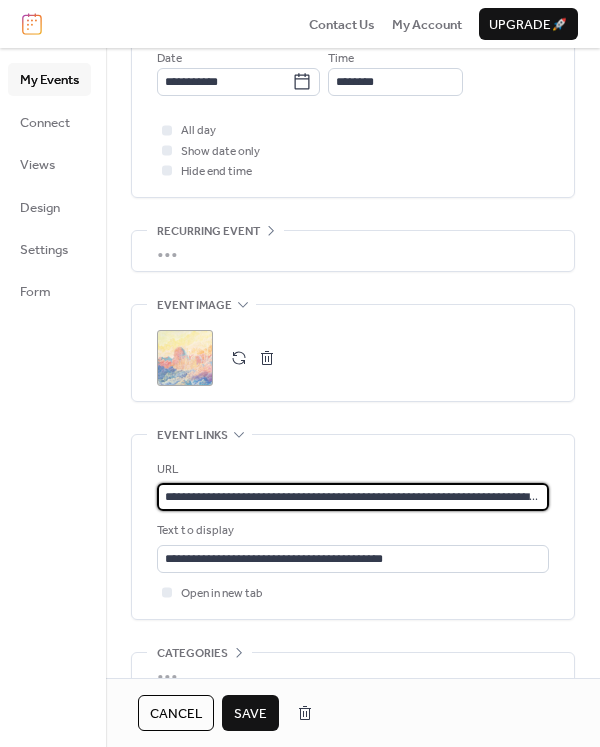 click on "**********" at bounding box center (353, 497) 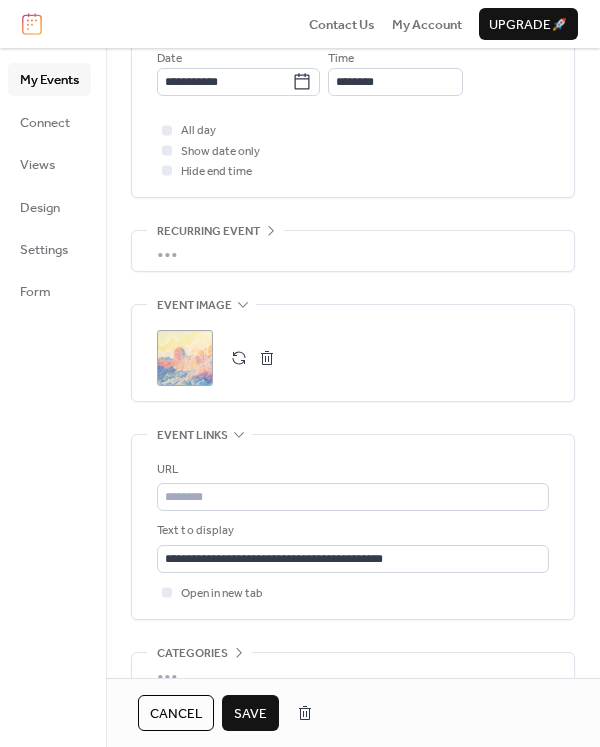 click on "URL" at bounding box center (351, 470) 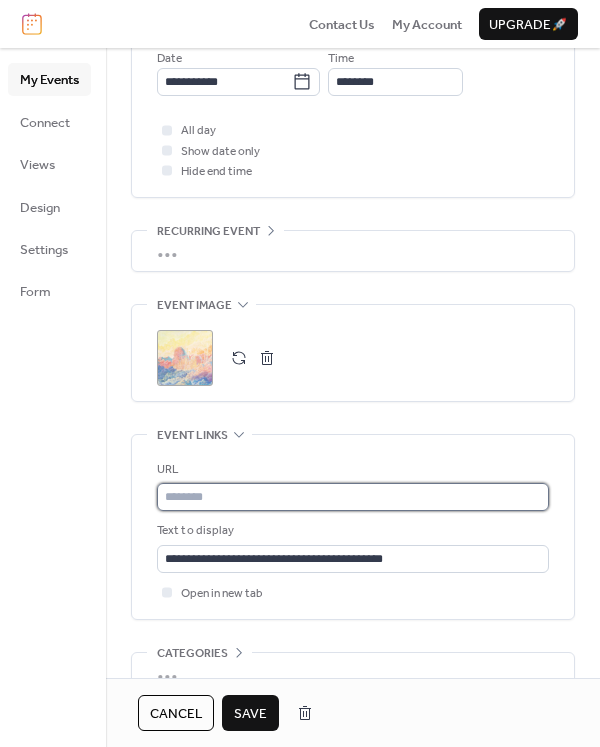 click at bounding box center (353, 497) 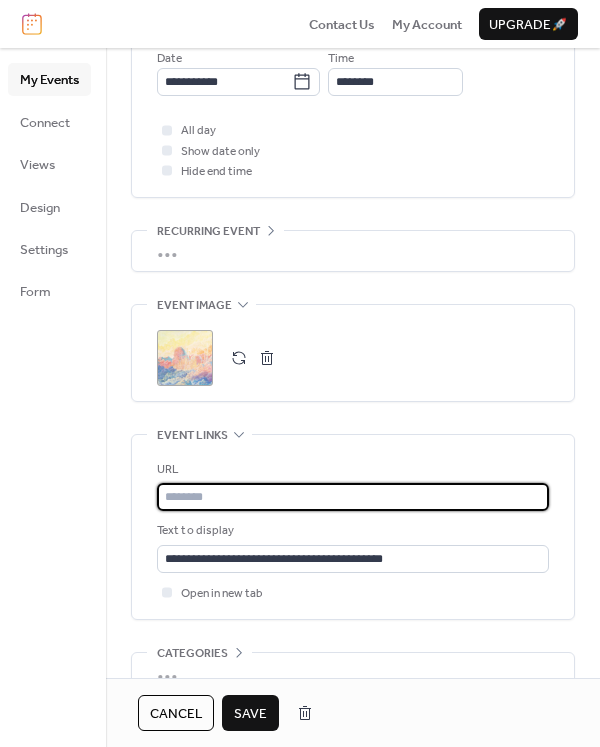 paste on "**********" 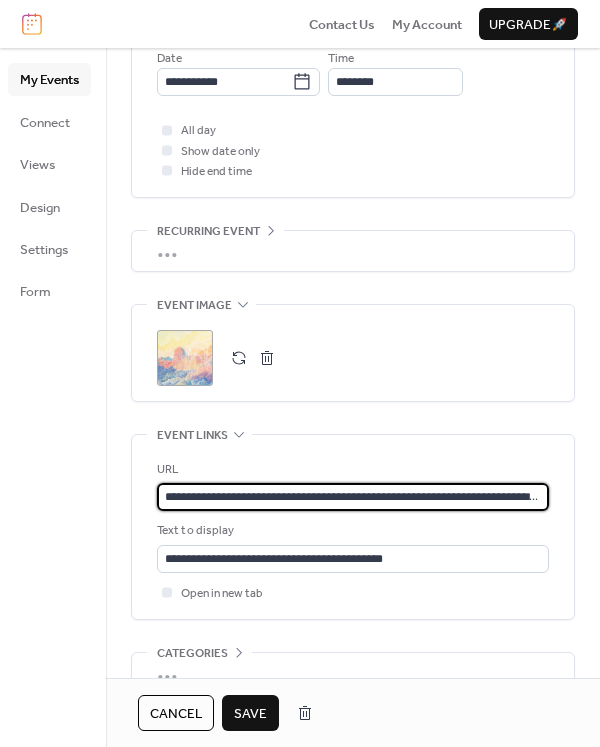 scroll, scrollTop: 0, scrollLeft: 210, axis: horizontal 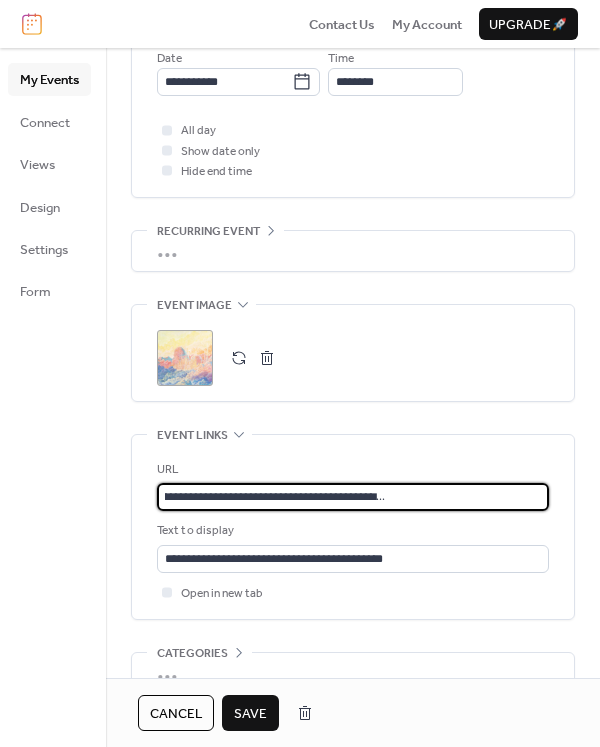 type on "**********" 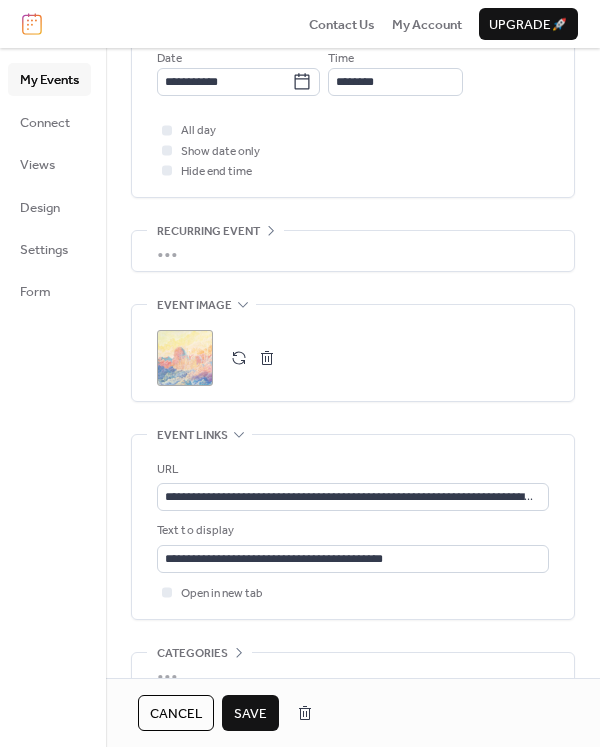 click on "Save" at bounding box center [250, 714] 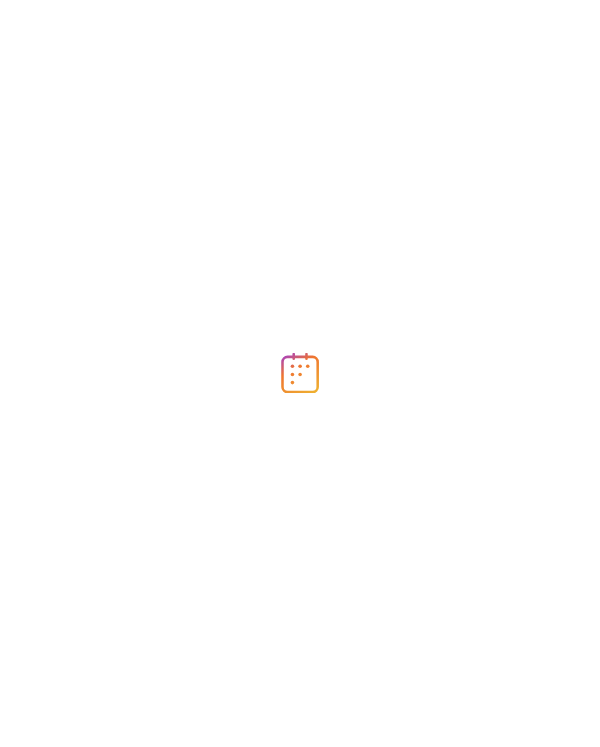 scroll, scrollTop: 0, scrollLeft: 0, axis: both 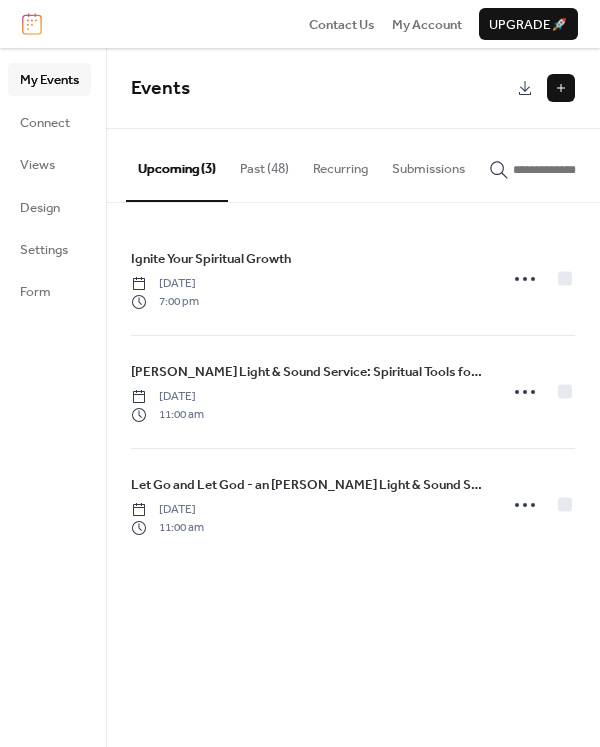 click on "Past (48)" at bounding box center (264, 164) 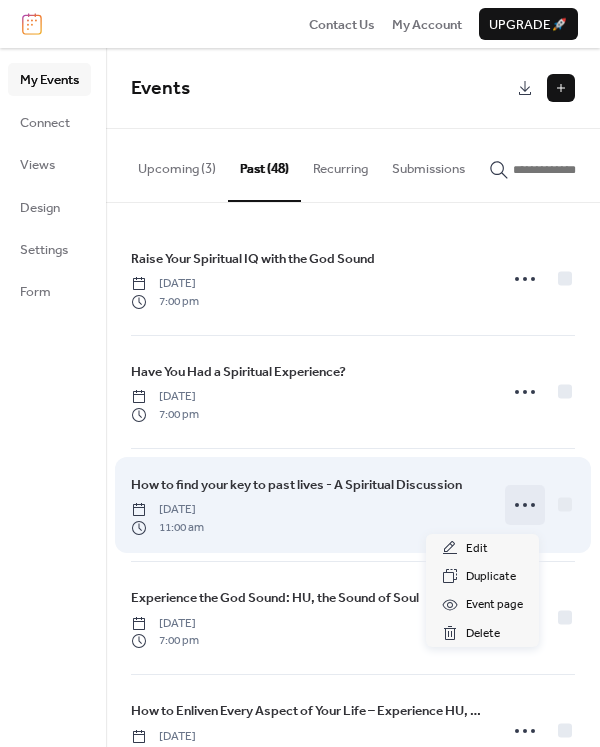 click 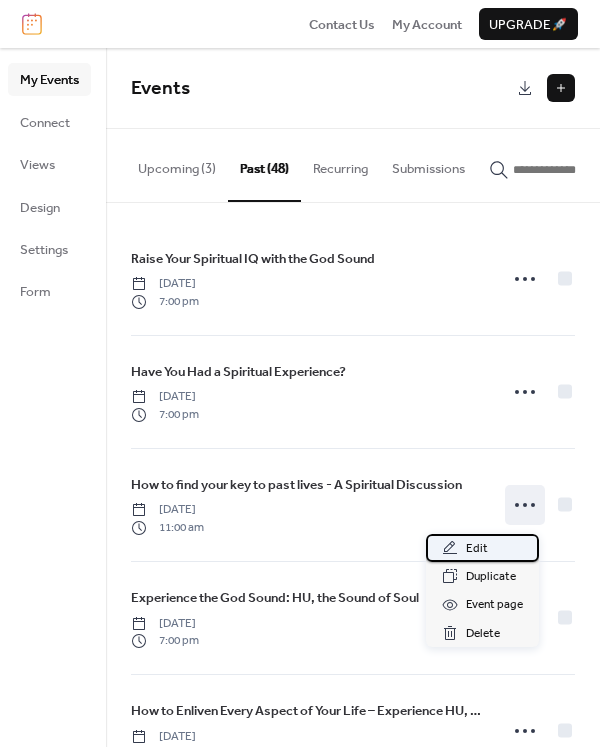 click on "Edit" at bounding box center [477, 549] 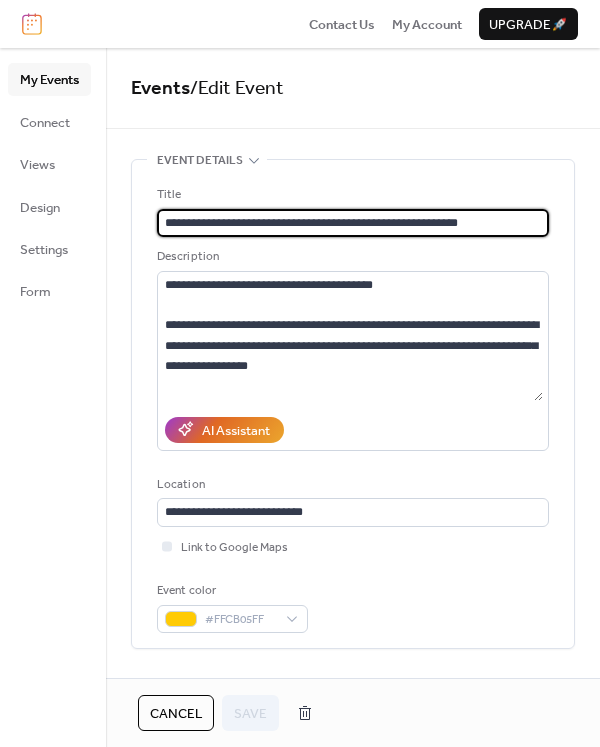 scroll, scrollTop: 0, scrollLeft: 0, axis: both 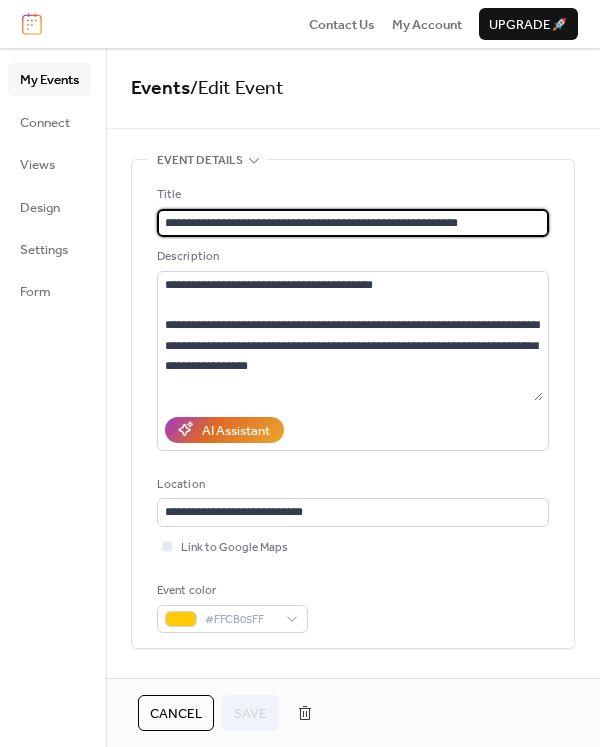 drag, startPoint x: 334, startPoint y: 227, endPoint x: 108, endPoint y: 261, distance: 228.54321 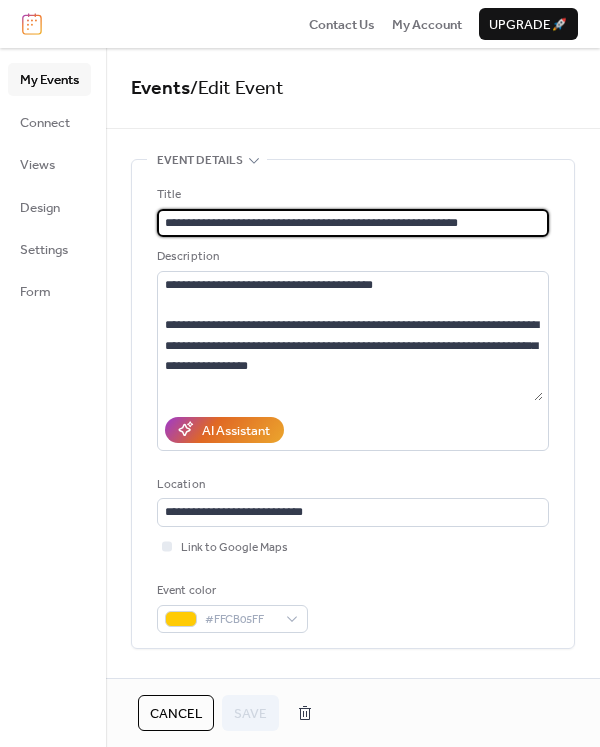 scroll, scrollTop: 0, scrollLeft: 0, axis: both 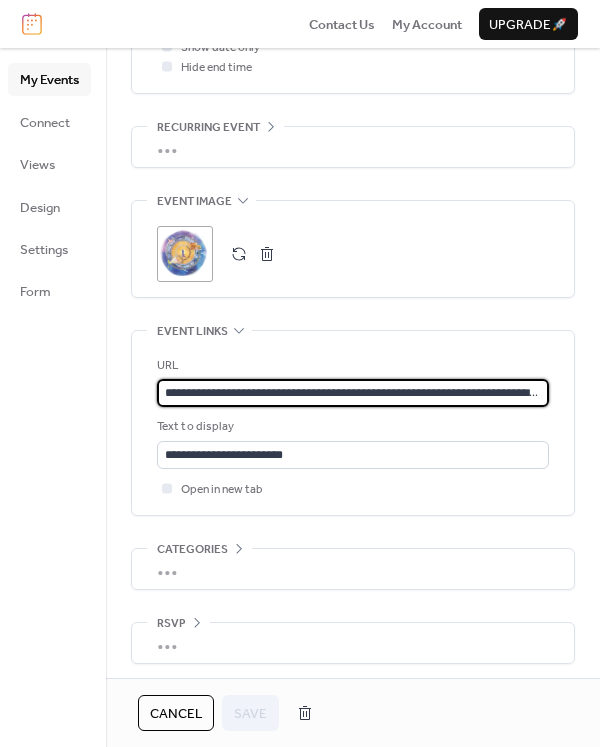 click on "**********" at bounding box center (353, 393) 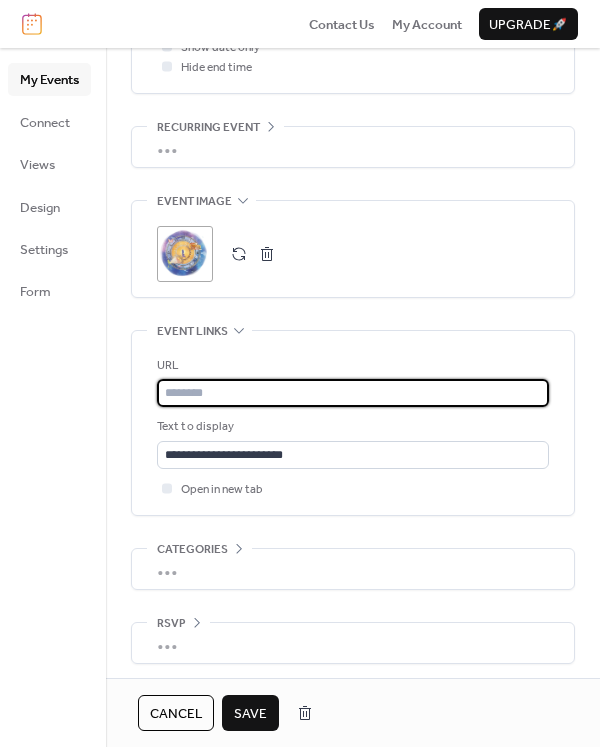 paste on "**********" 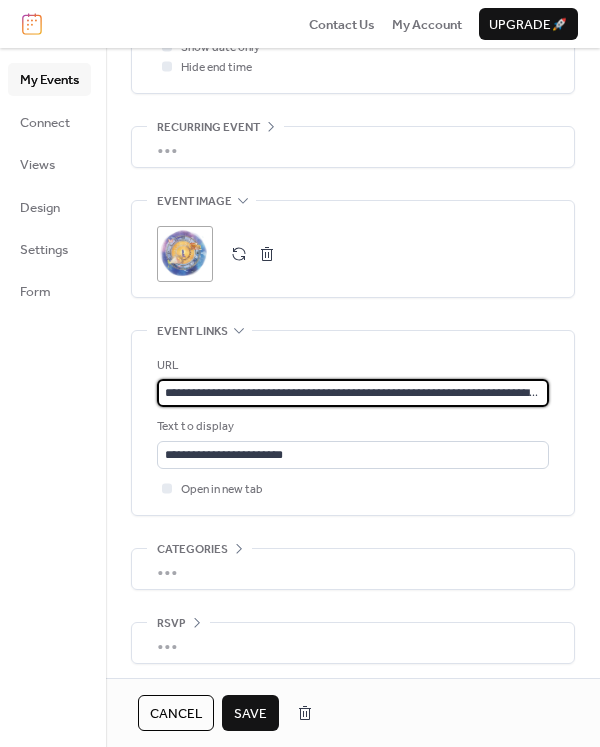 scroll, scrollTop: 0, scrollLeft: 210, axis: horizontal 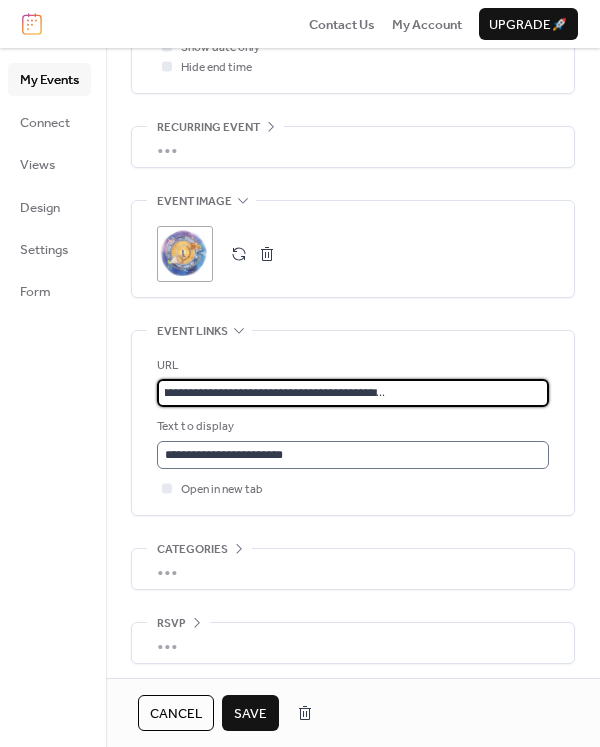 type on "**********" 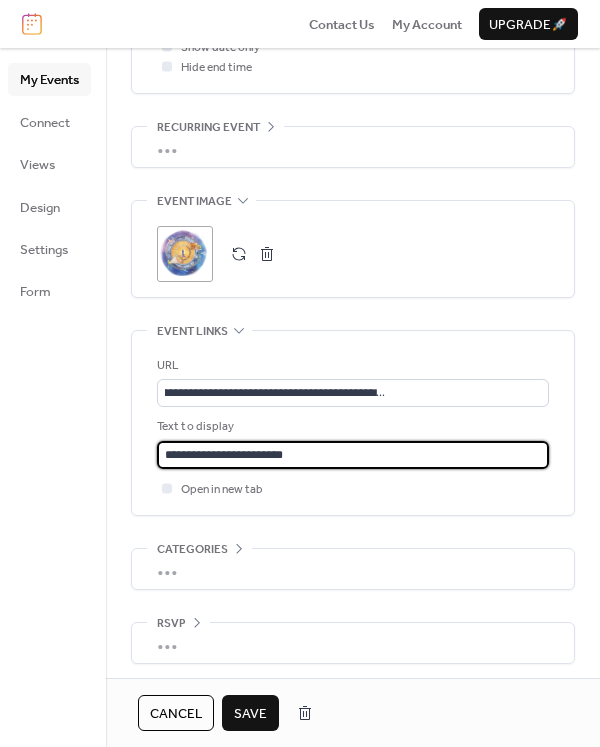 scroll, scrollTop: 0, scrollLeft: 0, axis: both 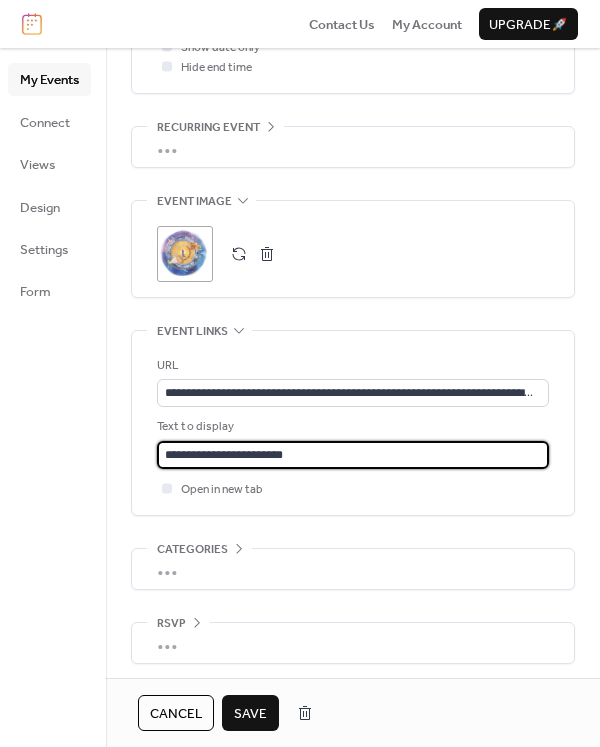 click on "**********" at bounding box center (353, 455) 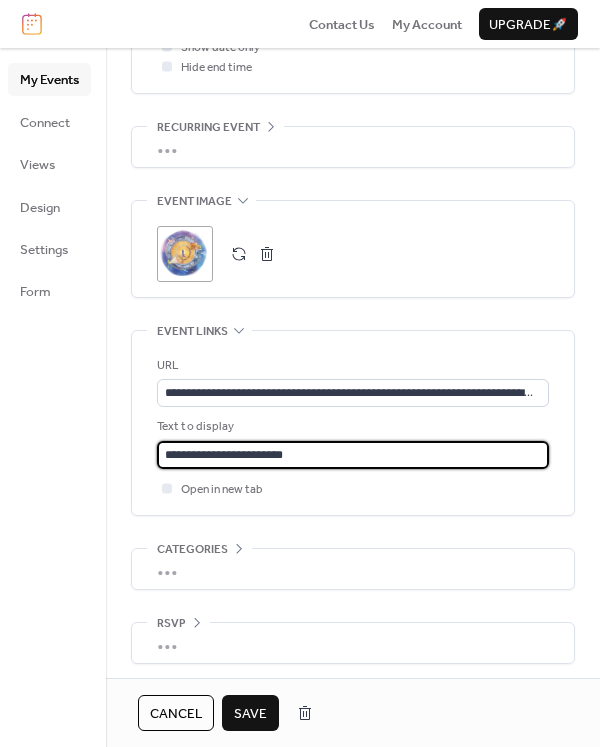drag, startPoint x: 315, startPoint y: 448, endPoint x: 50, endPoint y: 461, distance: 265.31866 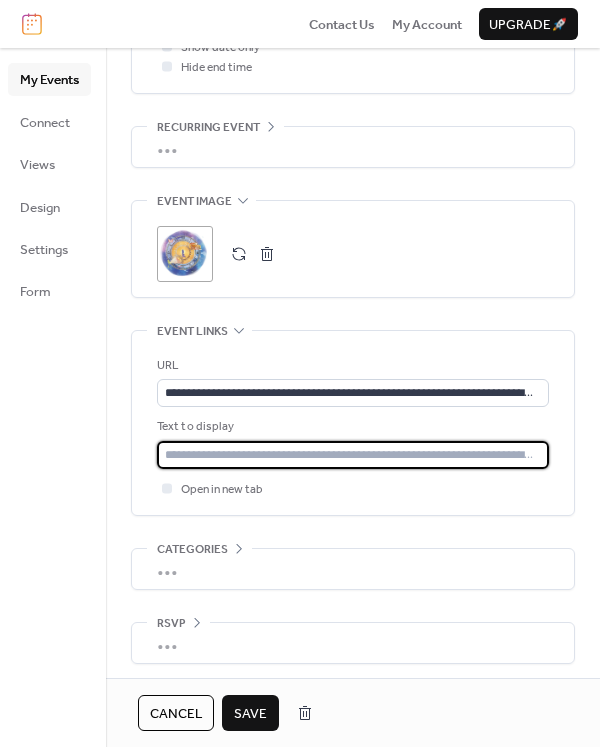 scroll, scrollTop: 0, scrollLeft: 0, axis: both 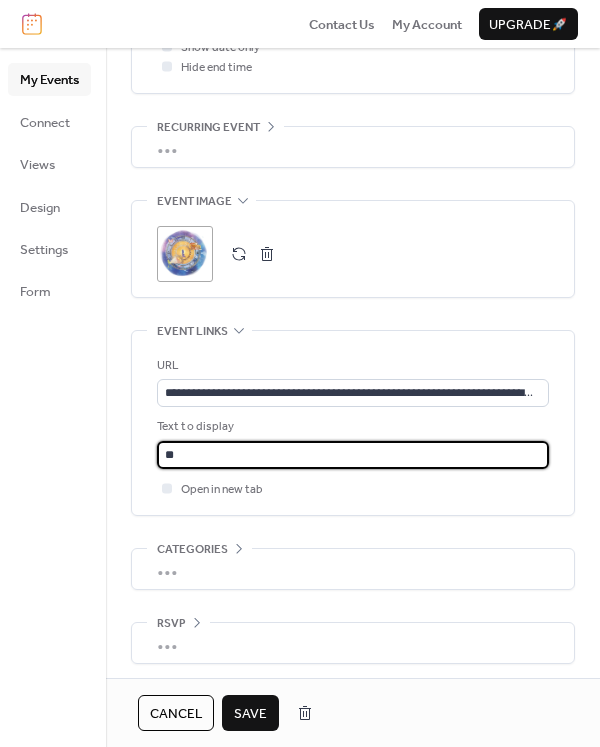 type on "**********" 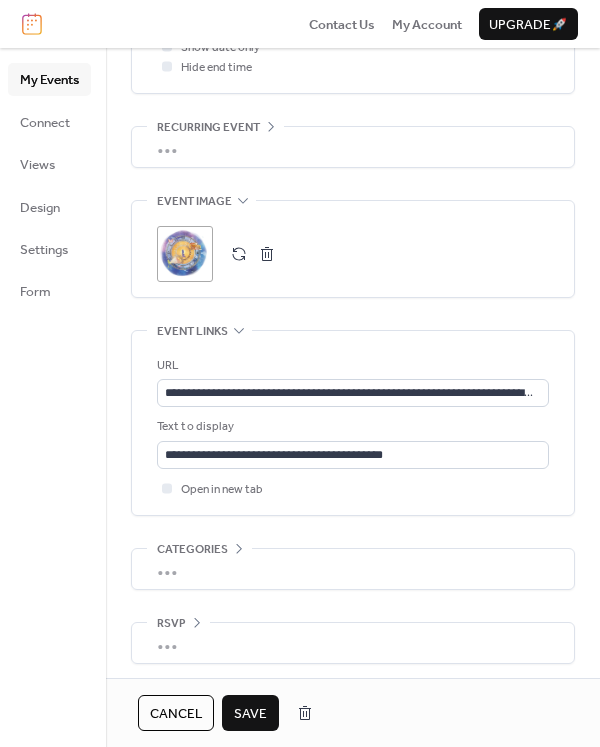click on ";" at bounding box center (185, 254) 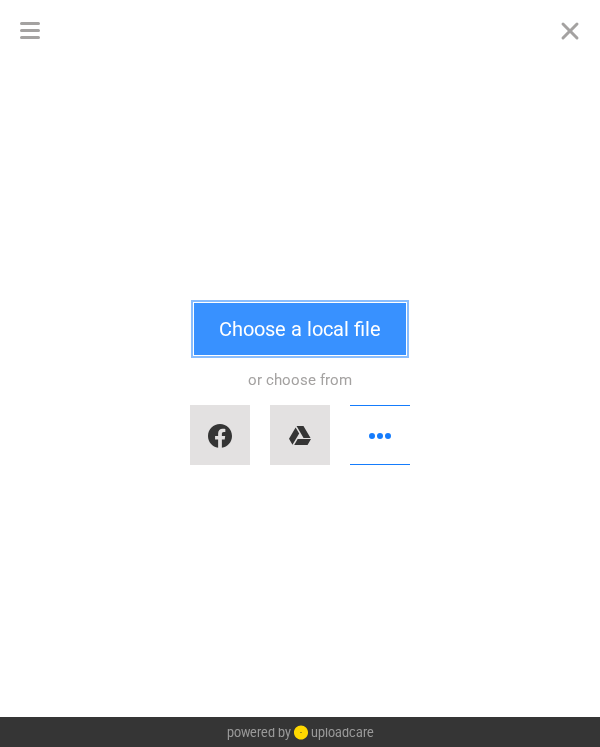 click on "Choose a local file" at bounding box center (300, 329) 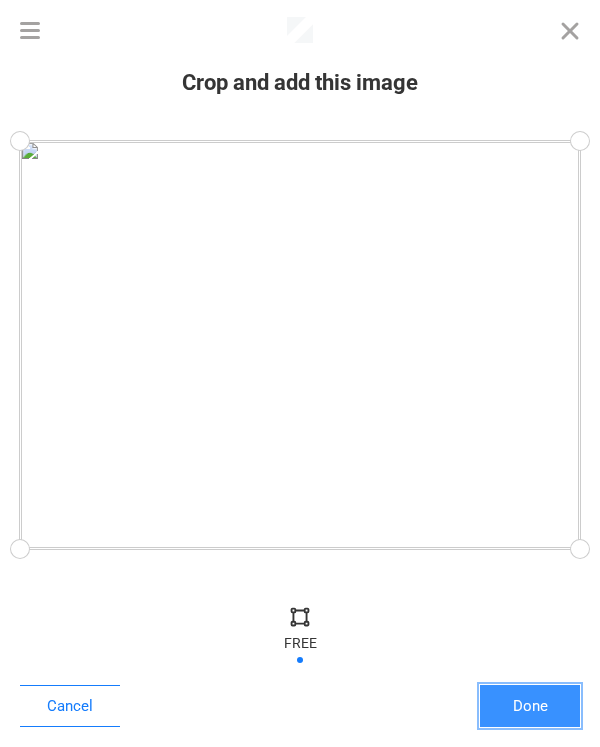 click on "Done" at bounding box center (530, 706) 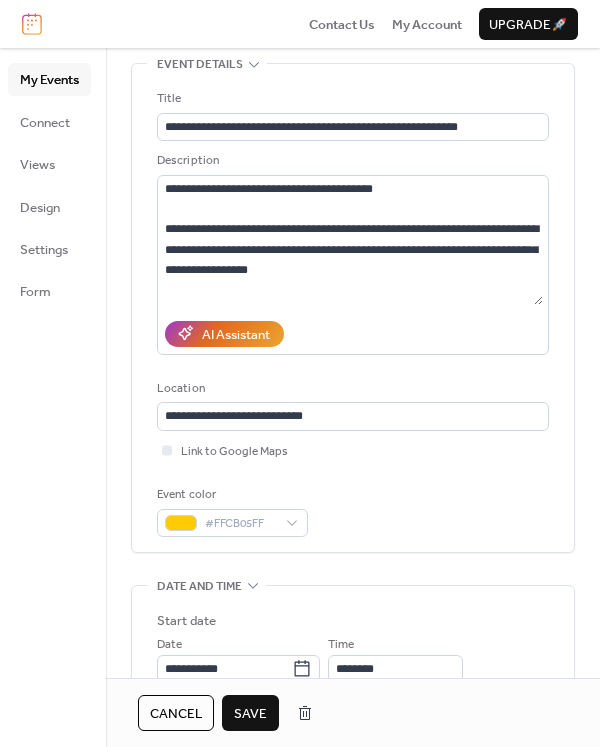 scroll, scrollTop: 80, scrollLeft: 0, axis: vertical 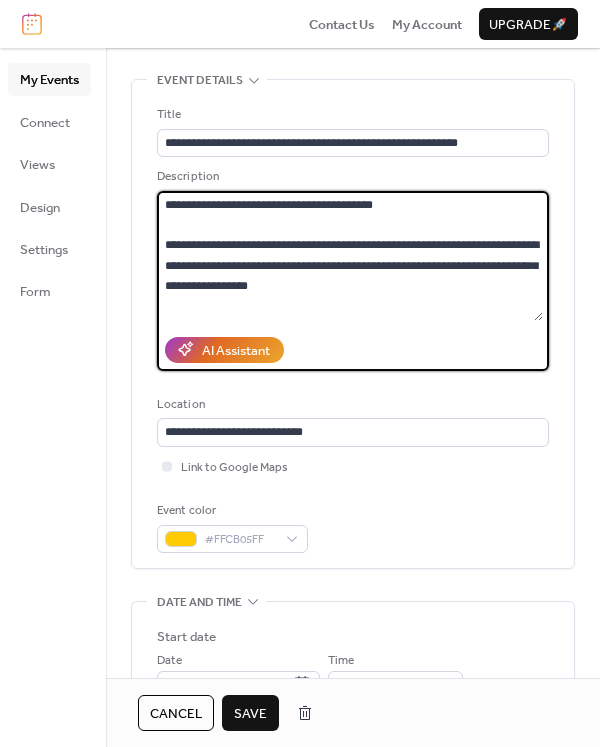 drag, startPoint x: 310, startPoint y: 289, endPoint x: 150, endPoint y: 204, distance: 181.17671 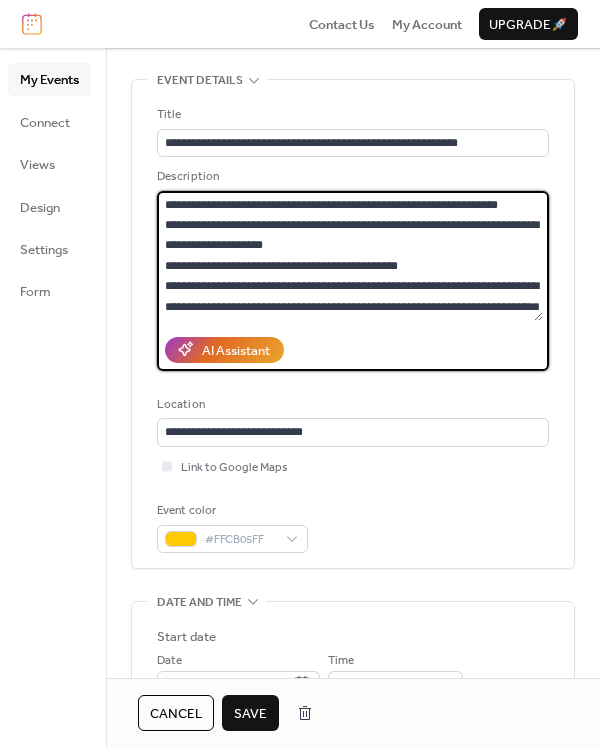 scroll, scrollTop: 99, scrollLeft: 0, axis: vertical 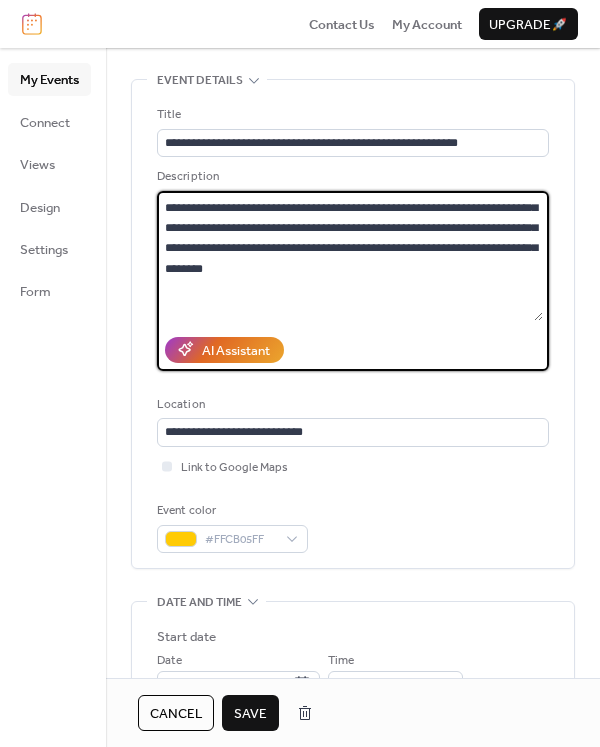 click at bounding box center [350, 256] 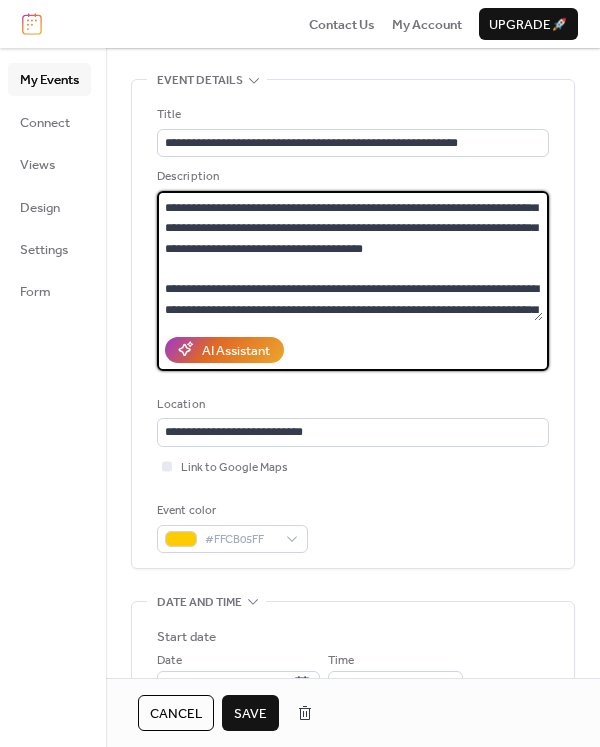 scroll, scrollTop: 160, scrollLeft: 0, axis: vertical 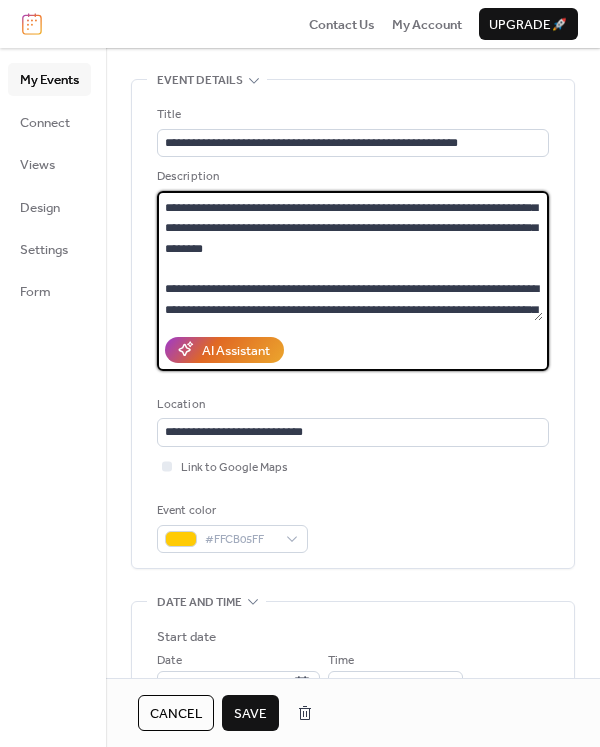click at bounding box center (350, 256) 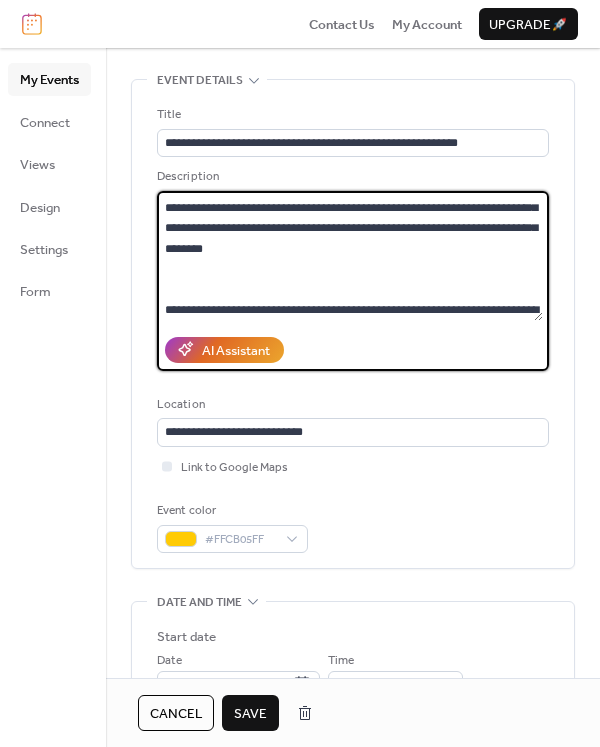 scroll, scrollTop: 180, scrollLeft: 0, axis: vertical 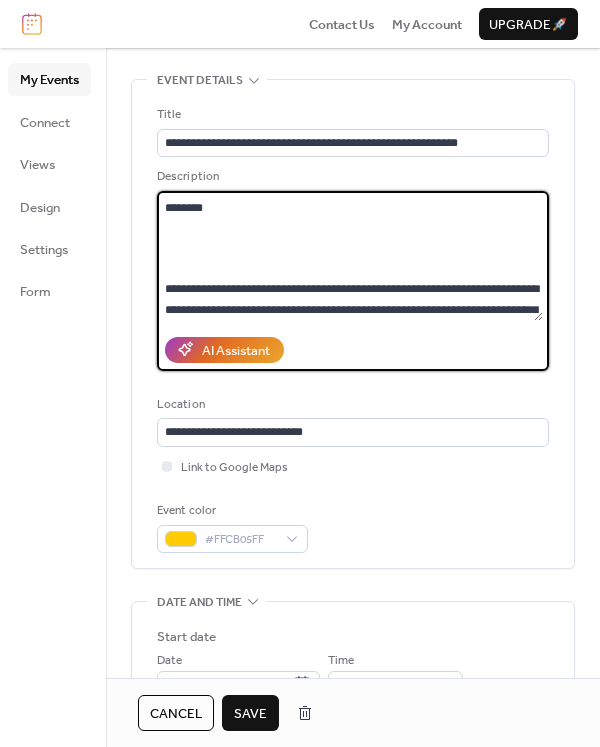 paste on "**********" 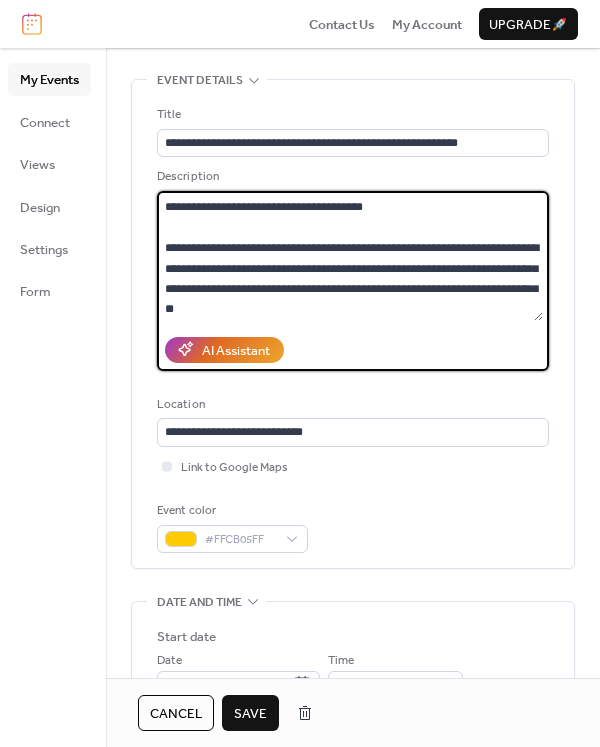 scroll, scrollTop: 609, scrollLeft: 0, axis: vertical 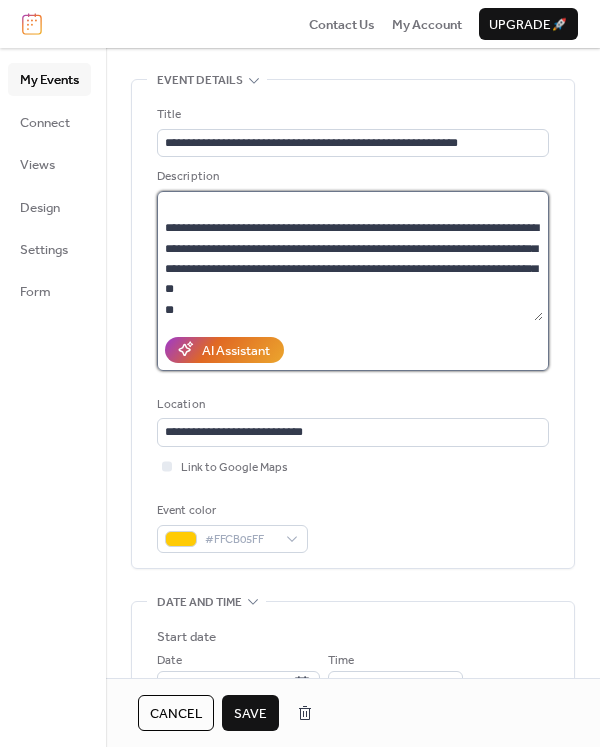 click at bounding box center (350, 256) 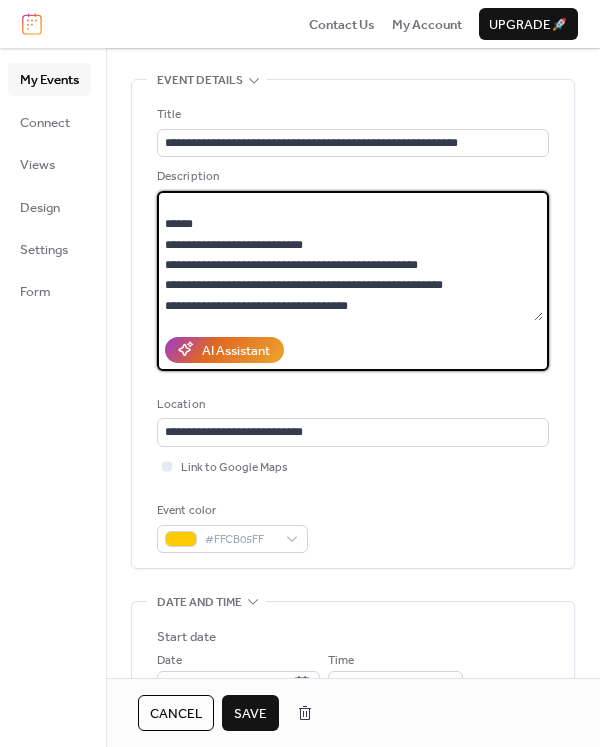scroll, scrollTop: 609, scrollLeft: 0, axis: vertical 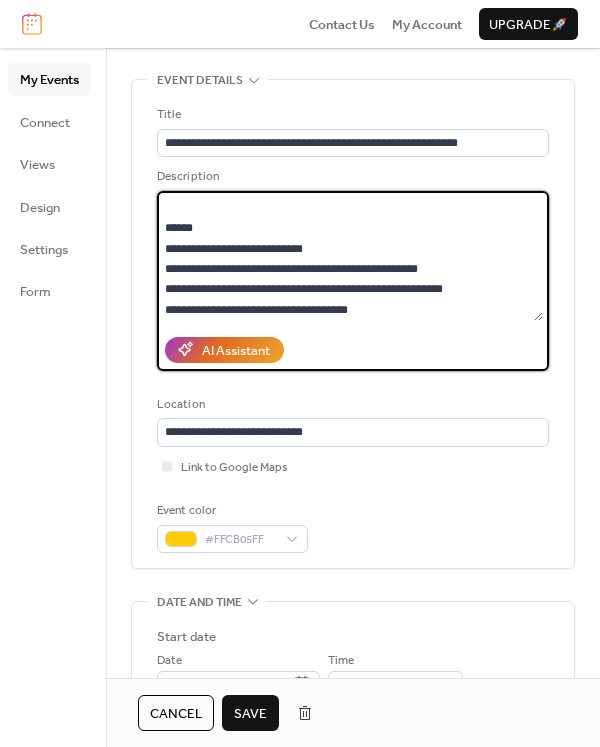 type on "**********" 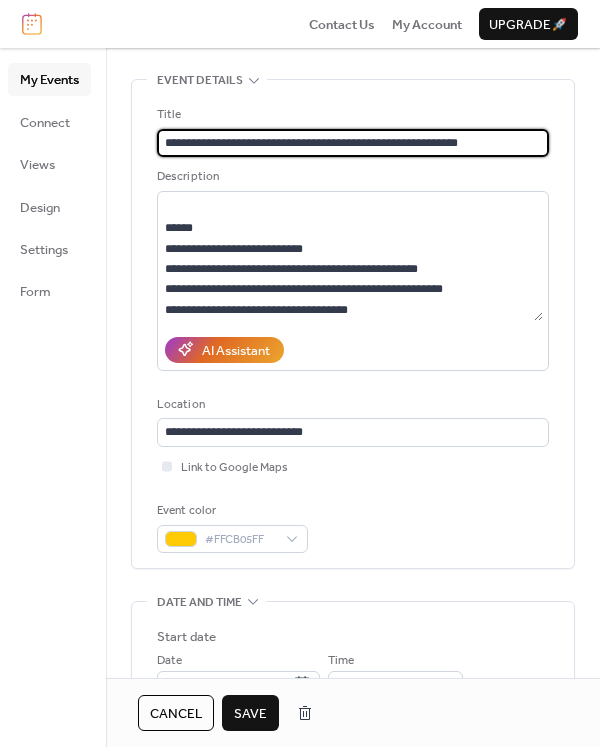 scroll, scrollTop: 0, scrollLeft: 0, axis: both 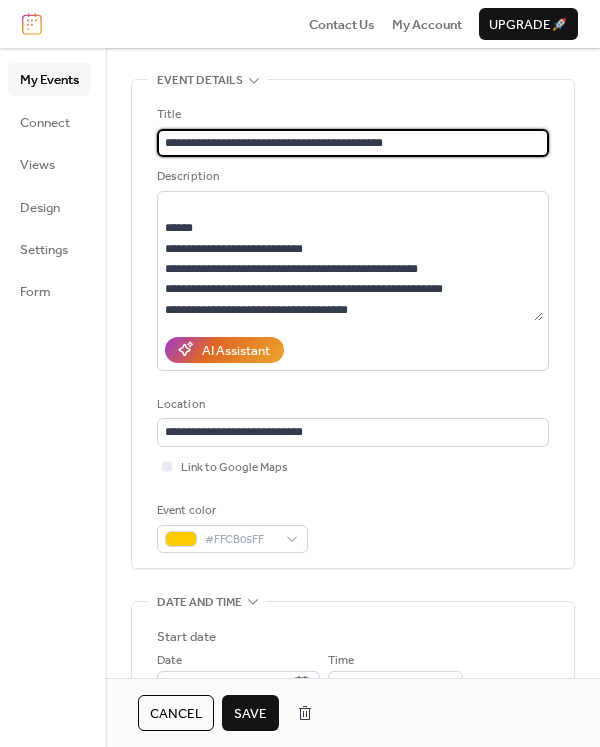 type on "**********" 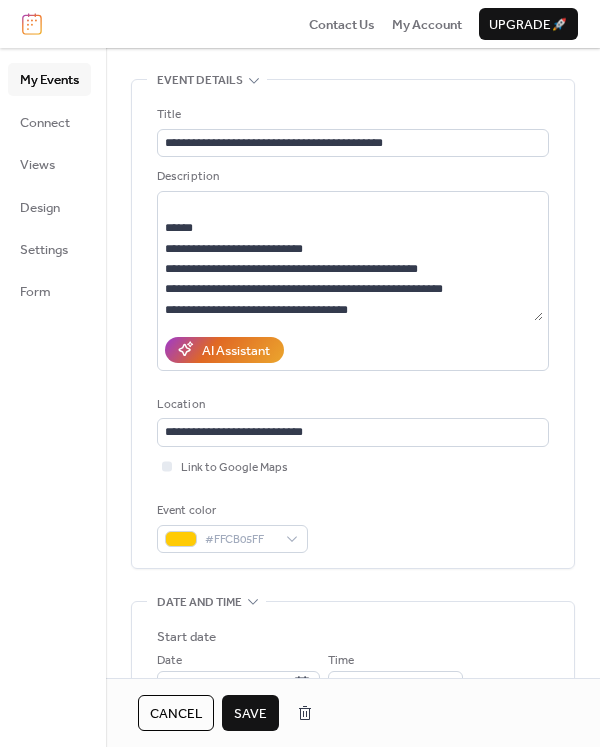 click on "Save" at bounding box center [250, 714] 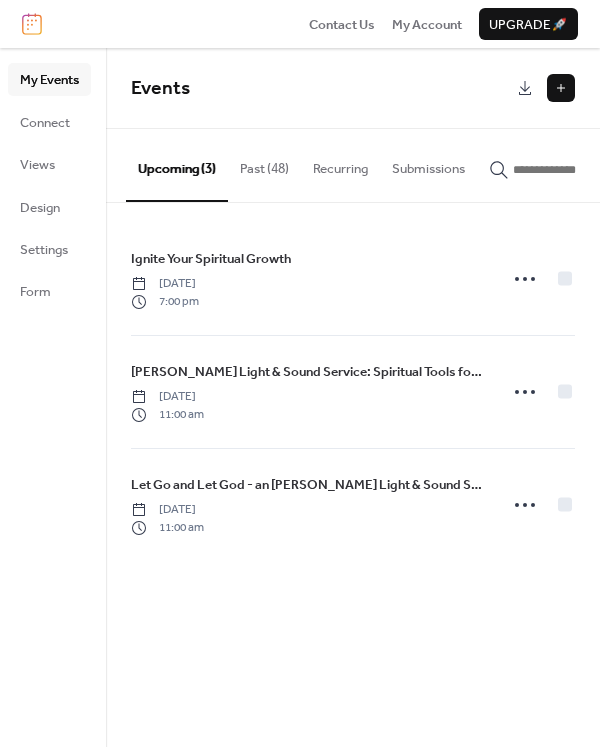 click on "Past (48)" at bounding box center (264, 164) 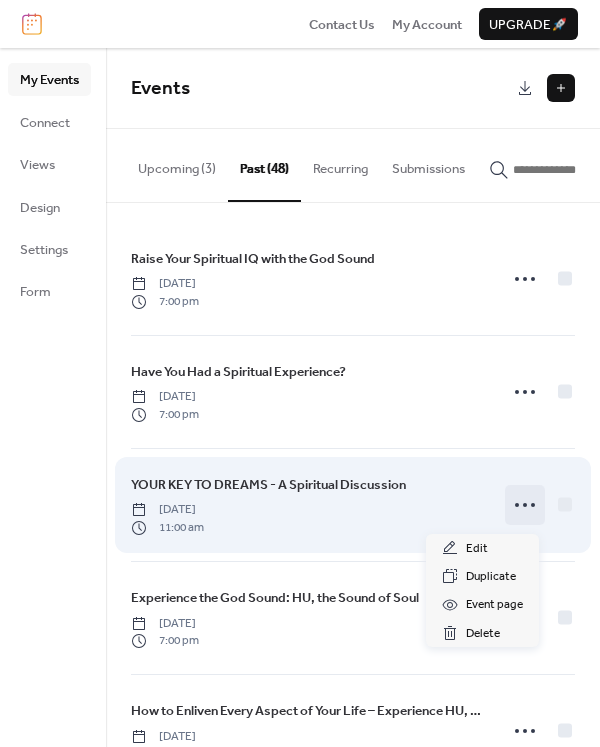click 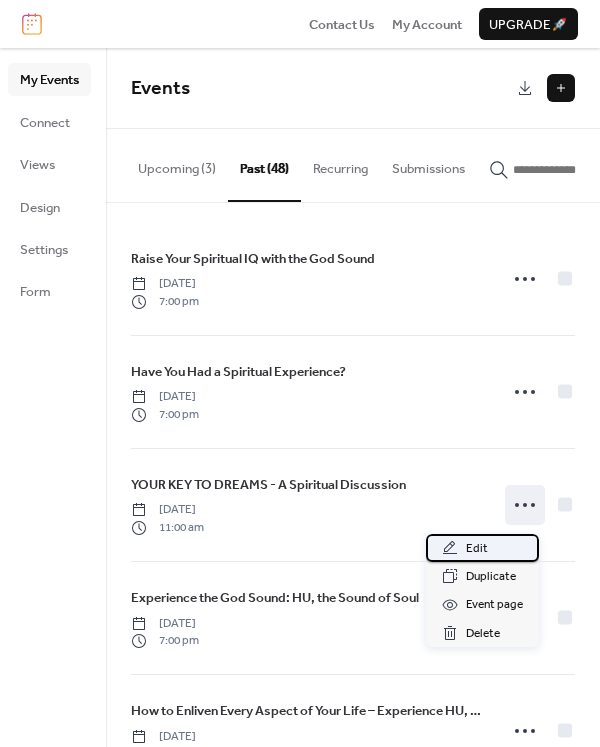 click on "Edit" at bounding box center (477, 549) 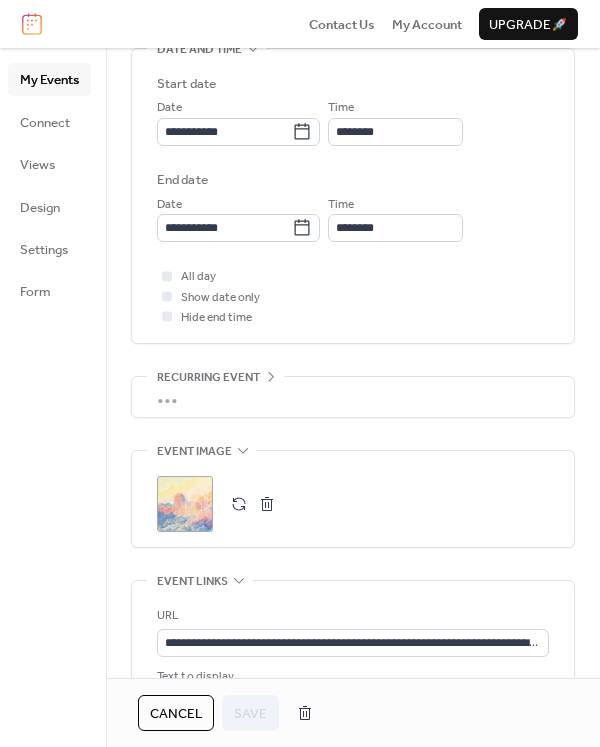 scroll, scrollTop: 638, scrollLeft: 0, axis: vertical 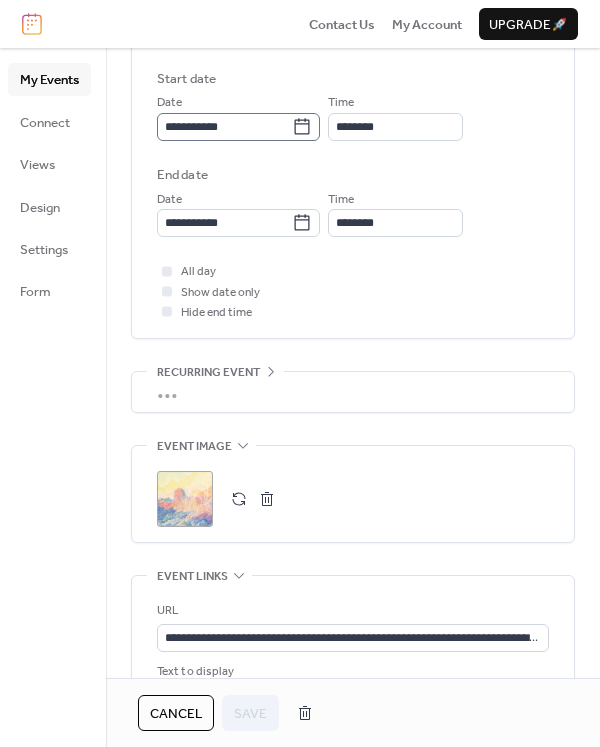 click 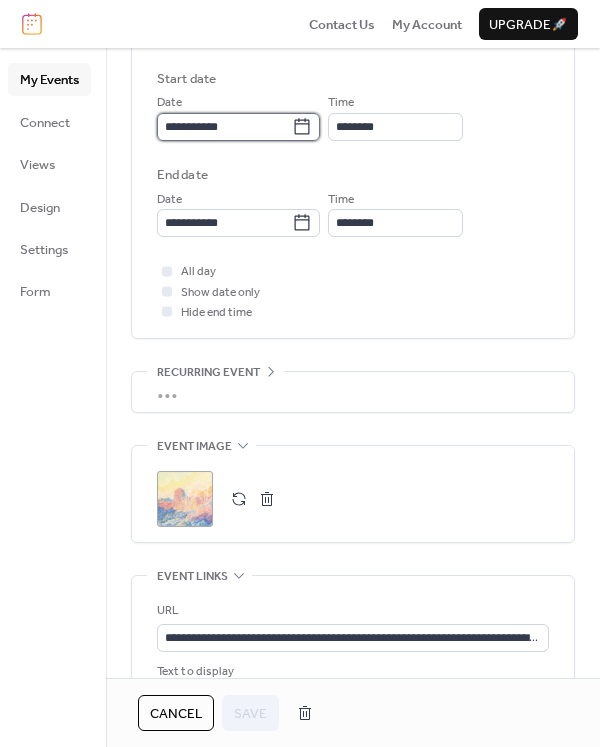 click on "**********" at bounding box center (224, 127) 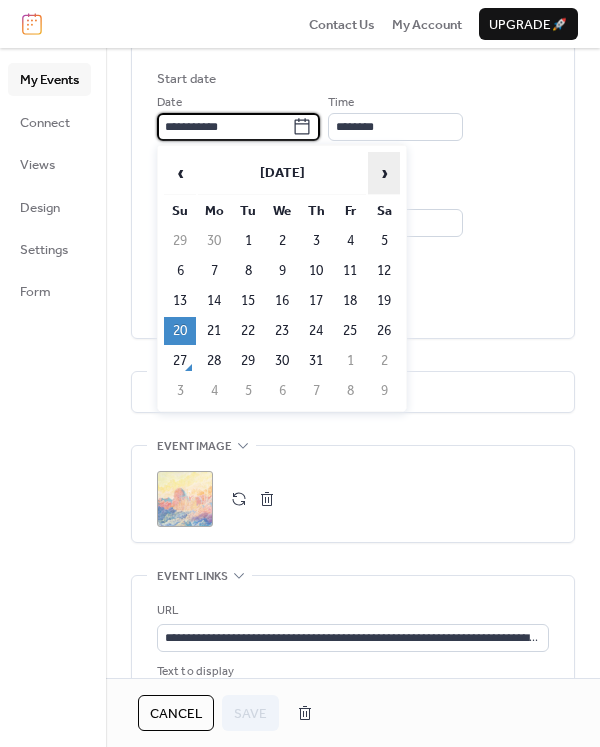 click on "›" at bounding box center [384, 173] 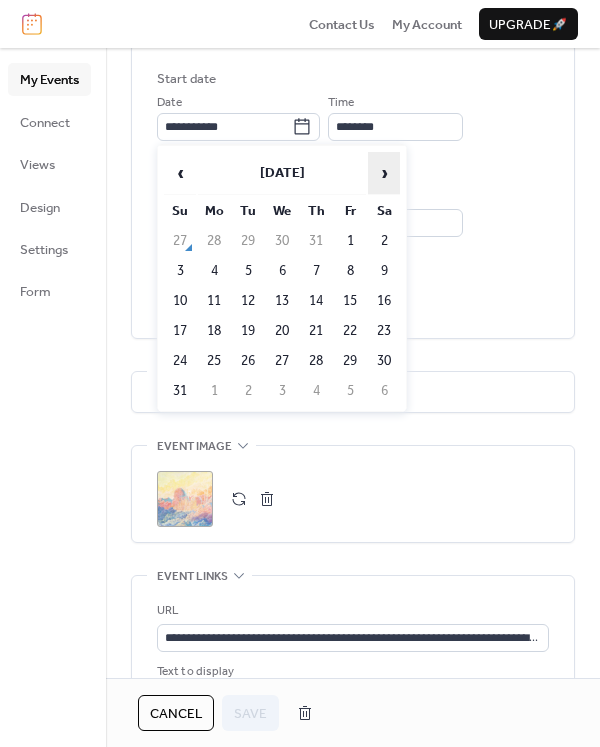 click on "›" at bounding box center [384, 173] 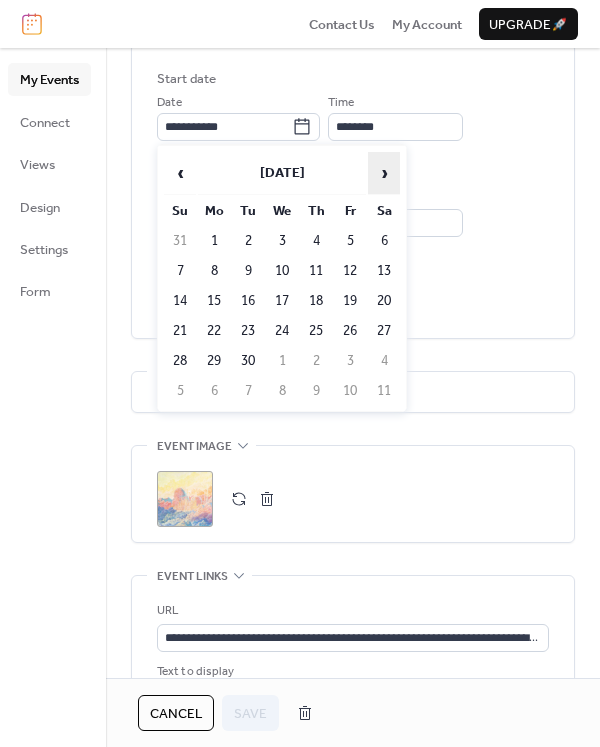click on "›" at bounding box center (384, 173) 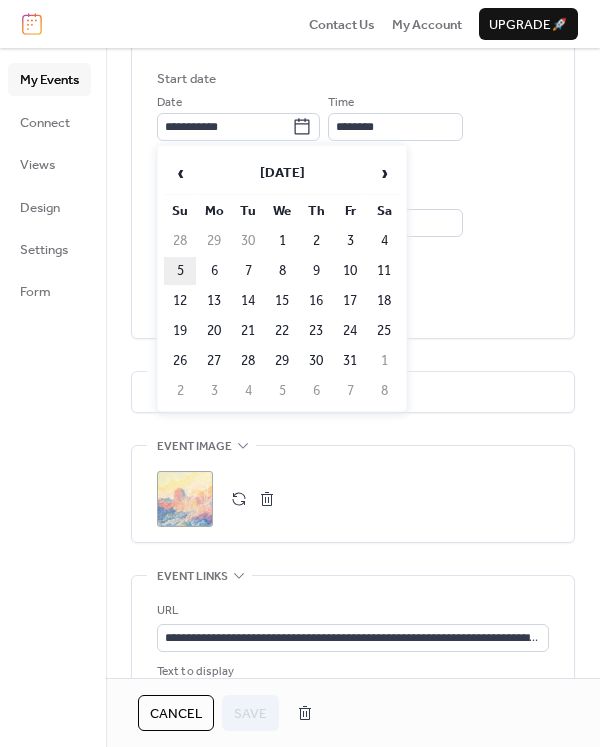 click on "5" at bounding box center (180, 271) 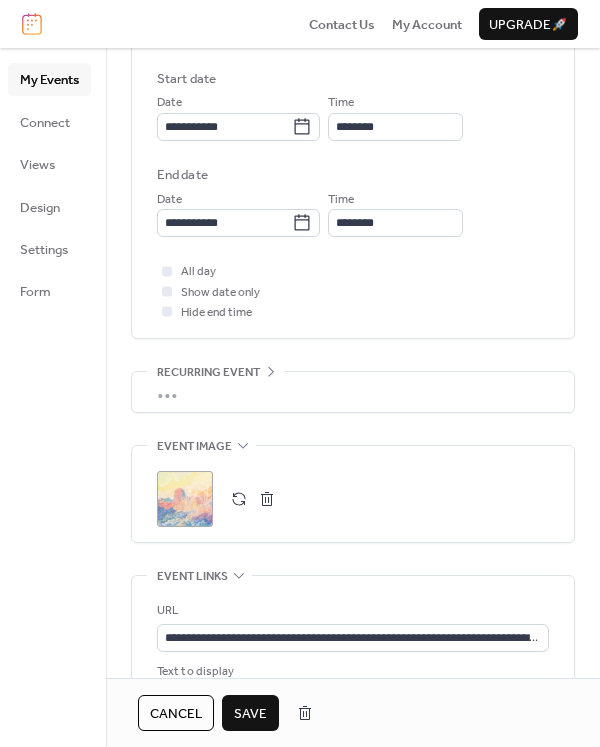 click on "Save" at bounding box center [250, 714] 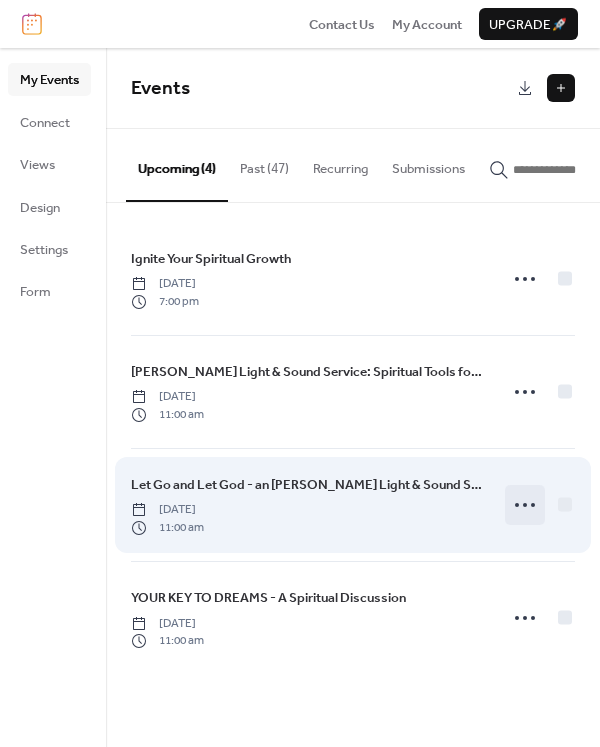 click 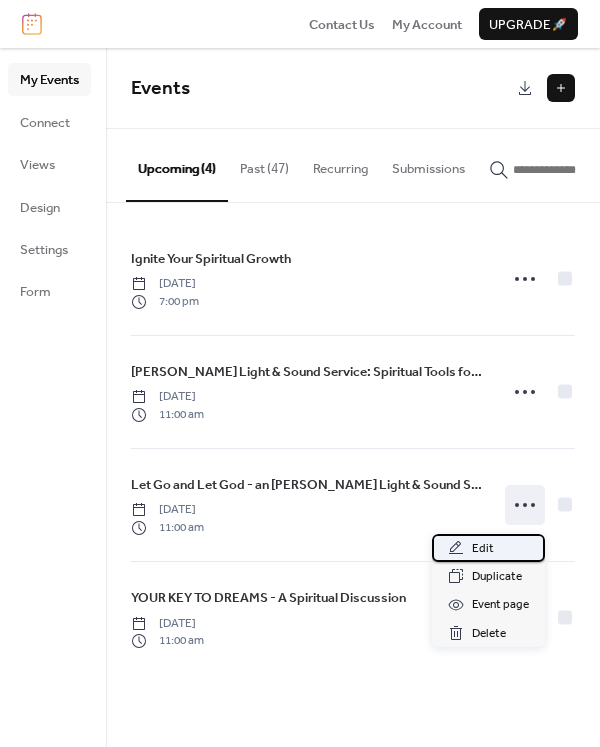click on "Edit" at bounding box center [483, 549] 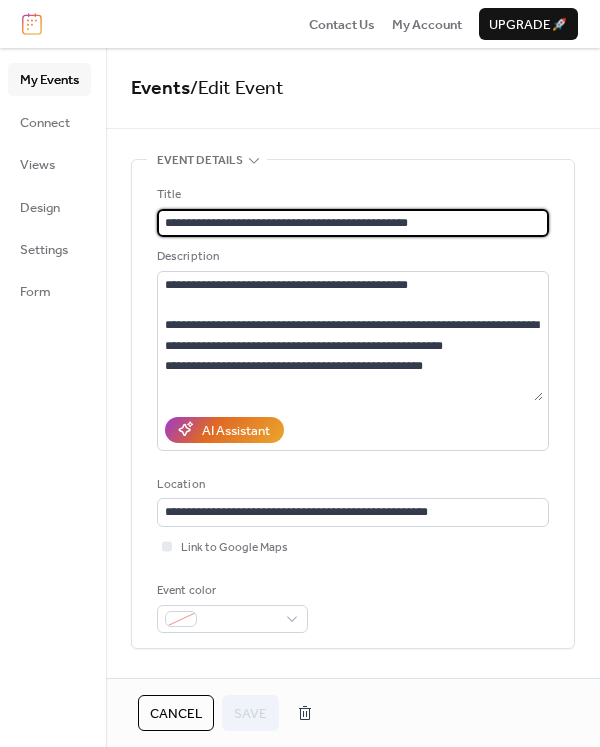 click on "**********" at bounding box center (353, 223) 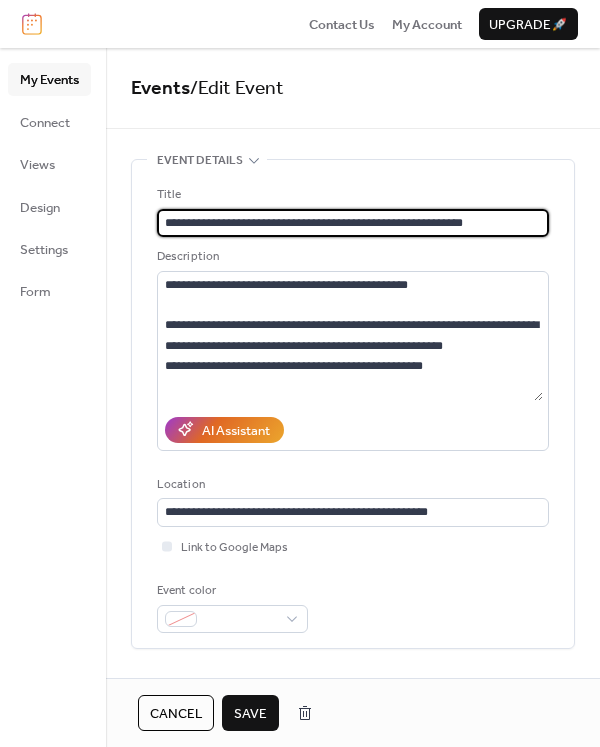 type on "**********" 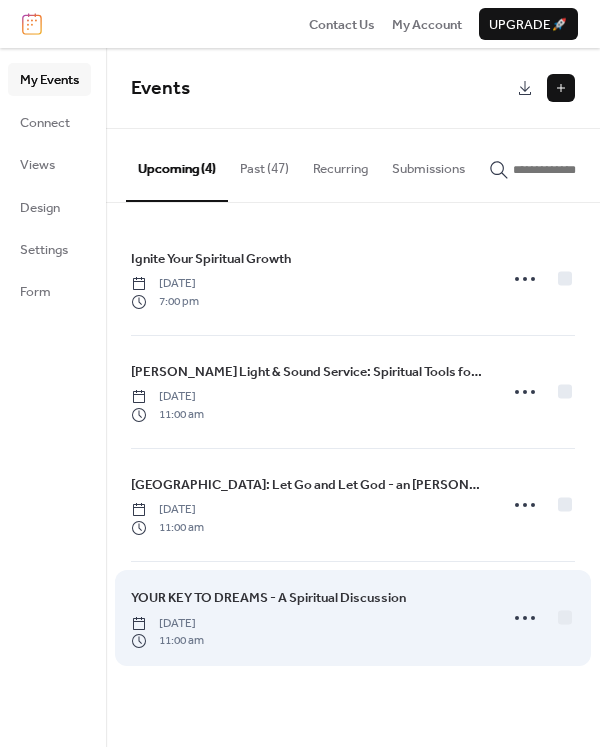 click on "YOUR KEY TO DREAMS  - A Spiritual Discussion" at bounding box center (268, 598) 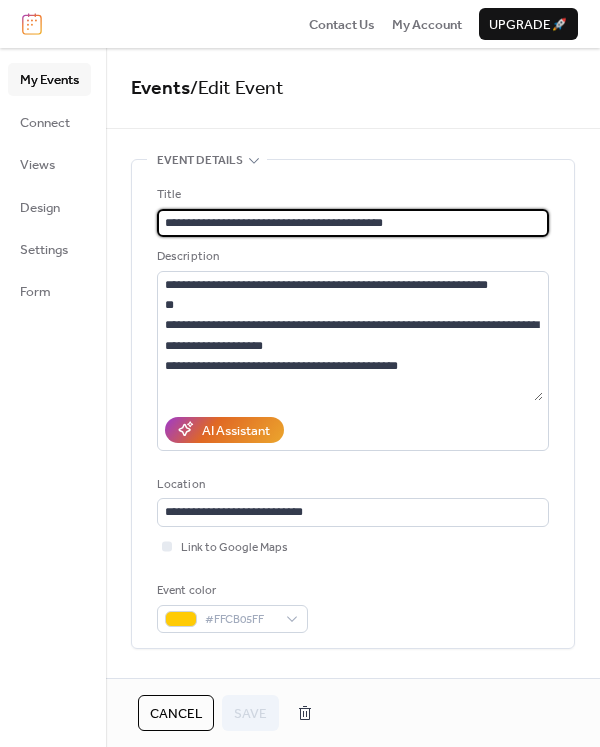 click on "**********" at bounding box center (353, 223) 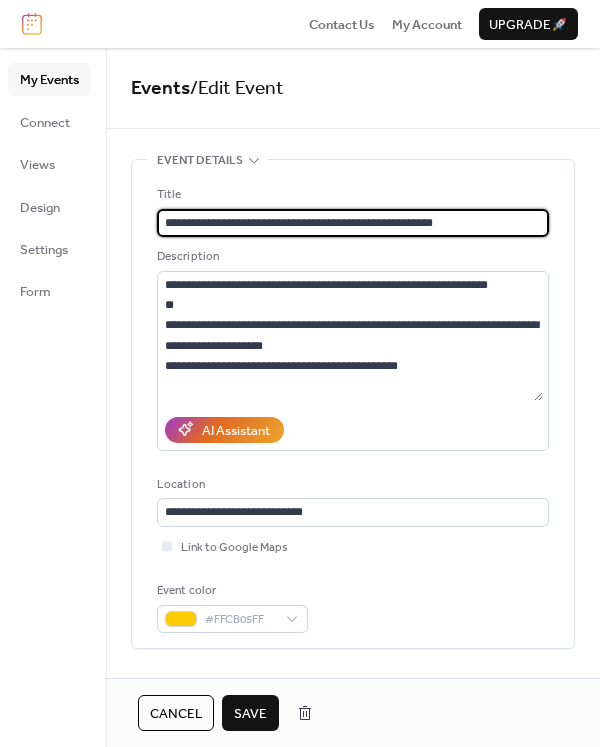 type on "**********" 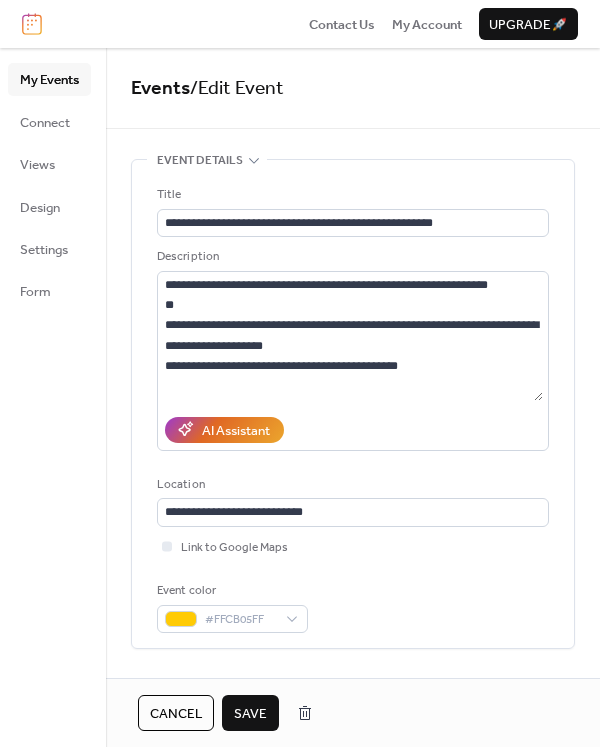 click on "Save" at bounding box center [250, 714] 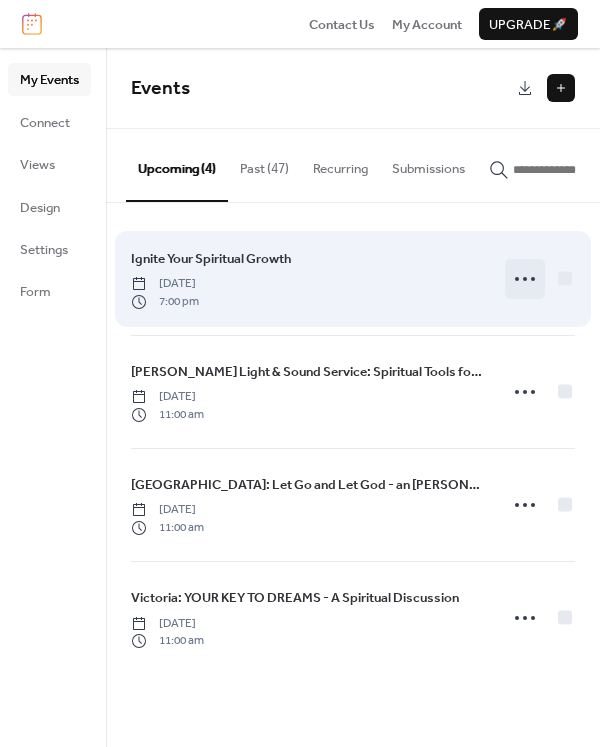 click 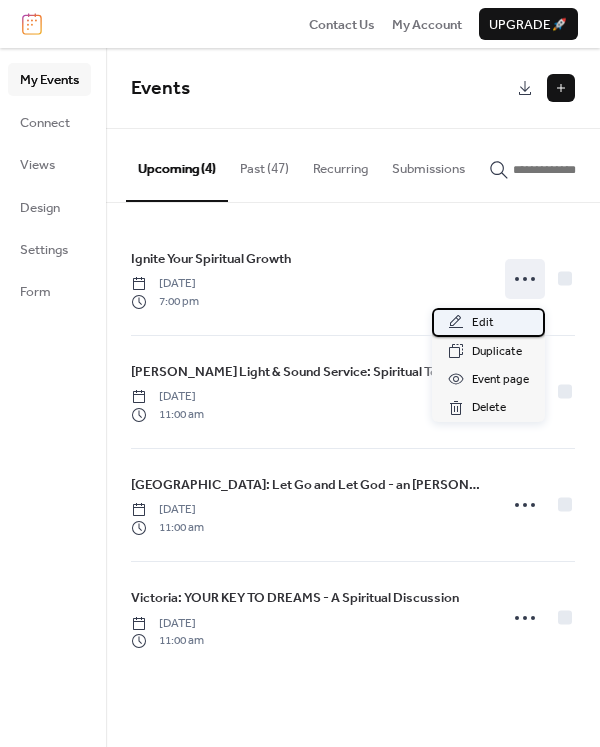 click on "Edit" at bounding box center [483, 323] 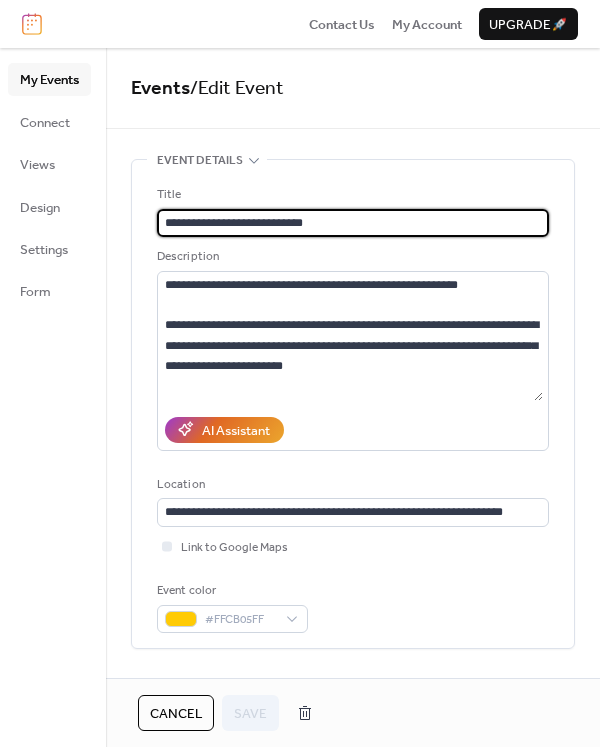 click on "**********" at bounding box center (353, 223) 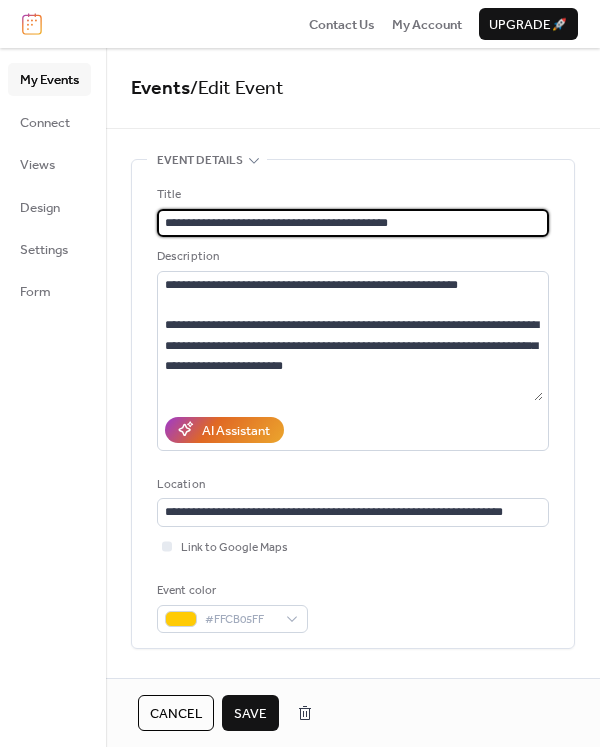 type on "**********" 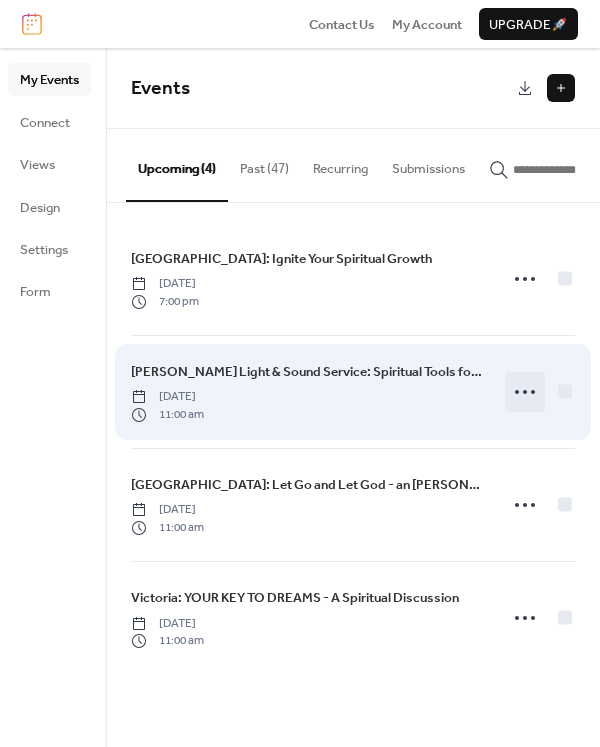 click 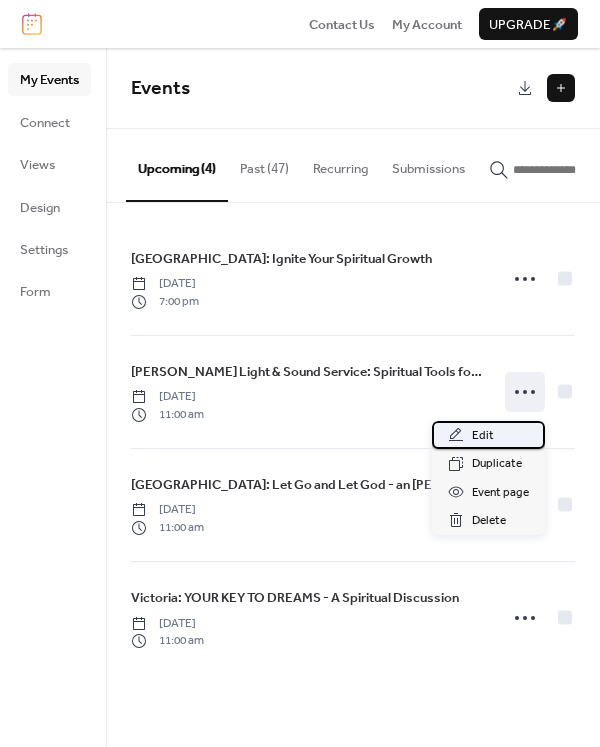 click on "Edit" at bounding box center [483, 436] 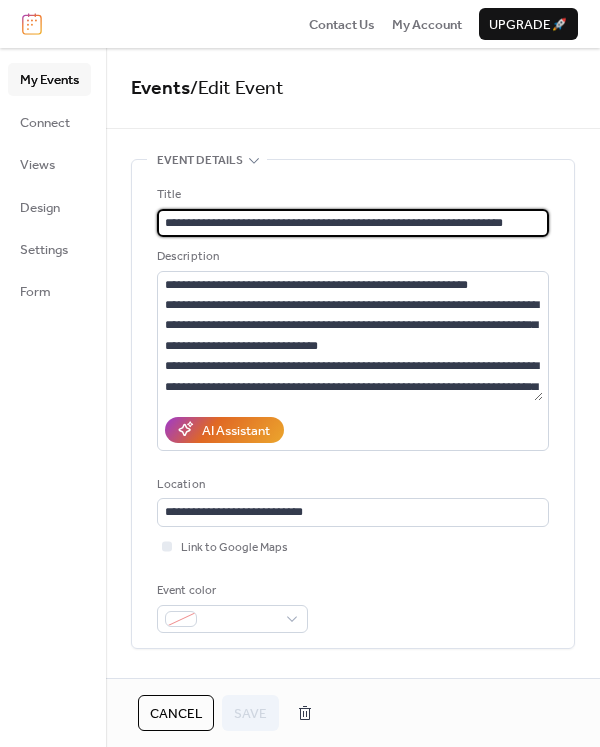 click on "**********" at bounding box center (353, 223) 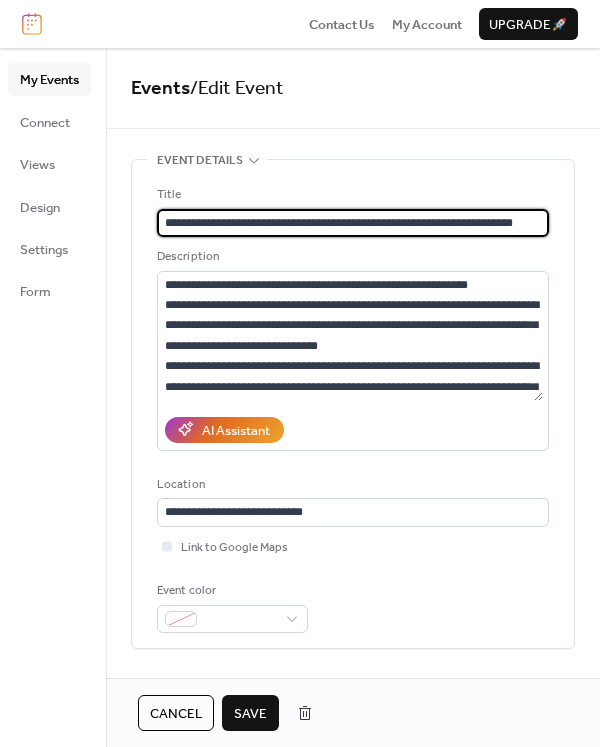 type on "**********" 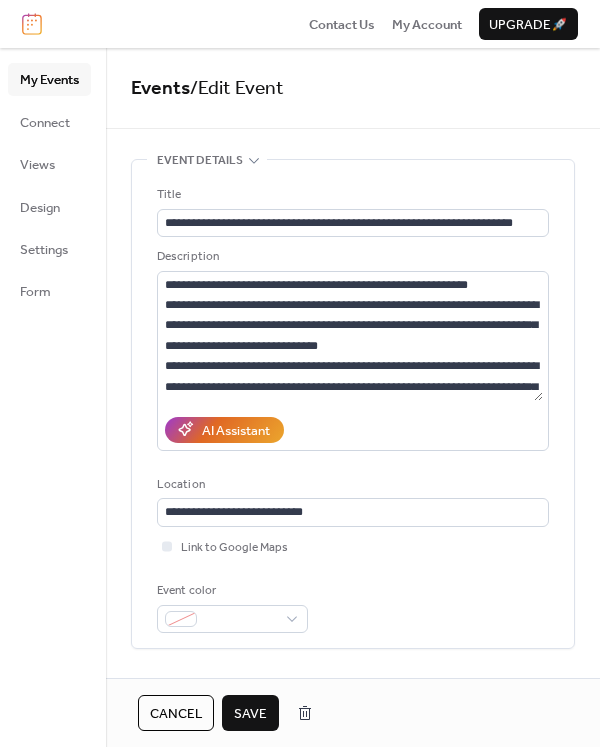 click on "Save" at bounding box center (250, 713) 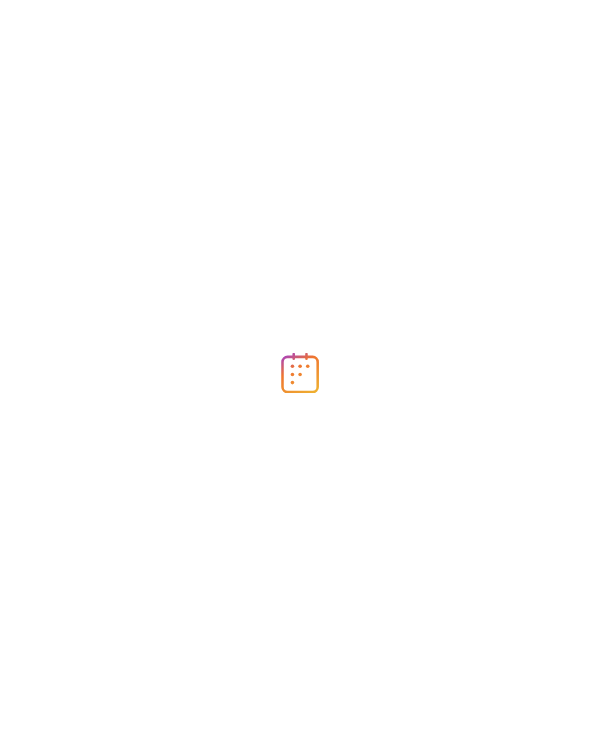 scroll, scrollTop: 0, scrollLeft: 0, axis: both 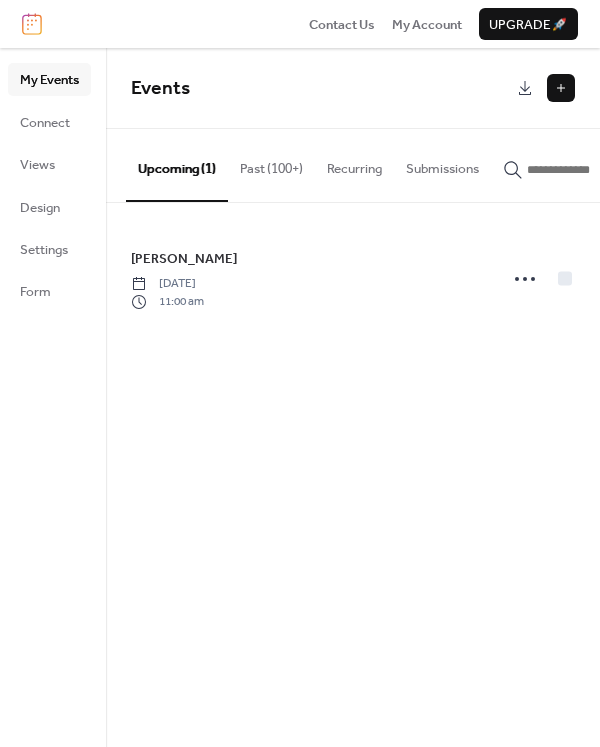click on "Past (100+)" at bounding box center (271, 164) 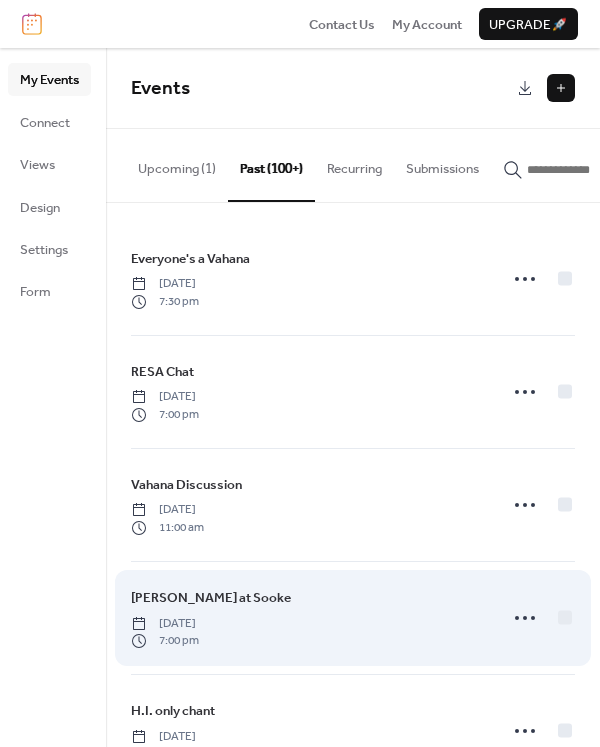 click on "[DATE]" at bounding box center (165, 624) 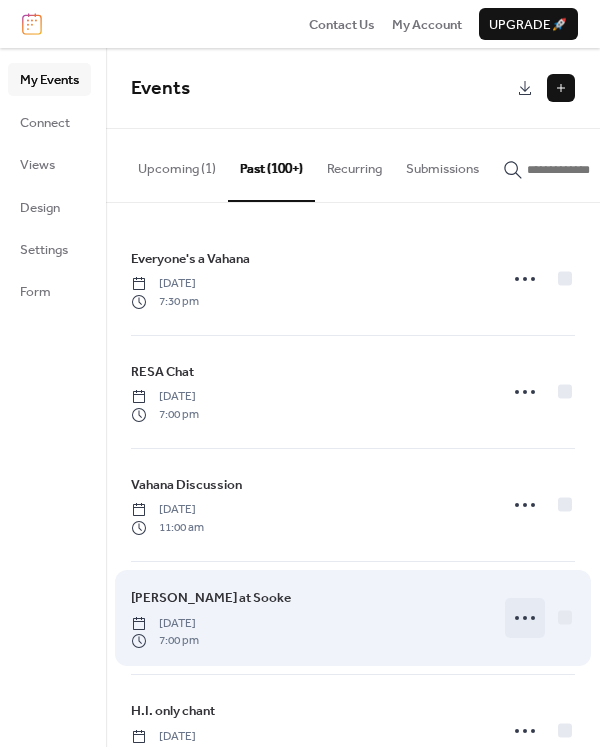 click 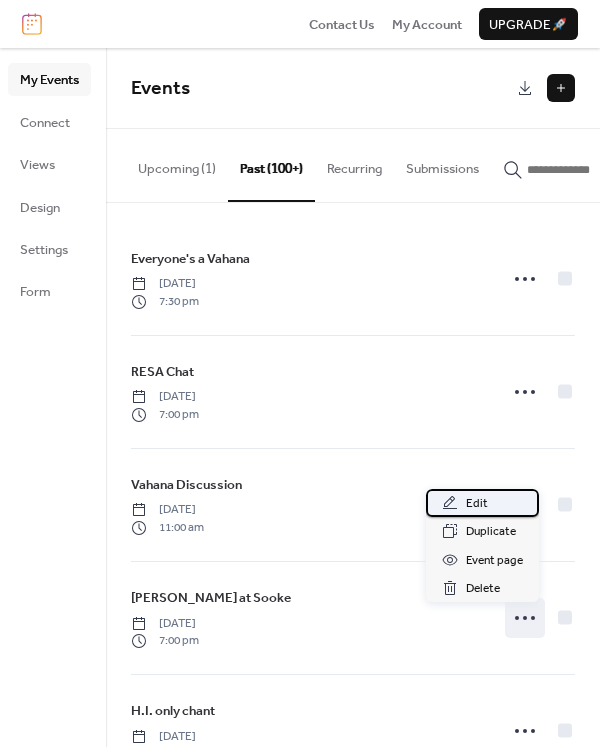 click on "Edit" at bounding box center [477, 504] 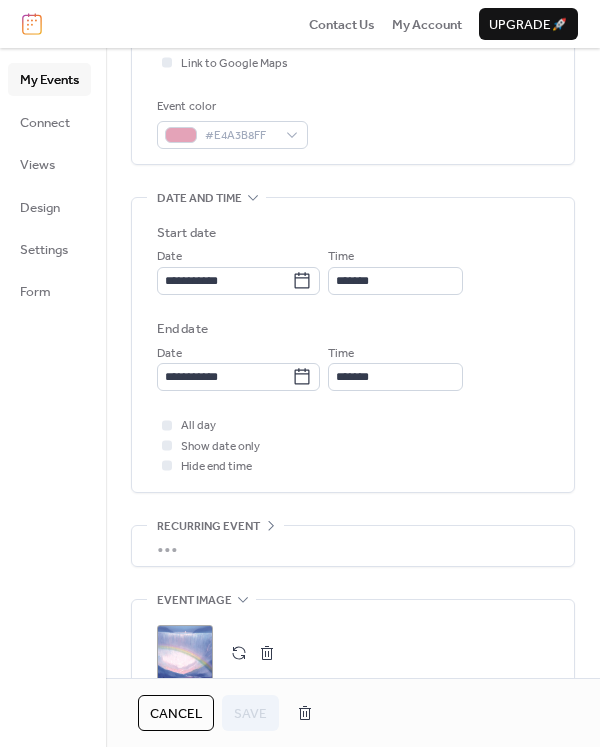 scroll, scrollTop: 496, scrollLeft: 0, axis: vertical 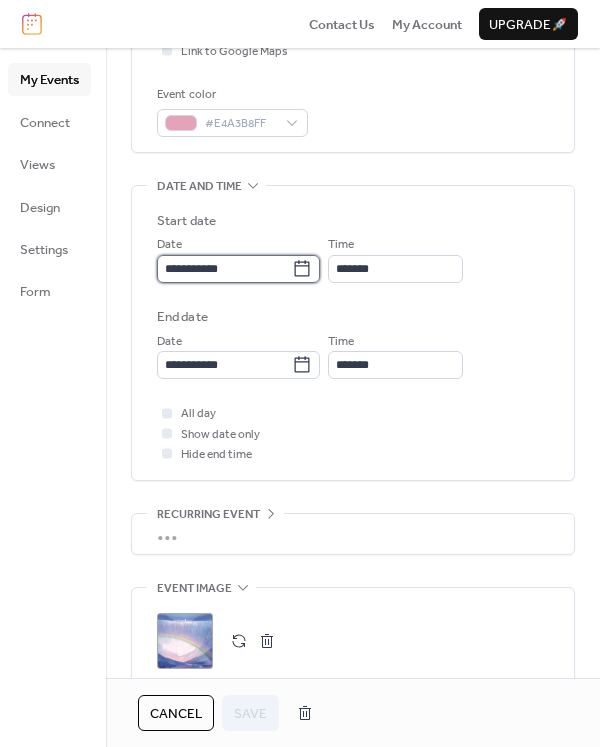 click on "**********" at bounding box center [224, 269] 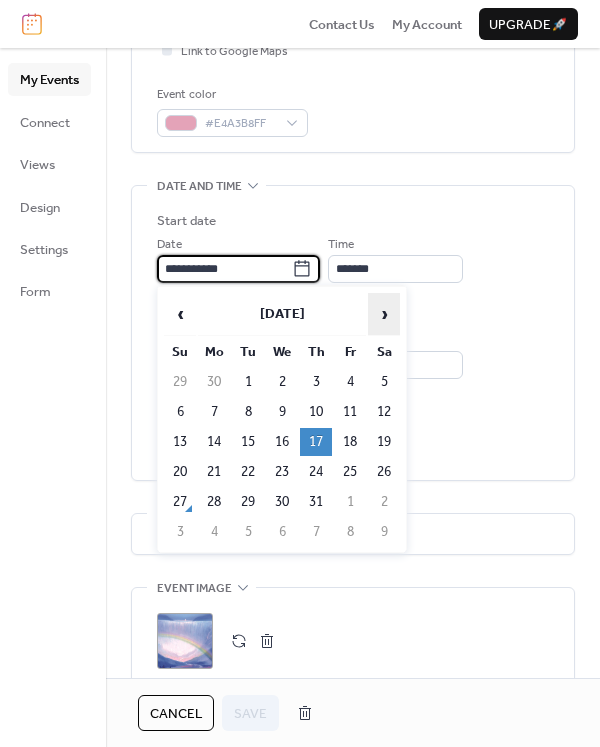 click on "›" at bounding box center (384, 314) 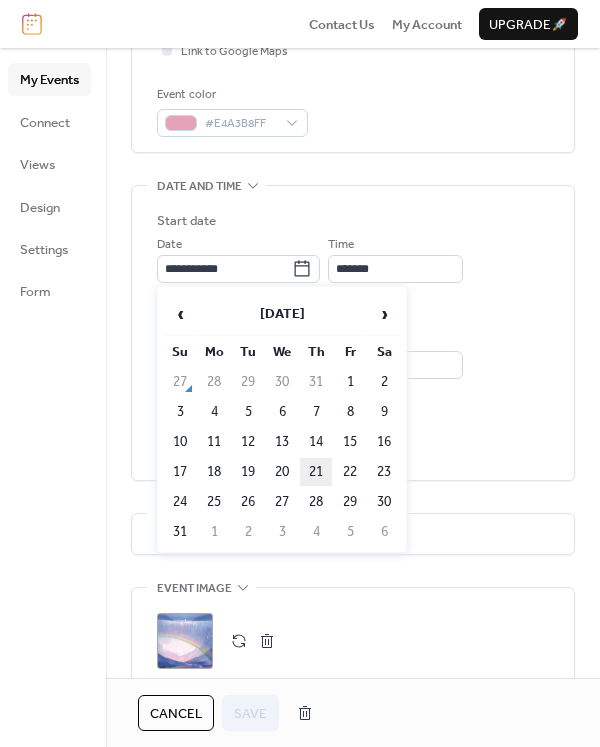 click on "21" at bounding box center (316, 472) 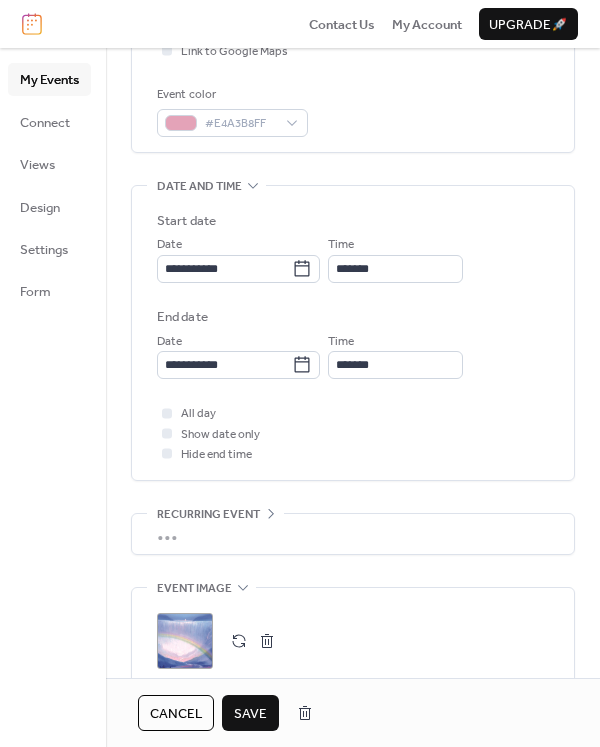 click on "Save" at bounding box center (250, 714) 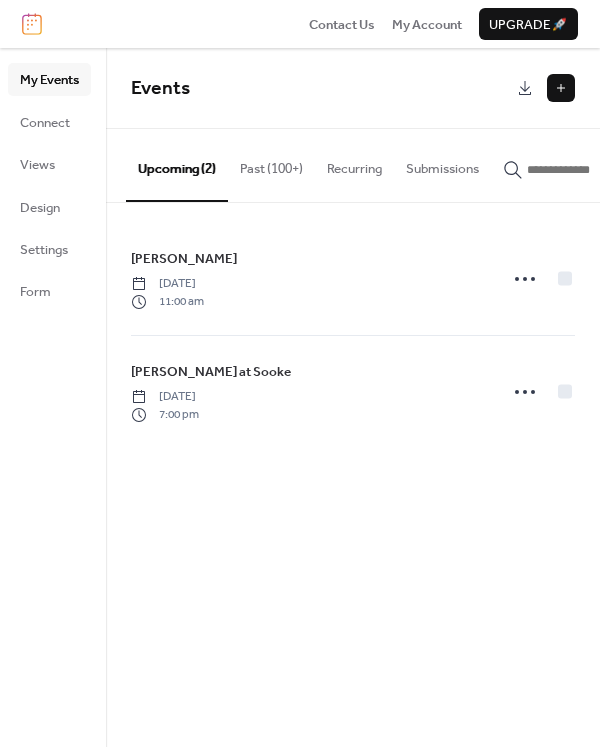 click on "Past (100+)" at bounding box center (271, 164) 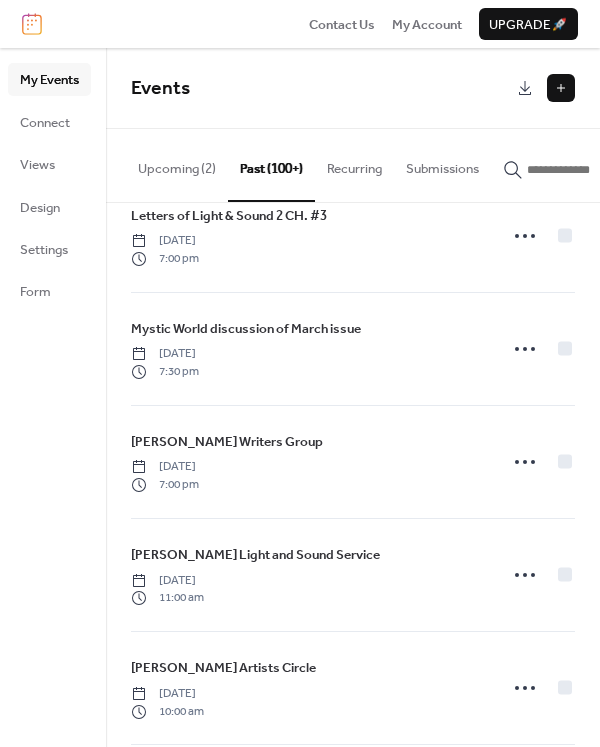 scroll, scrollTop: 952, scrollLeft: 0, axis: vertical 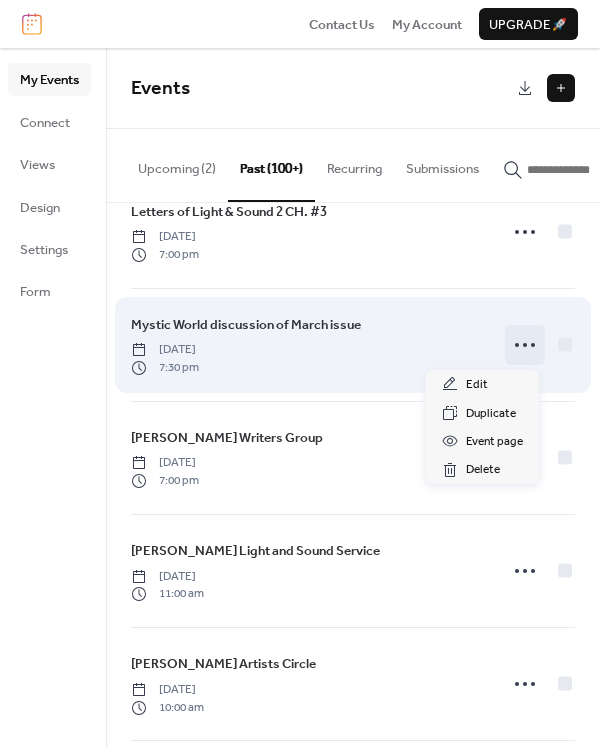 click 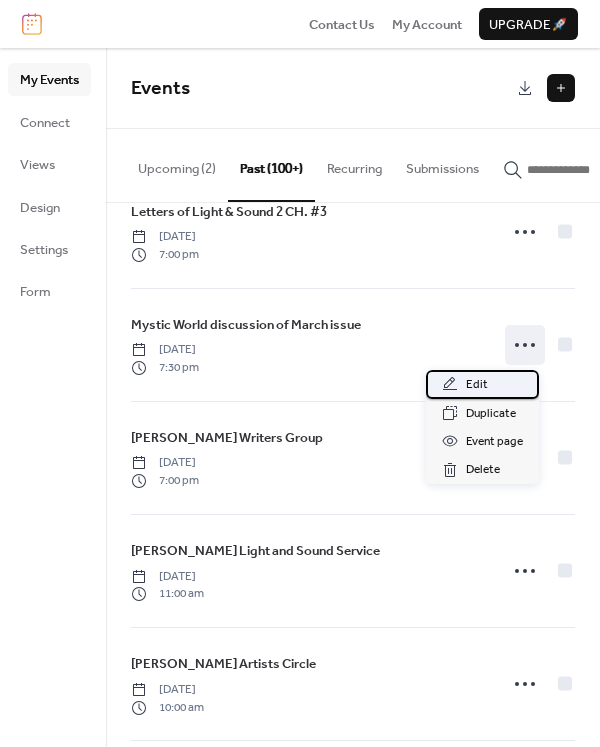 click on "Edit" at bounding box center [477, 385] 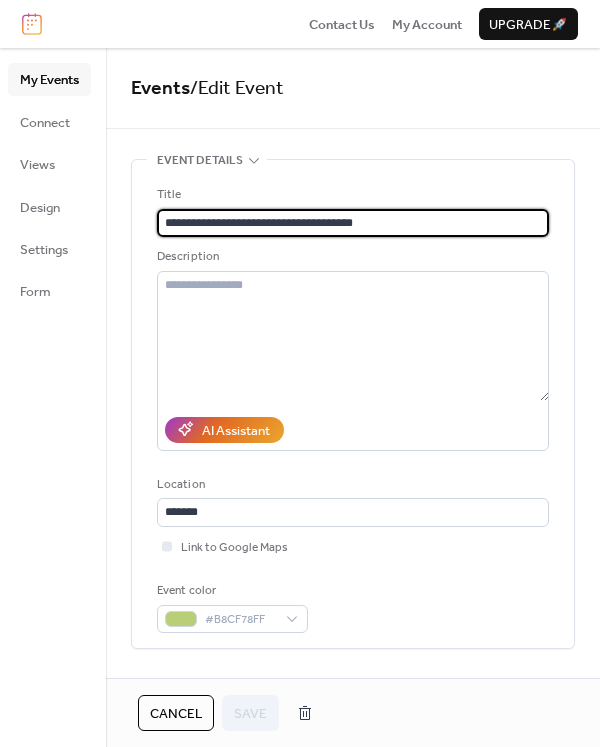 drag, startPoint x: 375, startPoint y: 225, endPoint x: 234, endPoint y: 207, distance: 142.14429 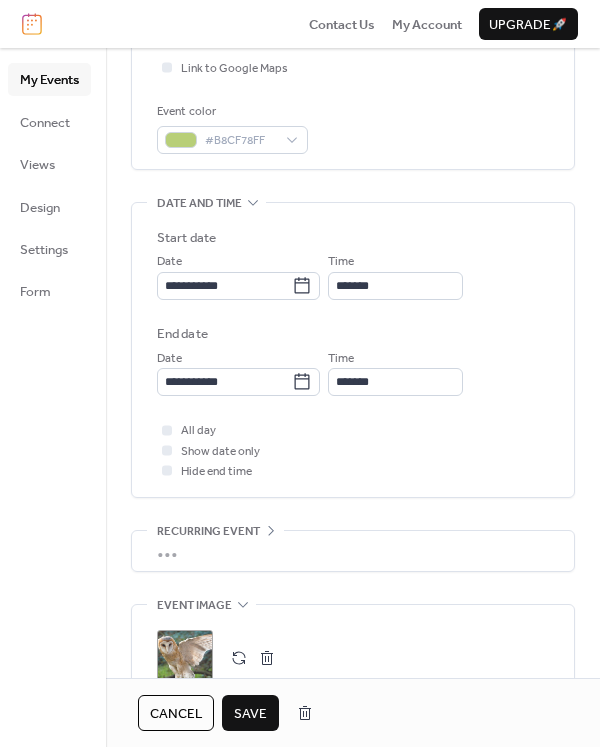 scroll, scrollTop: 488, scrollLeft: 0, axis: vertical 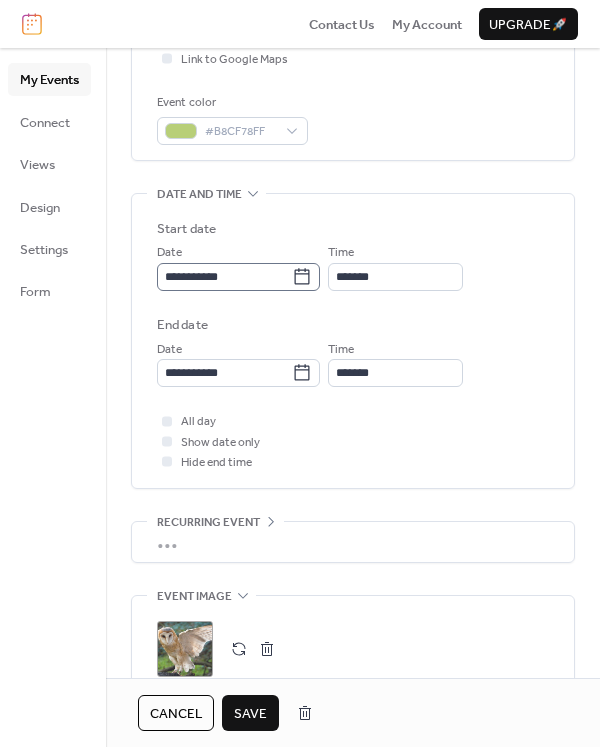type on "**********" 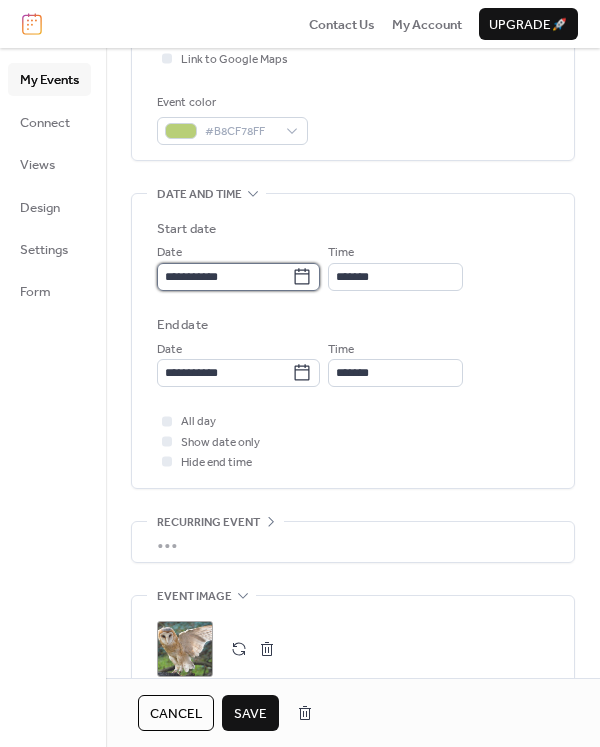 click on "**********" at bounding box center (224, 277) 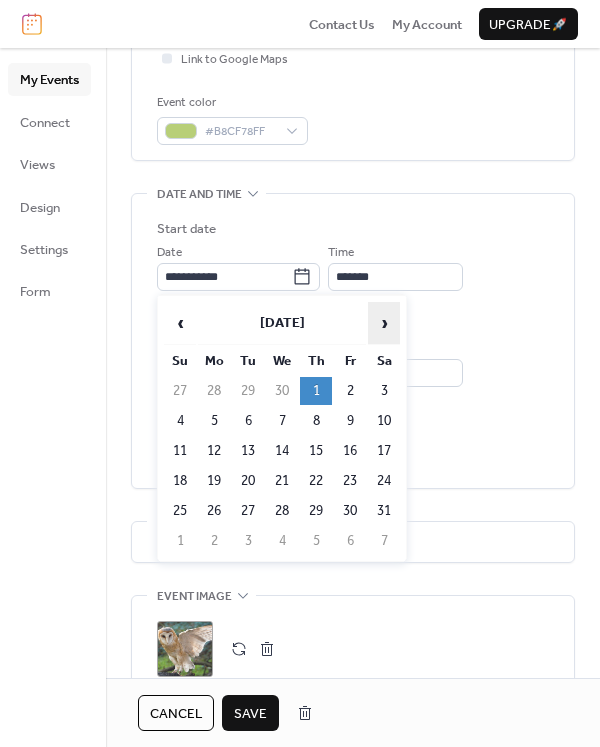 click on "›" at bounding box center [384, 323] 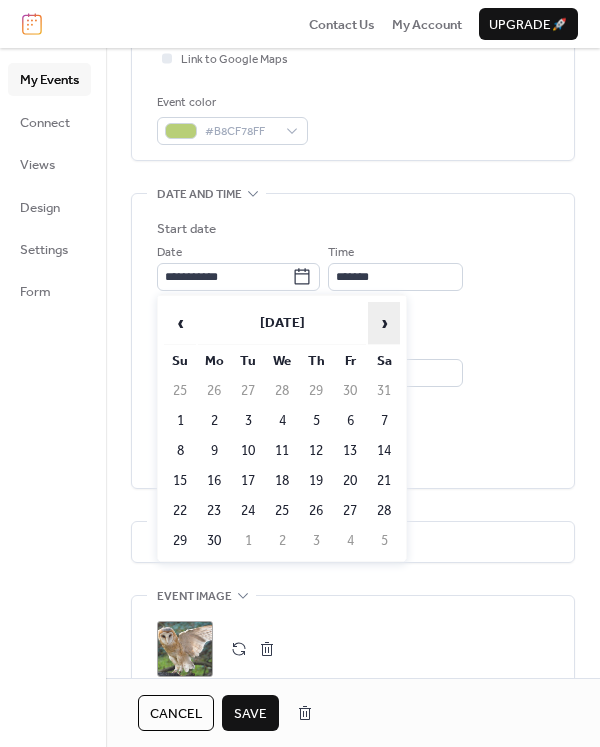 click on "›" at bounding box center [384, 323] 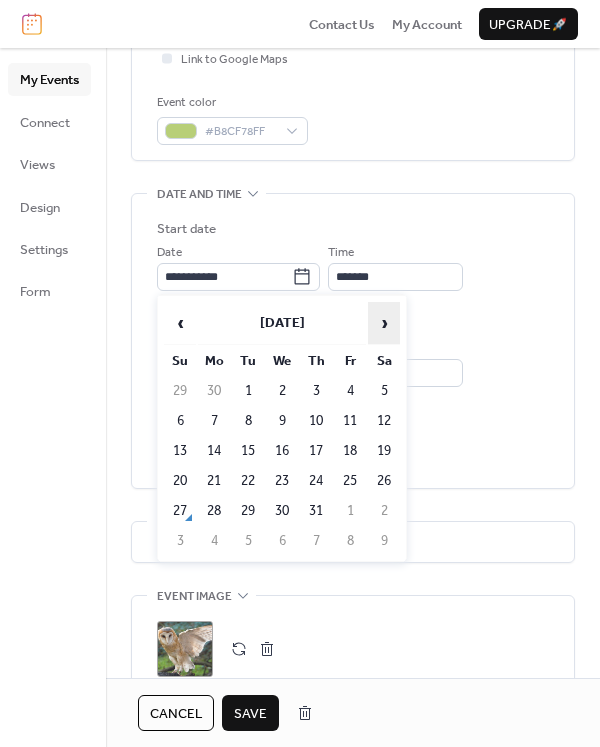 click on "›" at bounding box center (384, 323) 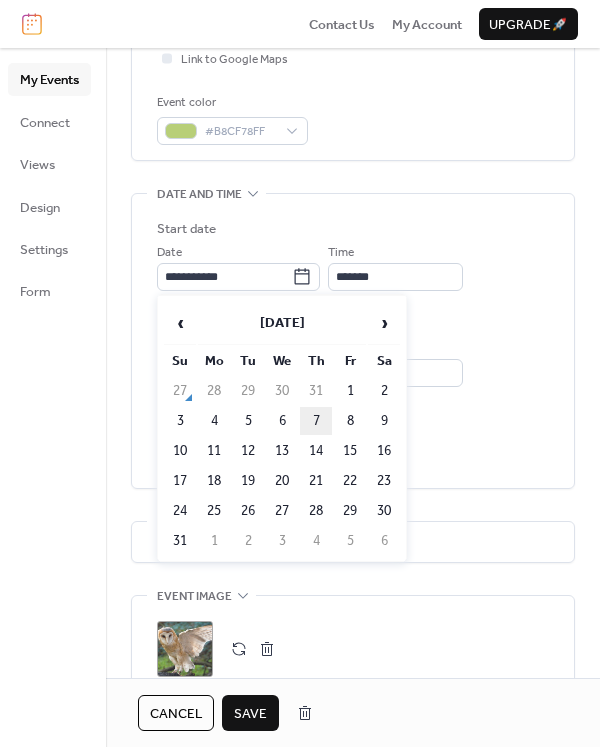 click on "7" at bounding box center [316, 421] 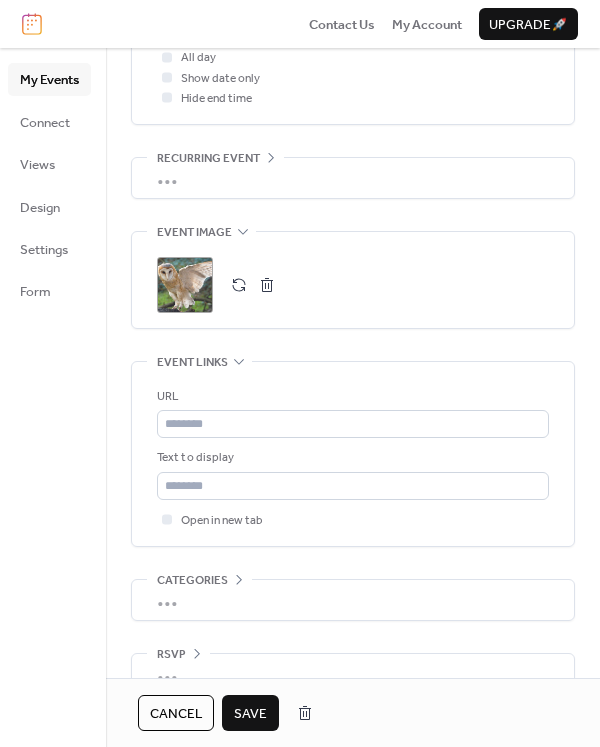 scroll, scrollTop: 883, scrollLeft: 0, axis: vertical 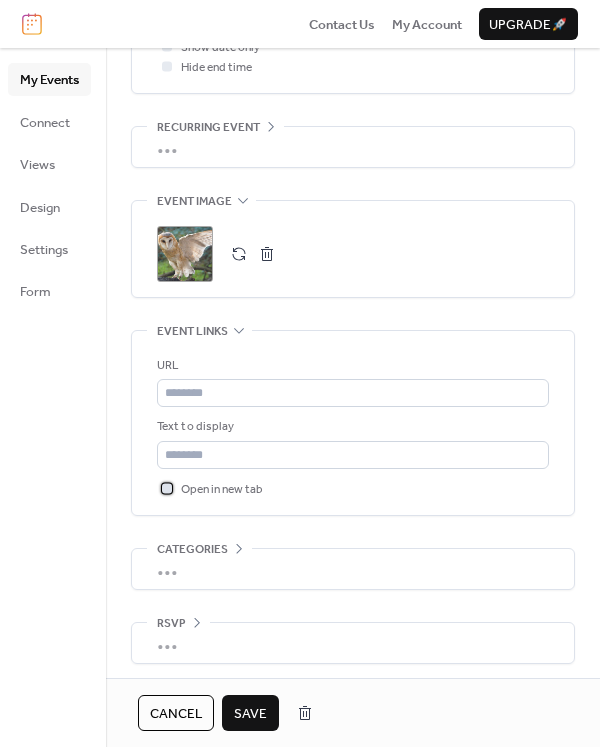 click 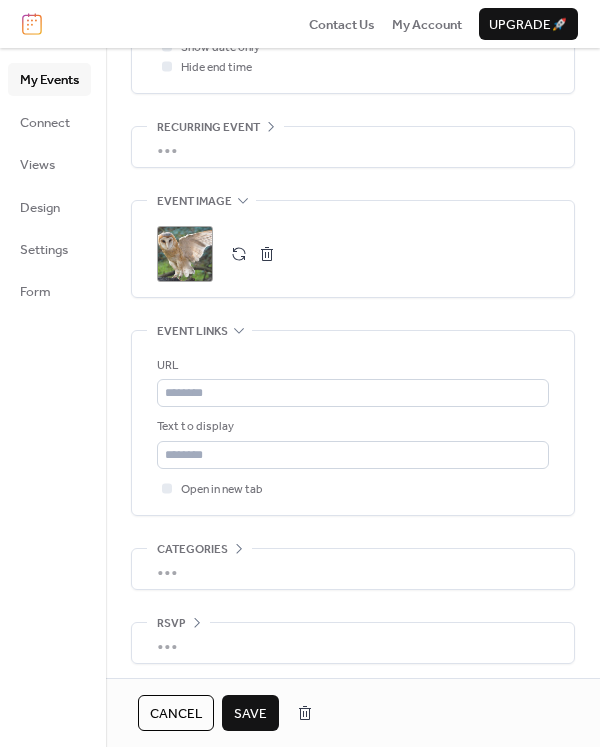 click on "Save" at bounding box center [250, 714] 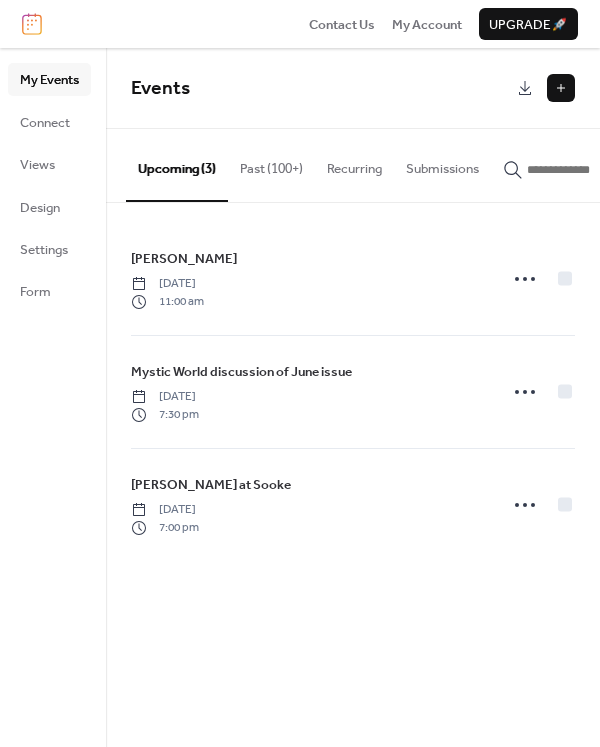 click on "Past (100+)" at bounding box center [271, 164] 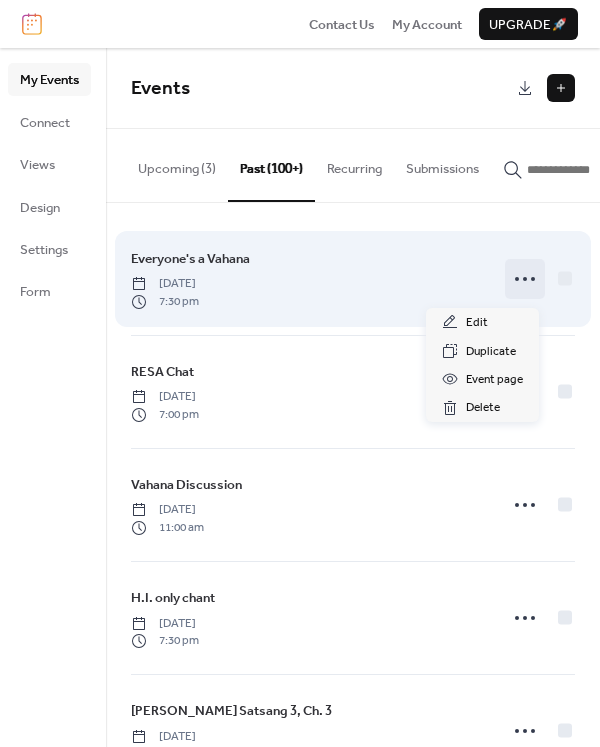 click 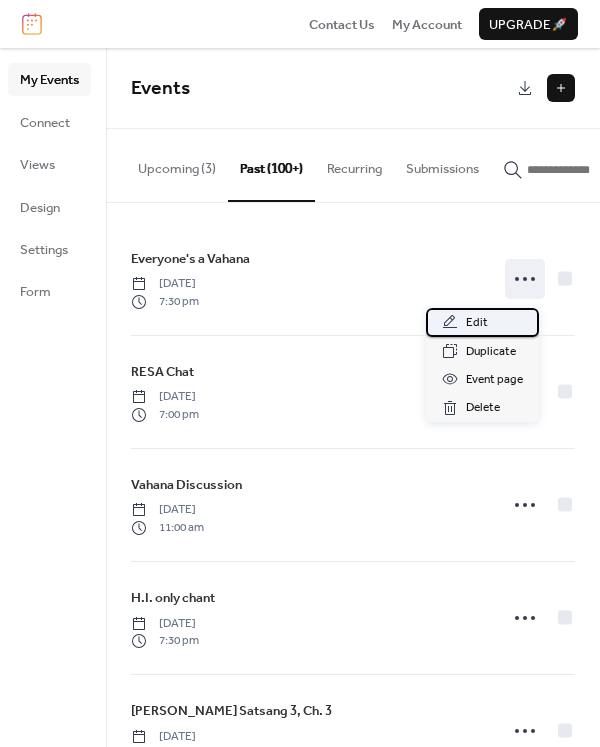 click on "Edit" at bounding box center [477, 323] 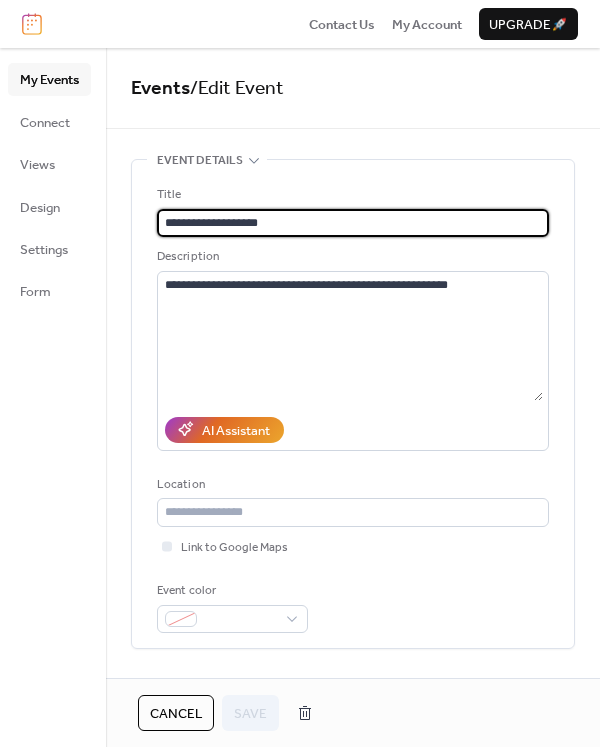 drag, startPoint x: 314, startPoint y: 218, endPoint x: 104, endPoint y: 178, distance: 213.77559 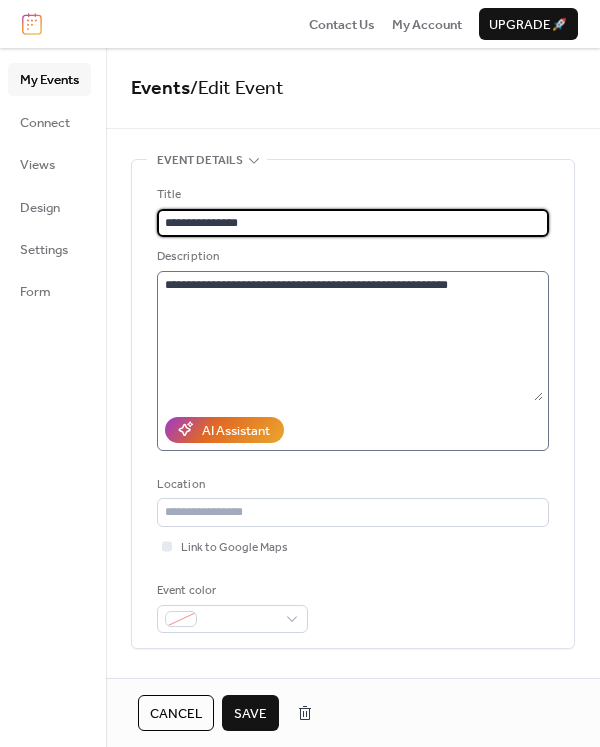 type on "**********" 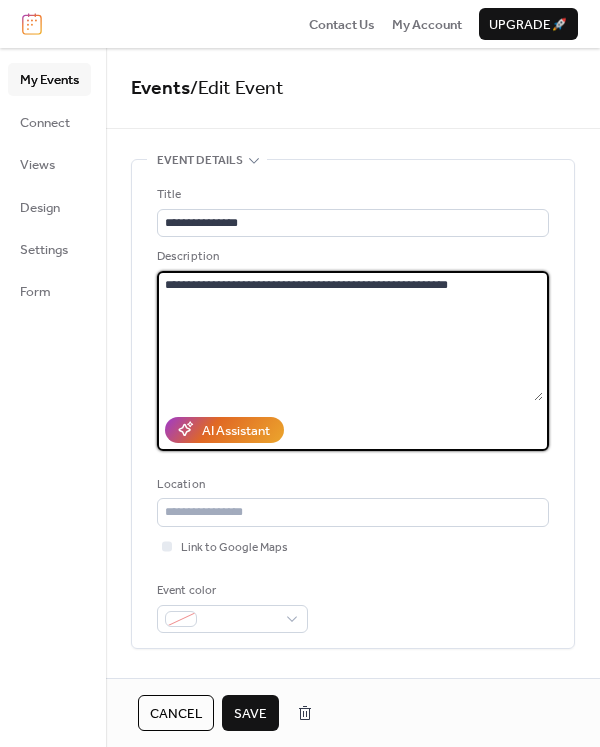 drag, startPoint x: 499, startPoint y: 287, endPoint x: 337, endPoint y: 285, distance: 162.01234 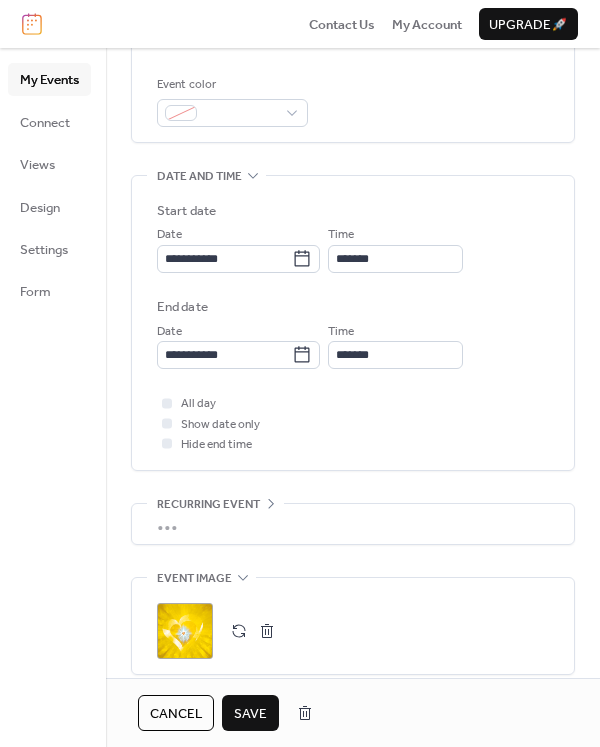 scroll, scrollTop: 511, scrollLeft: 0, axis: vertical 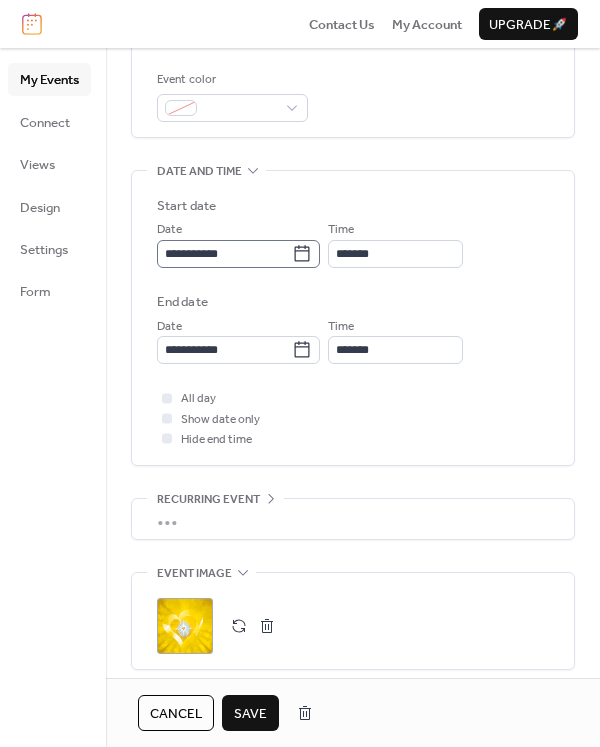 type on "**********" 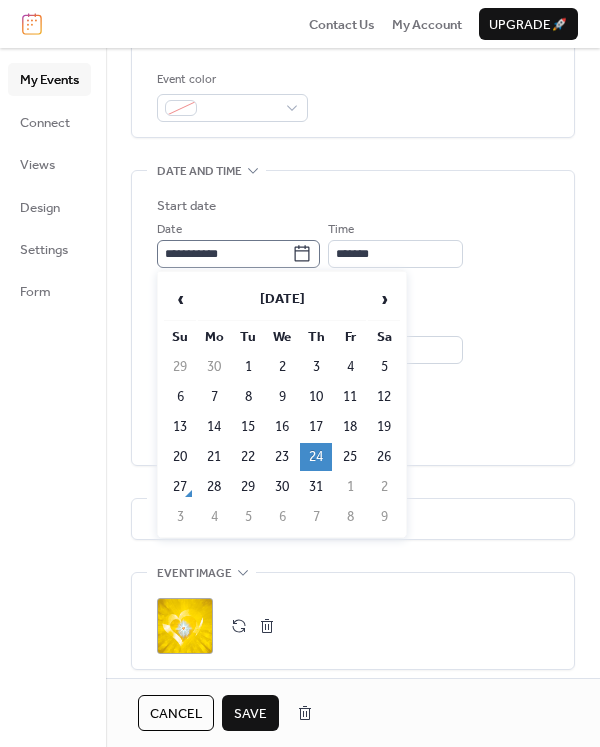 click 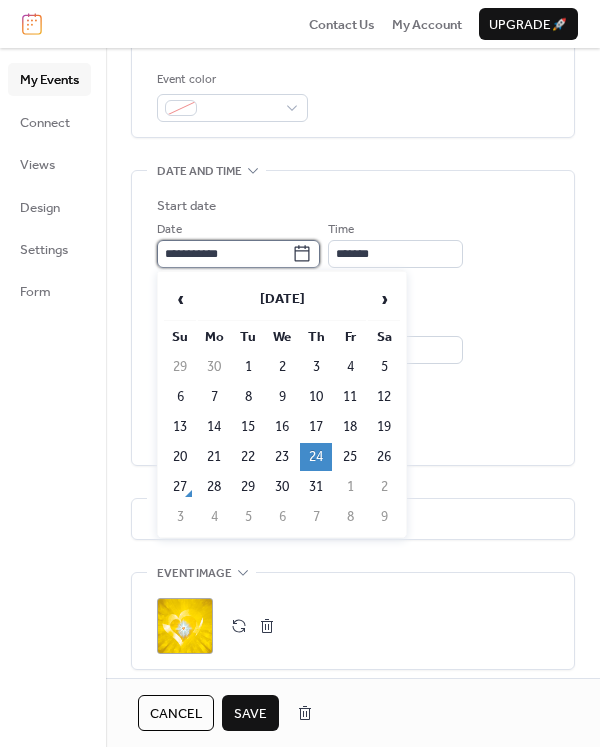 click on "**********" at bounding box center (224, 254) 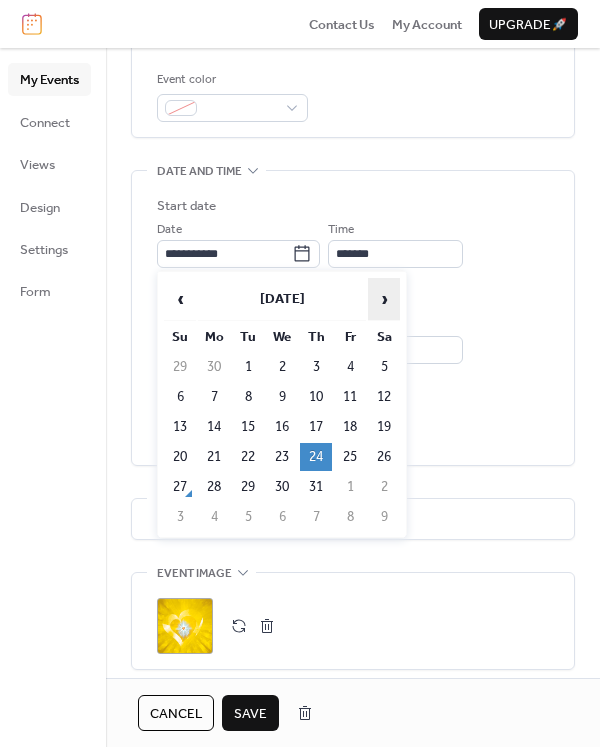click on "›" at bounding box center [384, 299] 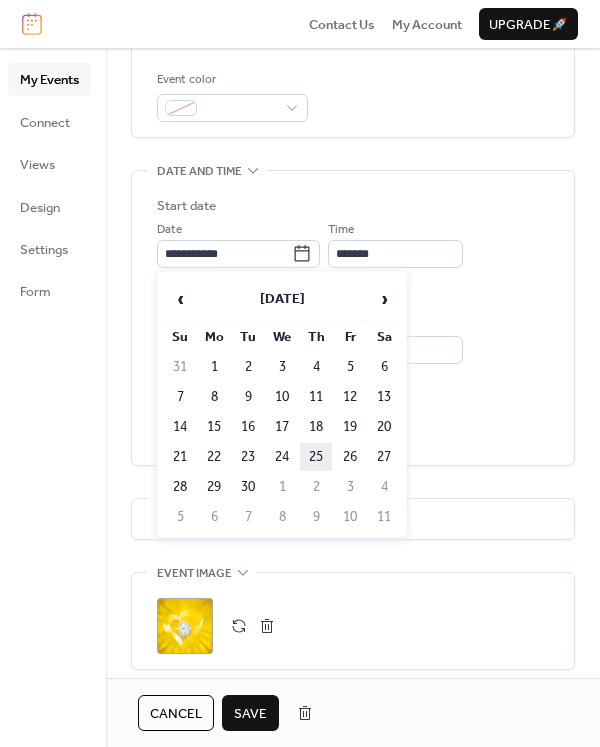 click on "25" at bounding box center [316, 457] 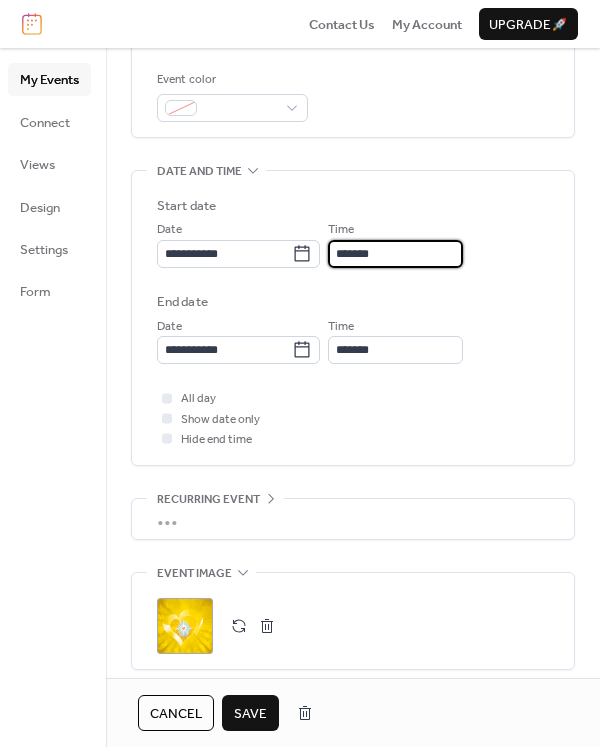 click on "*******" at bounding box center (395, 254) 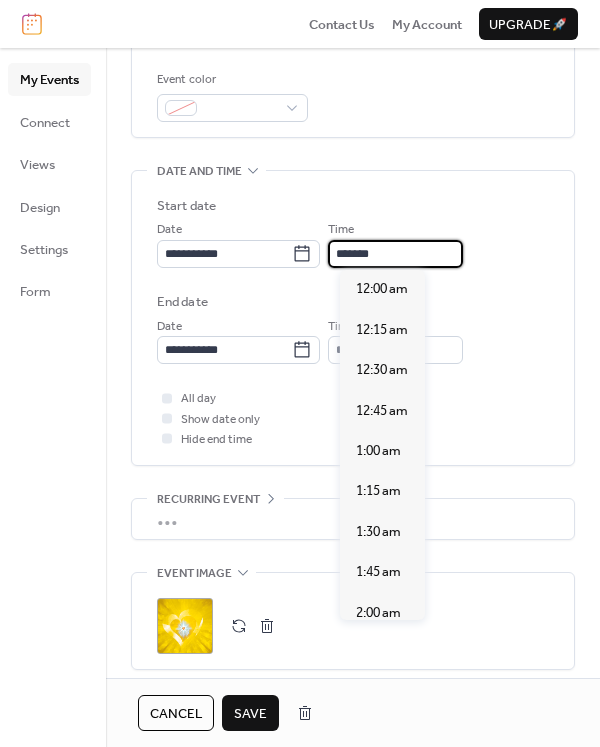 scroll, scrollTop: 3098, scrollLeft: 0, axis: vertical 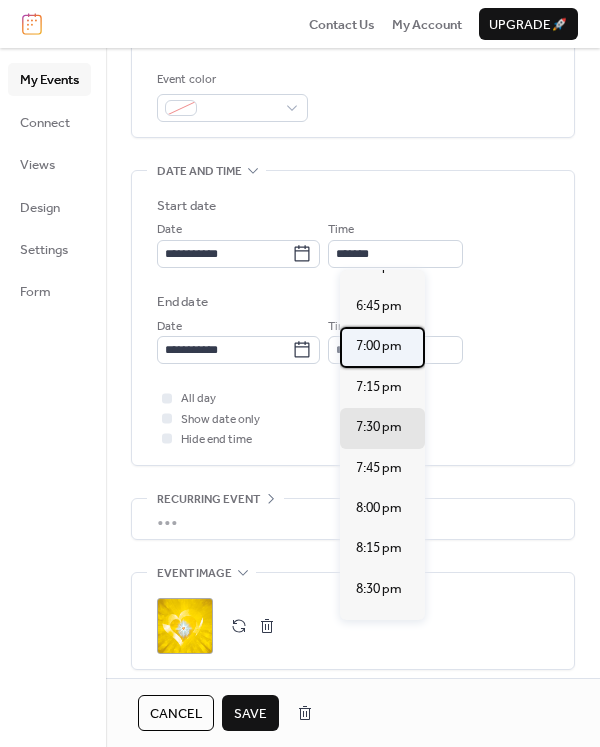 click on "7:00 pm" at bounding box center (379, 346) 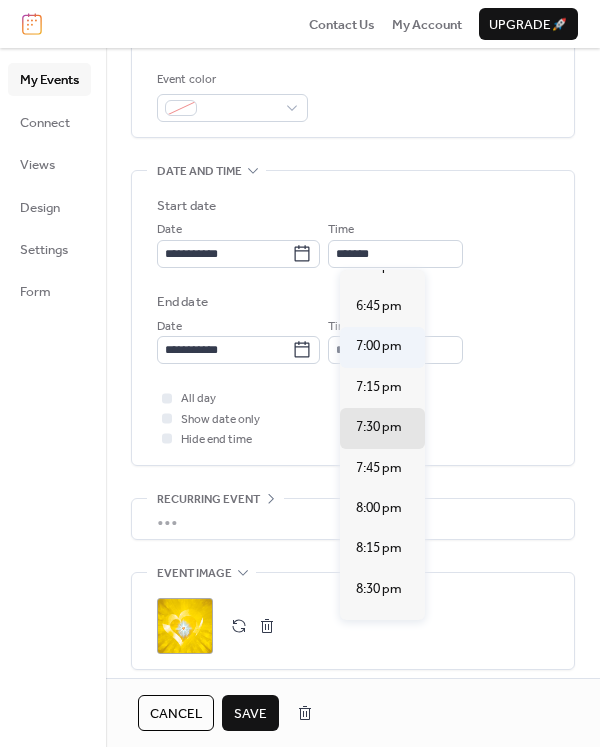 type on "*******" 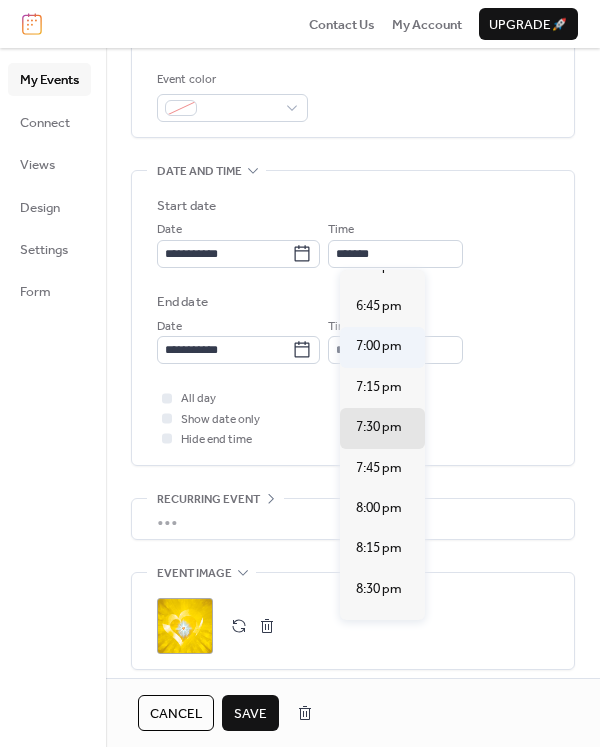 type on "*******" 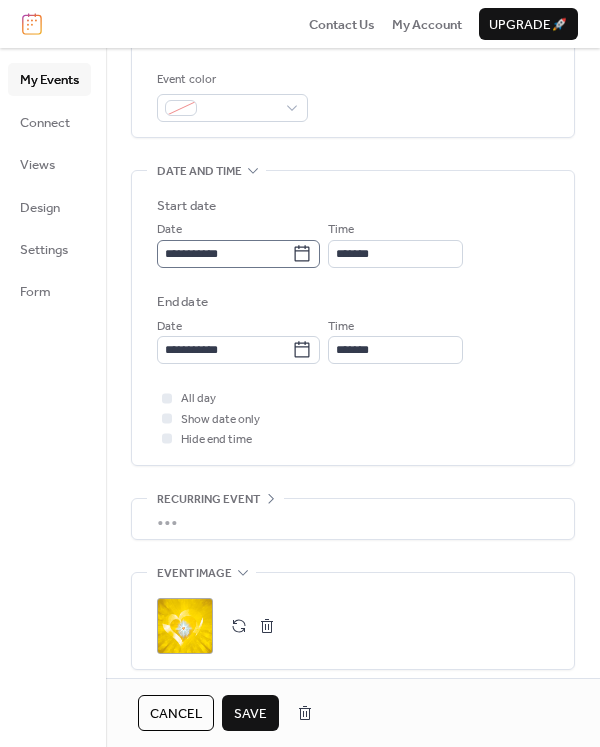 click 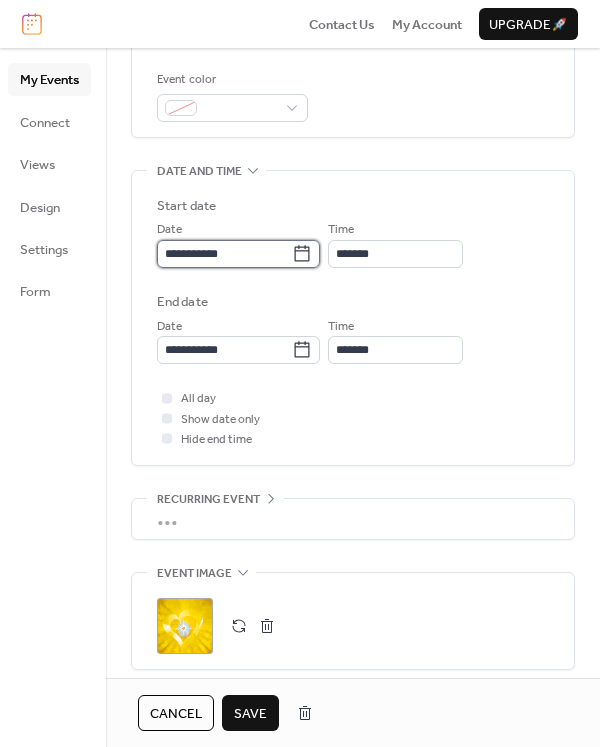 click on "**********" at bounding box center (224, 254) 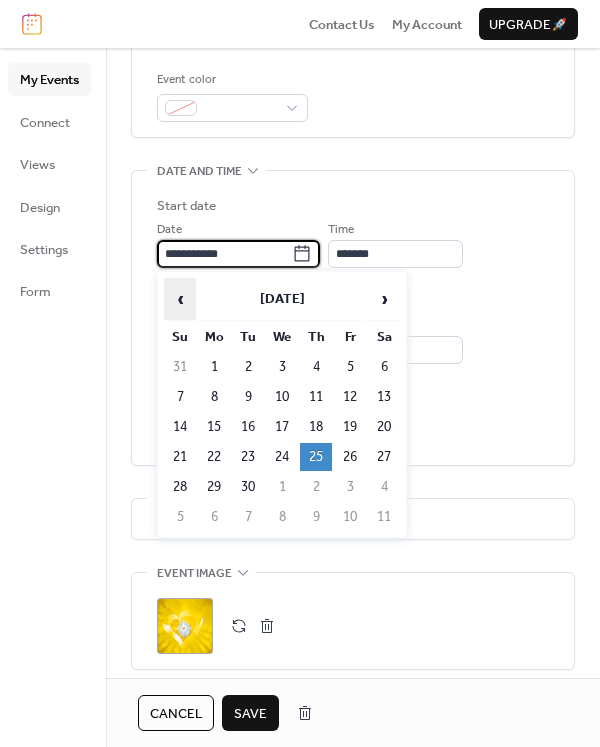click on "‹" at bounding box center (180, 299) 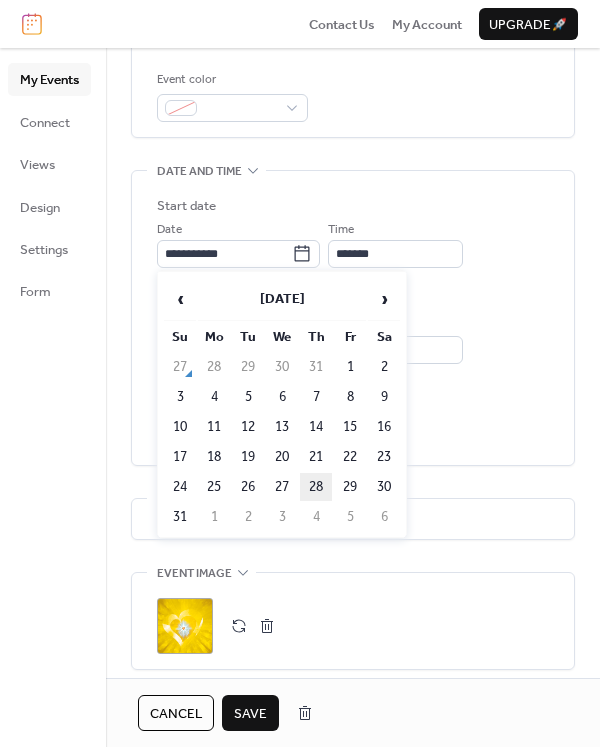 click on "28" at bounding box center (316, 487) 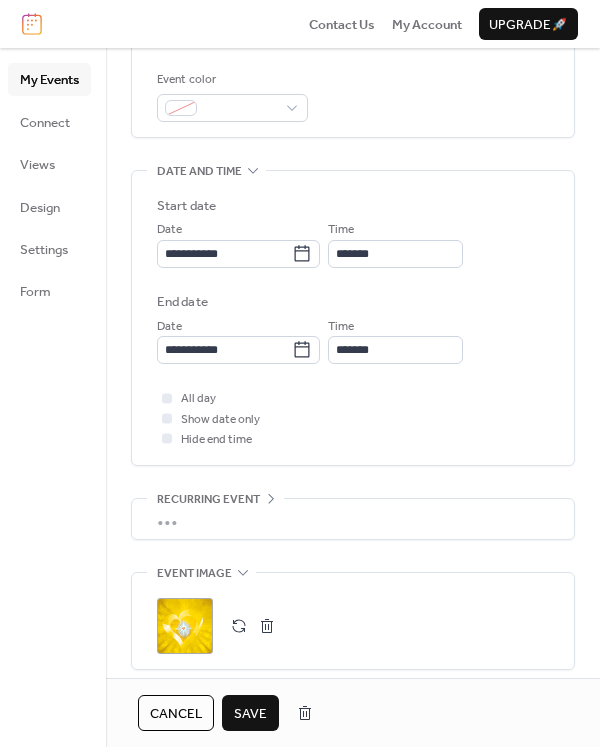 click on "All day Show date only Hide end time" at bounding box center (353, 418) 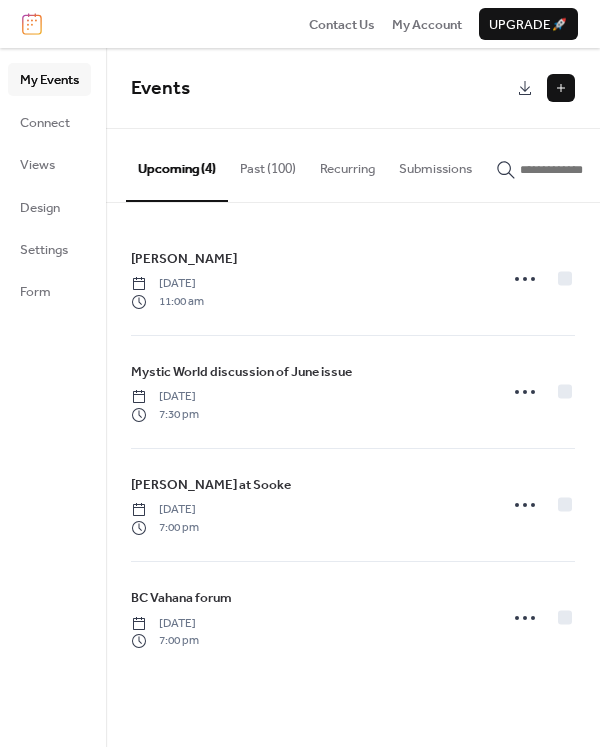click on "Past (100)" at bounding box center [268, 164] 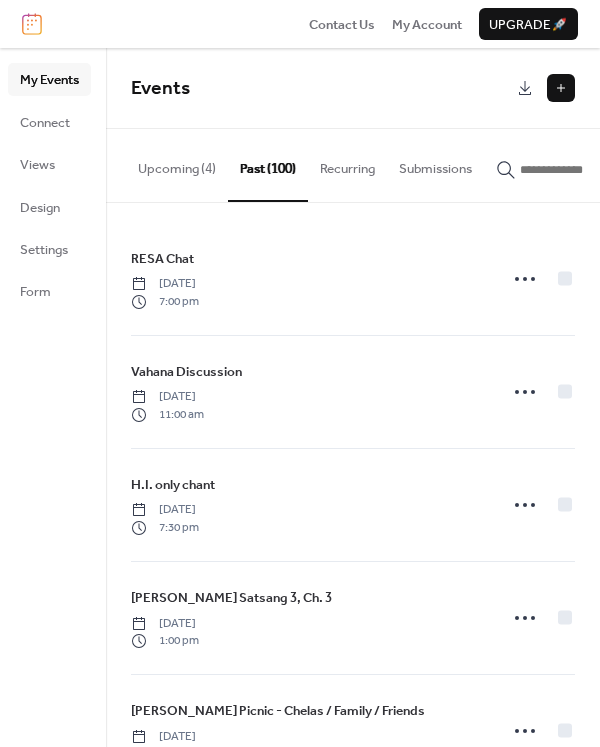 drag, startPoint x: 593, startPoint y: 269, endPoint x: 601, endPoint y: 309, distance: 40.792156 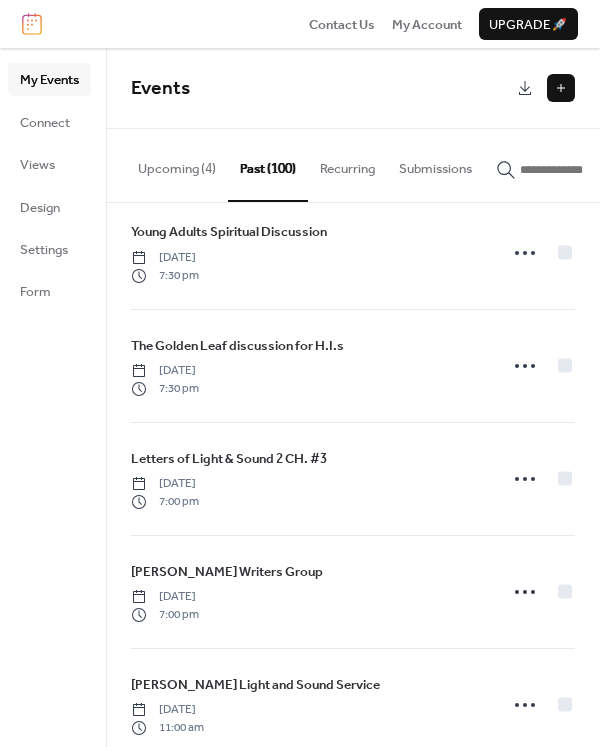 scroll, scrollTop: 601, scrollLeft: 0, axis: vertical 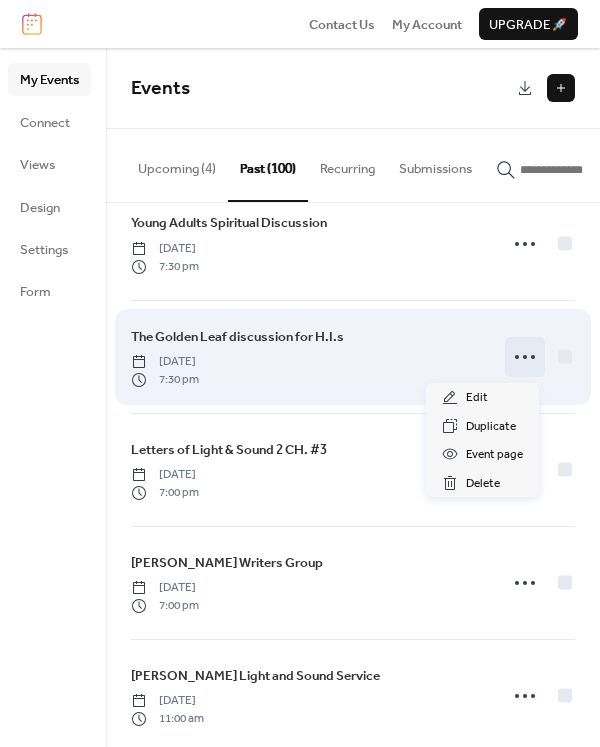 click 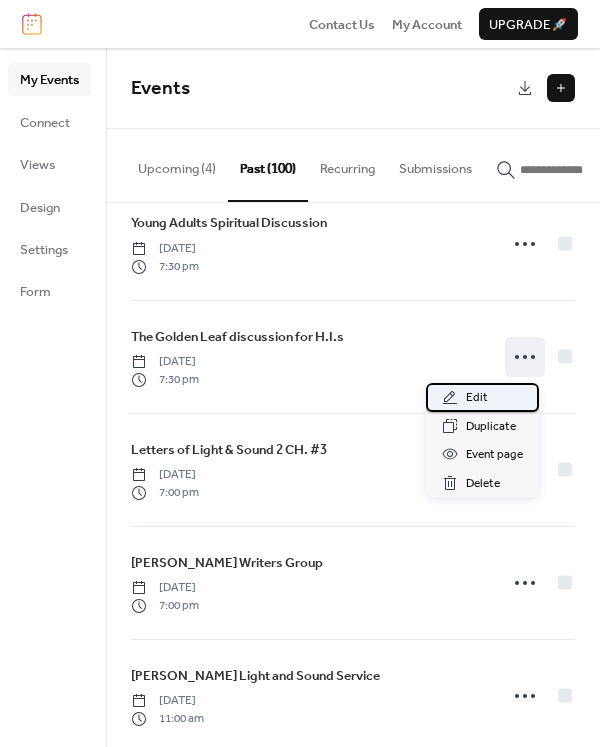 click on "Edit" at bounding box center (477, 398) 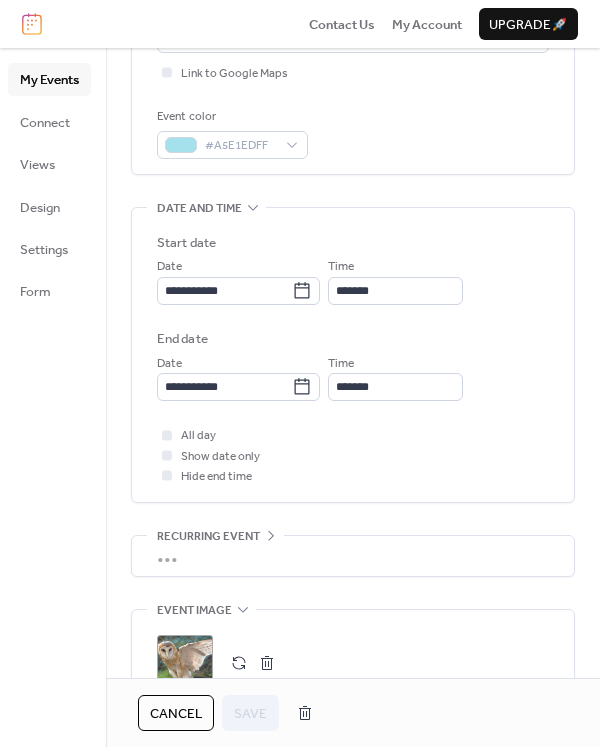 scroll, scrollTop: 479, scrollLeft: 0, axis: vertical 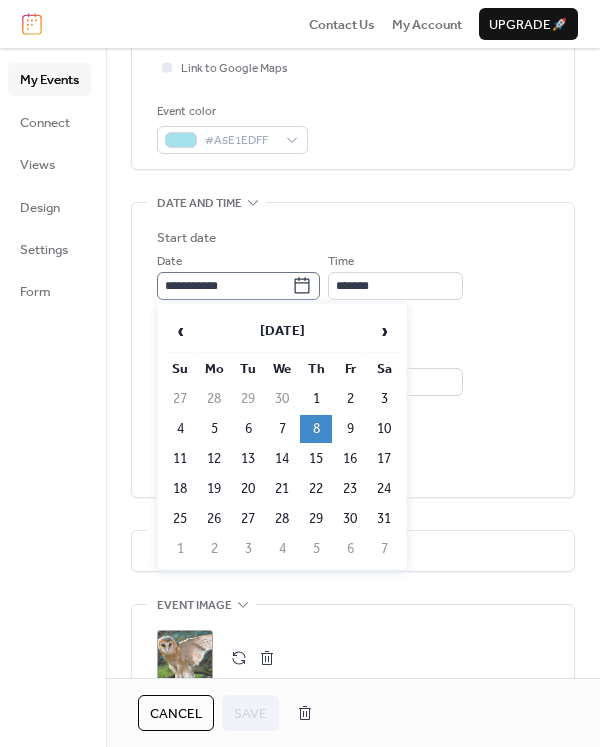 click 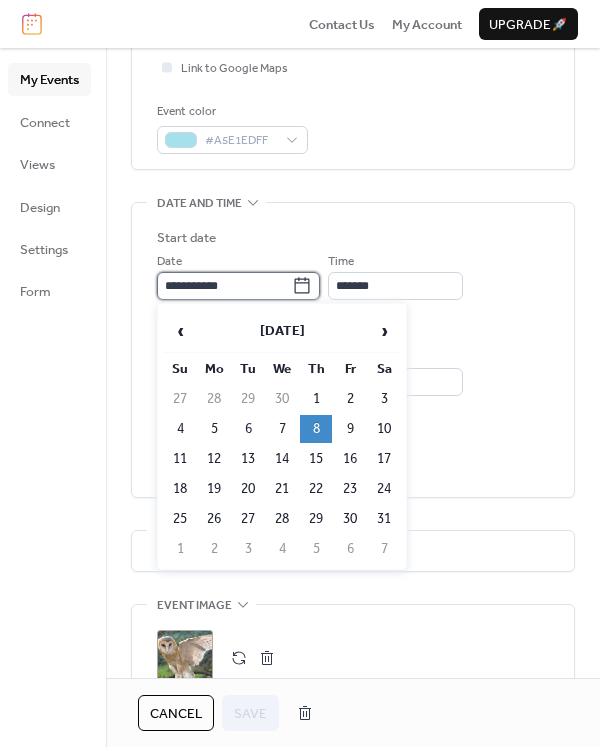 click on "**********" at bounding box center [224, 286] 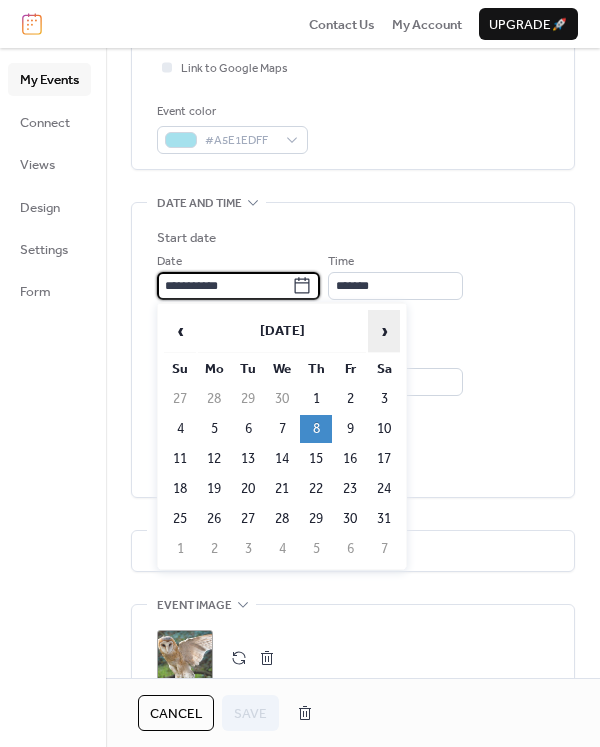 click on "›" at bounding box center (384, 331) 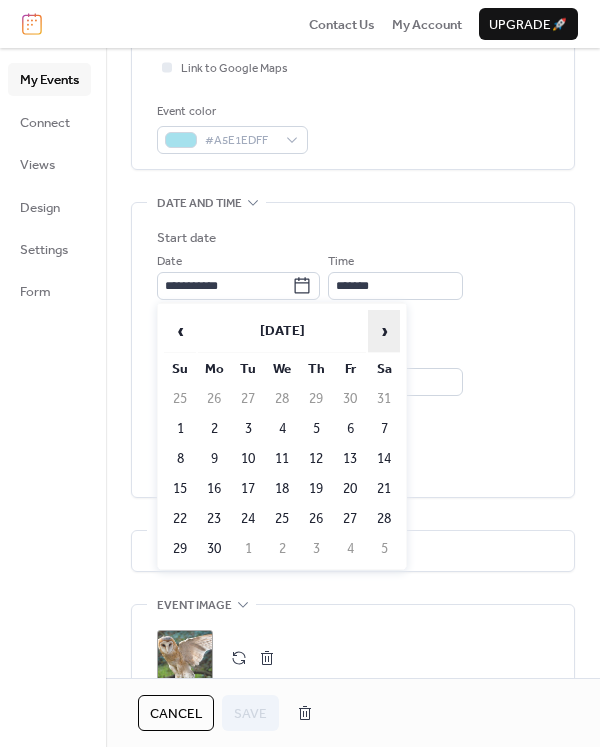 click on "›" at bounding box center [384, 331] 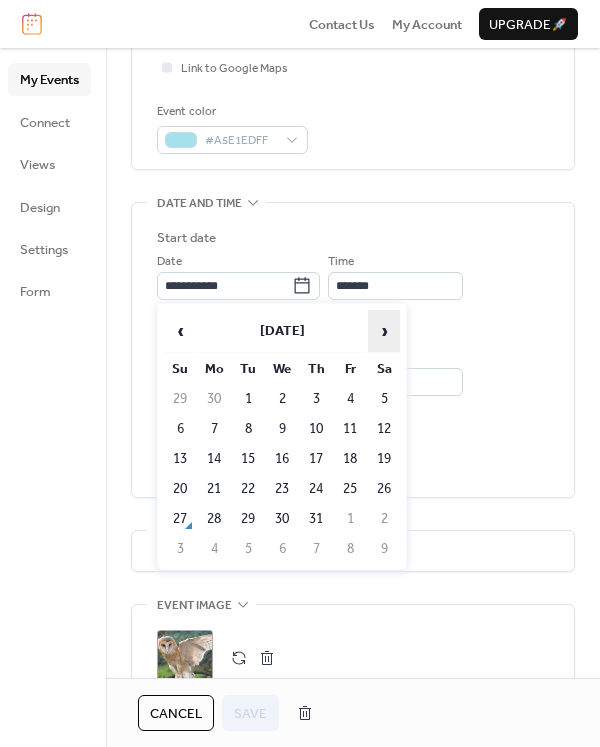 click on "›" at bounding box center [384, 331] 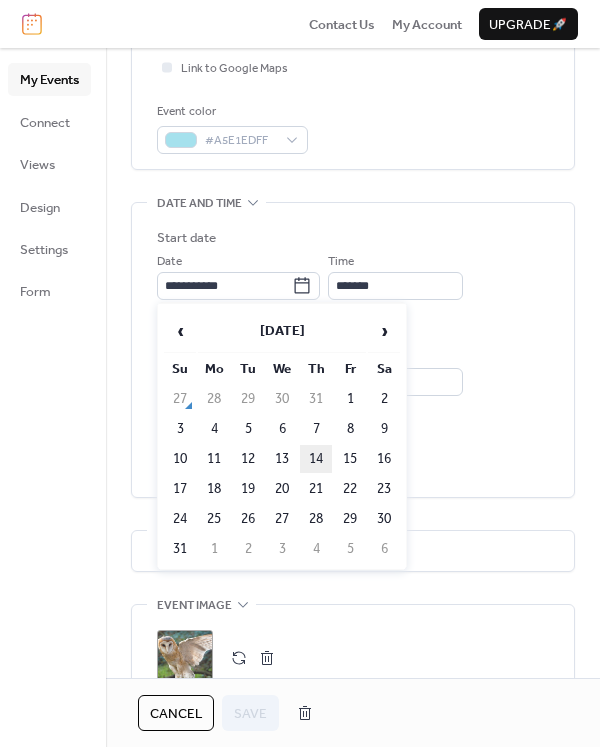 click on "14" at bounding box center [316, 459] 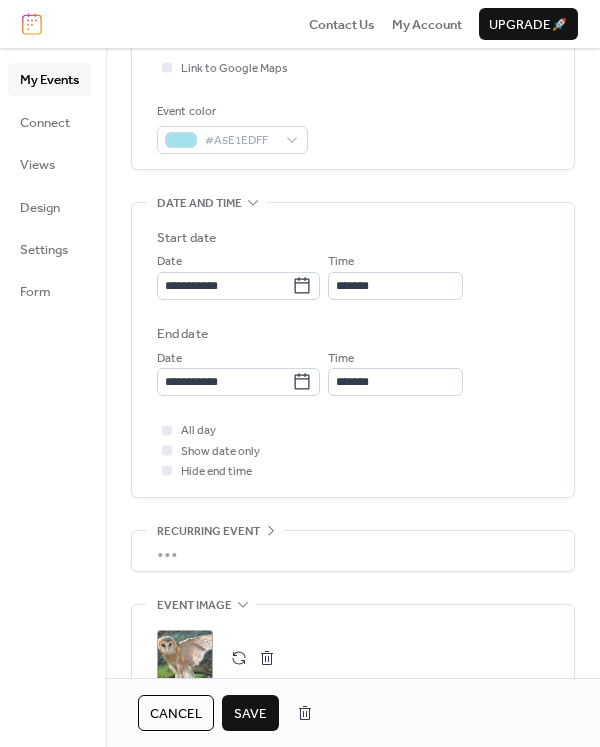 click on "Save" at bounding box center [250, 714] 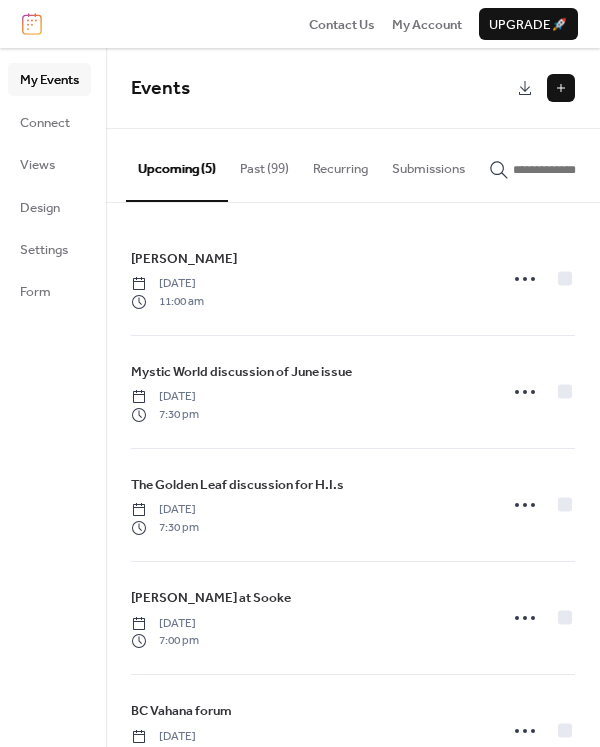 click on "Past (99)" at bounding box center (264, 164) 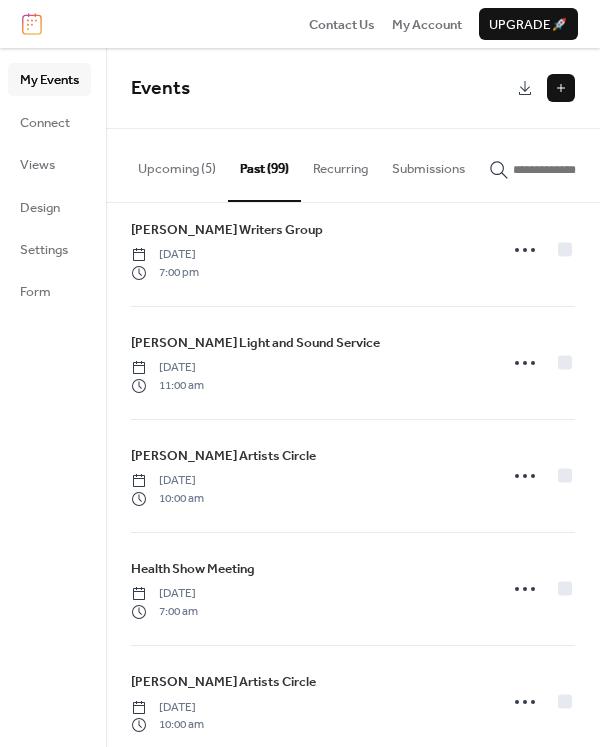scroll, scrollTop: 842, scrollLeft: 0, axis: vertical 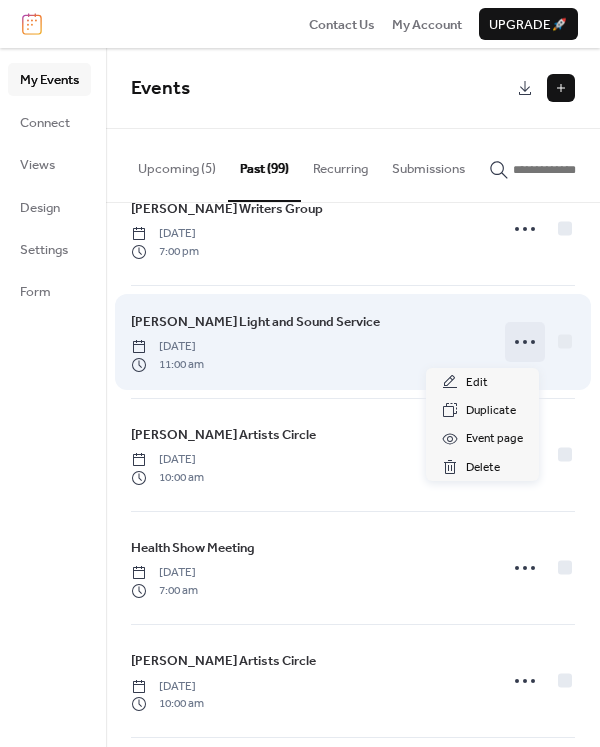 click 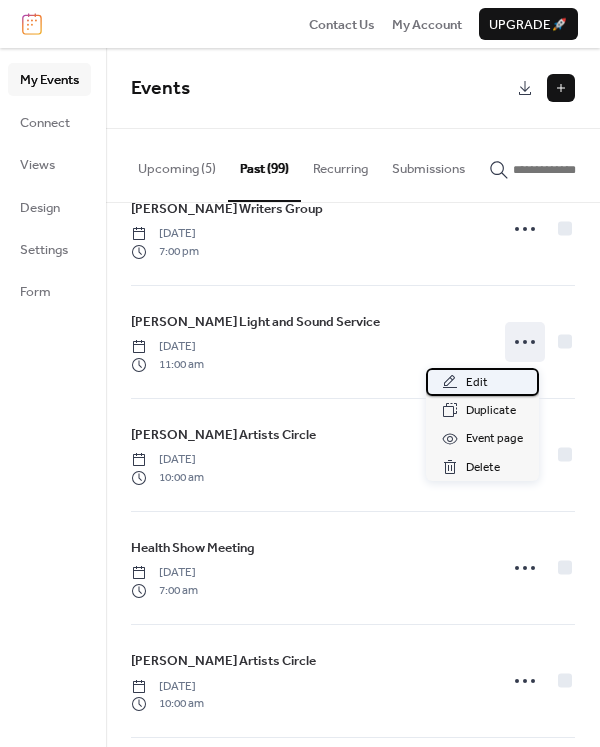 click on "Edit" at bounding box center [477, 383] 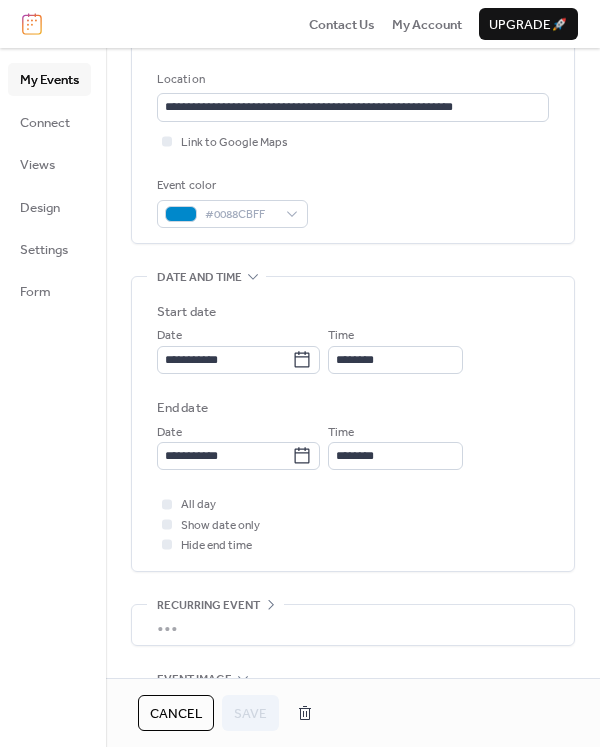 scroll, scrollTop: 412, scrollLeft: 0, axis: vertical 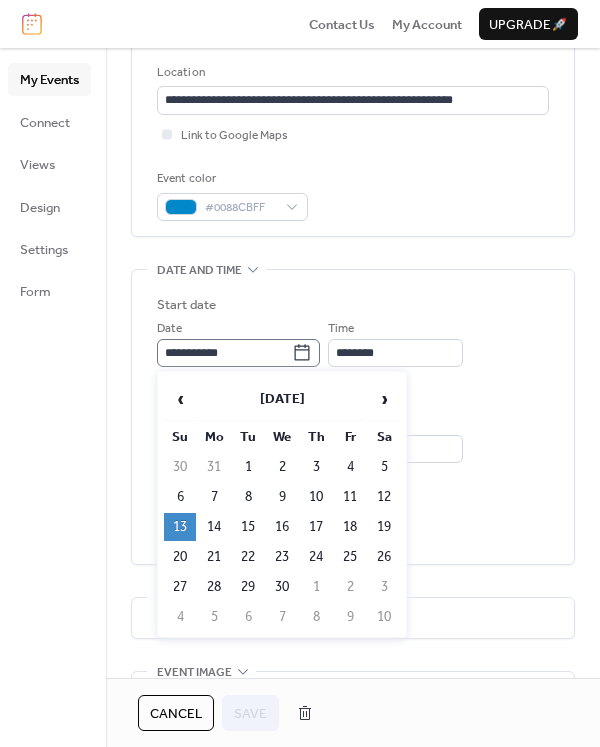 click 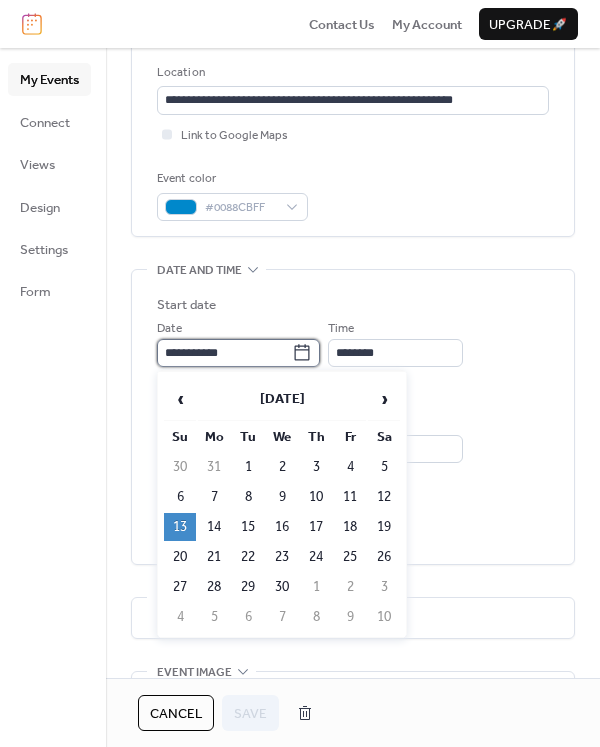 click on "**********" at bounding box center [224, 353] 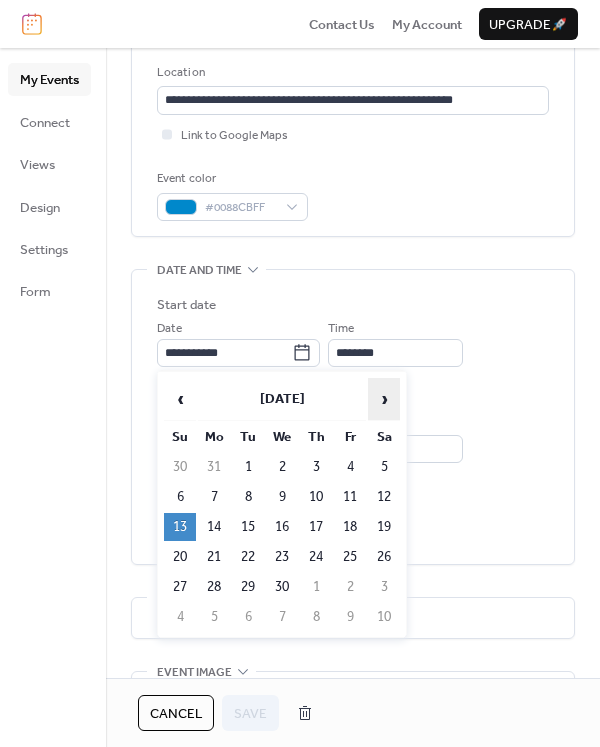 click on "›" at bounding box center [384, 399] 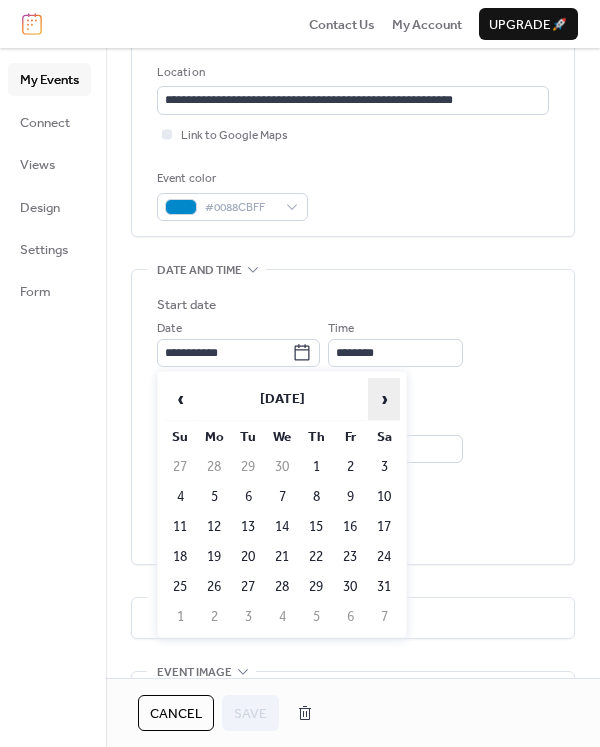 click on "›" at bounding box center (384, 399) 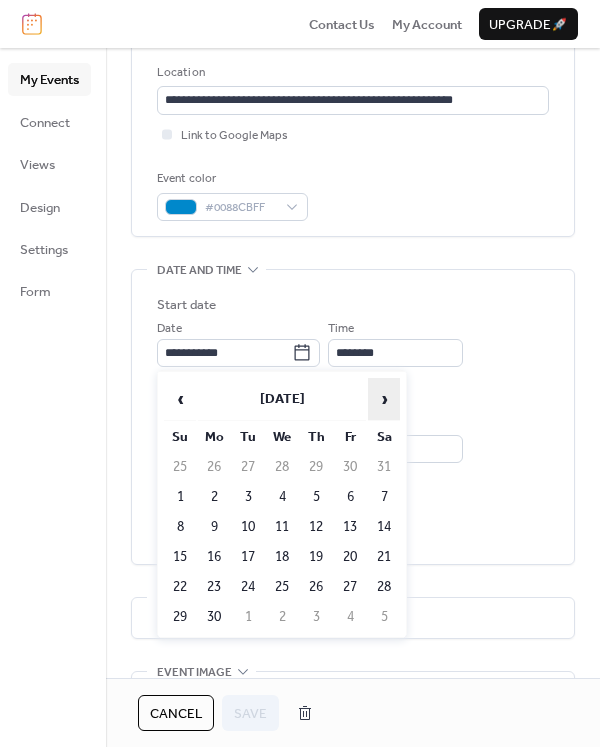 click on "›" at bounding box center [384, 399] 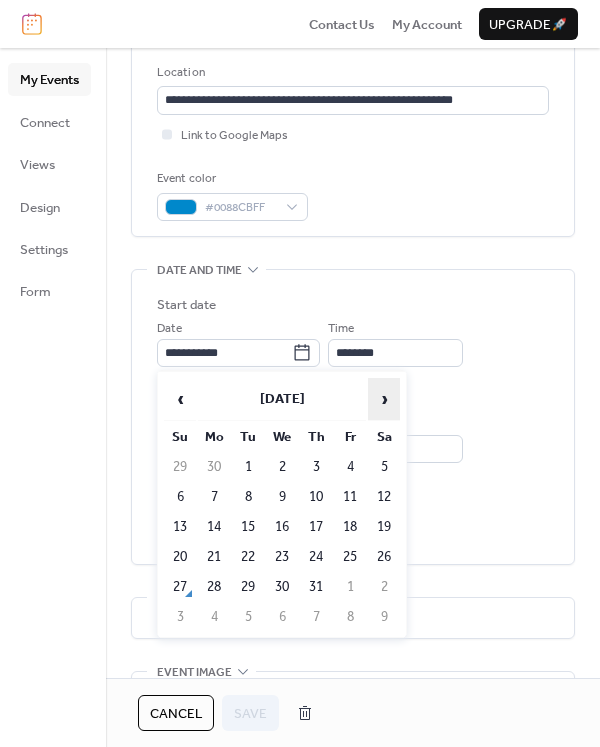 click on "›" at bounding box center [384, 399] 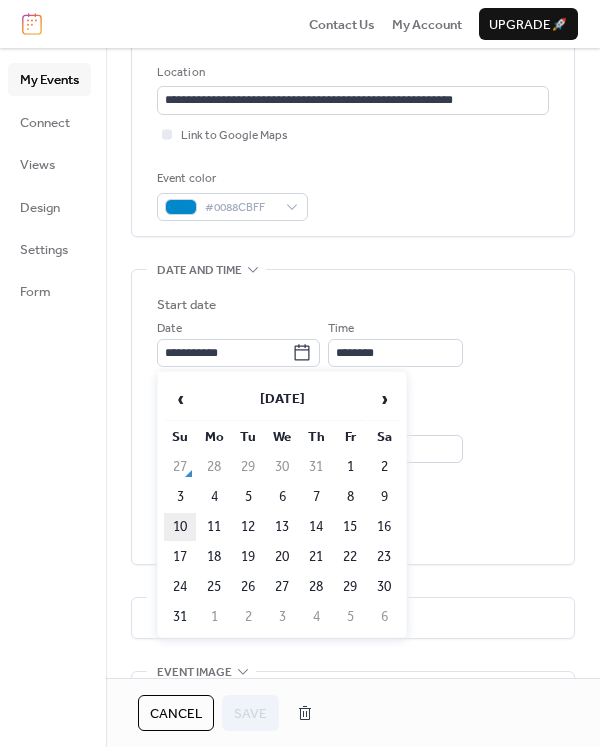 click on "10" at bounding box center (180, 527) 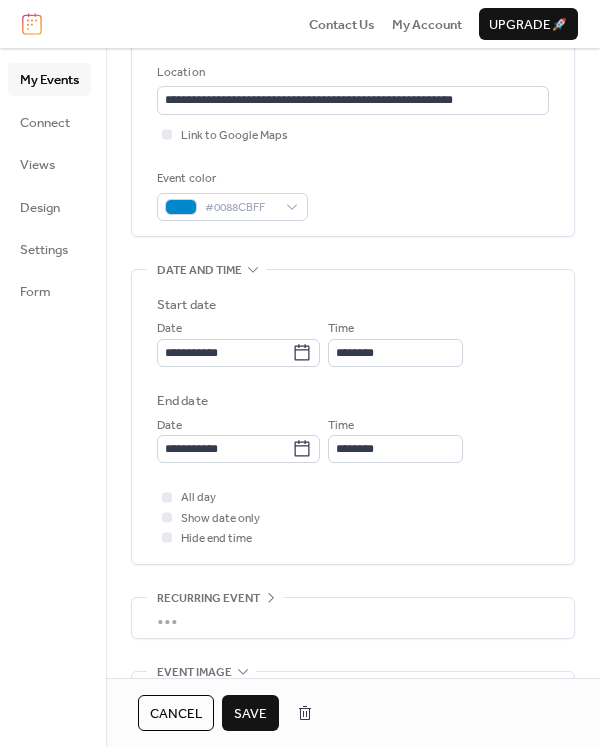 click on "Save" at bounding box center [250, 714] 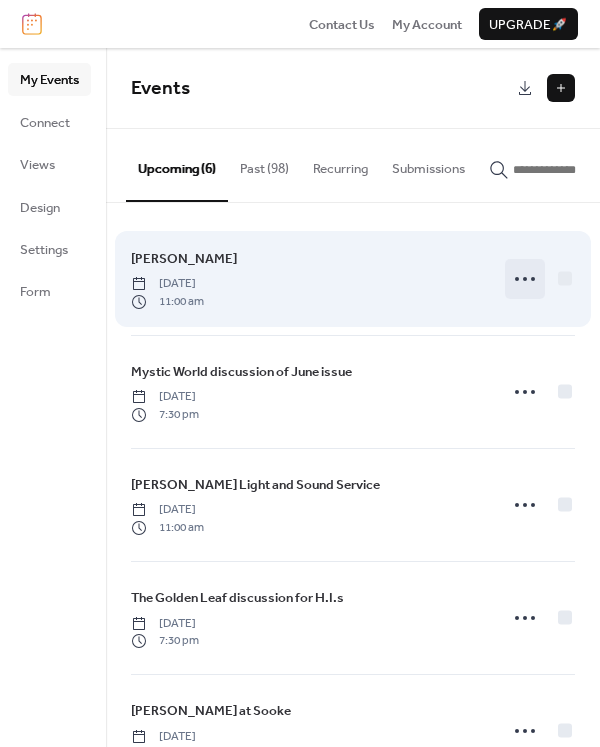 click 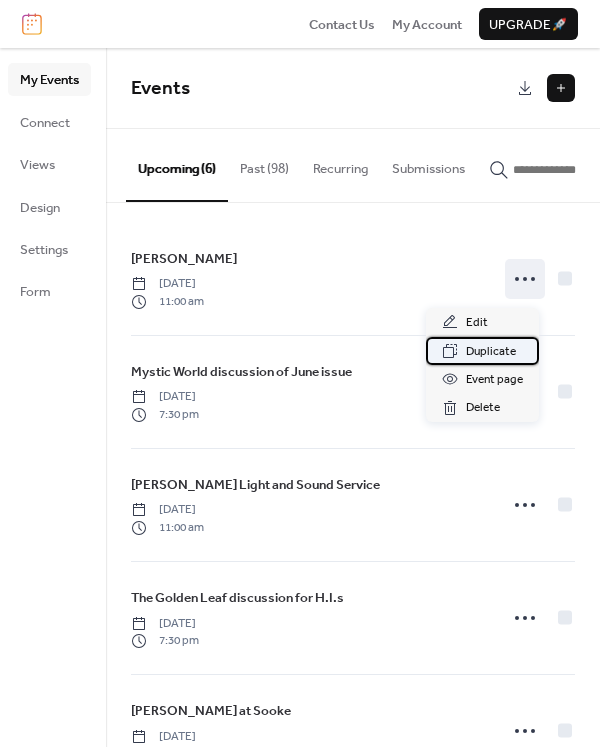 click on "Duplicate" at bounding box center (491, 352) 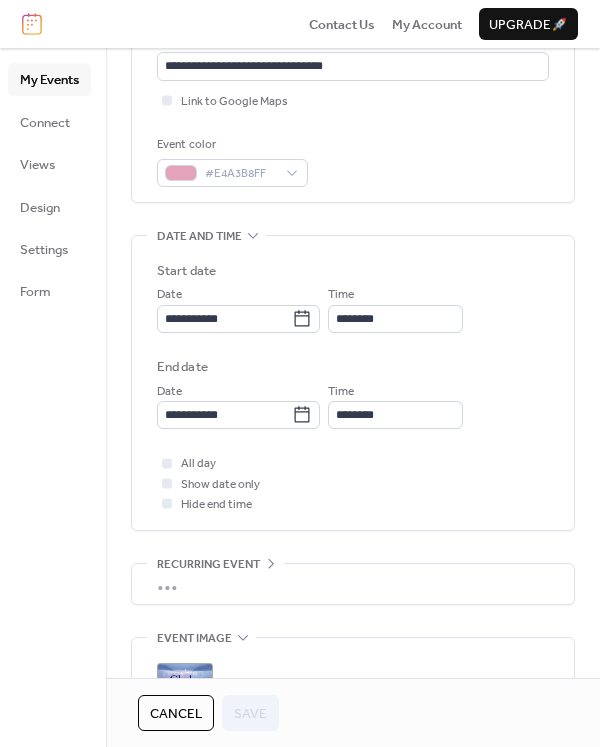 scroll, scrollTop: 453, scrollLeft: 0, axis: vertical 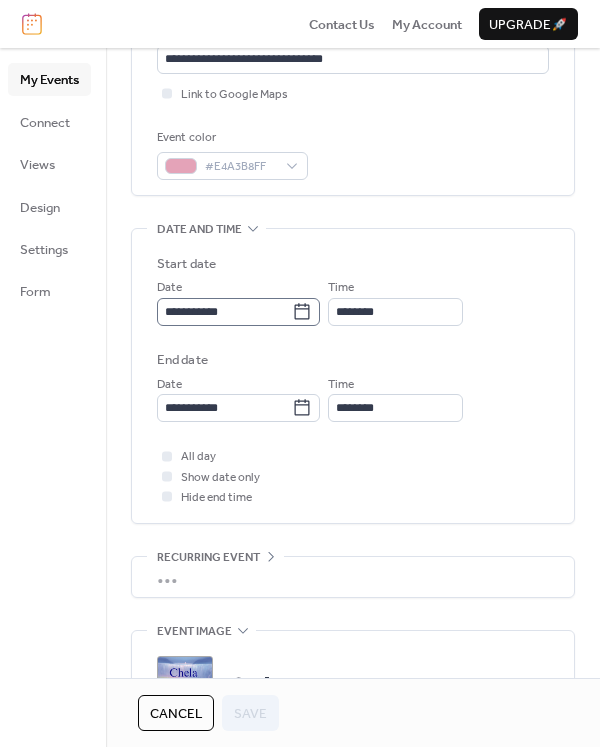 click 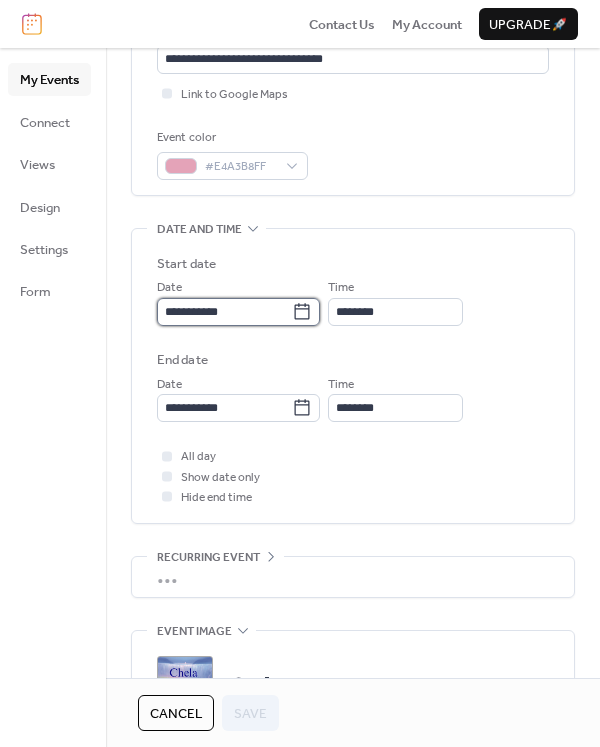 click on "**********" at bounding box center (224, 312) 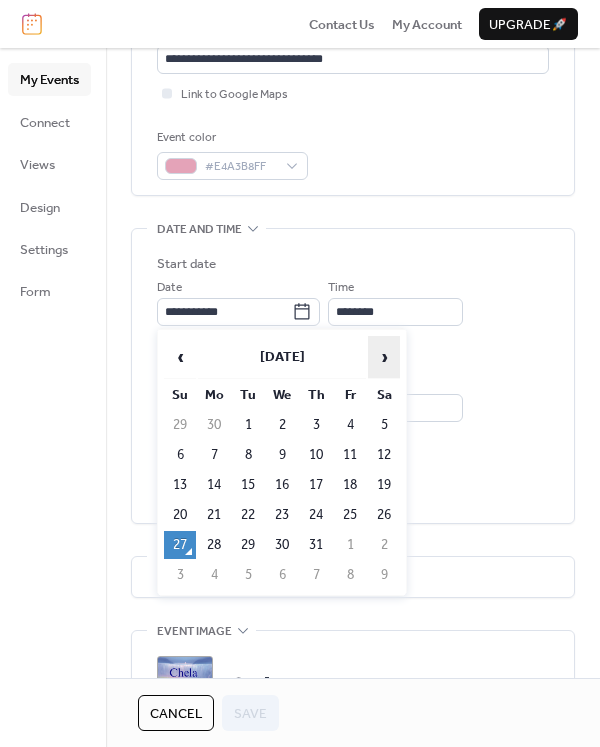 click on "›" at bounding box center (384, 357) 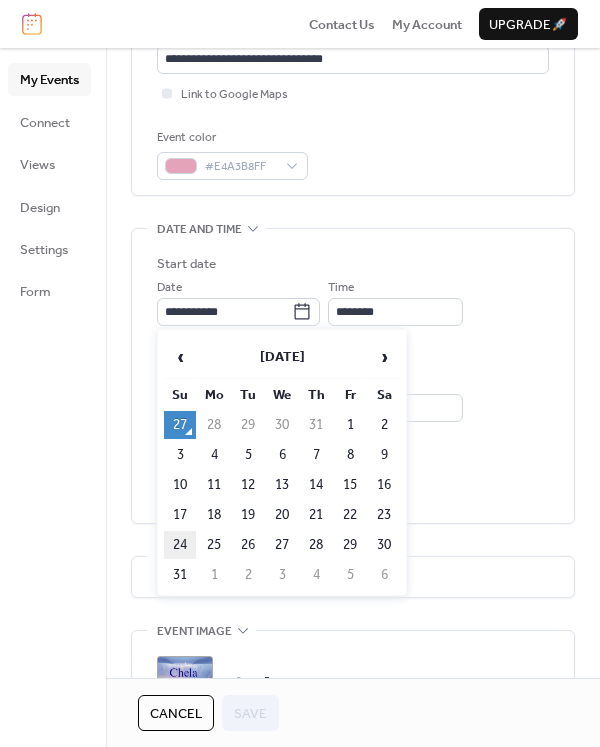 click on "24" at bounding box center [180, 545] 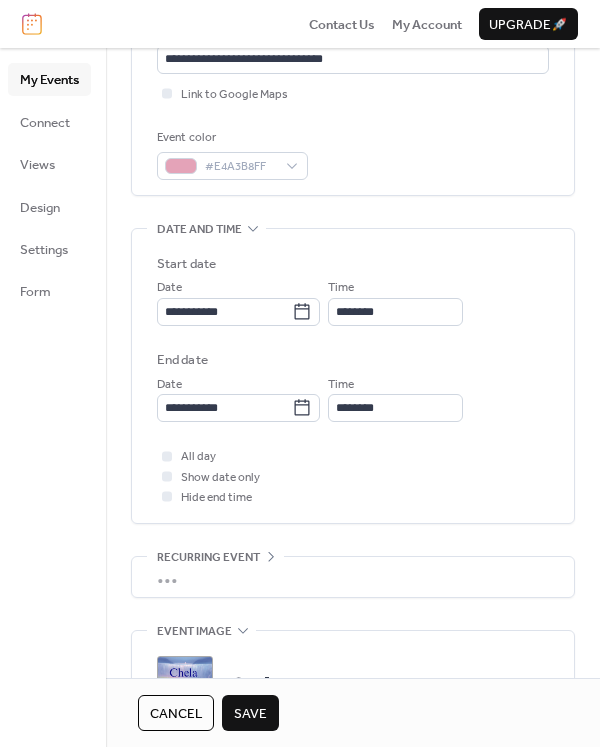 click on "Save" at bounding box center [250, 714] 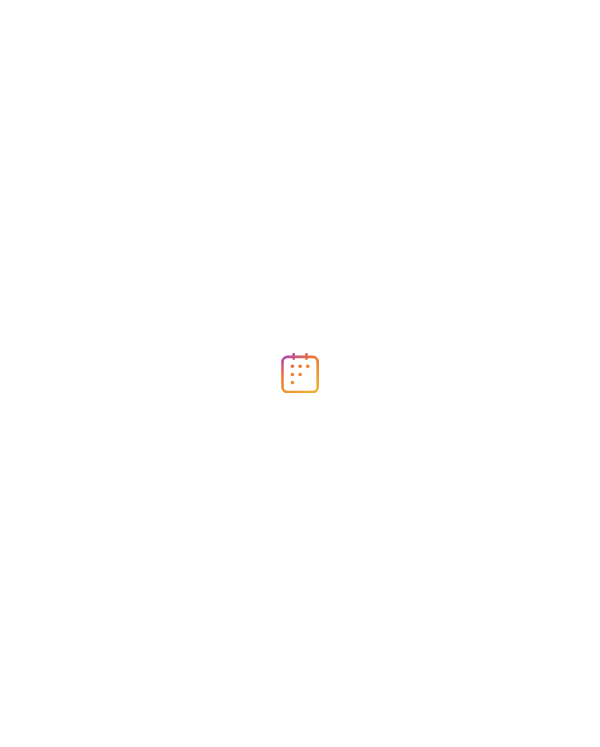 scroll, scrollTop: 0, scrollLeft: 0, axis: both 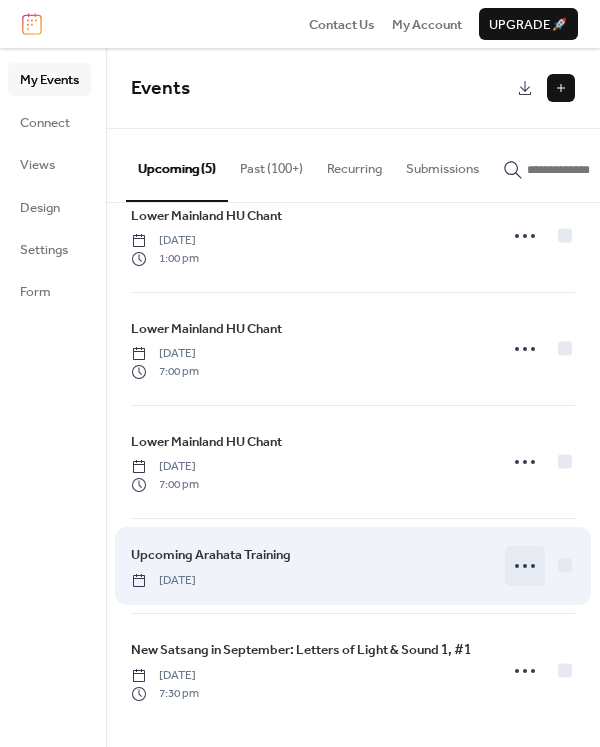 click 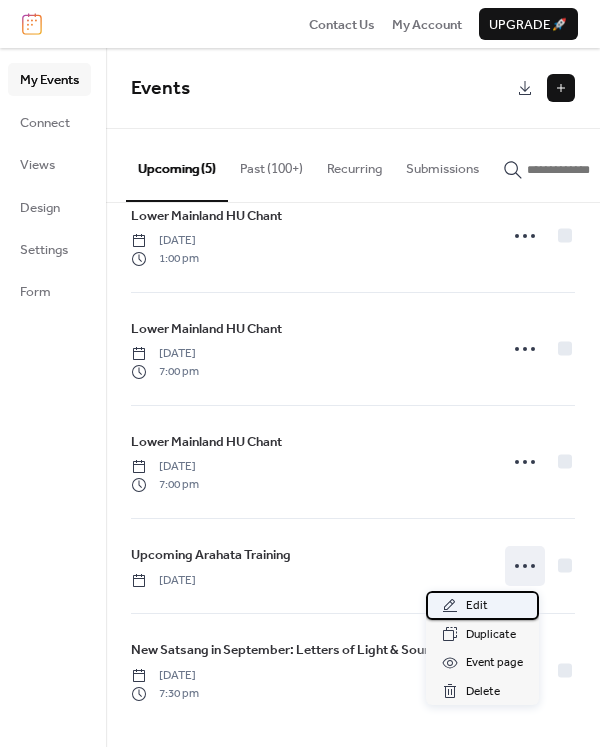 click on "Edit" at bounding box center (477, 606) 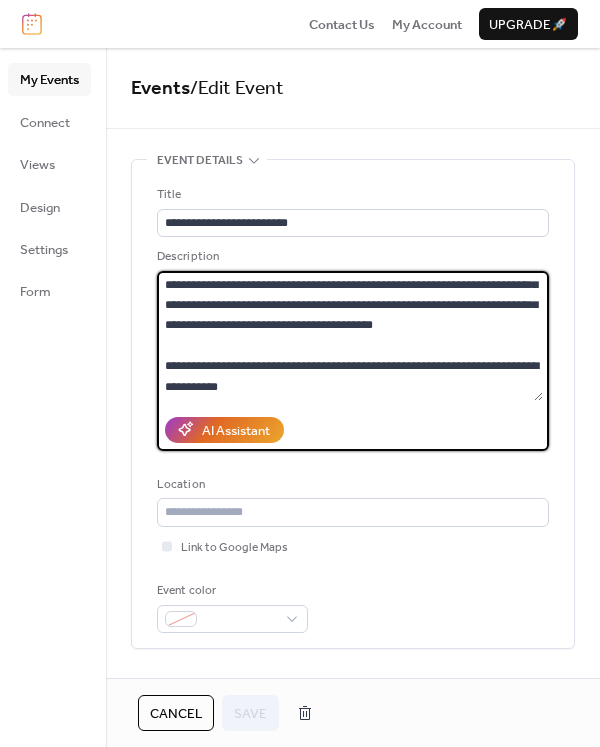 scroll, scrollTop: 122, scrollLeft: 0, axis: vertical 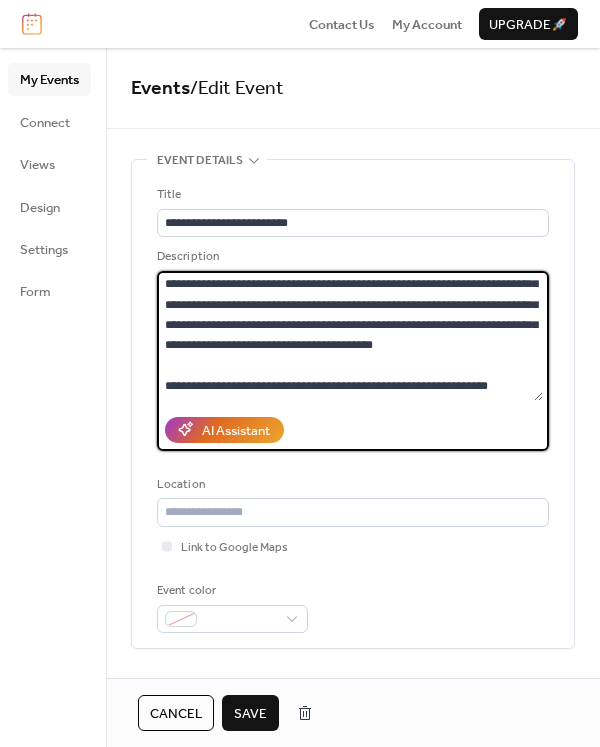 type on "**********" 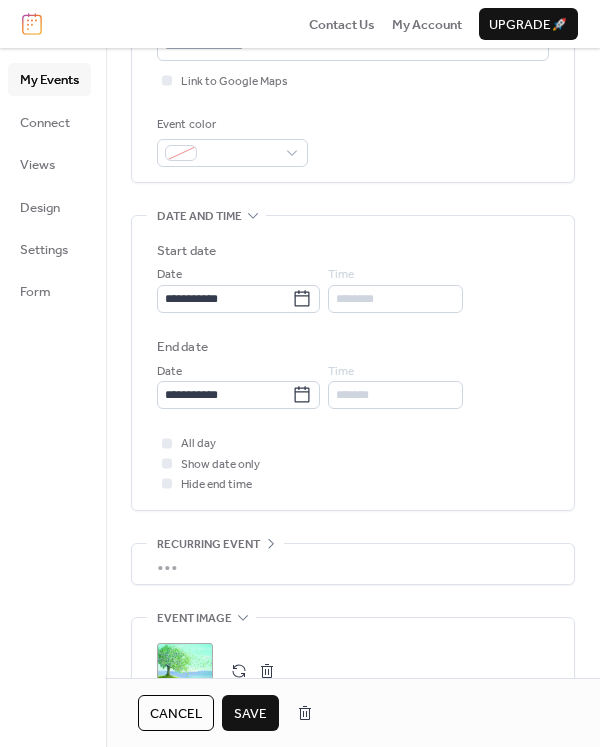 scroll, scrollTop: 480, scrollLeft: 0, axis: vertical 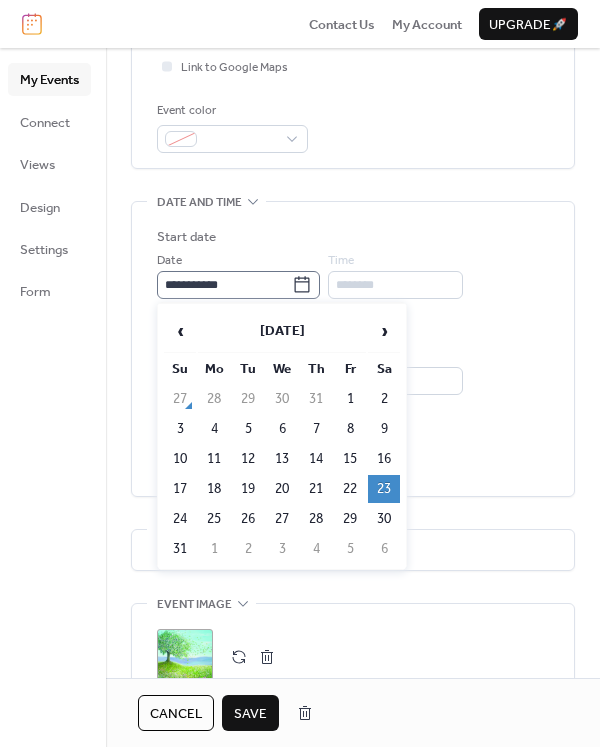 click 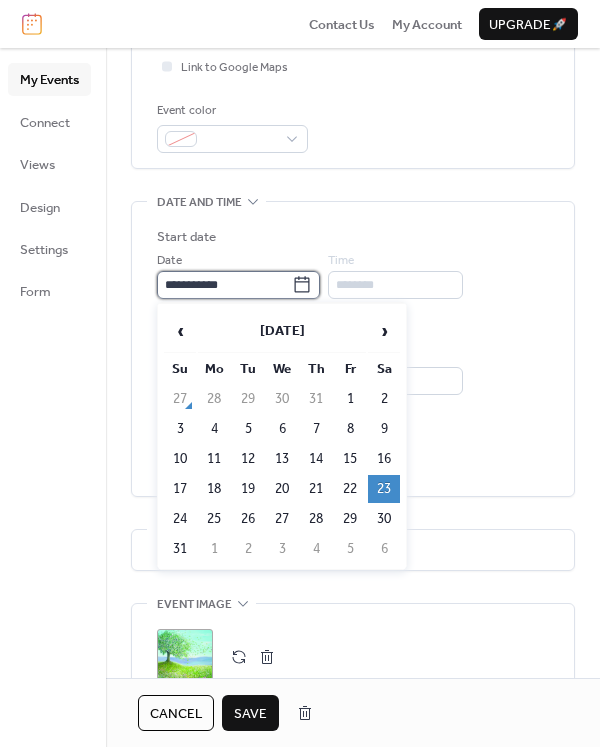 click on "**********" at bounding box center [224, 285] 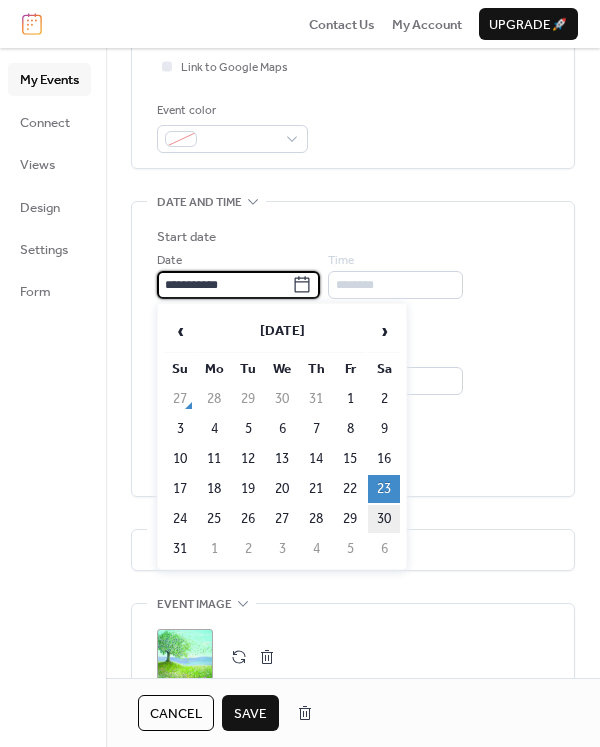 click on "30" at bounding box center [384, 519] 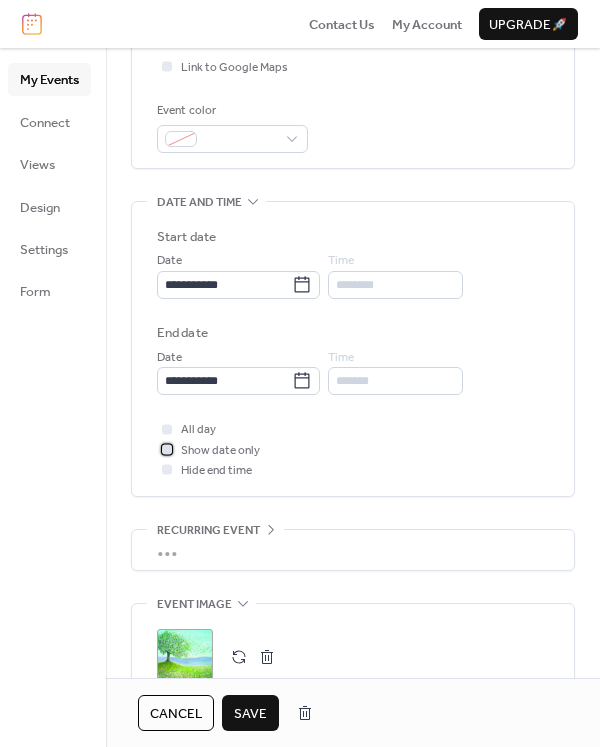 click 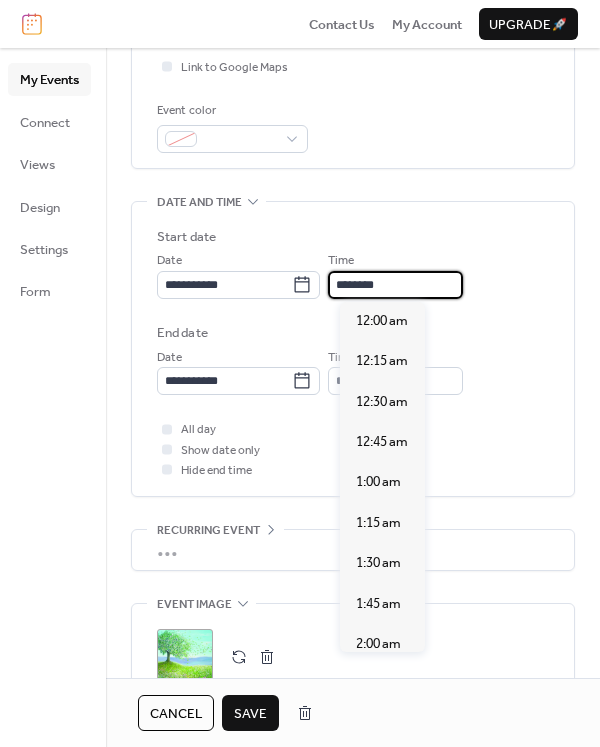 click on "********" at bounding box center [395, 285] 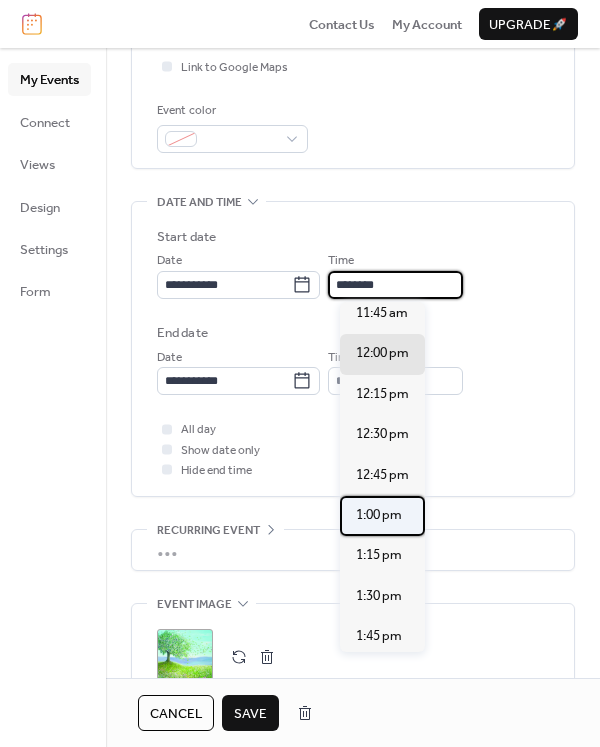 click on "1:00 pm" at bounding box center (379, 515) 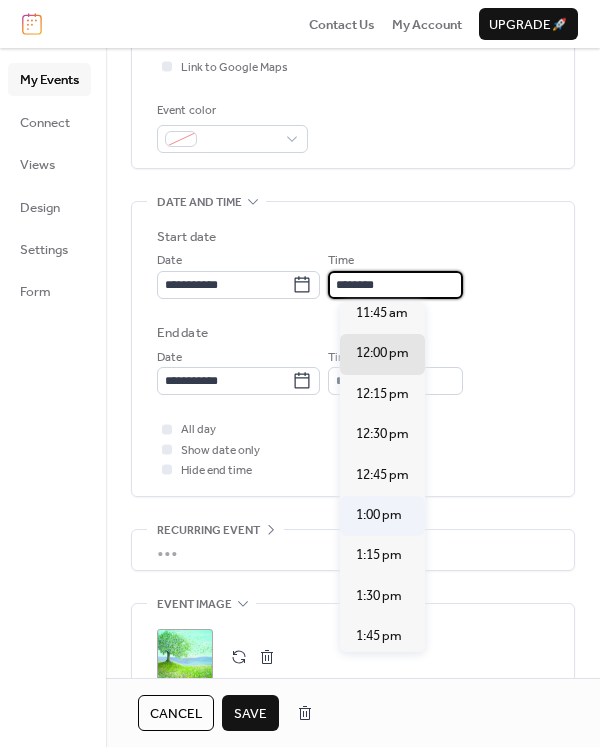 type on "*******" 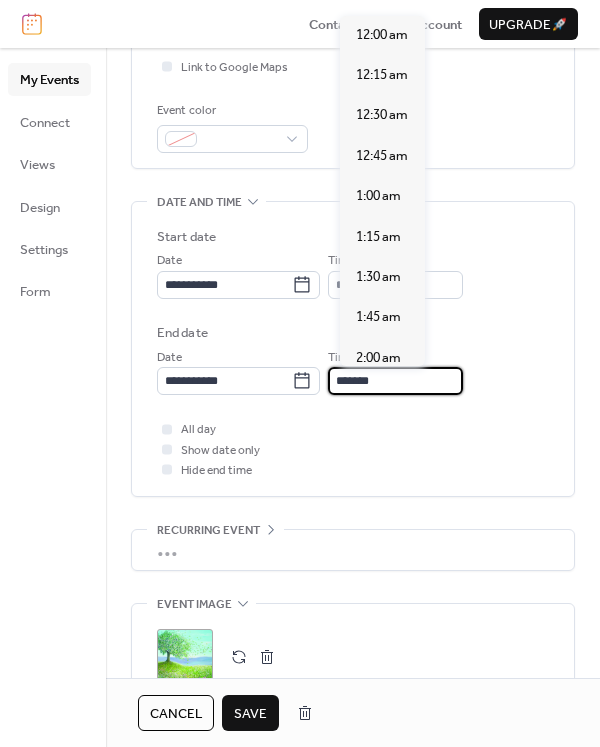 scroll, scrollTop: 2224, scrollLeft: 0, axis: vertical 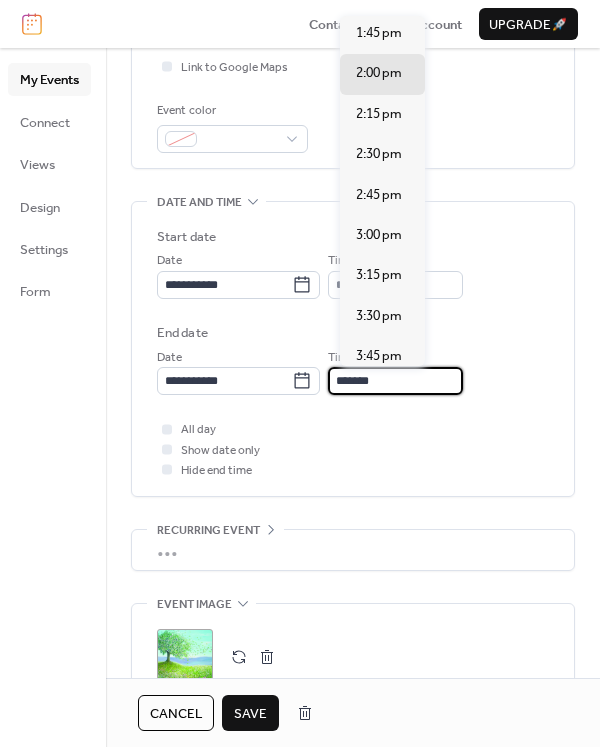 click on "*******" at bounding box center (395, 381) 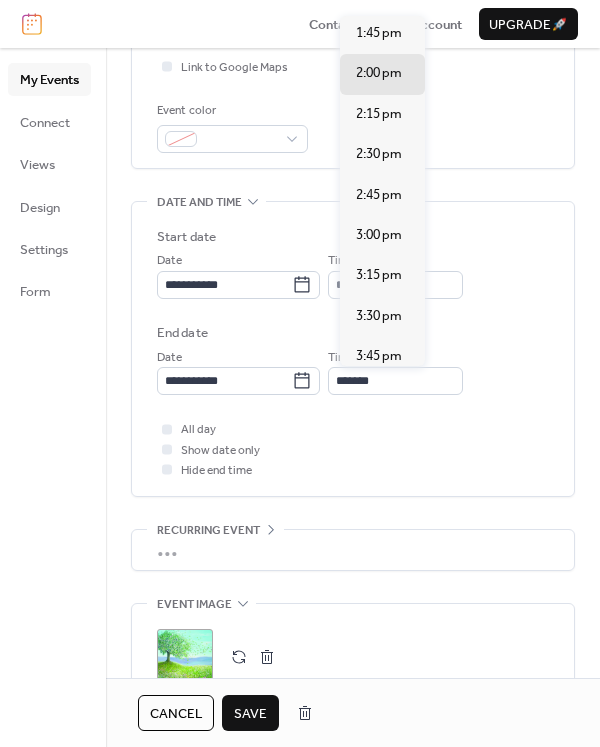click on "4:00 pm" at bounding box center (379, 397) 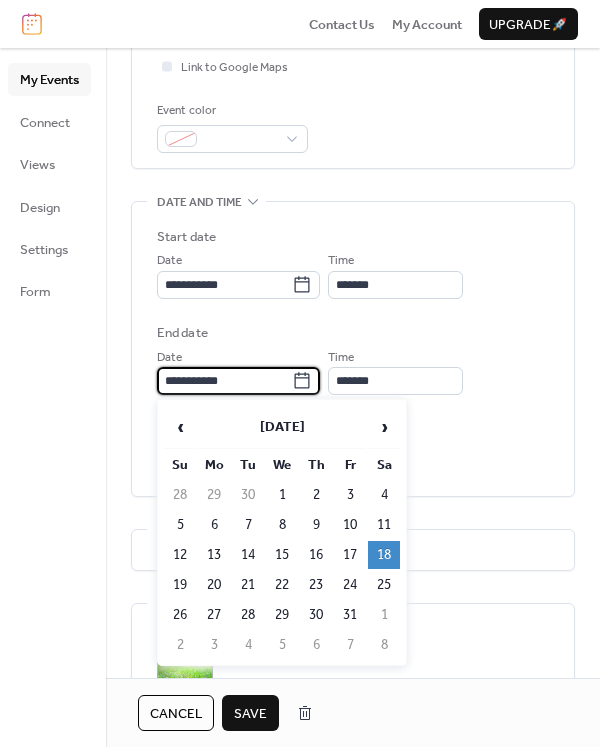 click on "**********" at bounding box center [224, 381] 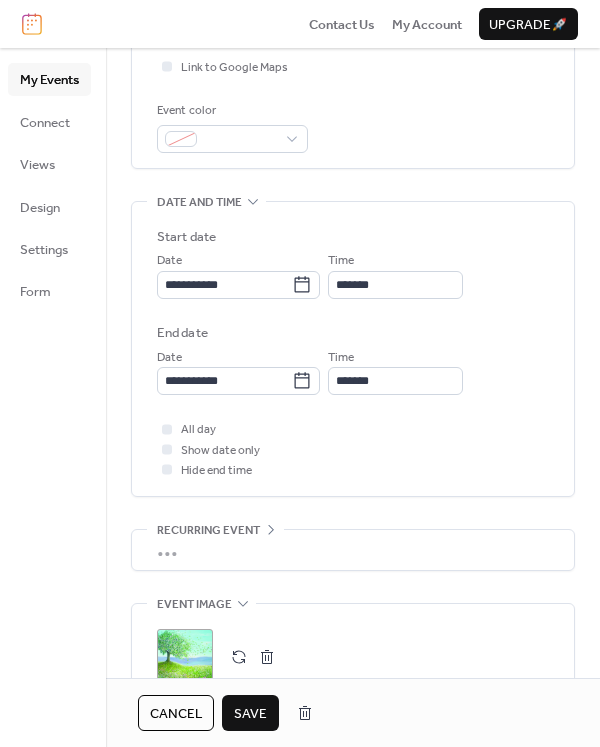 click on "**********" at bounding box center [353, 311] 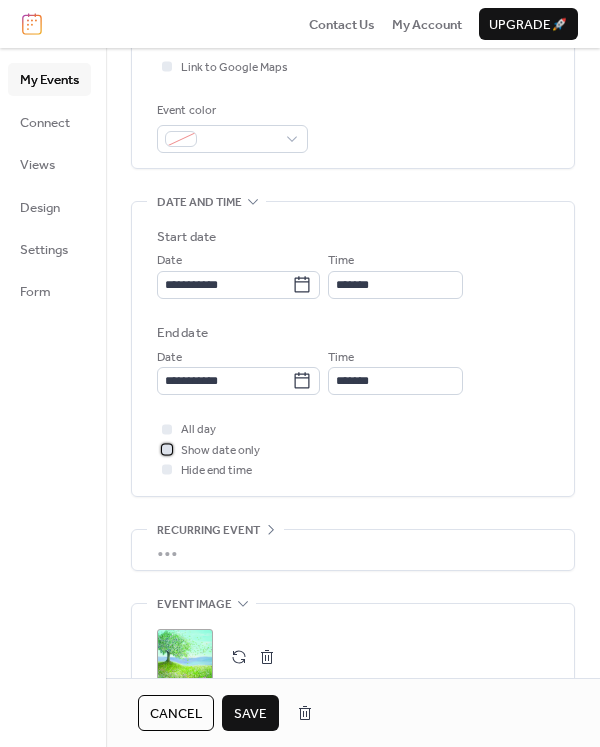 click at bounding box center (167, 449) 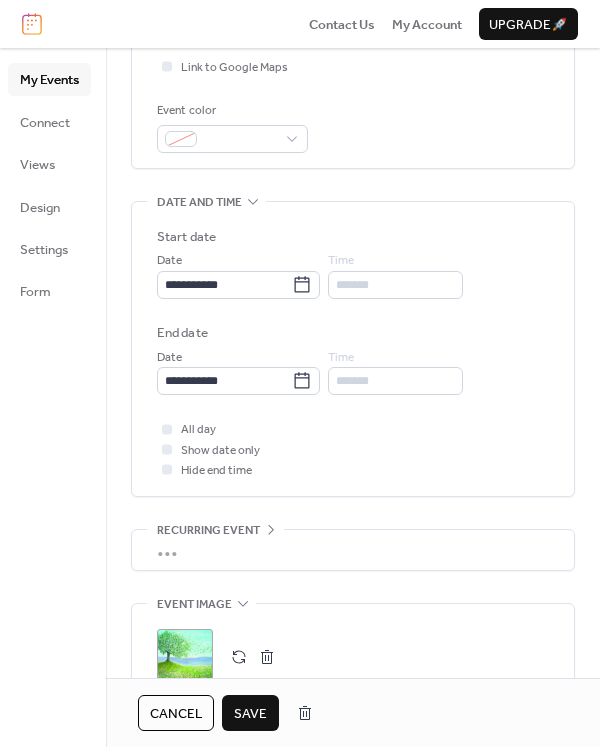 click on "All day Show date only Hide end time" at bounding box center (353, 449) 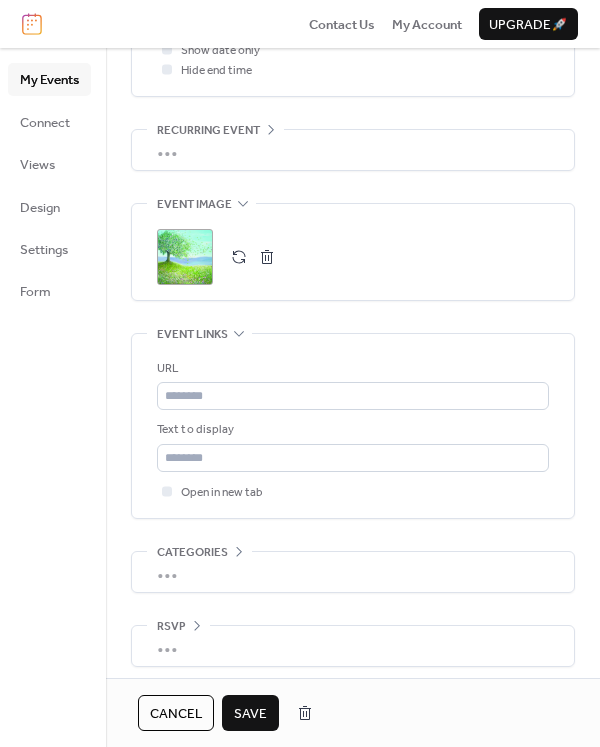 scroll, scrollTop: 883, scrollLeft: 0, axis: vertical 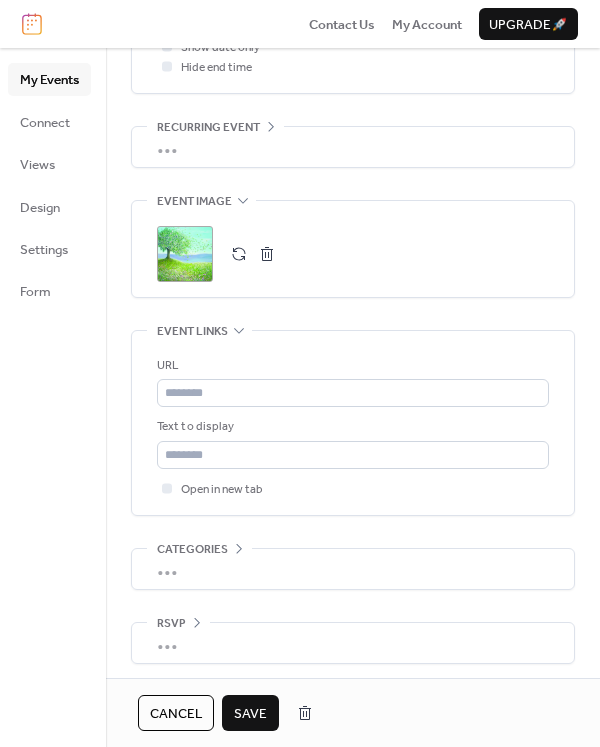 click on "Save" at bounding box center [250, 714] 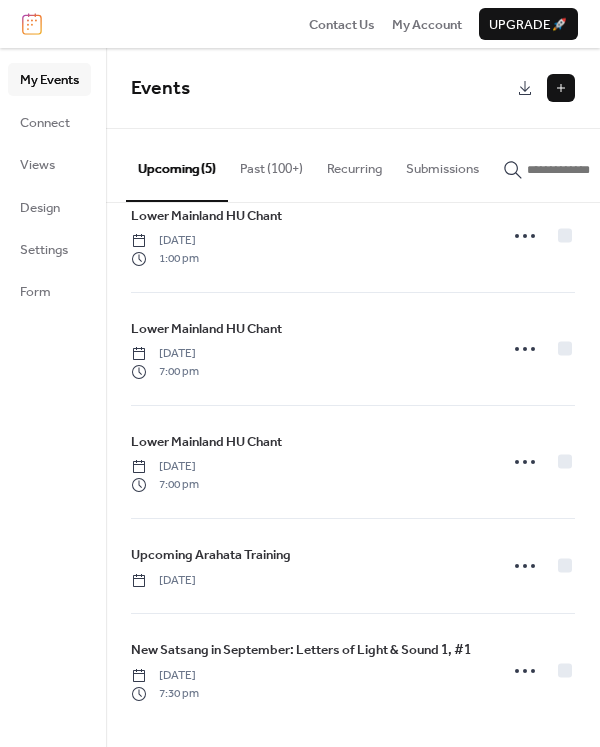 scroll, scrollTop: 0, scrollLeft: 0, axis: both 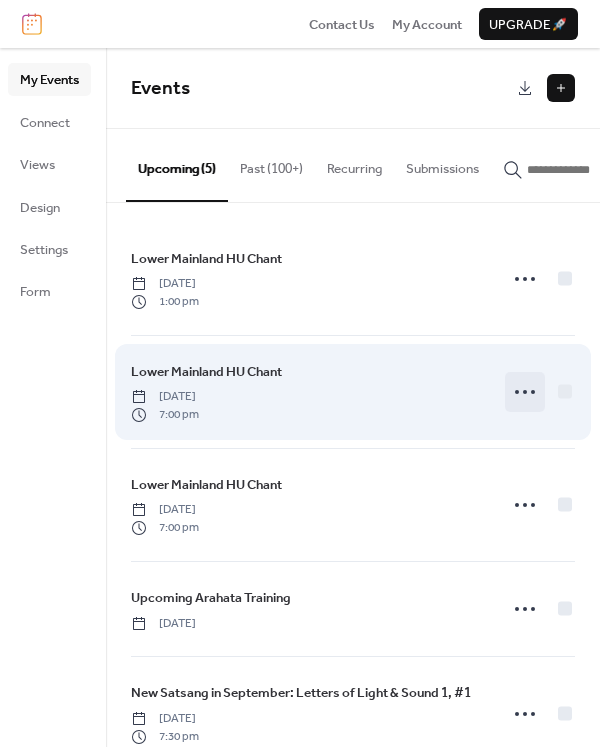 click 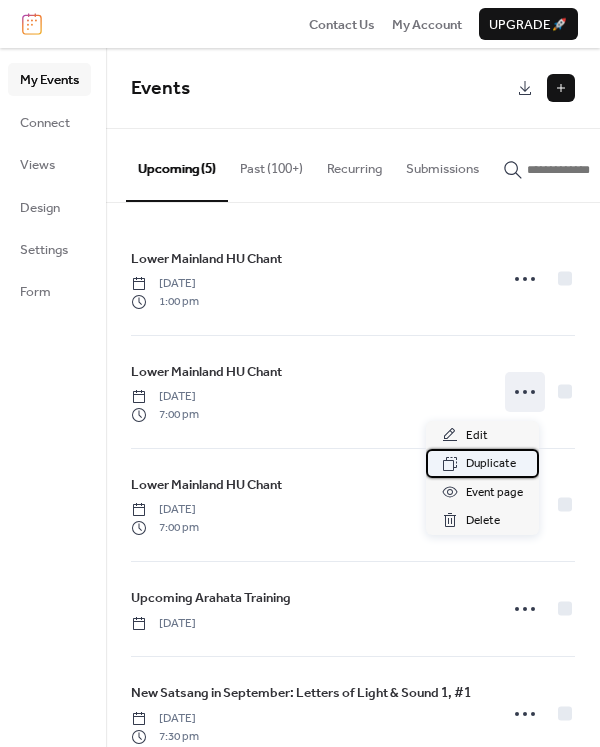click on "Duplicate" at bounding box center (491, 464) 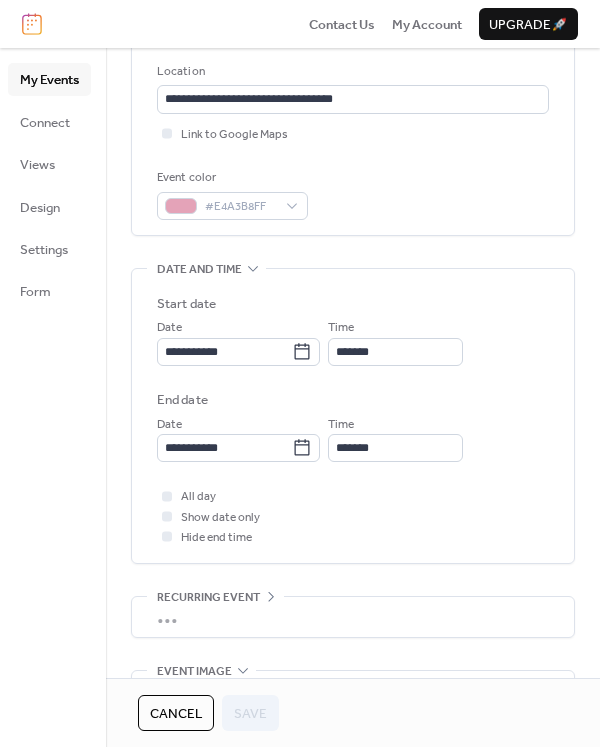 scroll, scrollTop: 437, scrollLeft: 0, axis: vertical 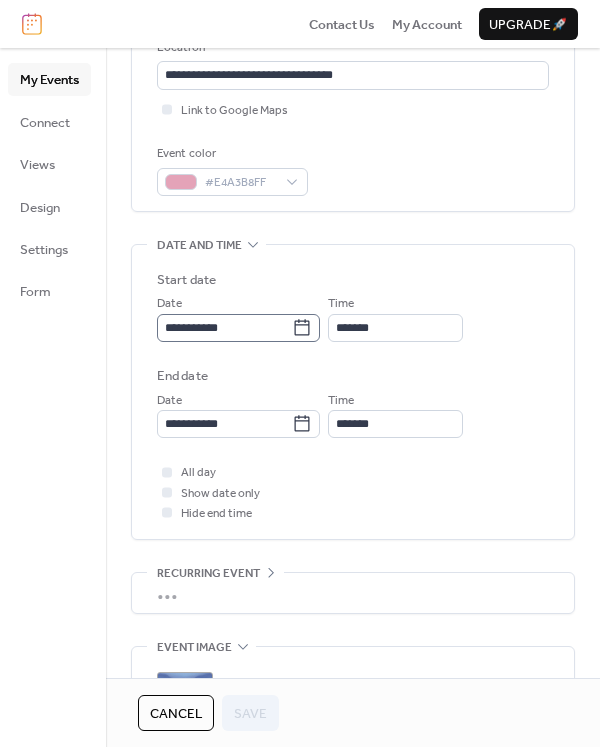click 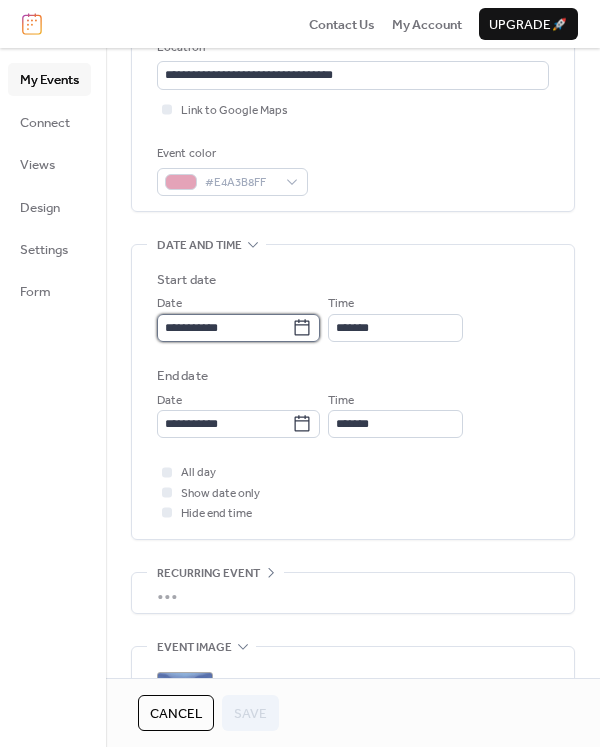 click on "**********" at bounding box center (224, 328) 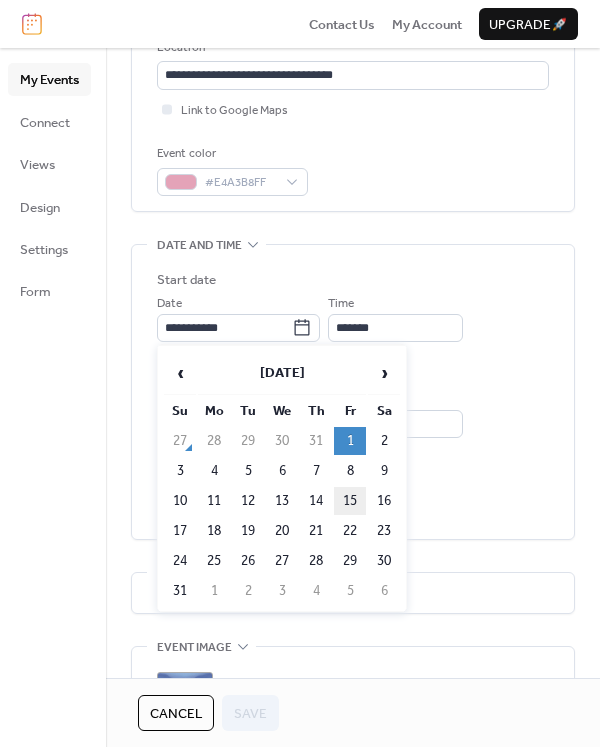click on "15" at bounding box center (350, 501) 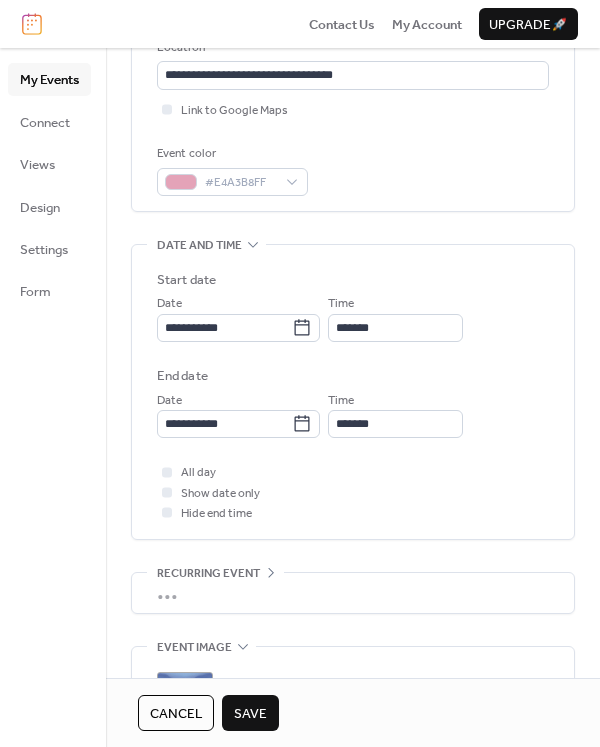 click on "Save" at bounding box center (250, 714) 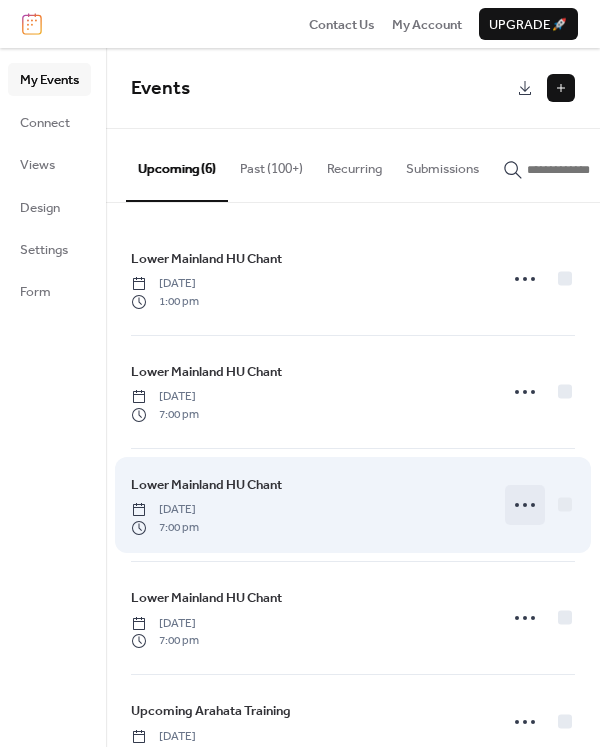 click 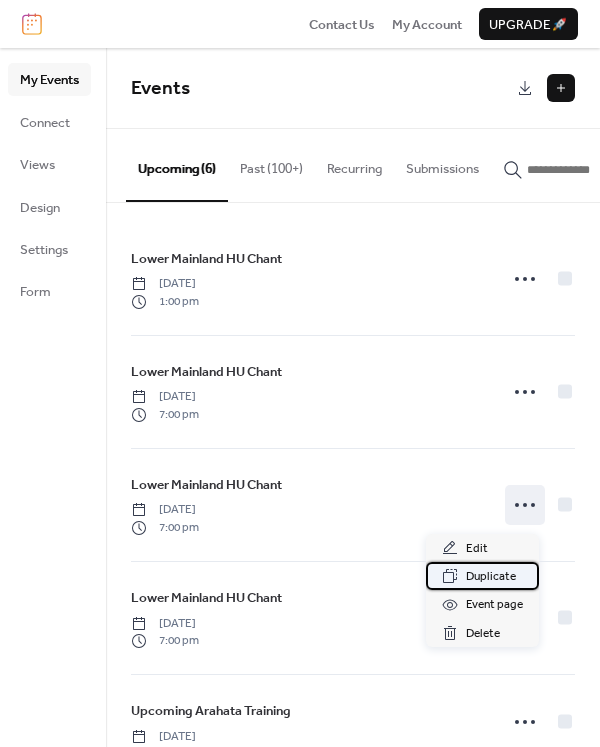click on "Duplicate" at bounding box center [491, 577] 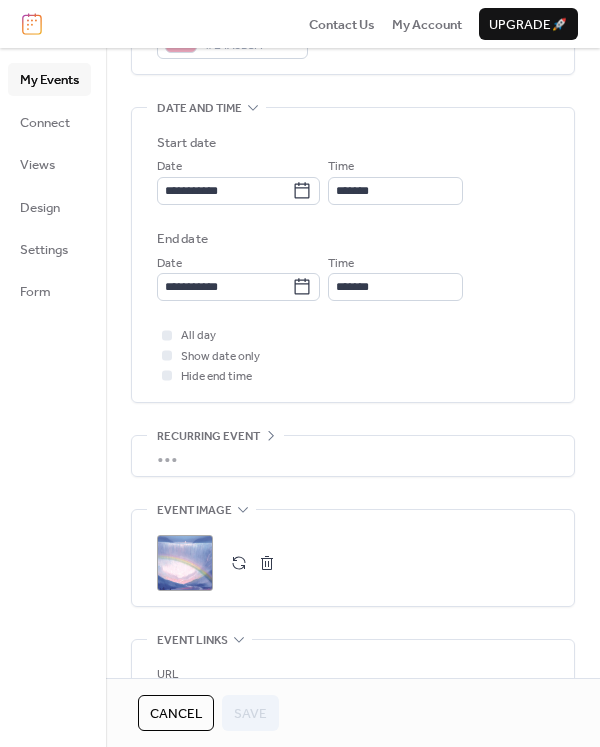 scroll, scrollTop: 575, scrollLeft: 0, axis: vertical 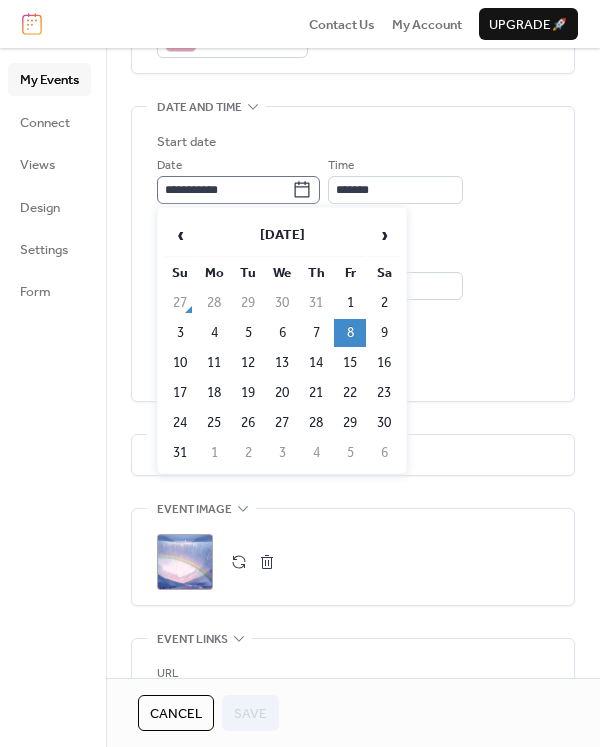 click 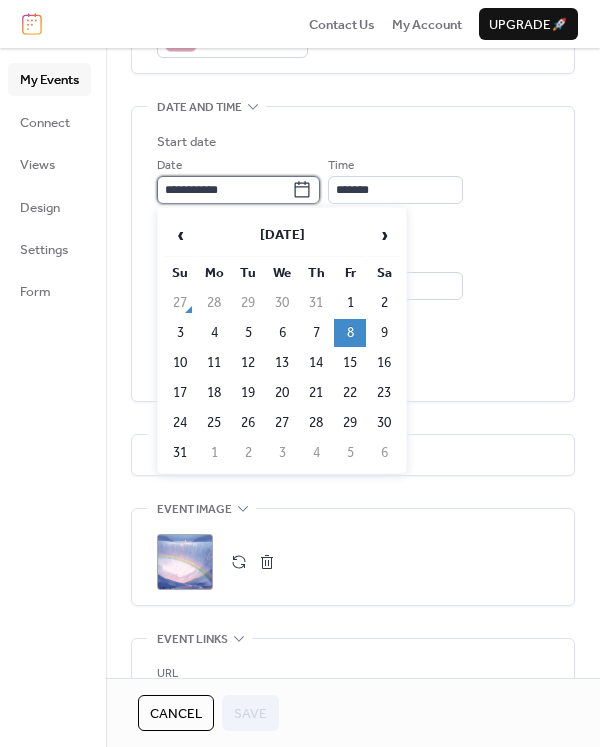 click on "**********" at bounding box center (224, 190) 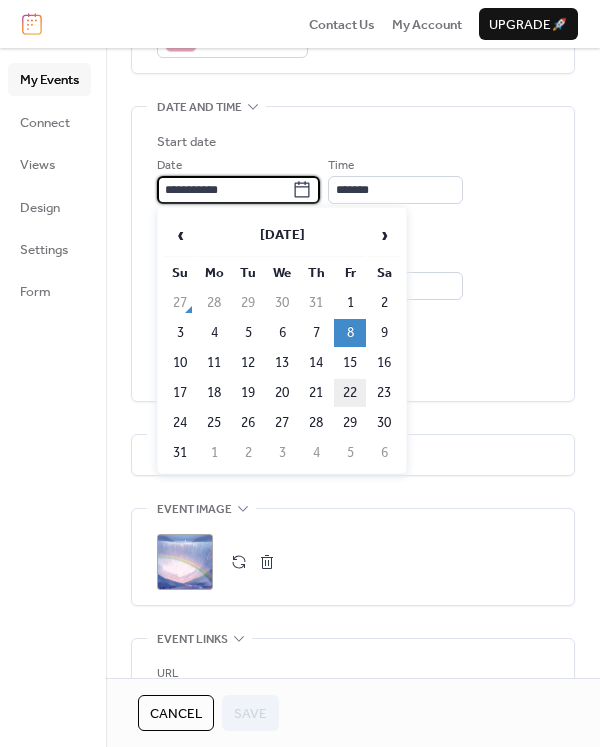 click on "22" at bounding box center [350, 393] 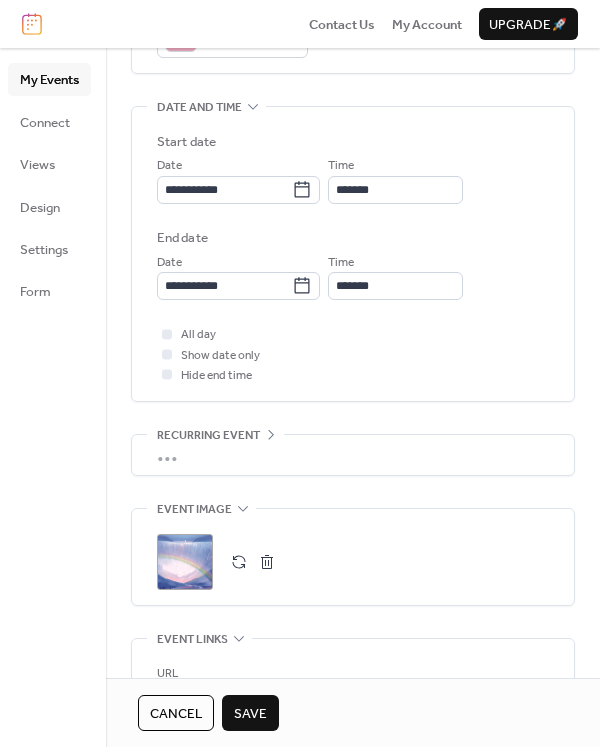 click on "Save" at bounding box center [250, 714] 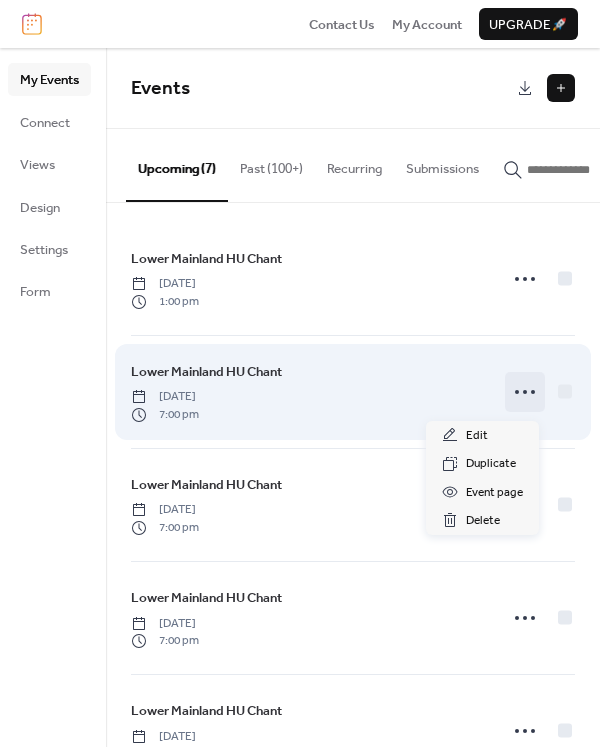 click 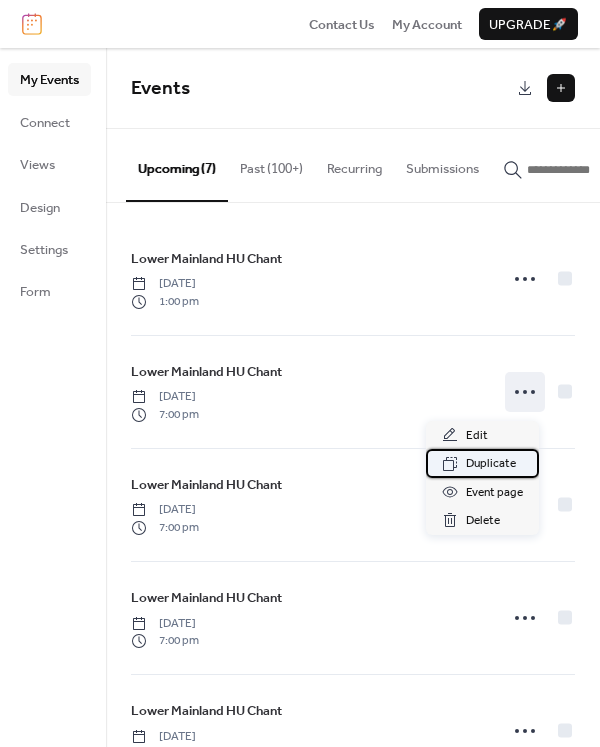 click on "Duplicate" at bounding box center (491, 464) 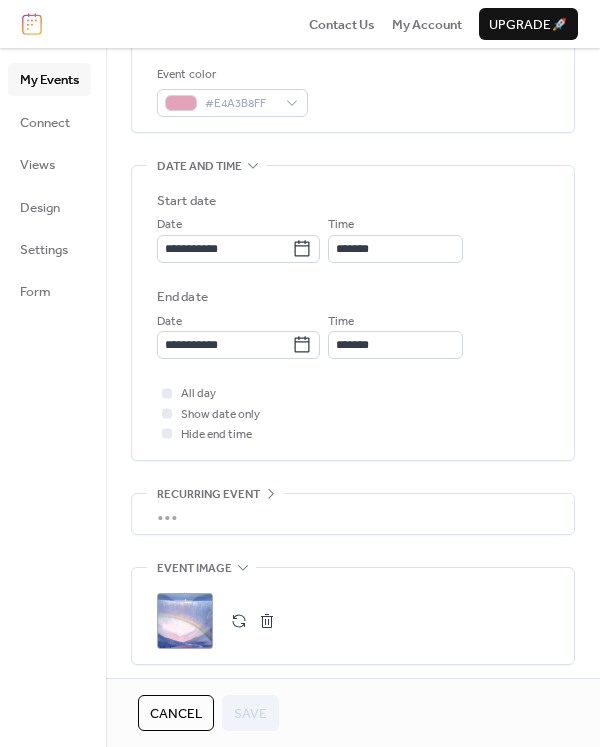 scroll, scrollTop: 505, scrollLeft: 0, axis: vertical 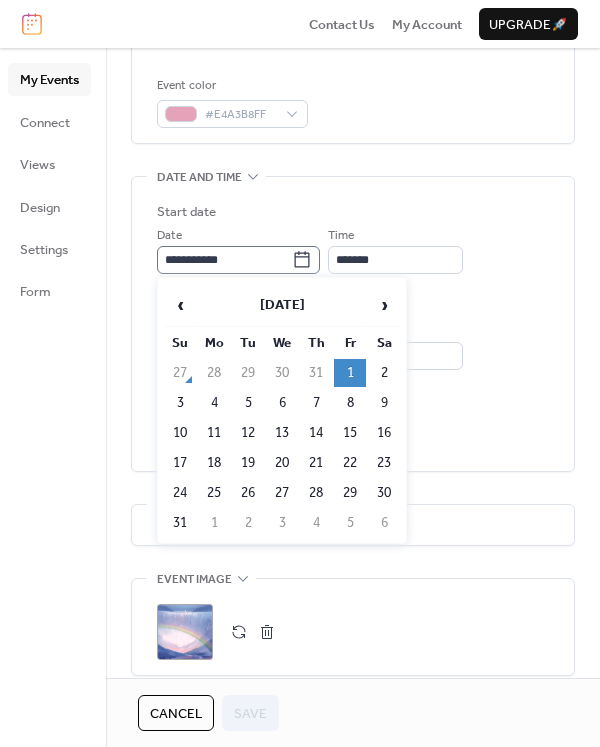click 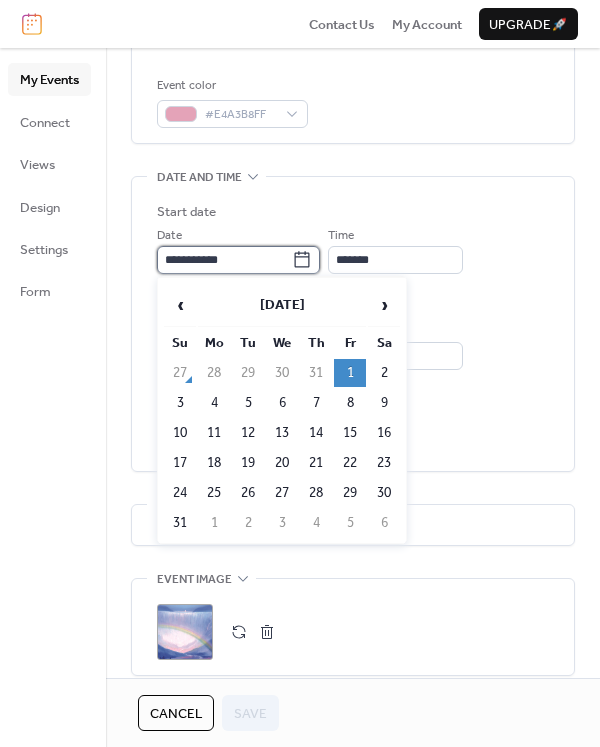 click on "**********" at bounding box center (224, 260) 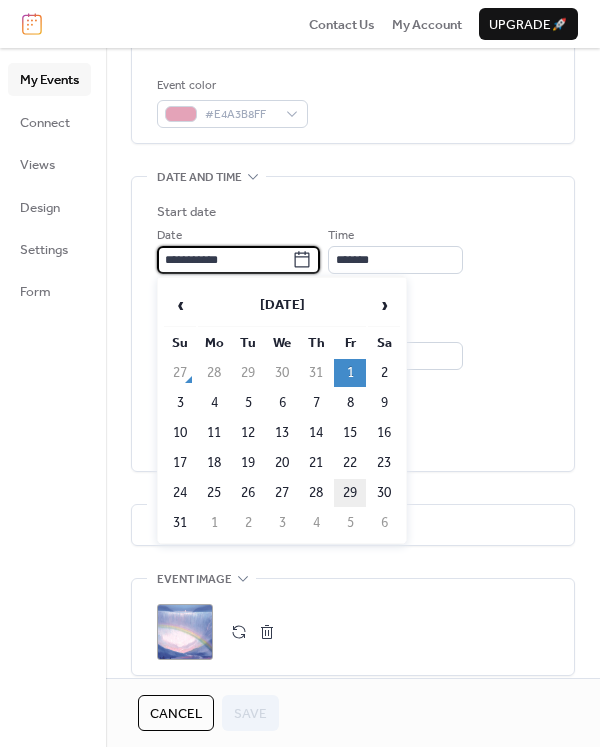 click on "29" at bounding box center (350, 493) 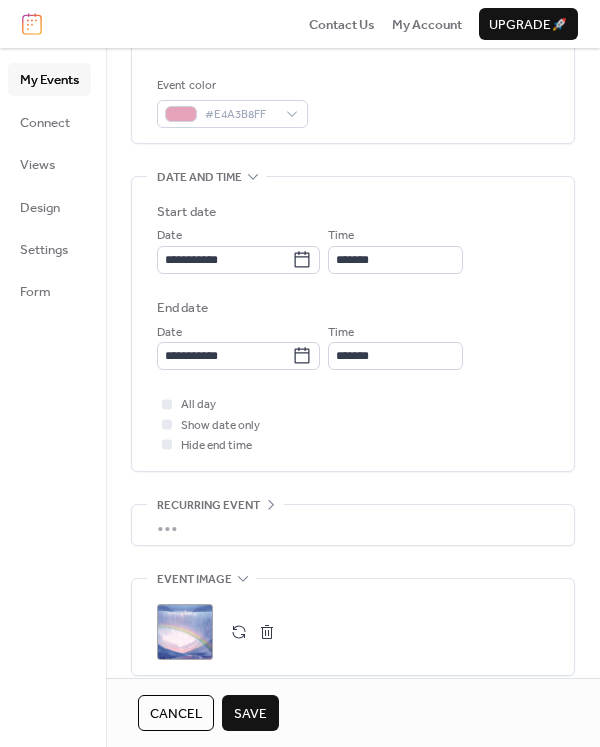 click on "Save" at bounding box center [250, 714] 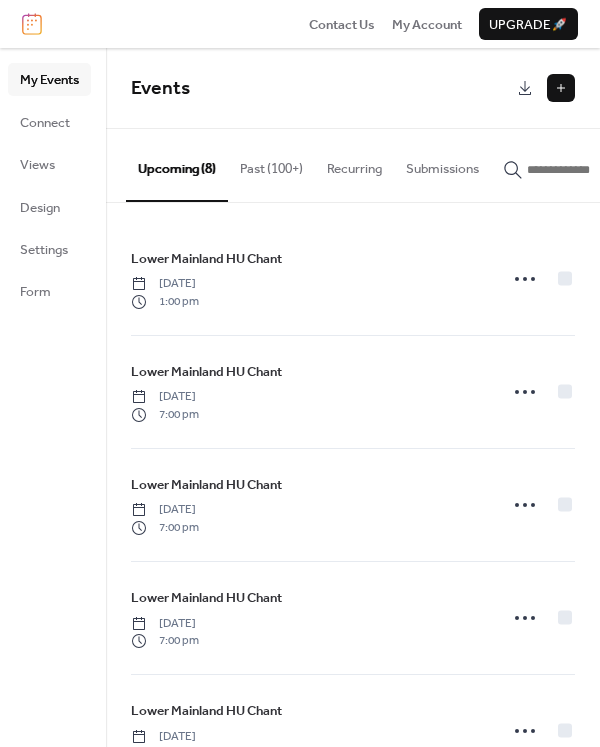 click on "Past (100+)" at bounding box center (271, 164) 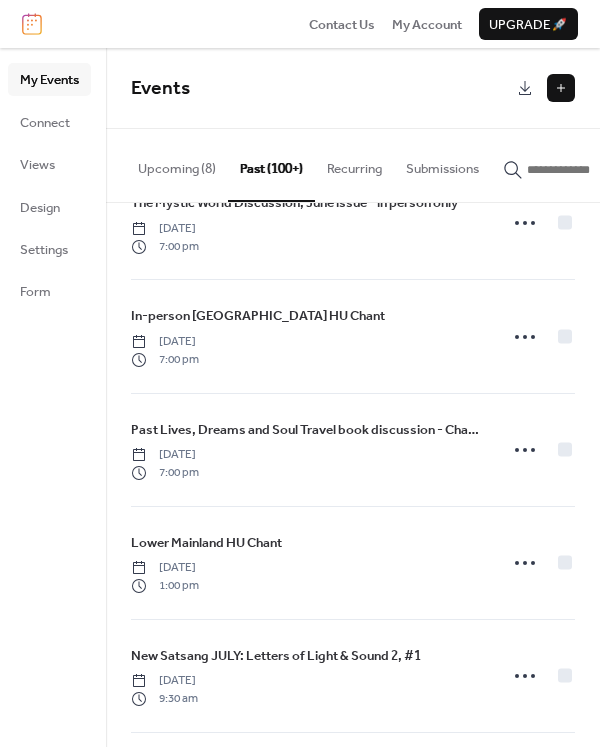 scroll, scrollTop: 512, scrollLeft: 0, axis: vertical 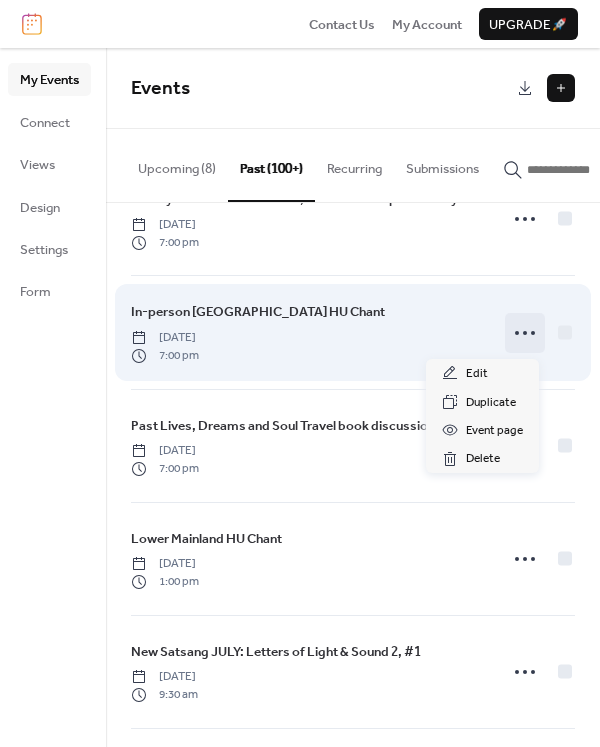 click 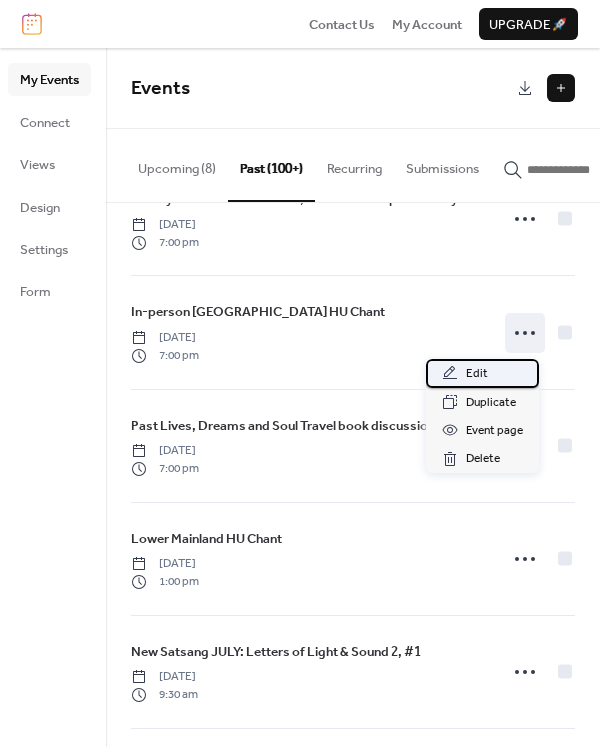 click on "Edit" at bounding box center (477, 374) 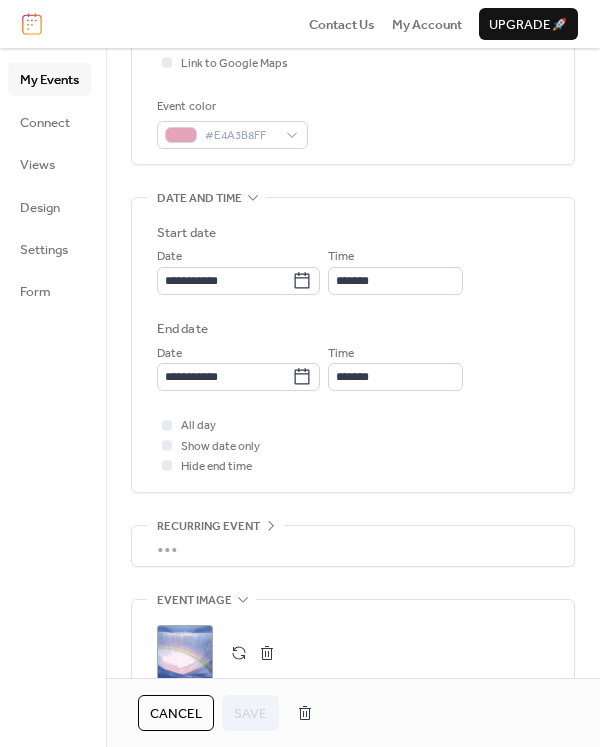 scroll, scrollTop: 498, scrollLeft: 0, axis: vertical 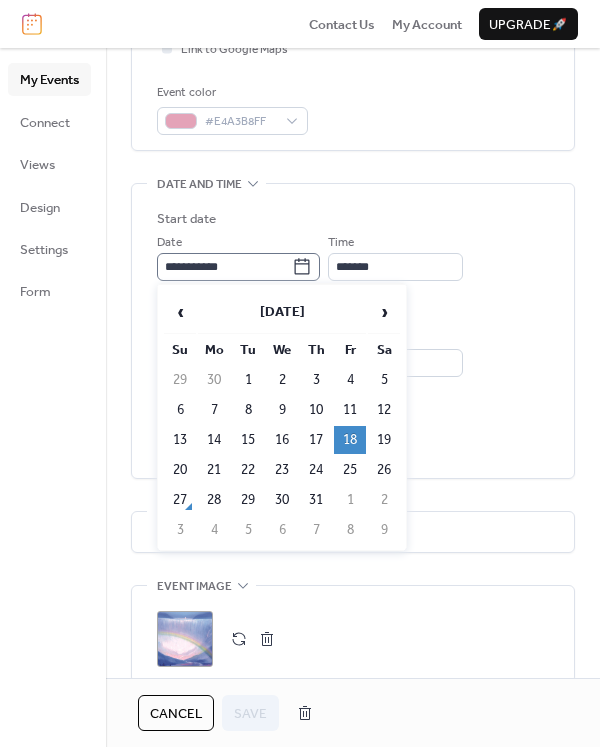 click 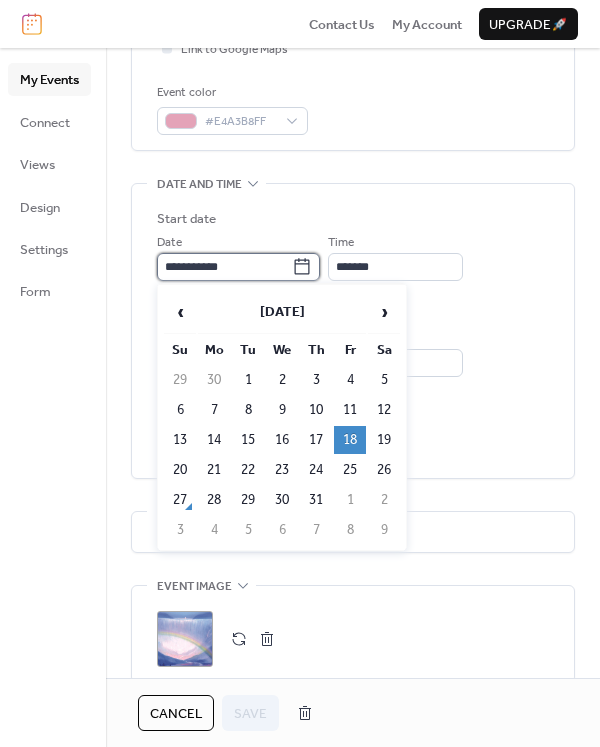 click on "**********" at bounding box center (224, 267) 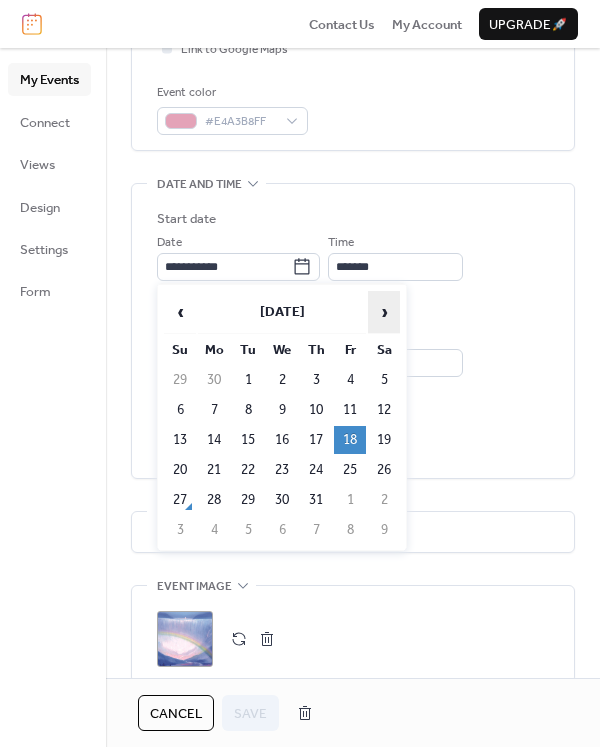 click on "›" at bounding box center [384, 312] 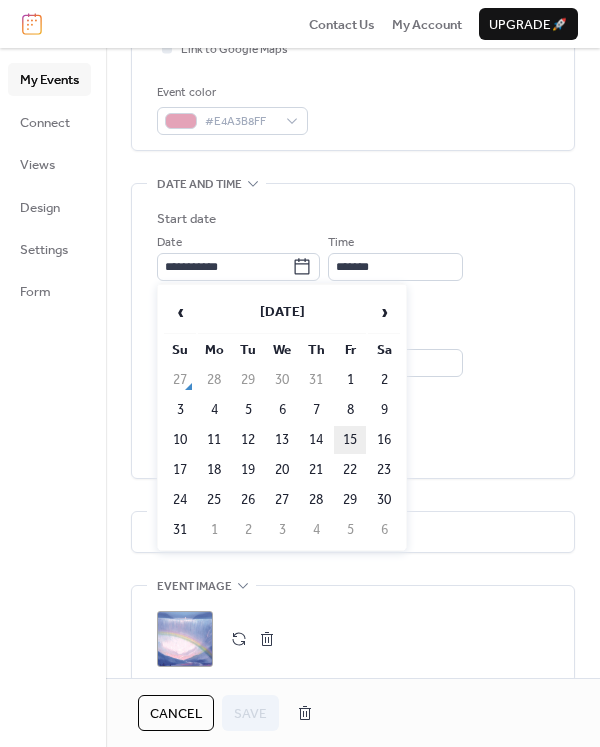 click on "15" at bounding box center (350, 440) 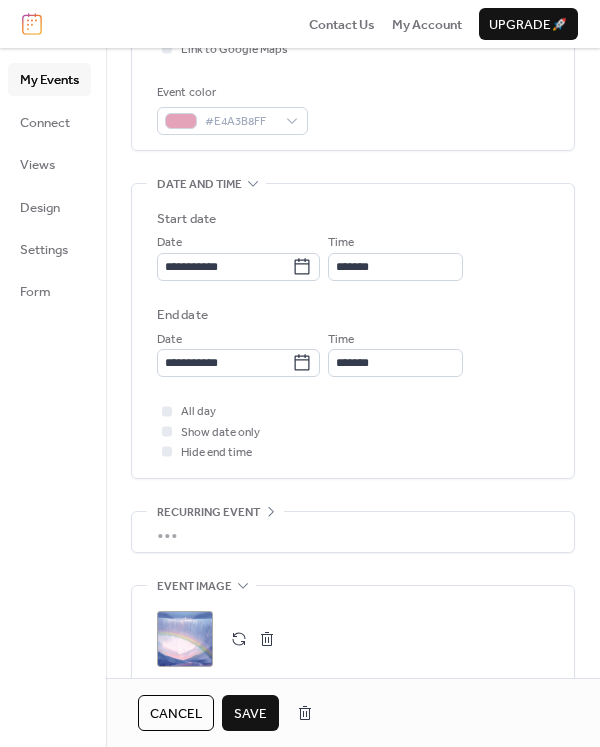click on "Save" at bounding box center [250, 714] 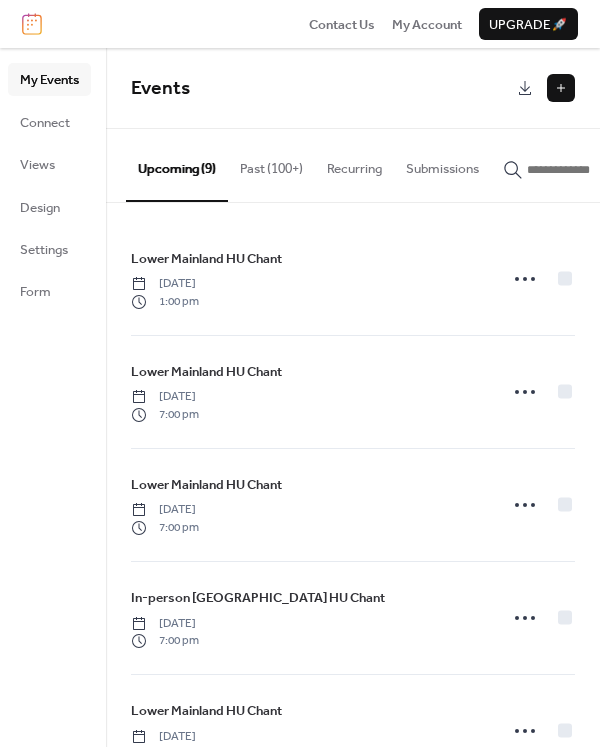 click on "Past (100+)" at bounding box center (271, 164) 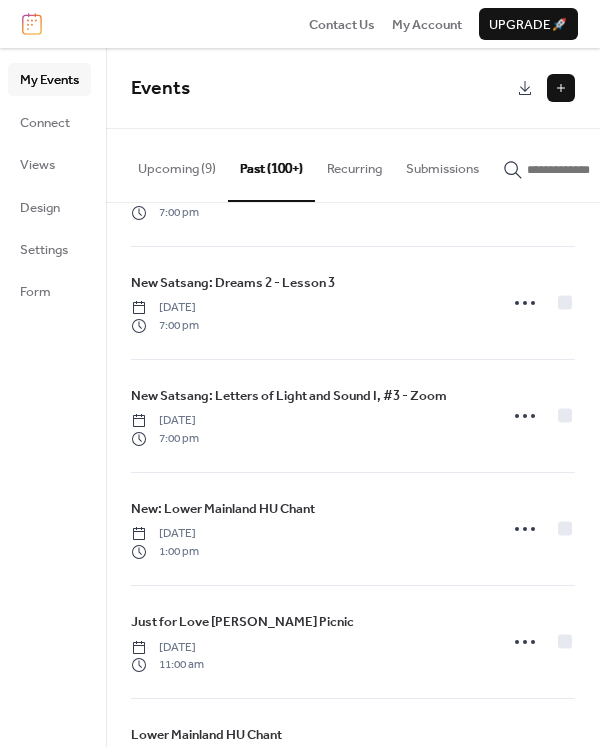 scroll, scrollTop: 1820, scrollLeft: 0, axis: vertical 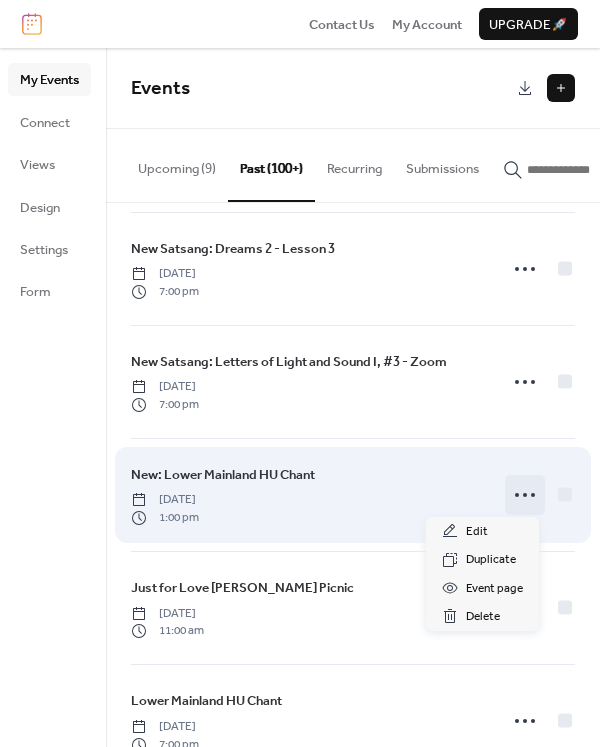 click 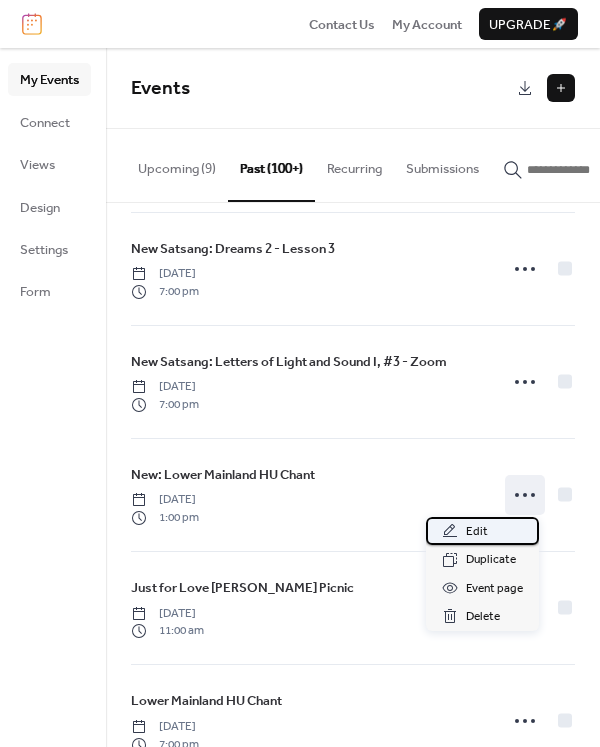 click on "Edit" at bounding box center (477, 532) 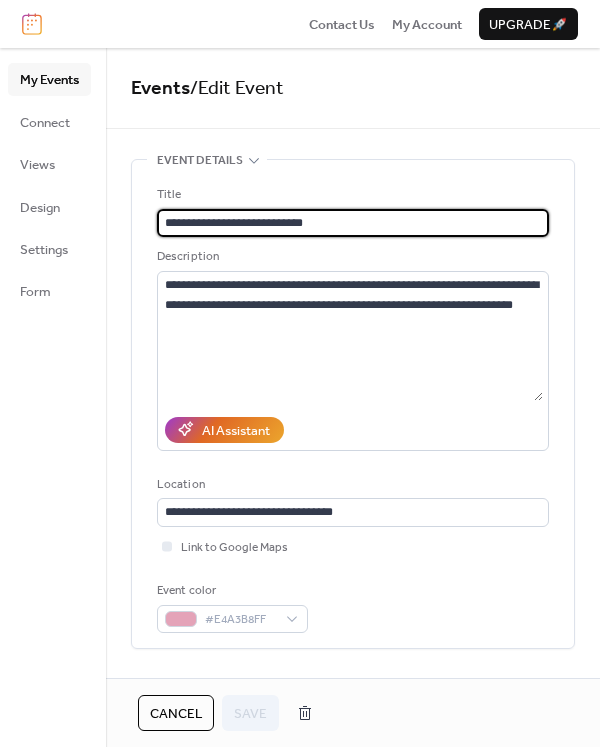 click on "**********" at bounding box center (353, 223) 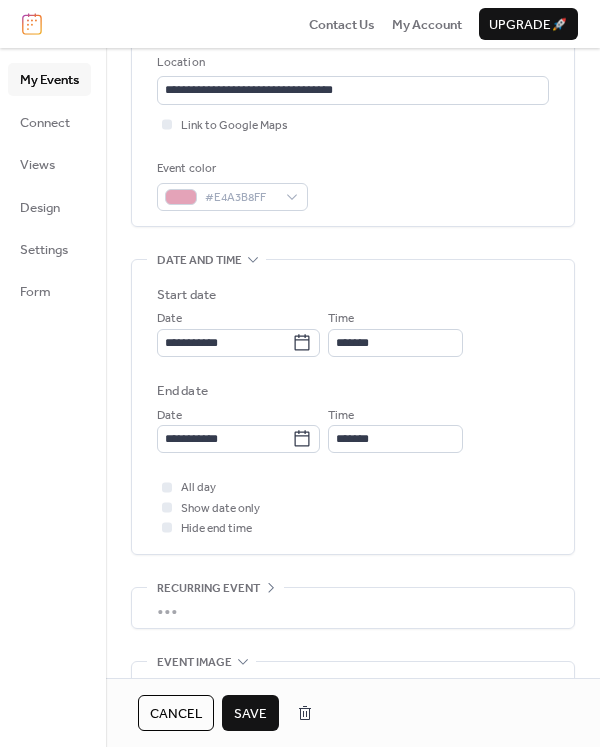 scroll, scrollTop: 424, scrollLeft: 0, axis: vertical 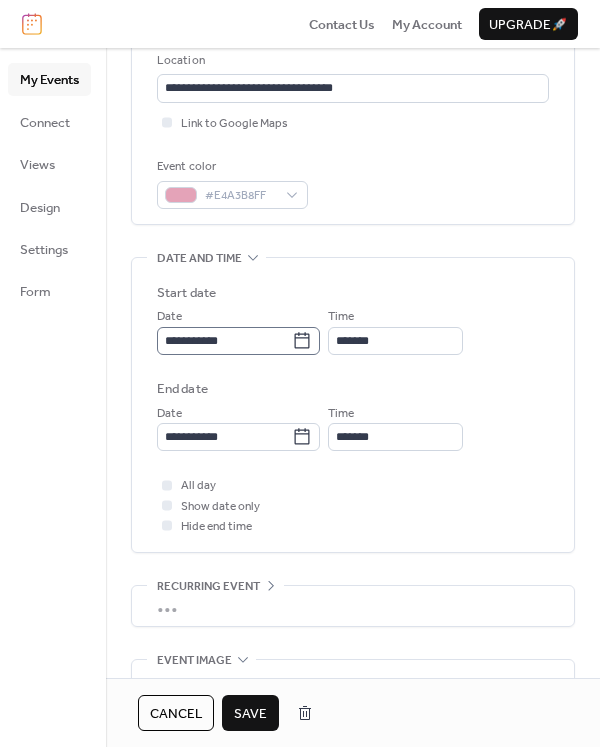 type on "**********" 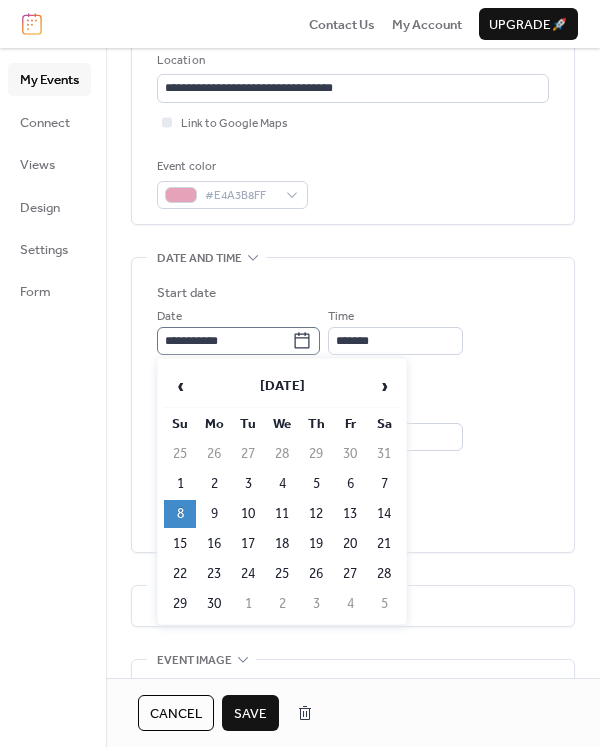 click 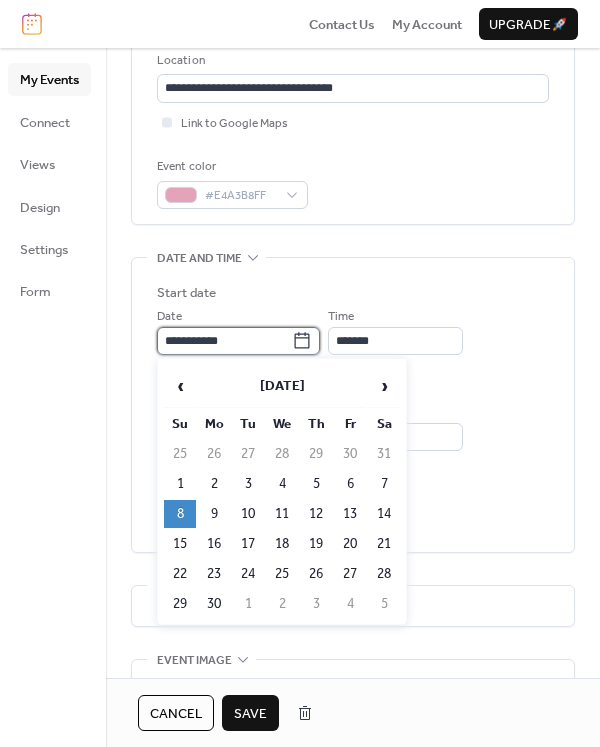 click on "**********" at bounding box center (224, 341) 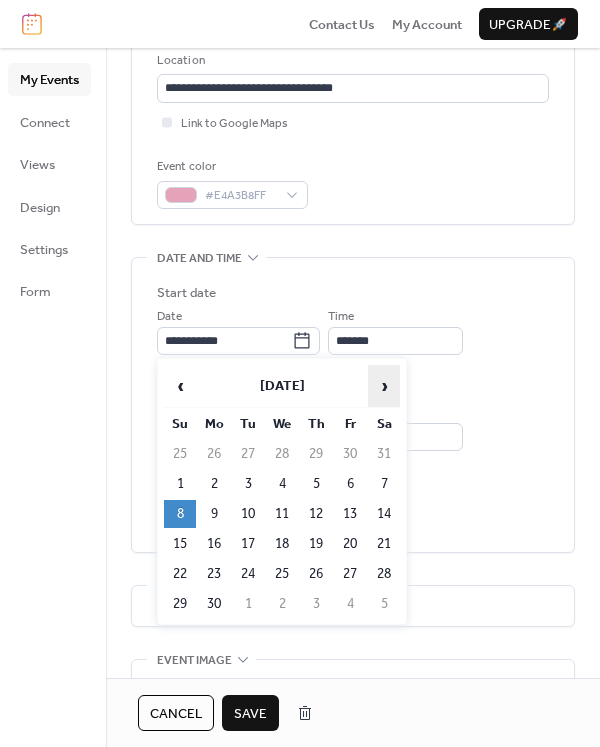 click on "›" at bounding box center [384, 386] 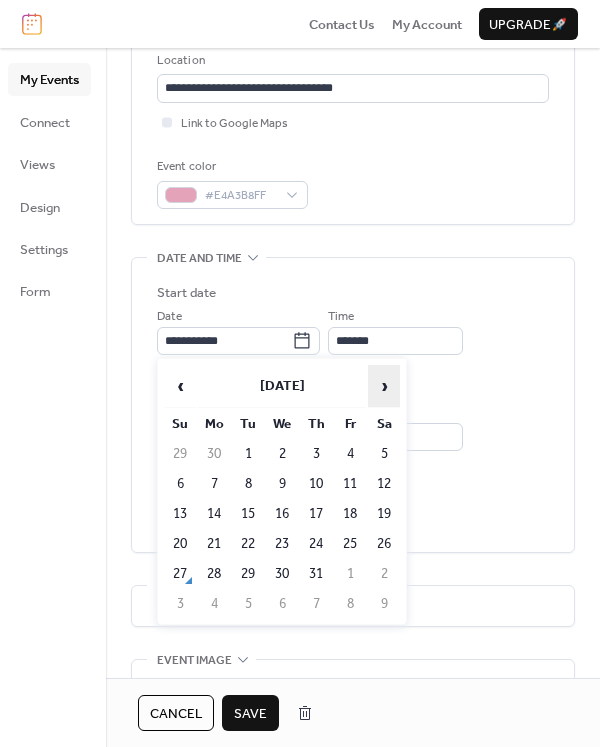 click on "›" at bounding box center [384, 386] 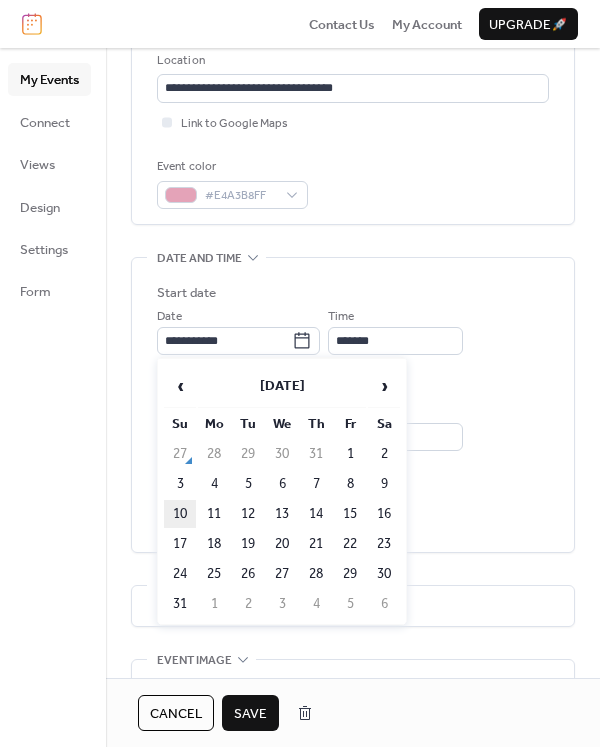 click on "10" at bounding box center [180, 514] 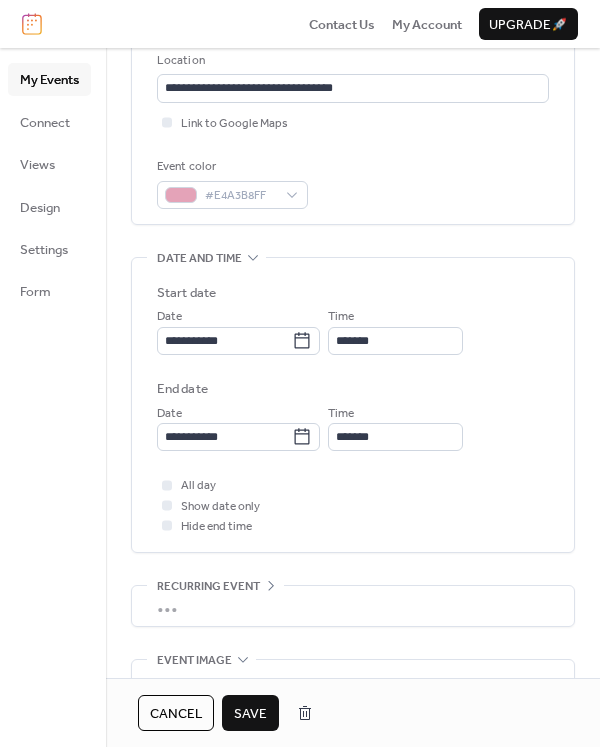 click on "Save" at bounding box center [250, 714] 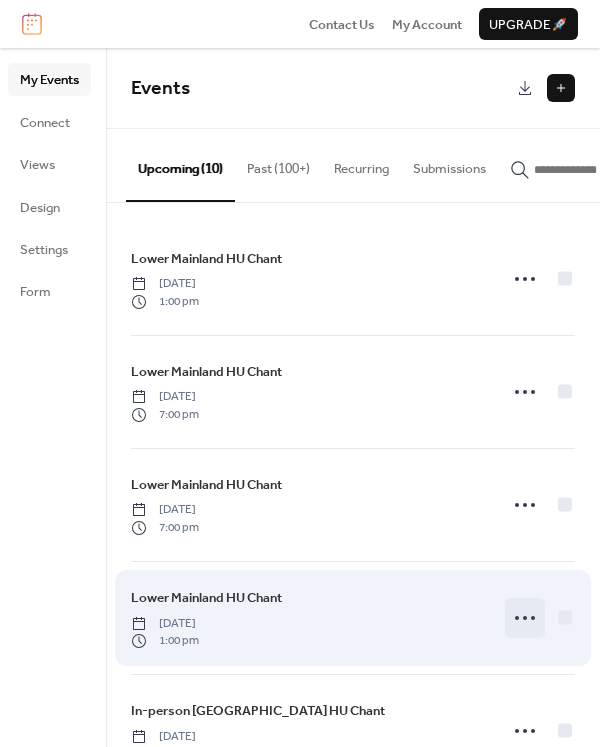 click 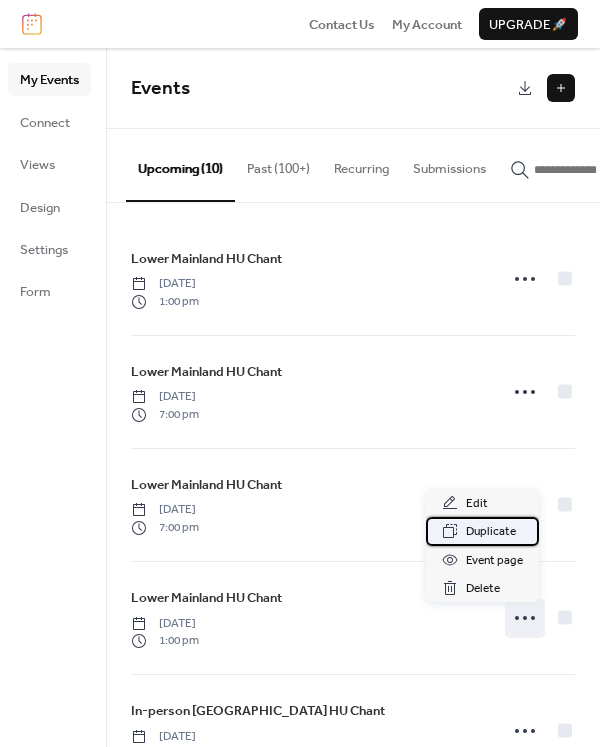 click on "Duplicate" at bounding box center [491, 532] 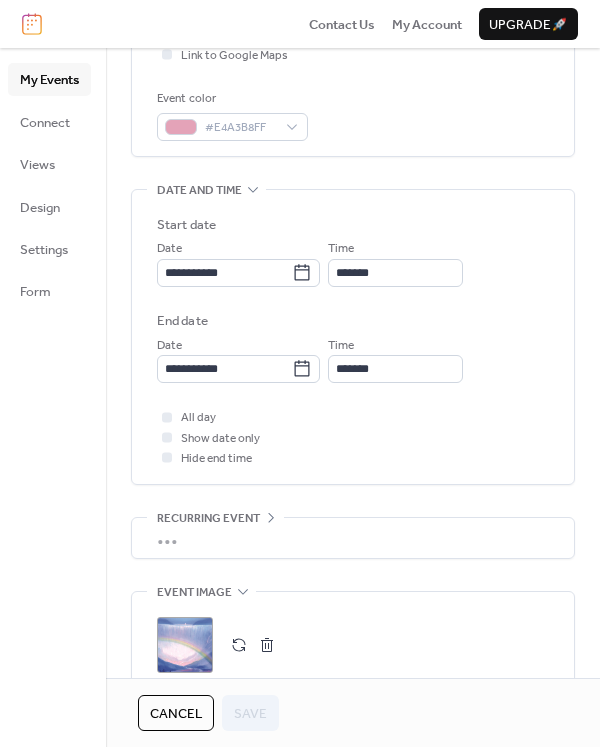scroll, scrollTop: 576, scrollLeft: 0, axis: vertical 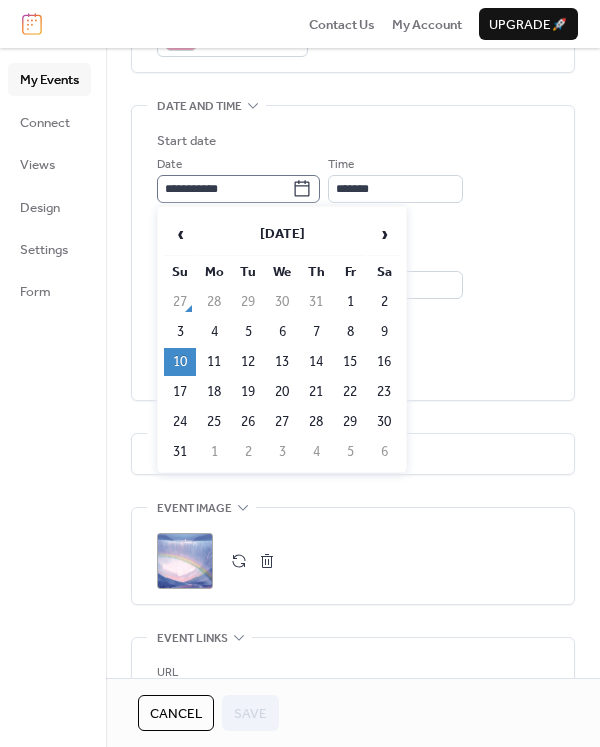 click 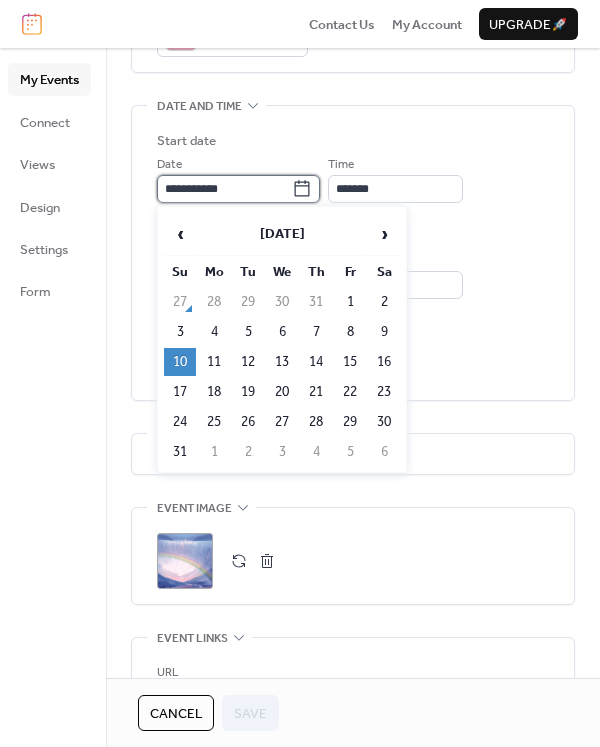 click on "**********" at bounding box center [224, 189] 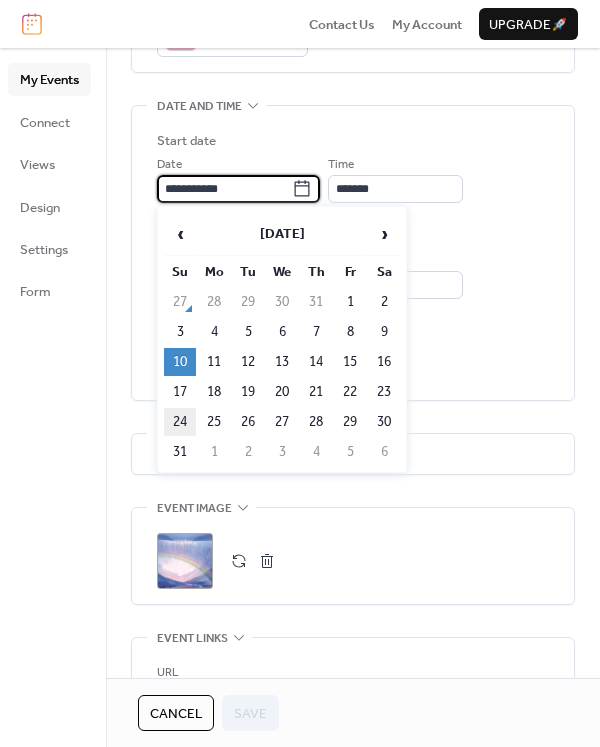 click on "24" at bounding box center [180, 422] 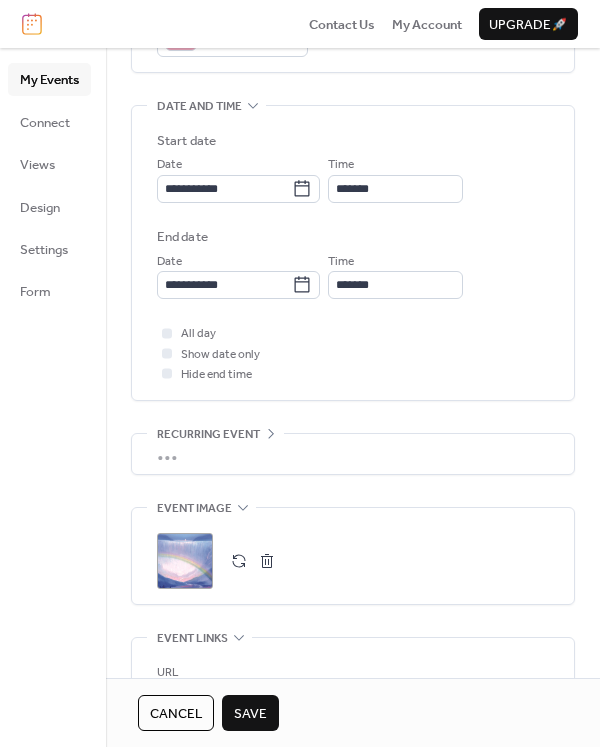 click on "Save" at bounding box center [250, 714] 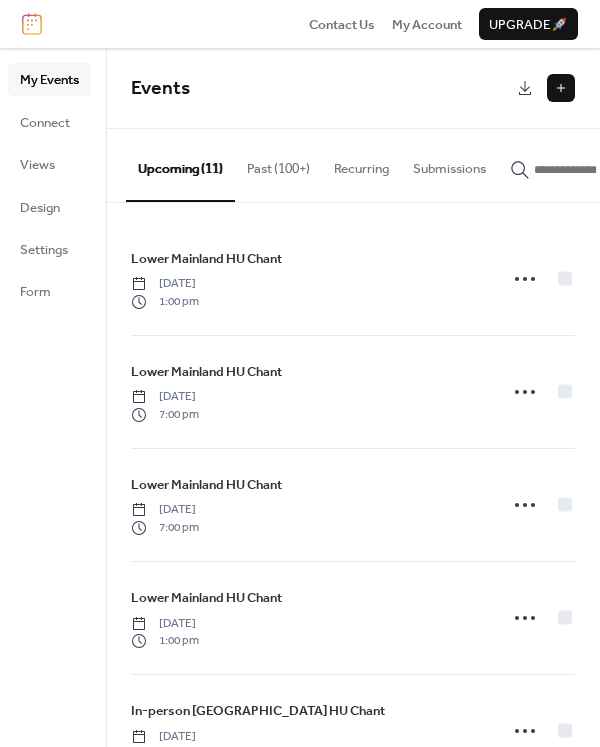 click on "Past (100+)" at bounding box center (278, 164) 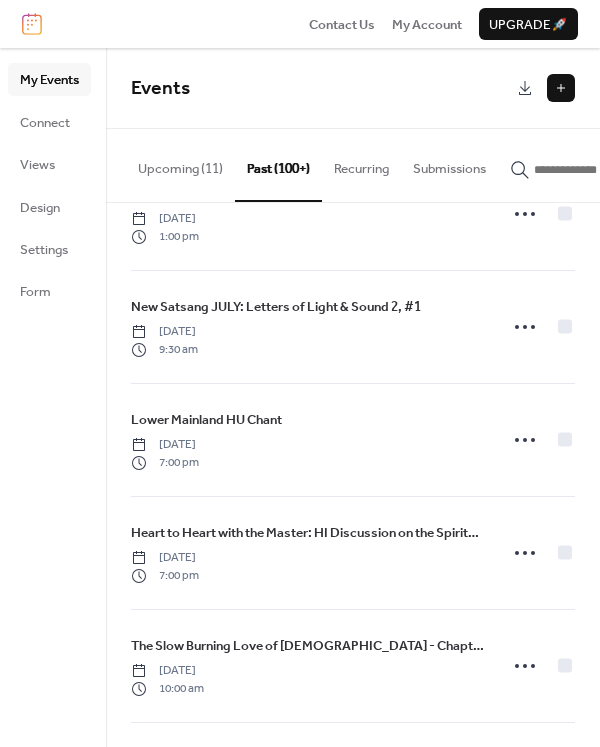 scroll, scrollTop: 753, scrollLeft: 0, axis: vertical 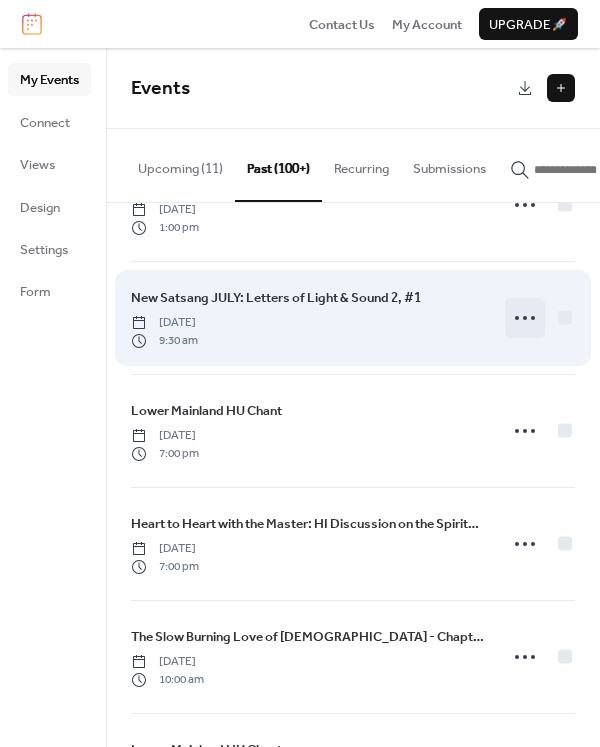 click 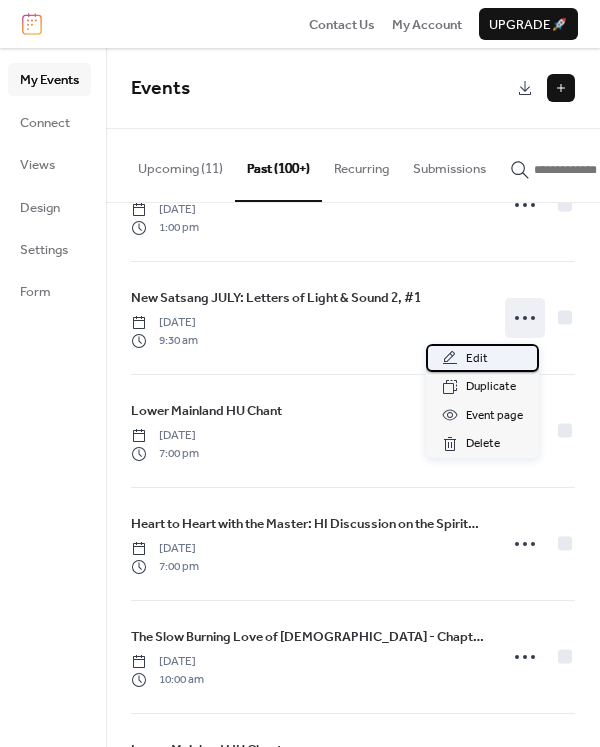 click on "Edit" at bounding box center (477, 359) 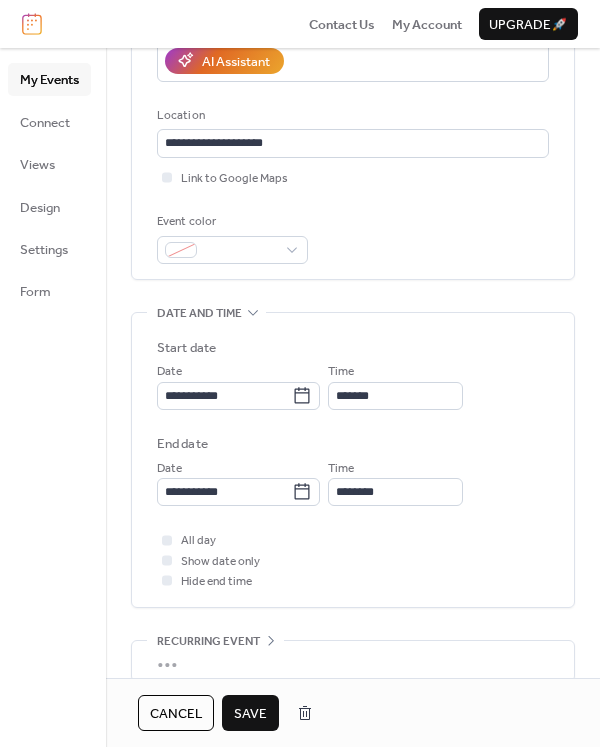 scroll, scrollTop: 384, scrollLeft: 0, axis: vertical 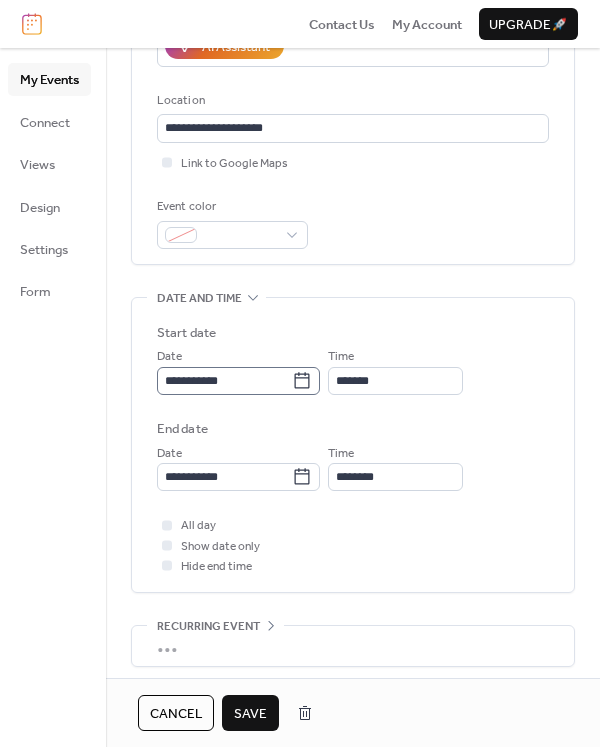 type on "**********" 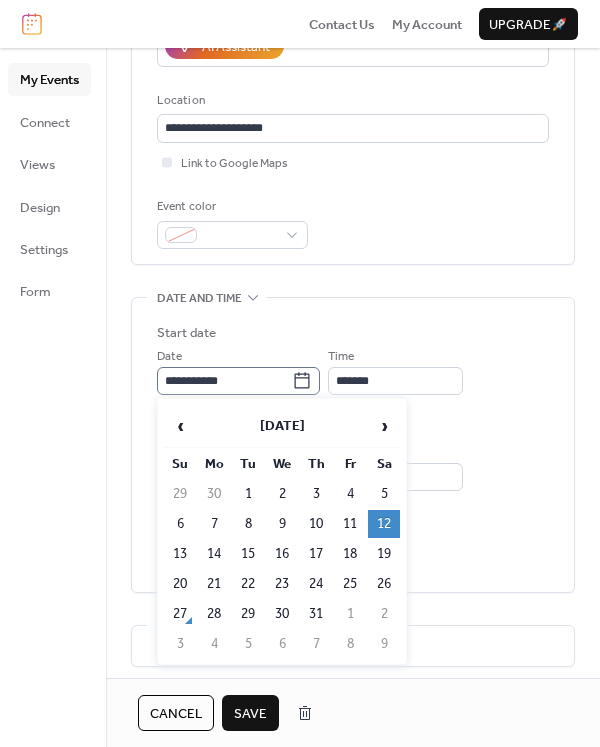 click 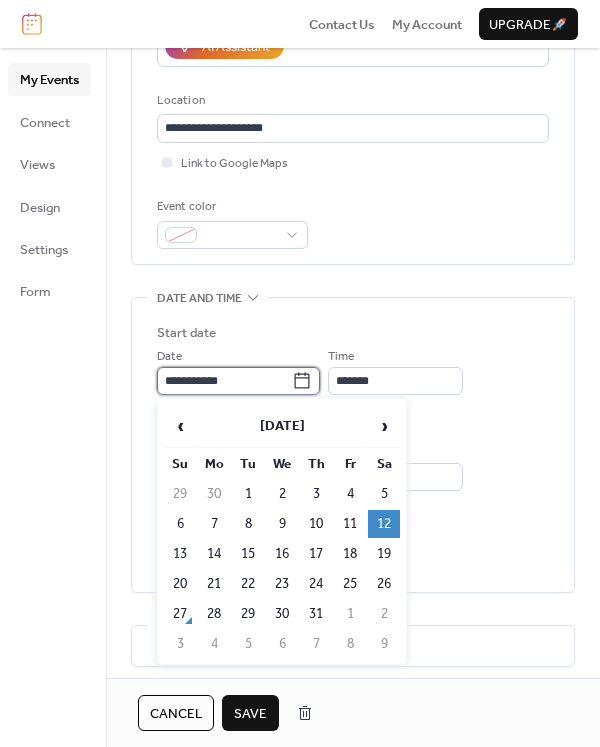 click on "**********" at bounding box center [224, 381] 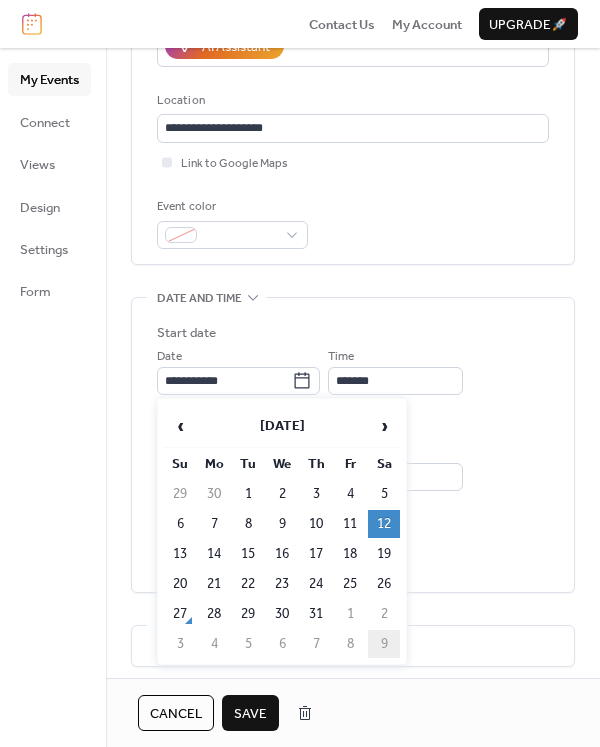 click on "9" at bounding box center [384, 644] 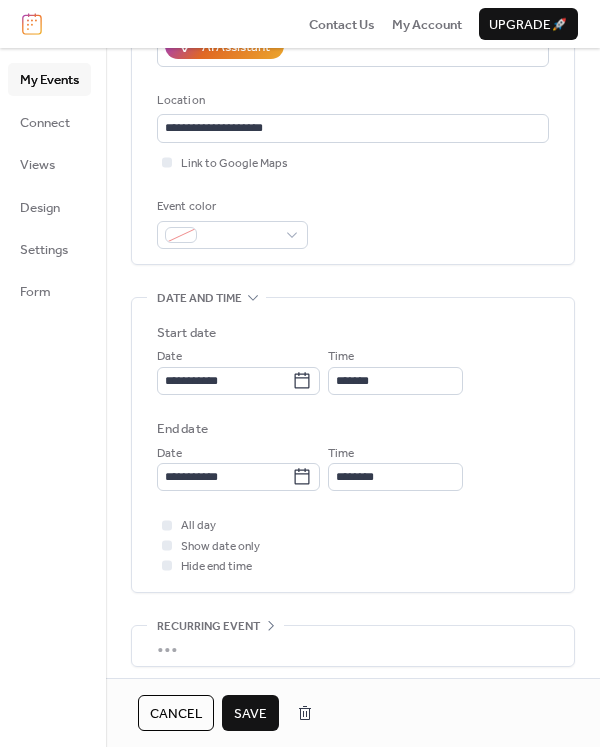 click on "Save" at bounding box center (250, 714) 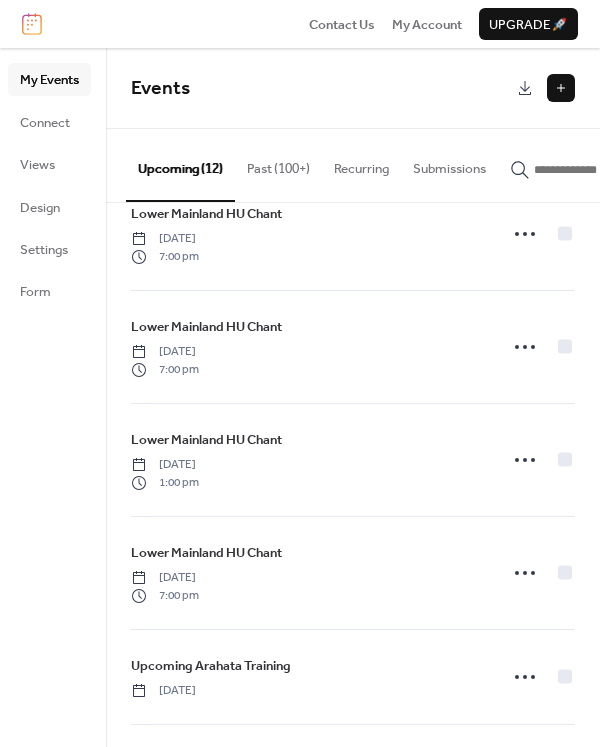 scroll, scrollTop: 835, scrollLeft: 0, axis: vertical 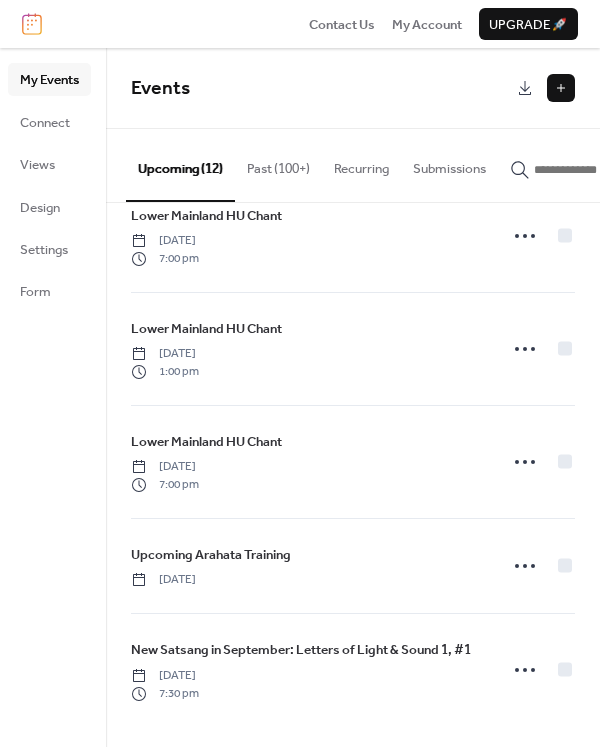 click on "Past (100+)" at bounding box center [278, 164] 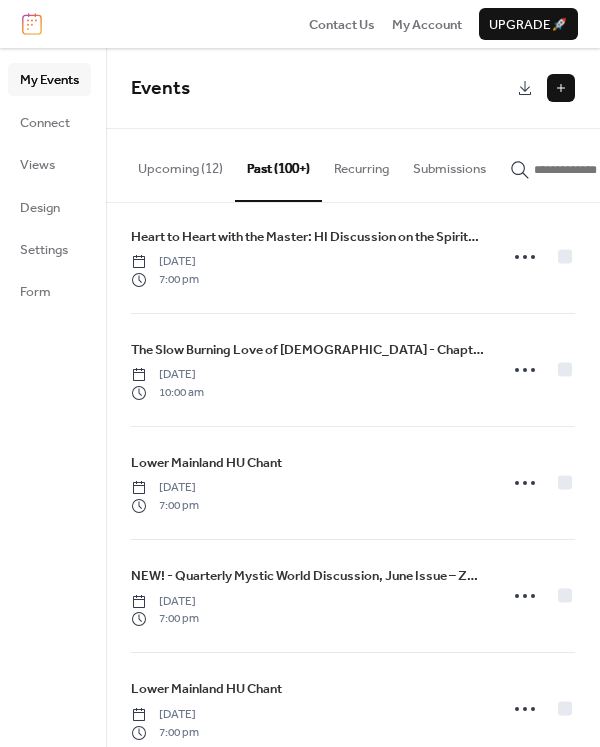 scroll, scrollTop: 944, scrollLeft: 0, axis: vertical 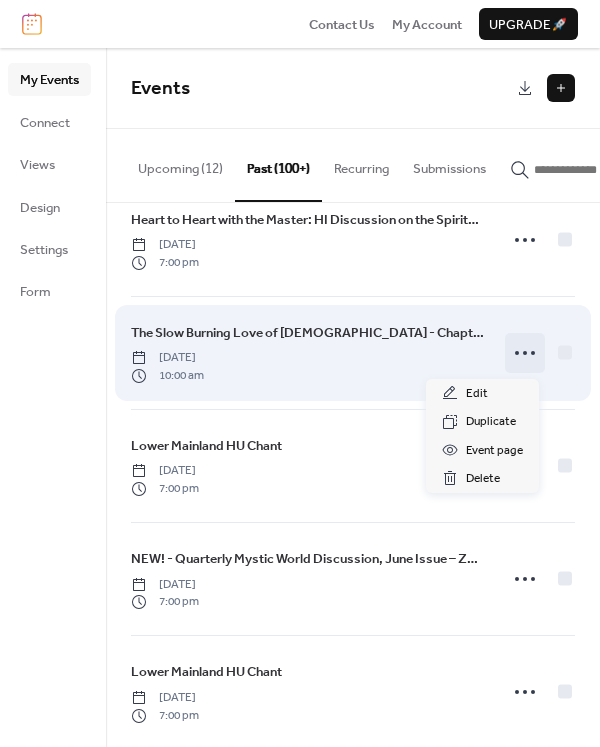 click 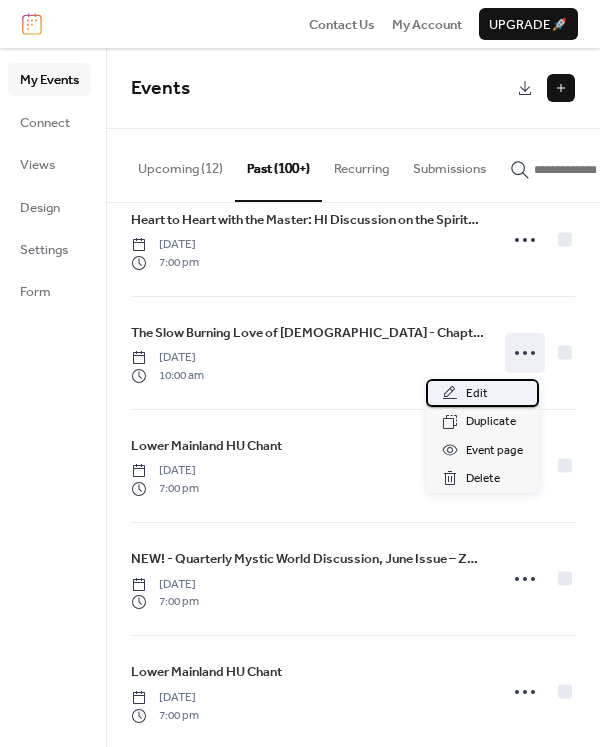 click on "Edit" at bounding box center [477, 394] 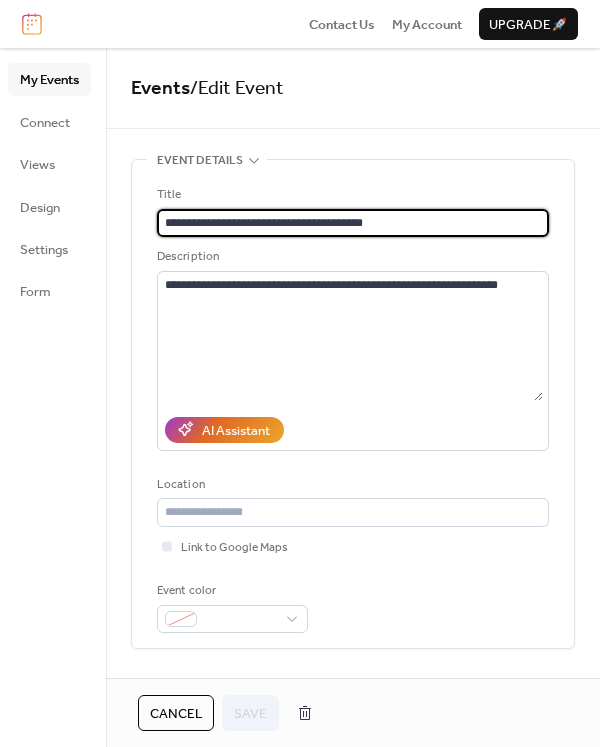 click on "**********" at bounding box center (353, 223) 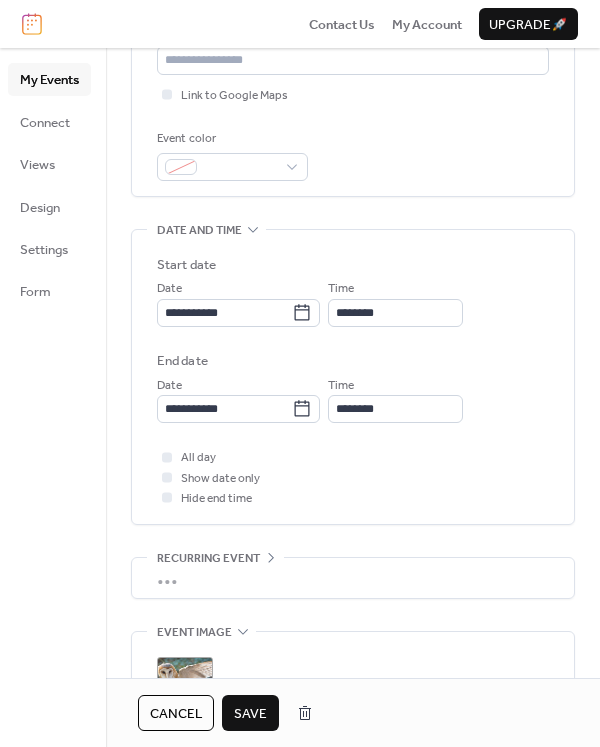 scroll, scrollTop: 464, scrollLeft: 0, axis: vertical 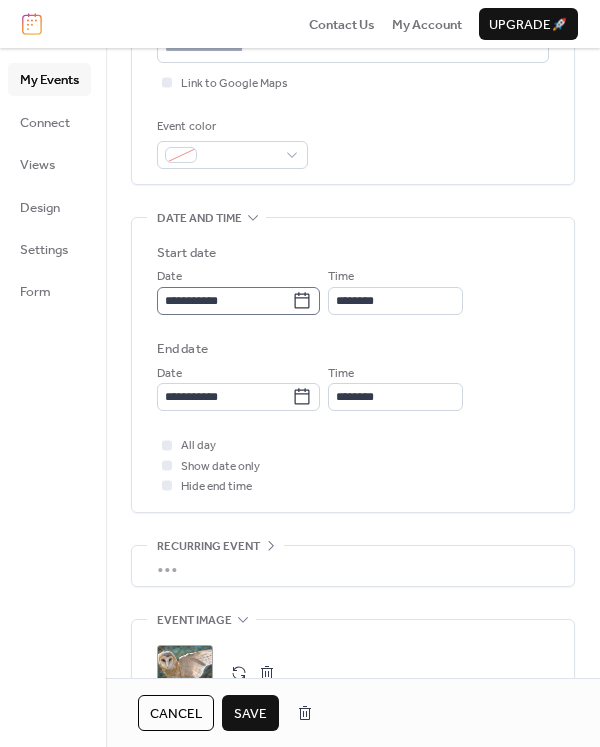 type on "**********" 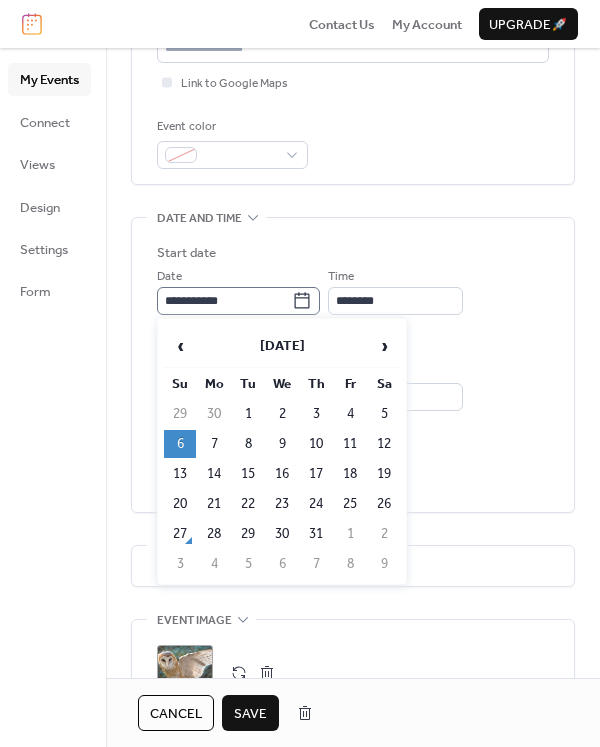 click 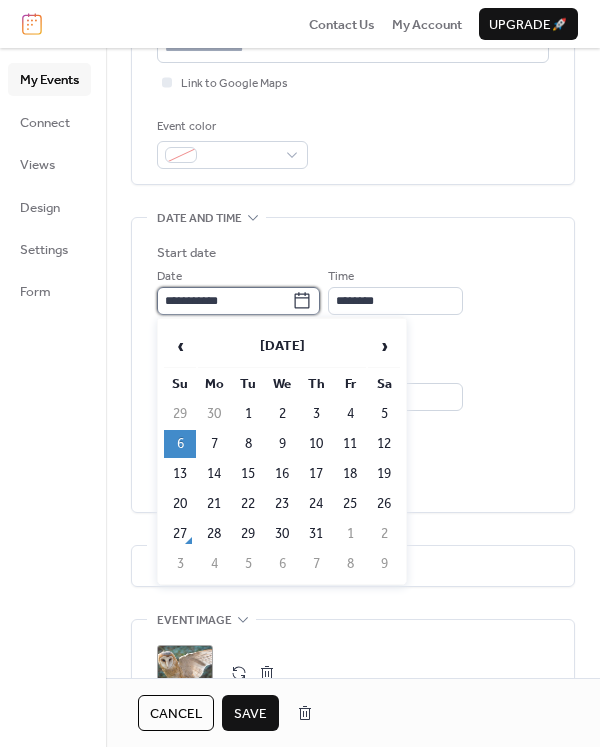 click on "**********" at bounding box center (224, 301) 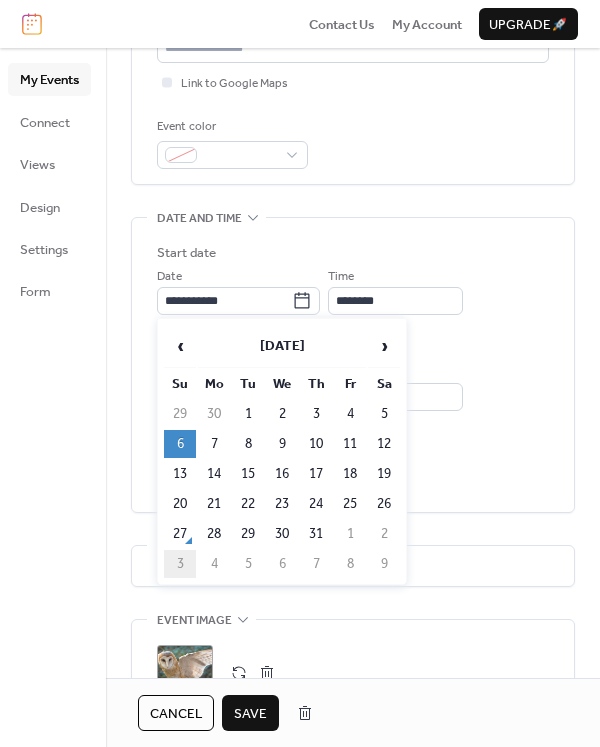 click on "3" at bounding box center [180, 564] 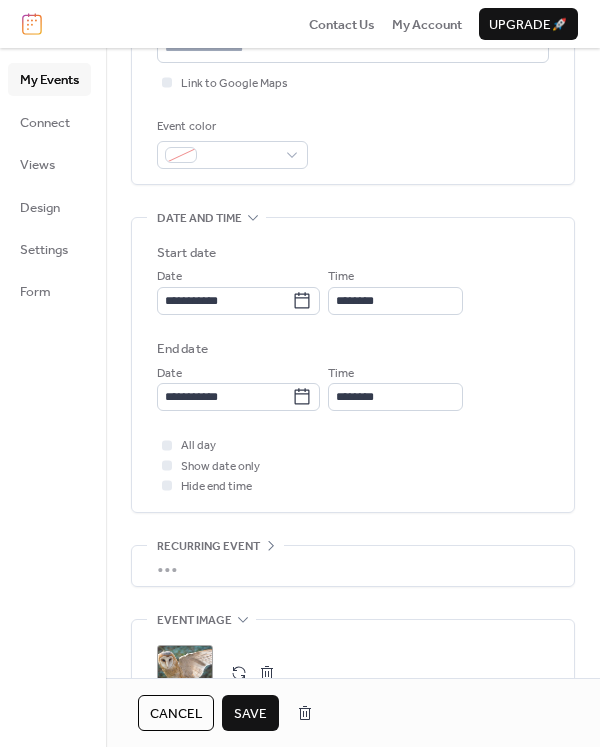 click on "Save" at bounding box center (250, 714) 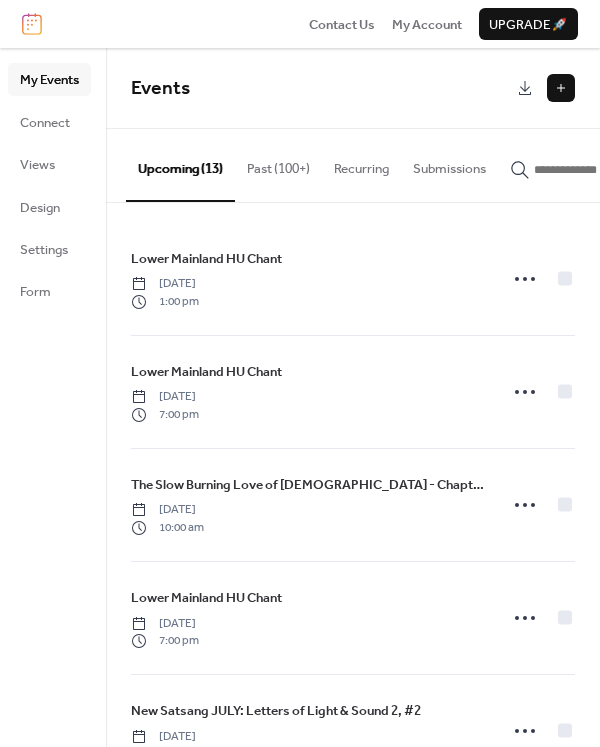 click on "Past (100+)" at bounding box center [278, 164] 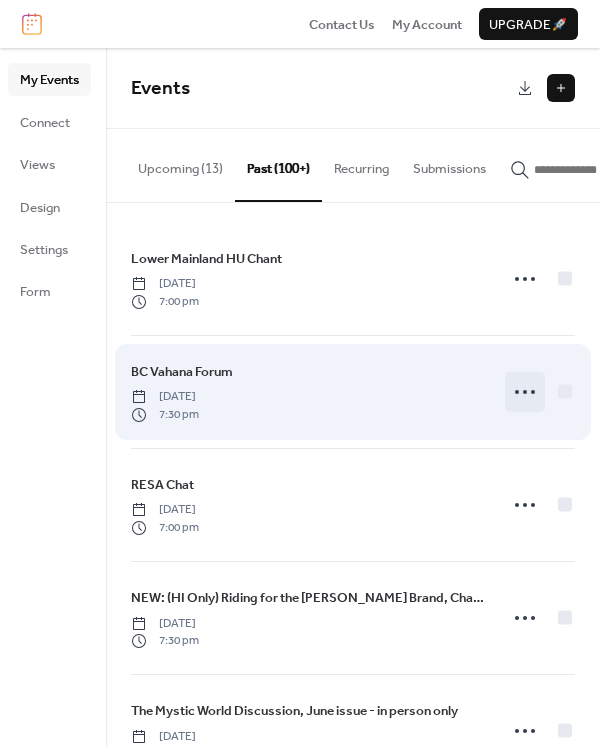 click 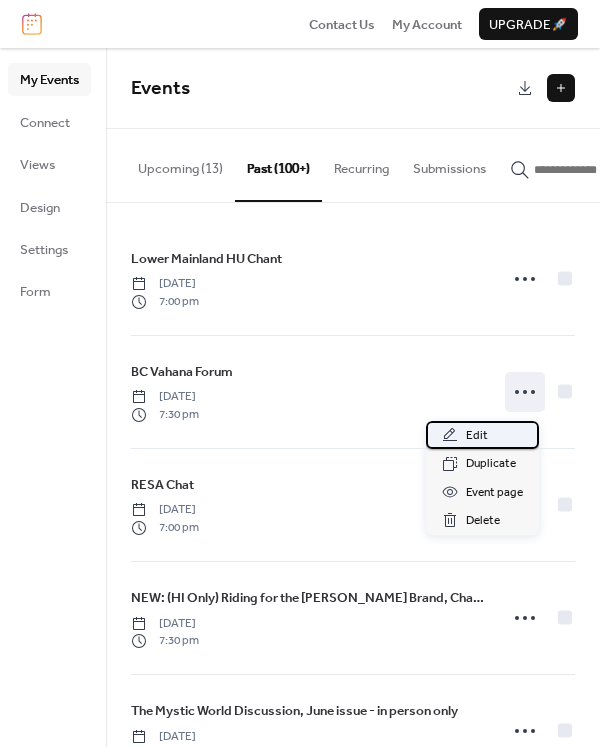 click on "Edit" at bounding box center [477, 436] 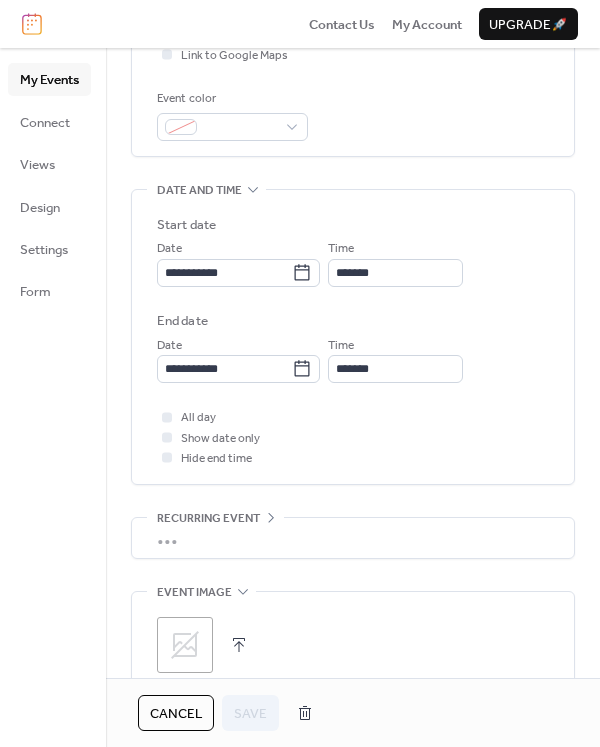 scroll, scrollTop: 495, scrollLeft: 0, axis: vertical 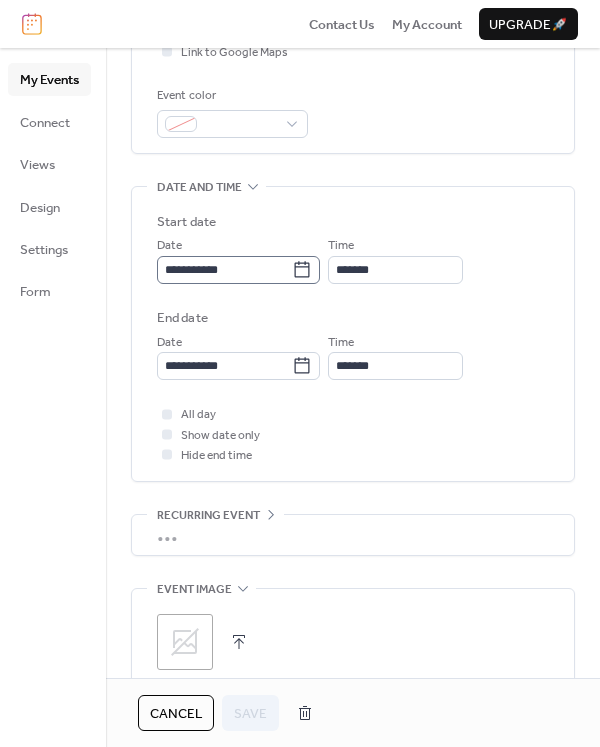 click 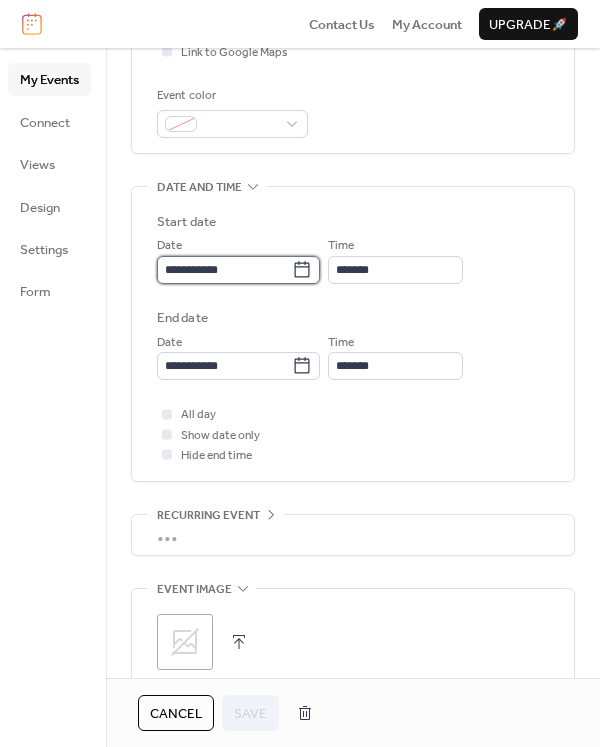 click on "**********" at bounding box center (224, 270) 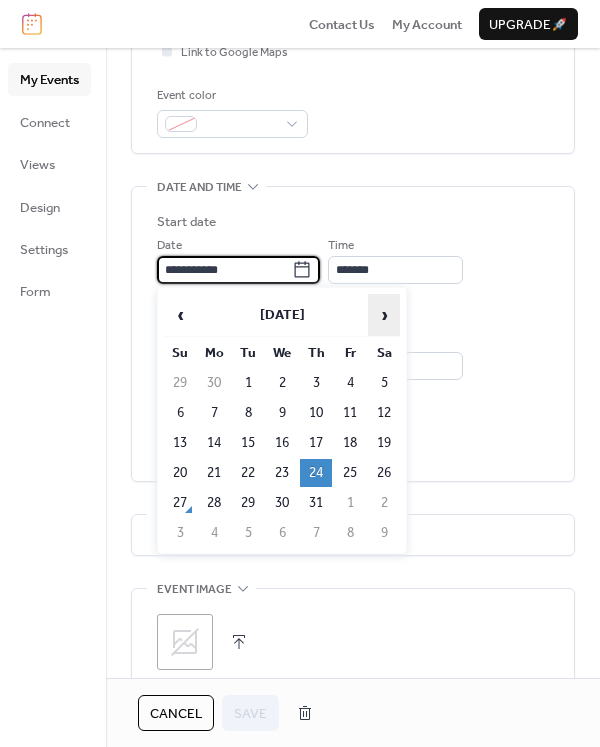 click on "›" at bounding box center (384, 315) 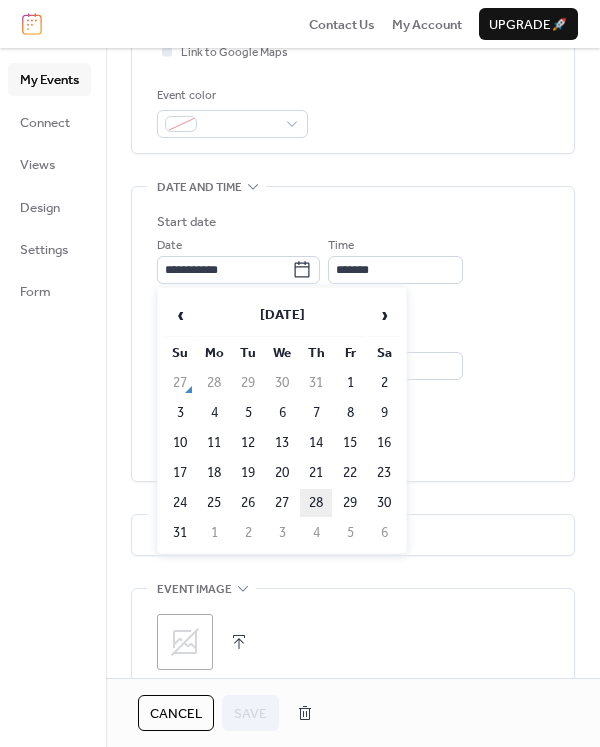 click on "28" at bounding box center (316, 503) 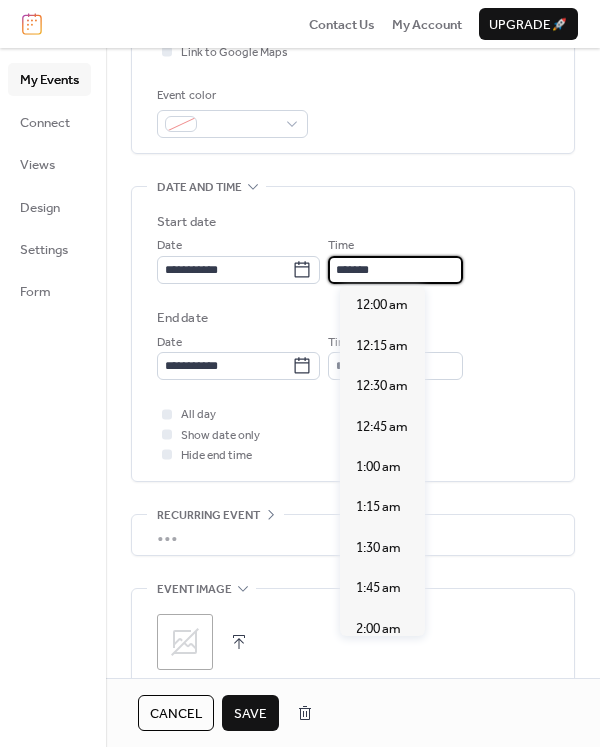 click on "*******" at bounding box center [395, 270] 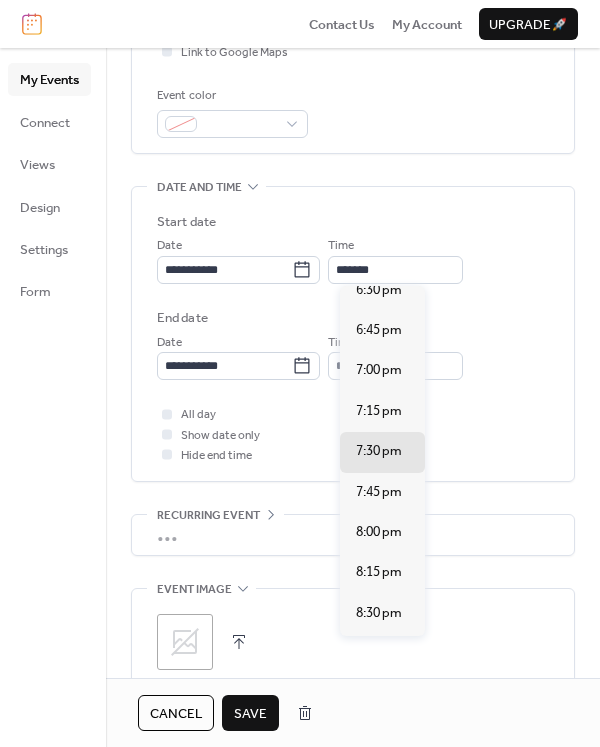 scroll, scrollTop: 2998, scrollLeft: 0, axis: vertical 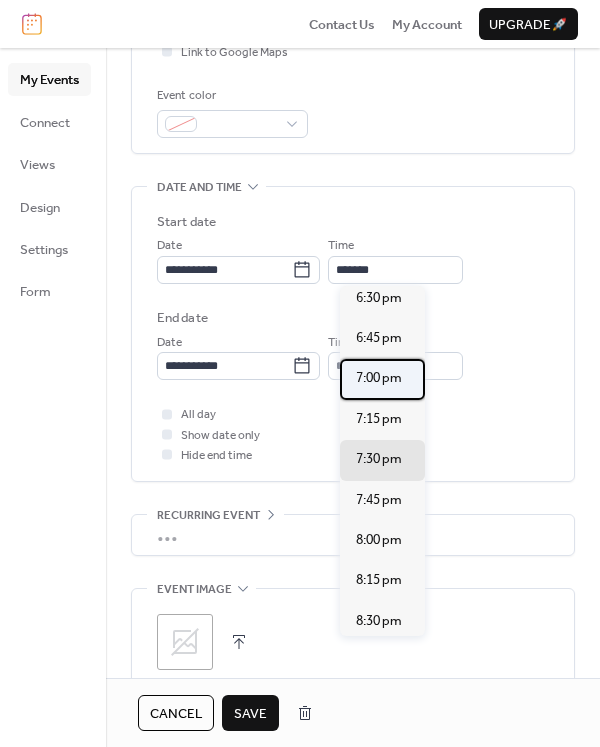 click on "7:00 pm" at bounding box center [379, 378] 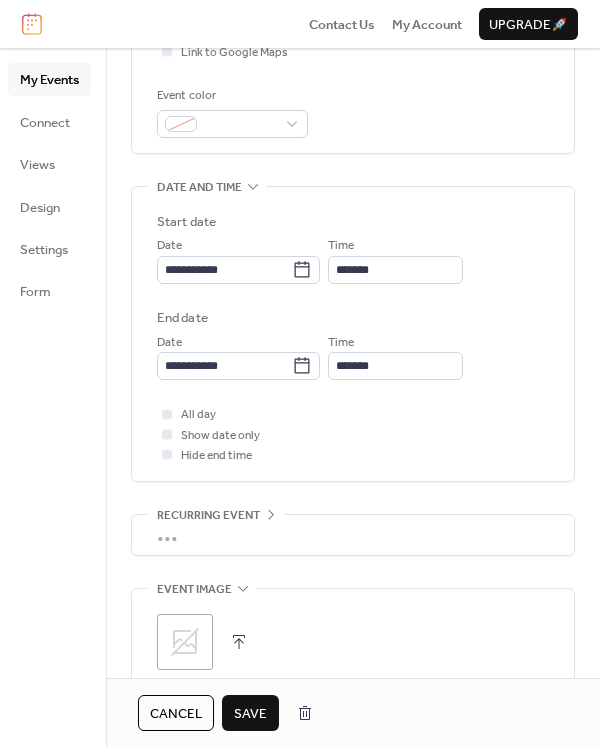 type on "*******" 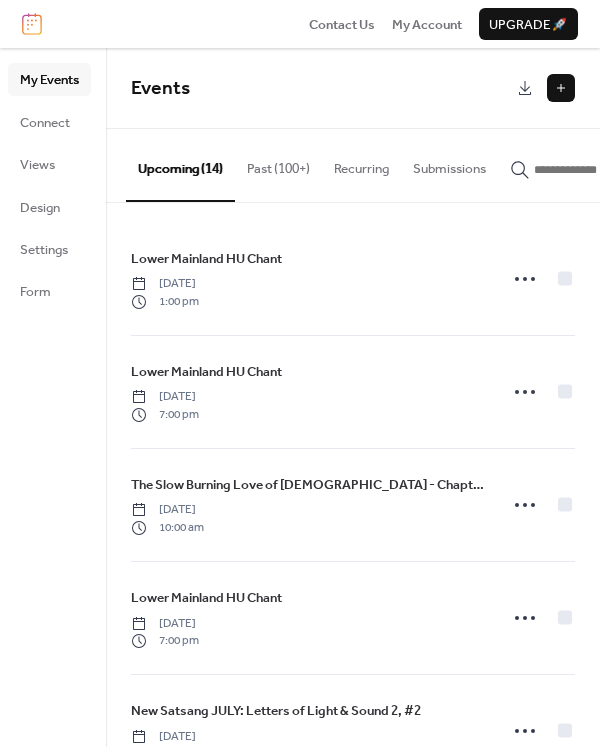 click on "Past (100+)" at bounding box center [278, 164] 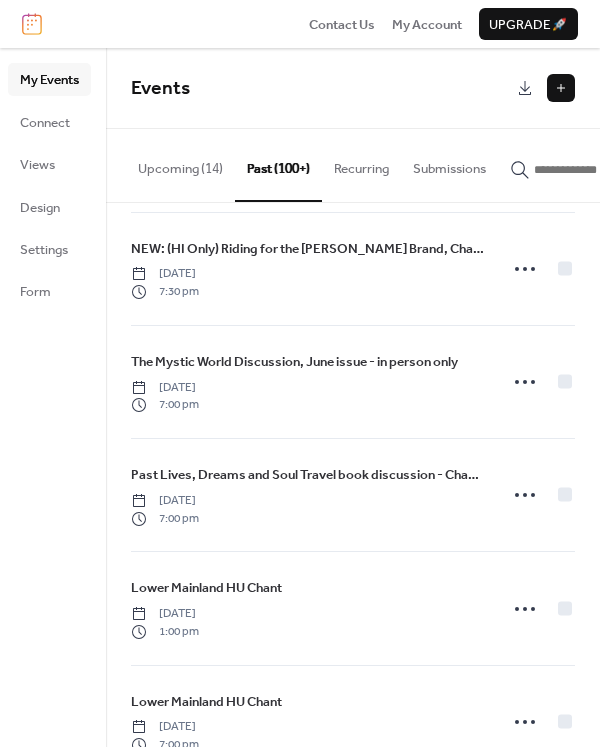 scroll, scrollTop: 258, scrollLeft: 0, axis: vertical 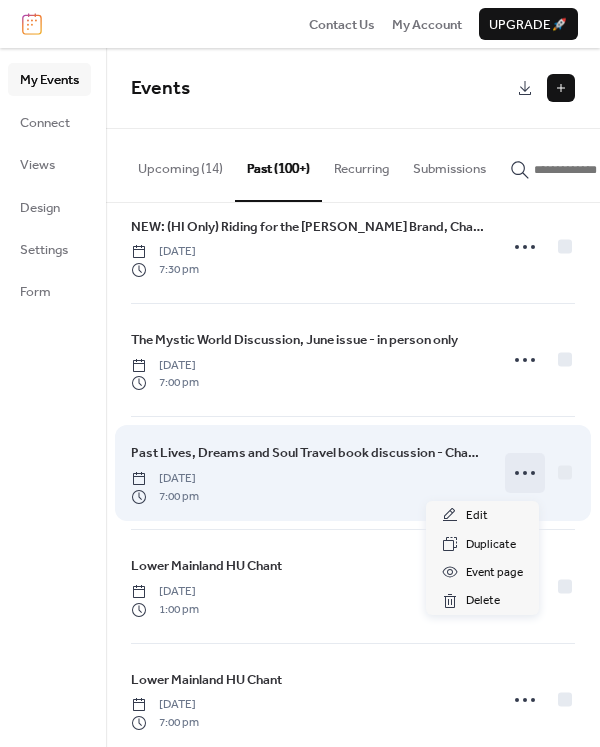 click 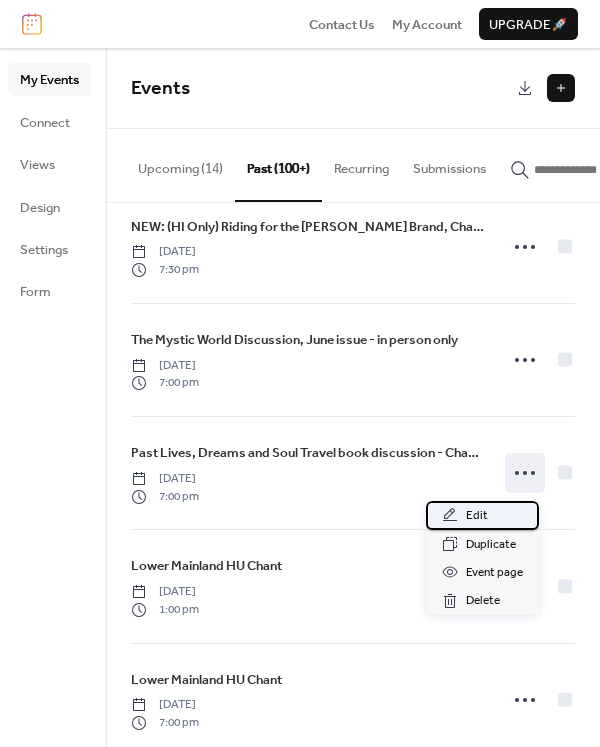 click on "Edit" at bounding box center [477, 516] 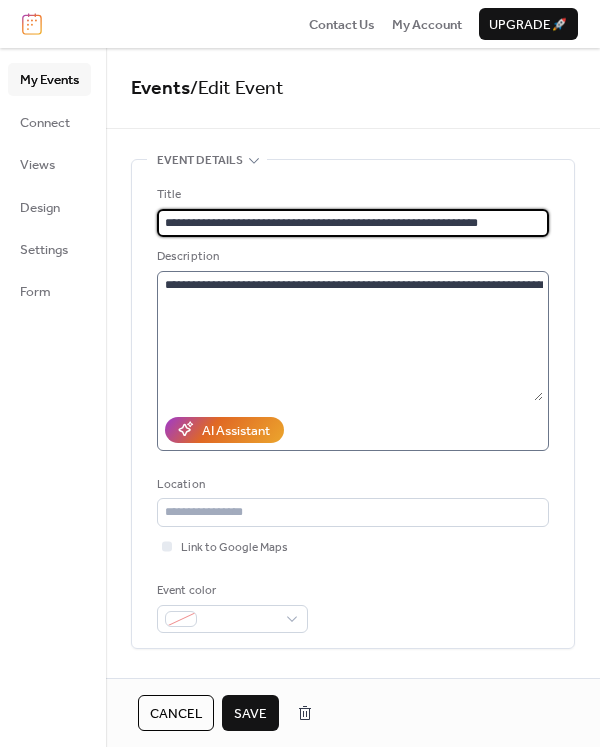 type on "**********" 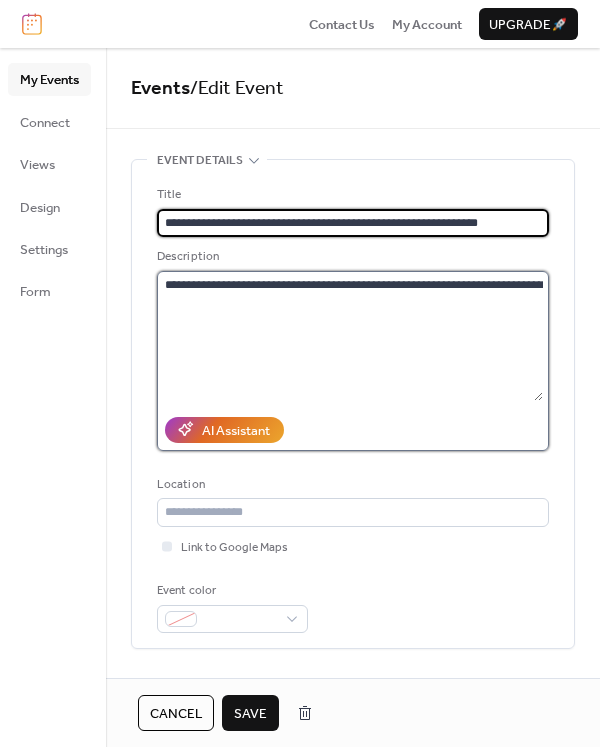 click on "**********" at bounding box center (350, 336) 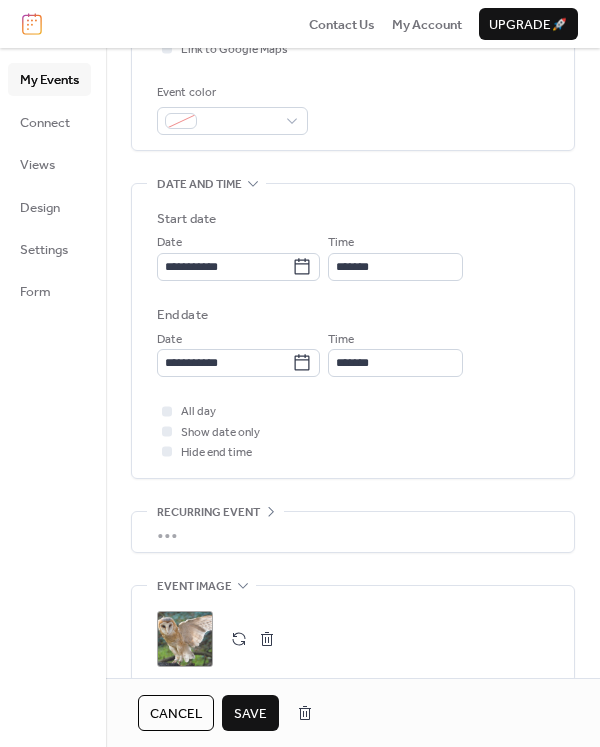 scroll, scrollTop: 500, scrollLeft: 0, axis: vertical 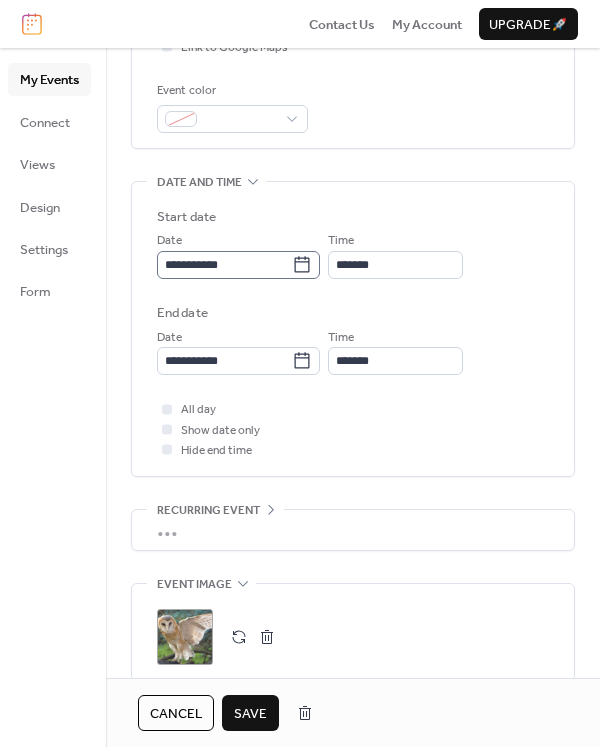 click 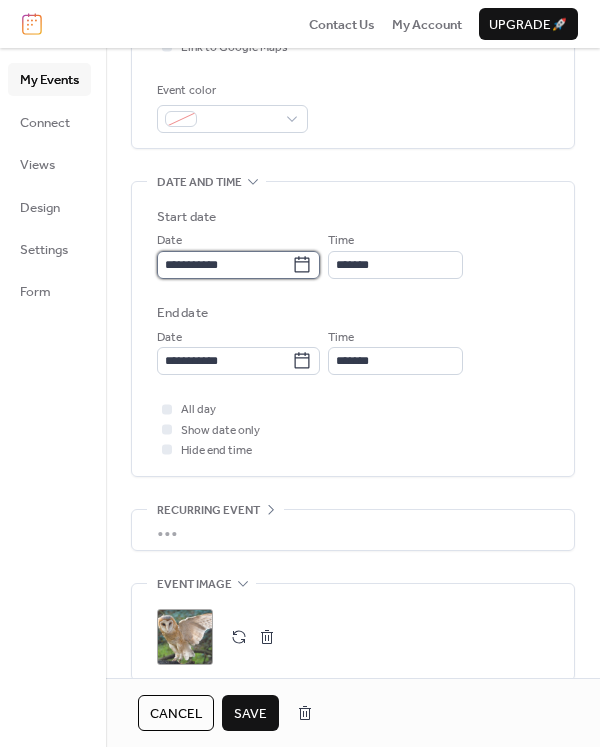 click on "**********" at bounding box center (224, 265) 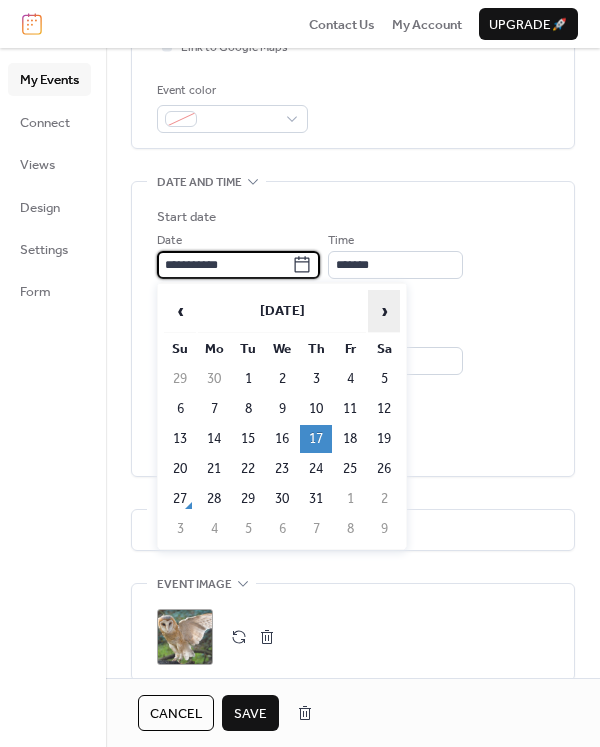 click on "›" at bounding box center [384, 311] 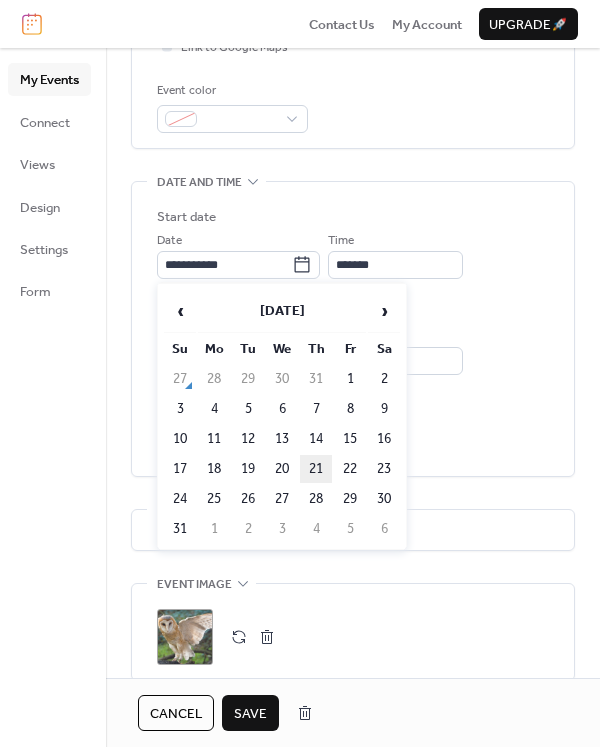 click on "21" at bounding box center [316, 469] 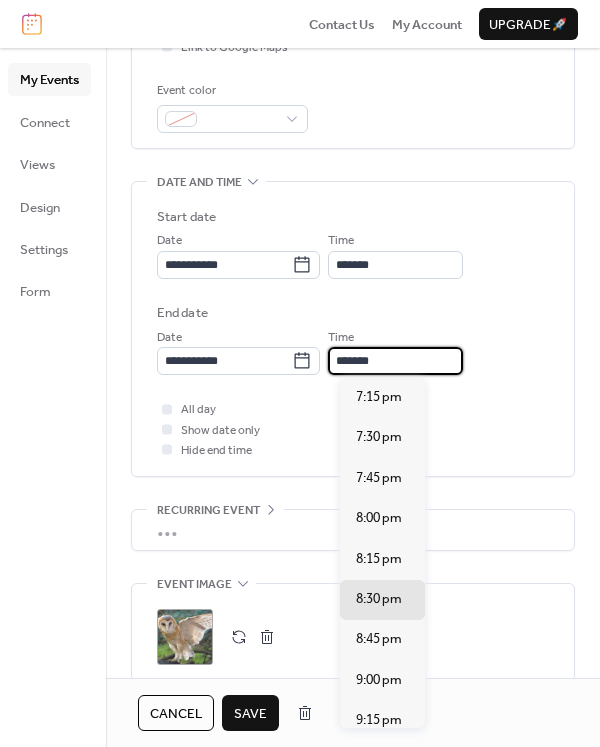 click on "*******" at bounding box center (395, 361) 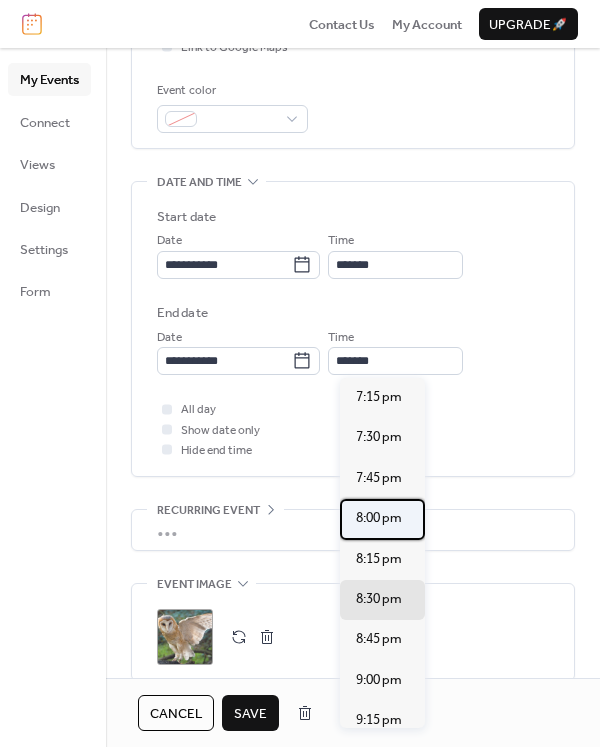 click on "8:00 pm" at bounding box center (379, 518) 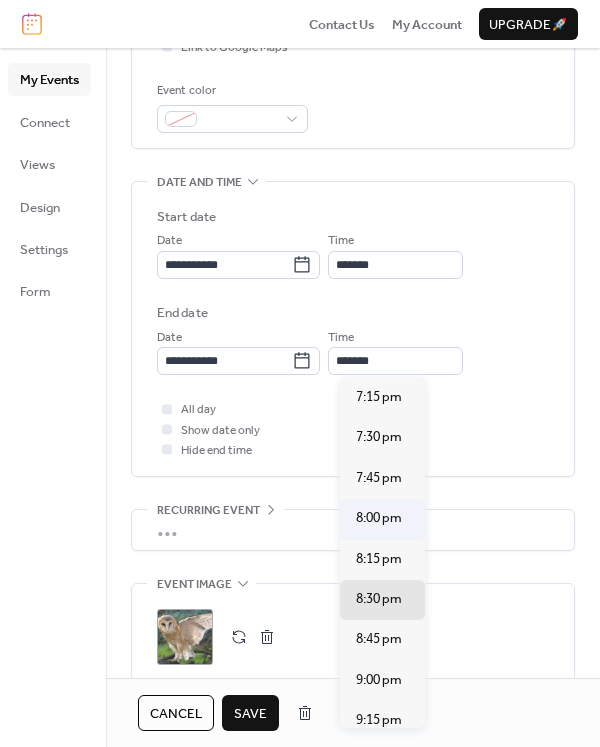 type on "*******" 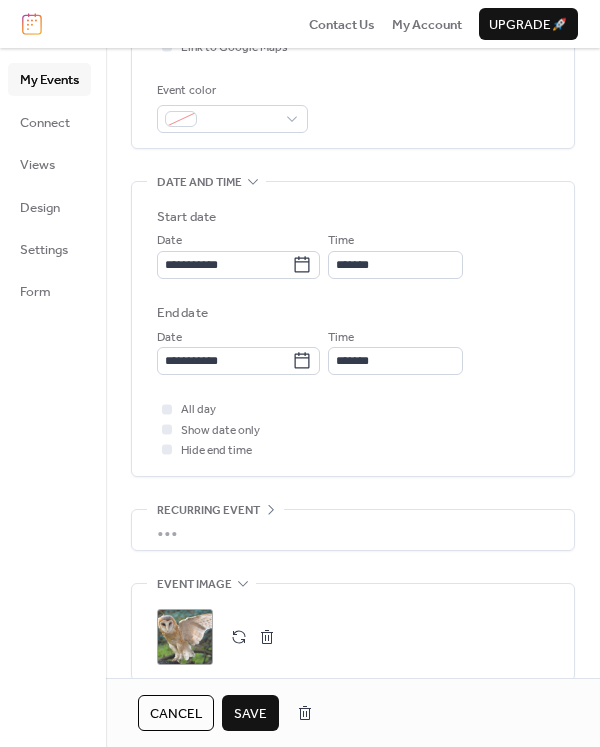 click on "Save" at bounding box center [250, 714] 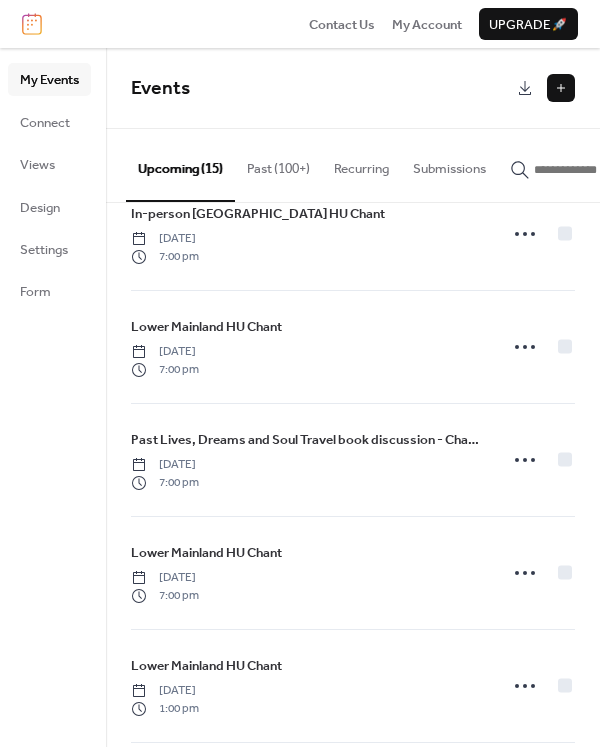 scroll, scrollTop: 726, scrollLeft: 0, axis: vertical 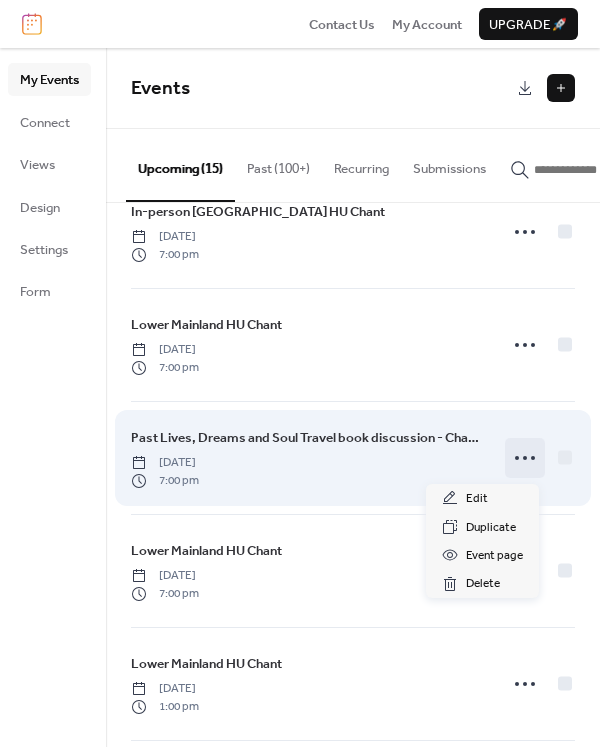 click 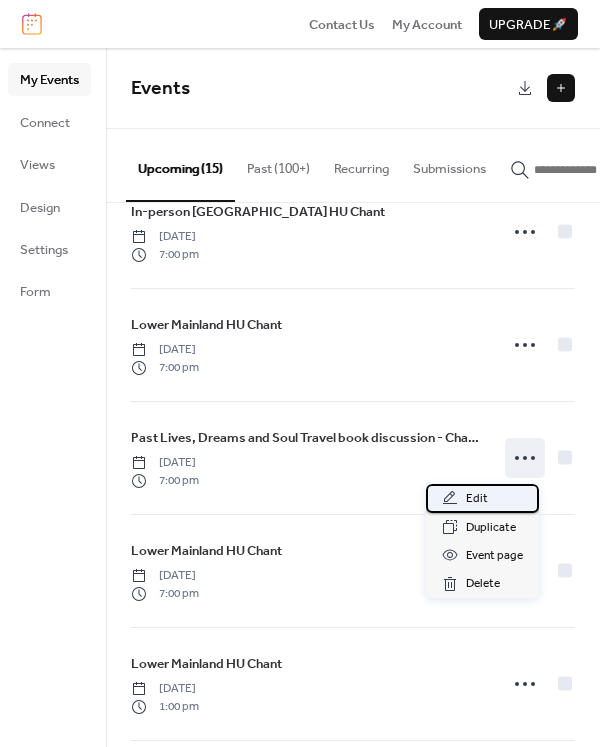 click on "Edit" at bounding box center (477, 499) 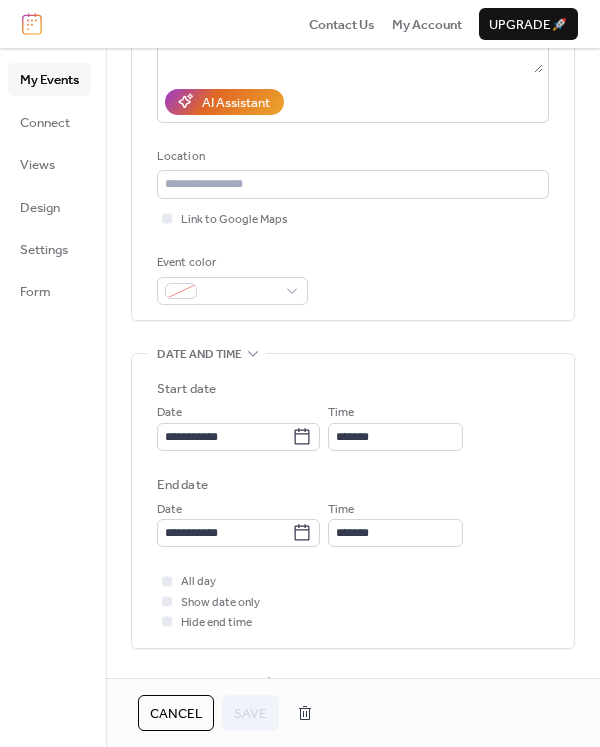 scroll, scrollTop: 366, scrollLeft: 0, axis: vertical 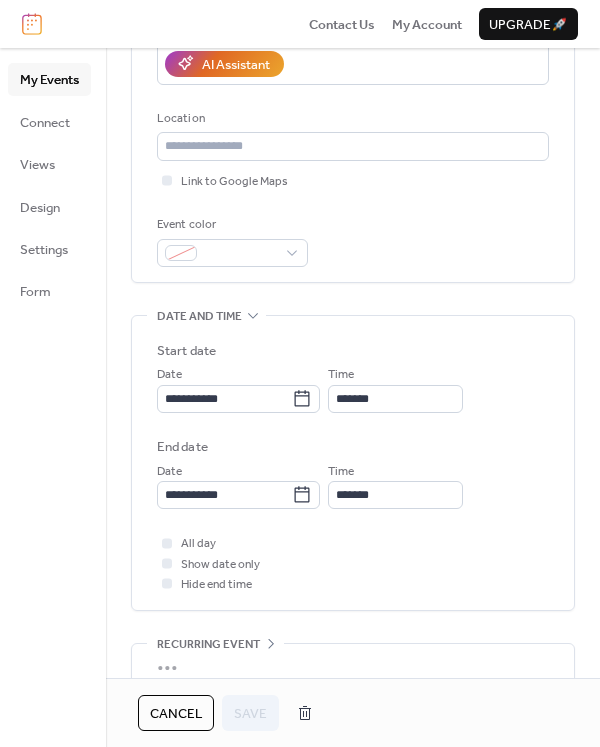 click on "Cancel" at bounding box center [176, 714] 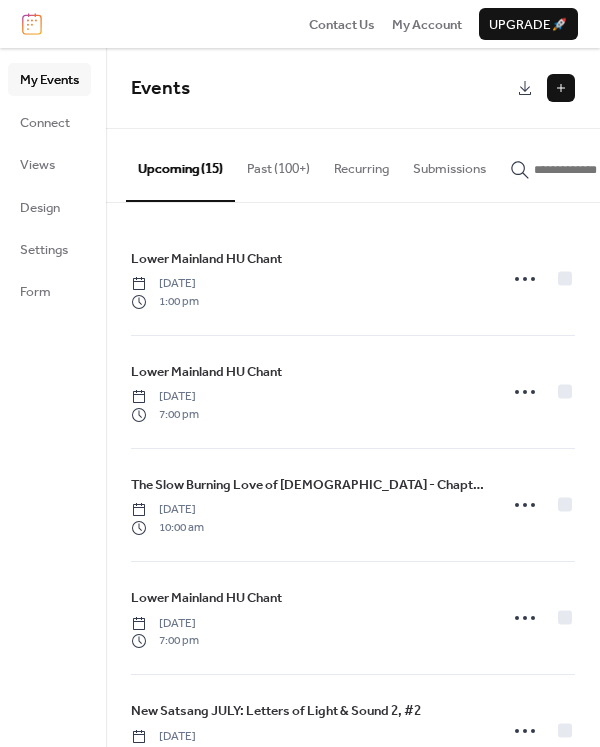click on "Past (100+)" at bounding box center (278, 164) 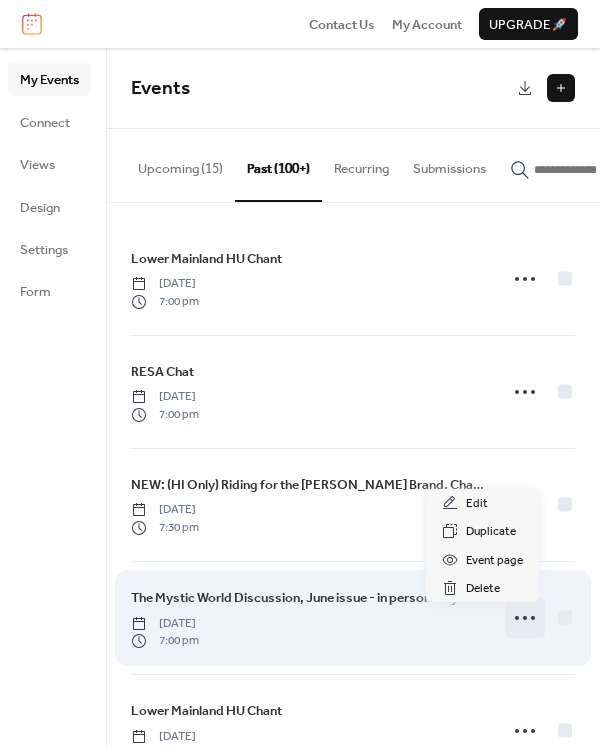 click 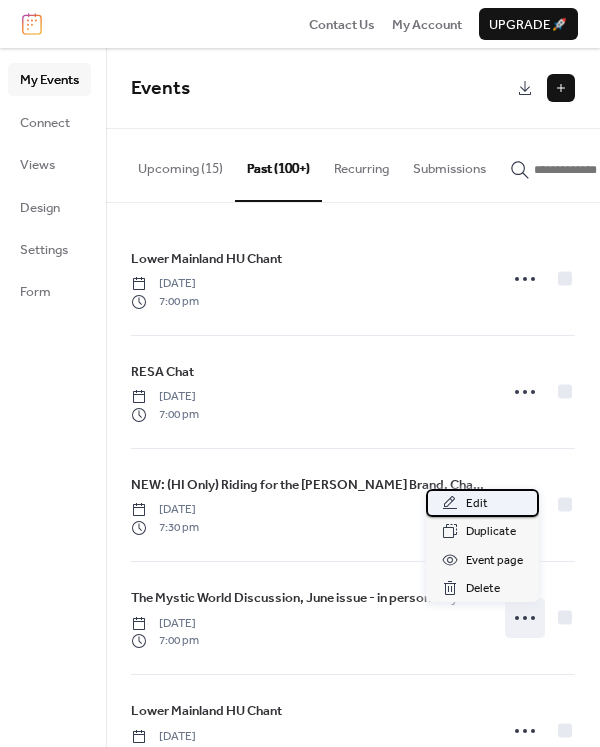 click on "Edit" at bounding box center (477, 504) 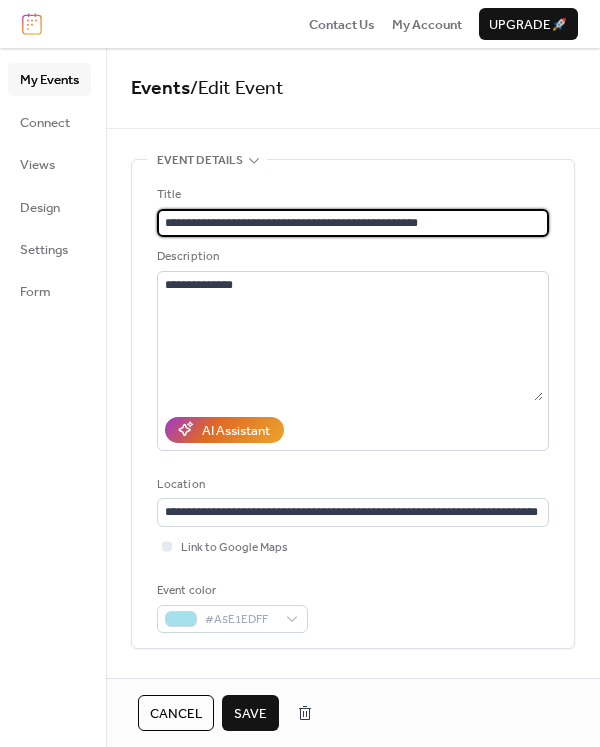type on "**********" 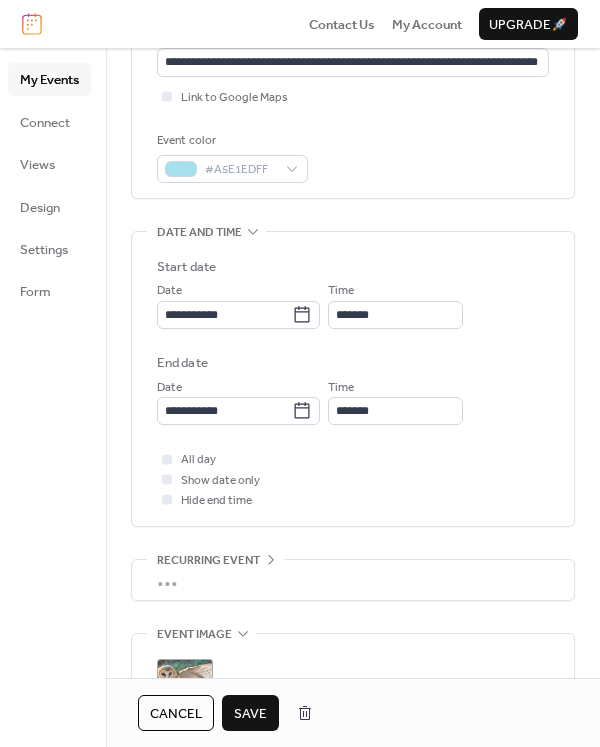 scroll, scrollTop: 470, scrollLeft: 0, axis: vertical 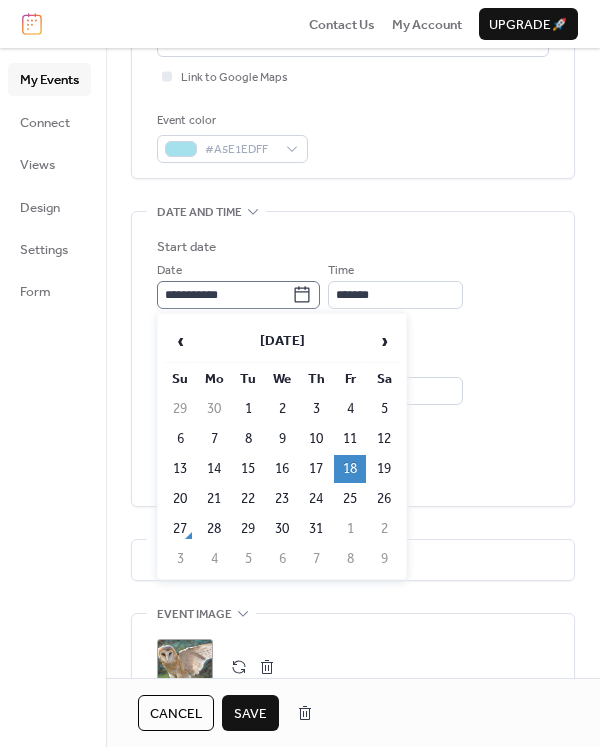 click 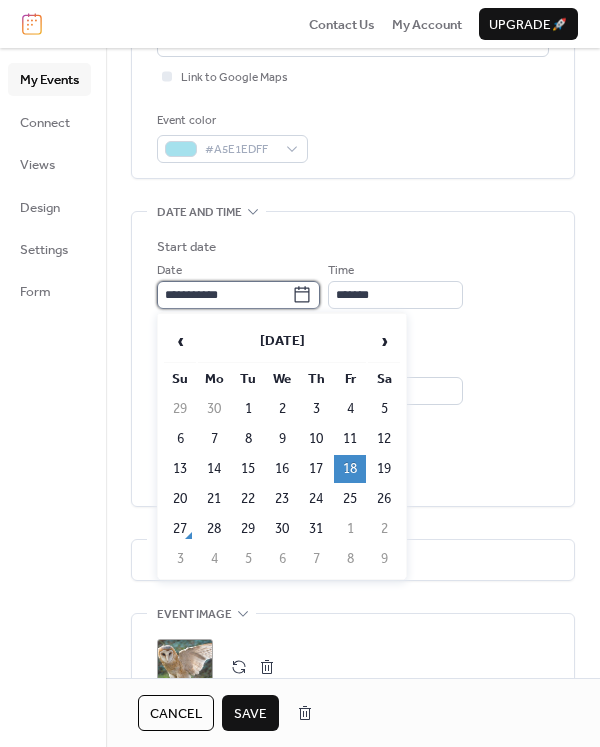 click on "**********" at bounding box center (224, 295) 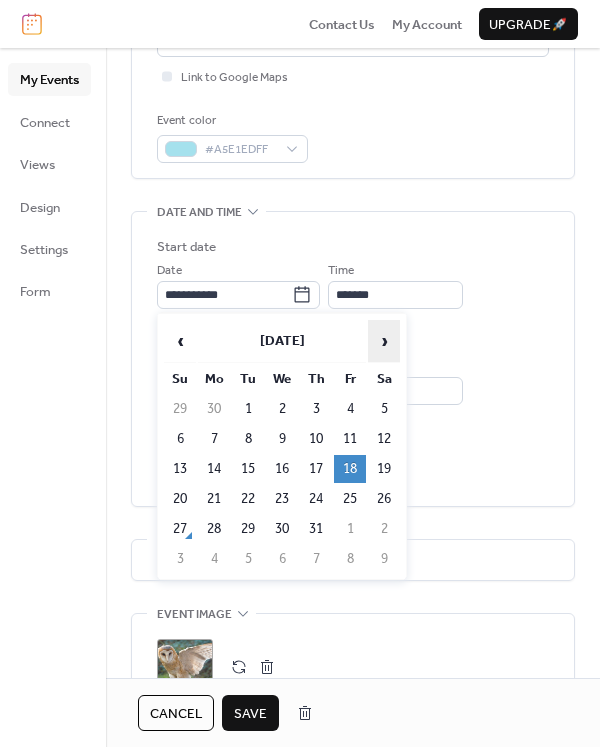 click on "›" at bounding box center (384, 341) 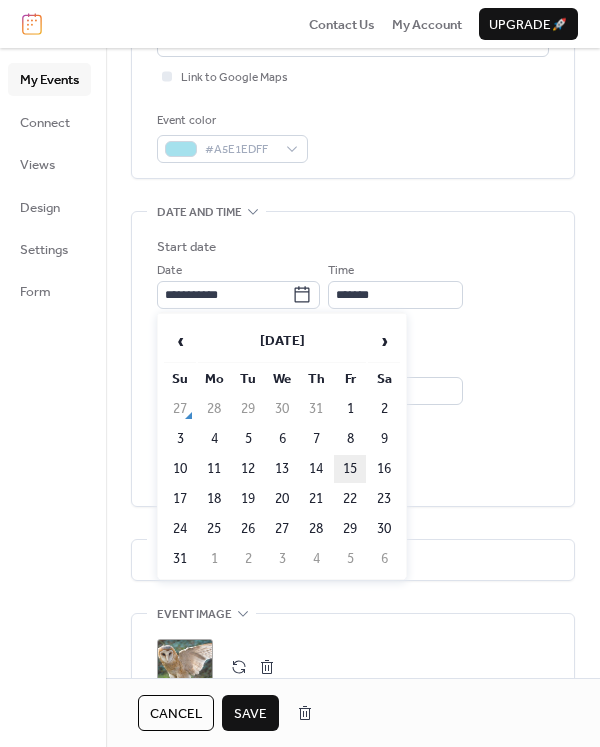 click on "15" at bounding box center [350, 469] 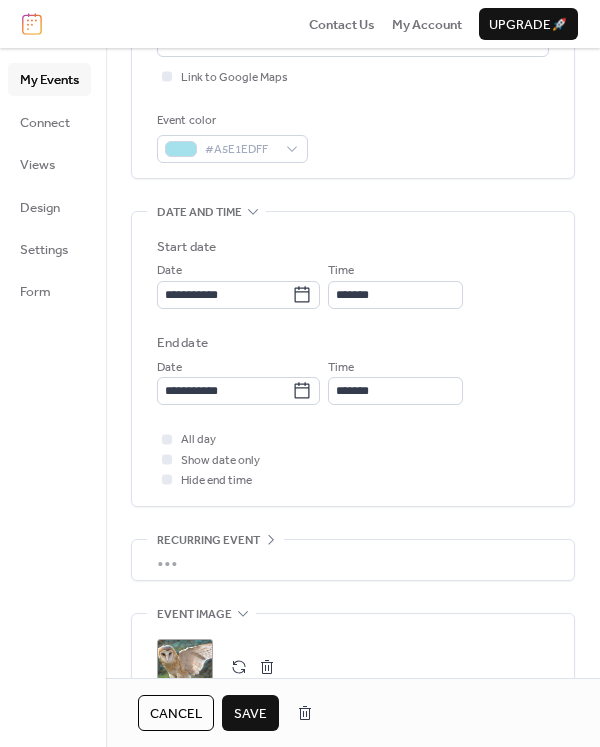 click on "Save" at bounding box center (250, 714) 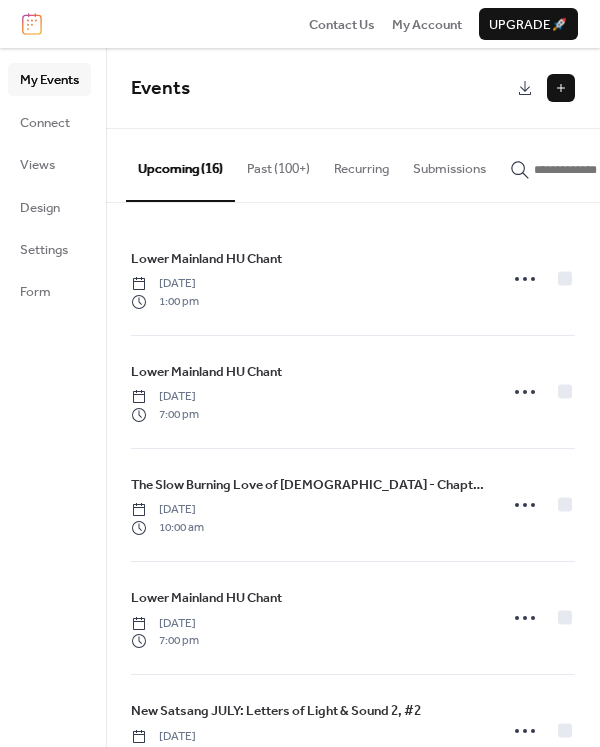 click on "Past (100+)" at bounding box center [278, 164] 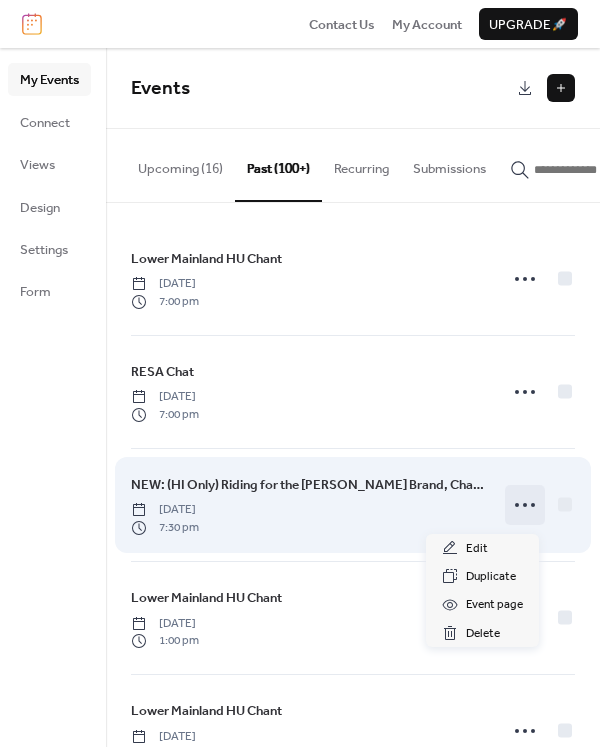 click 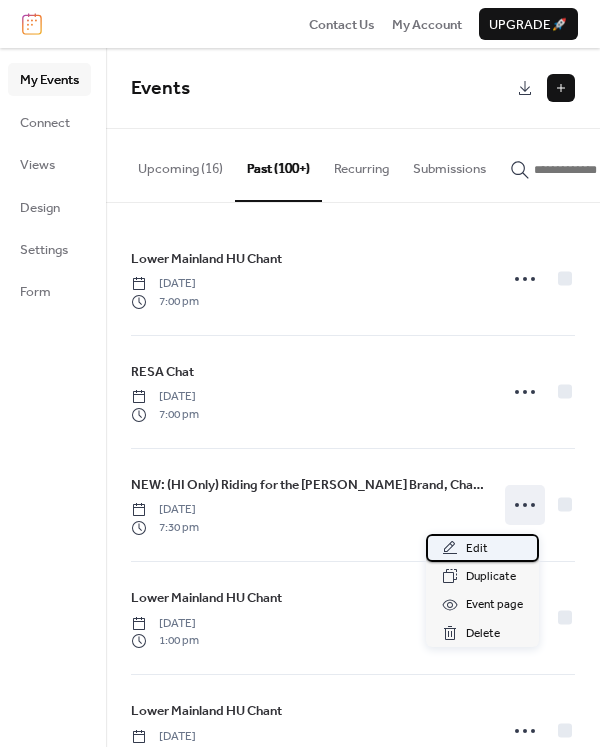 click on "Edit" at bounding box center [477, 549] 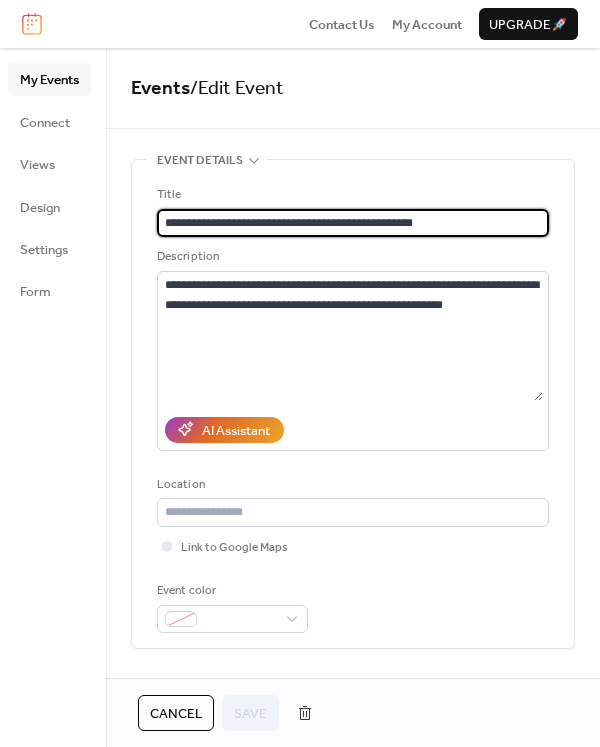 scroll, scrollTop: 0, scrollLeft: 0, axis: both 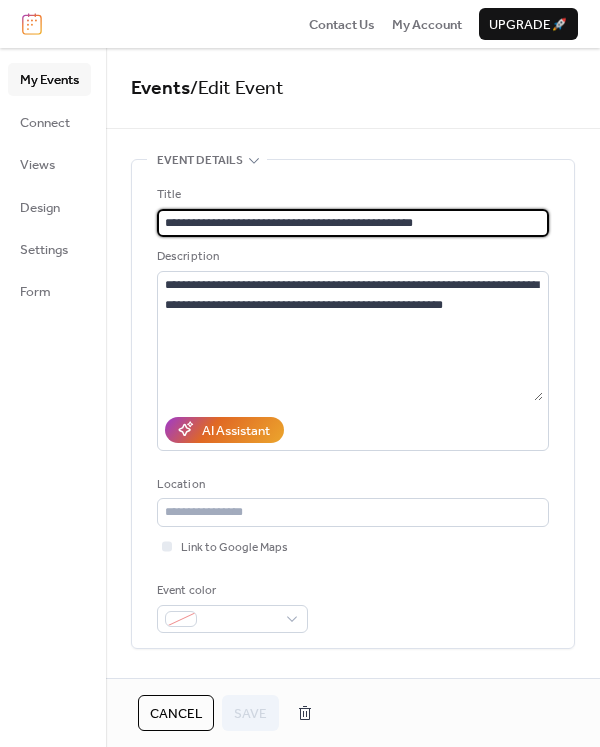 drag, startPoint x: 194, startPoint y: 225, endPoint x: 141, endPoint y: 234, distance: 53.75872 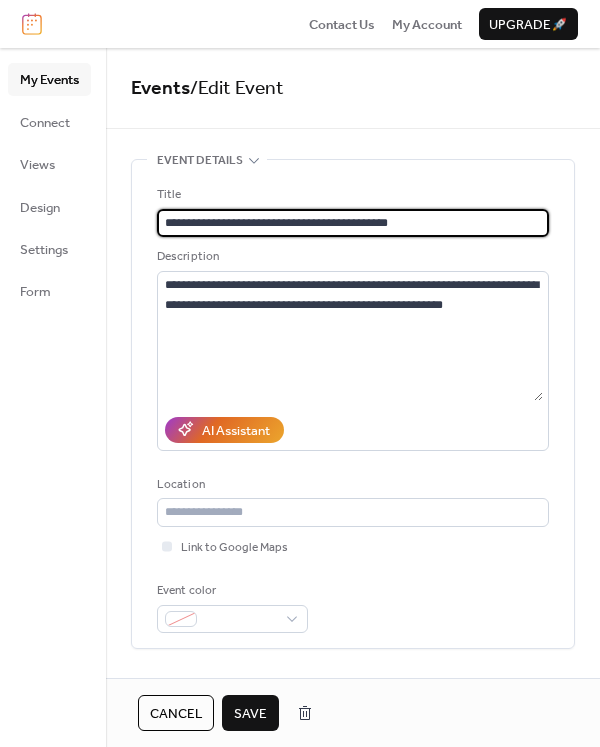 scroll, scrollTop: 0, scrollLeft: 0, axis: both 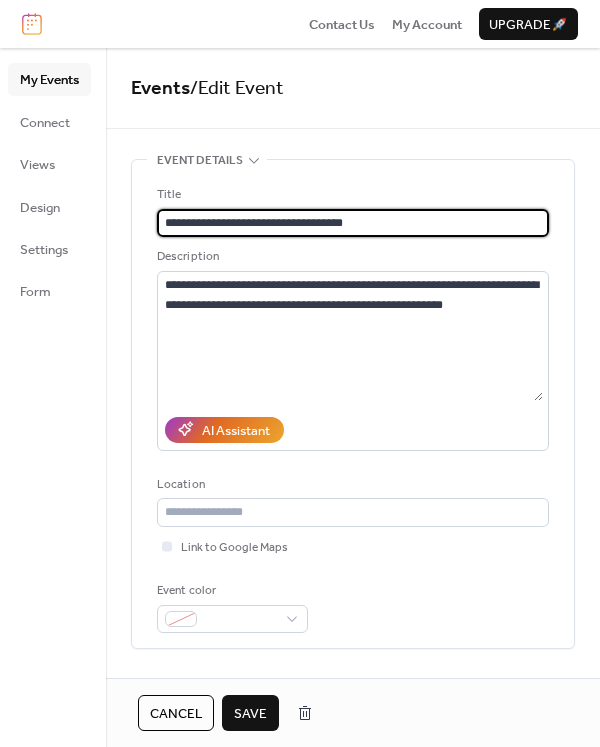 click on "**********" at bounding box center (350, 223) 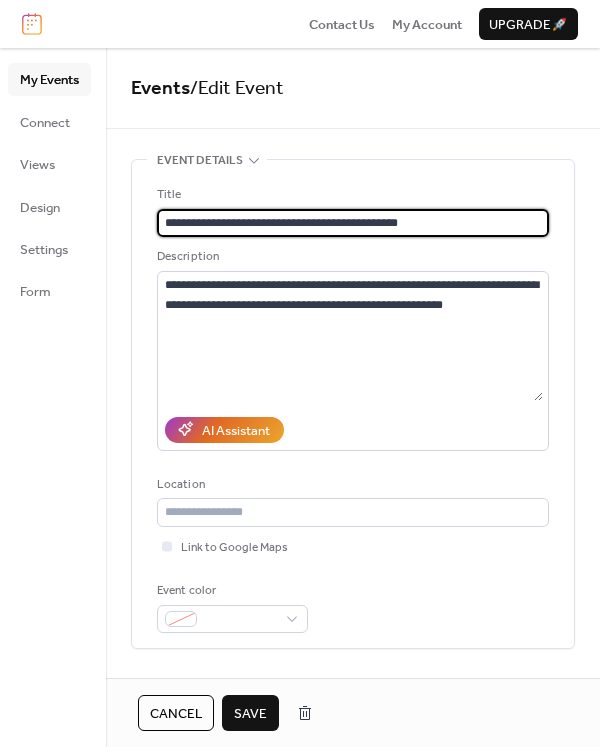 click on "**********" at bounding box center (350, 223) 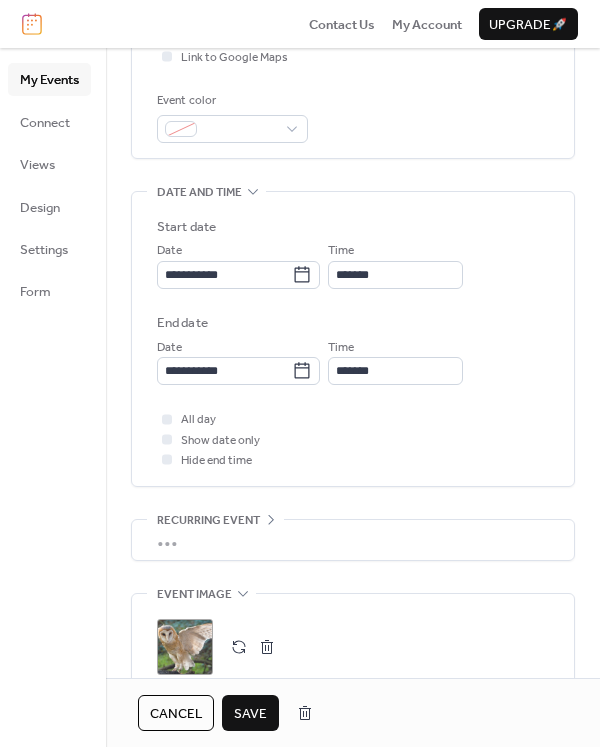 scroll, scrollTop: 500, scrollLeft: 0, axis: vertical 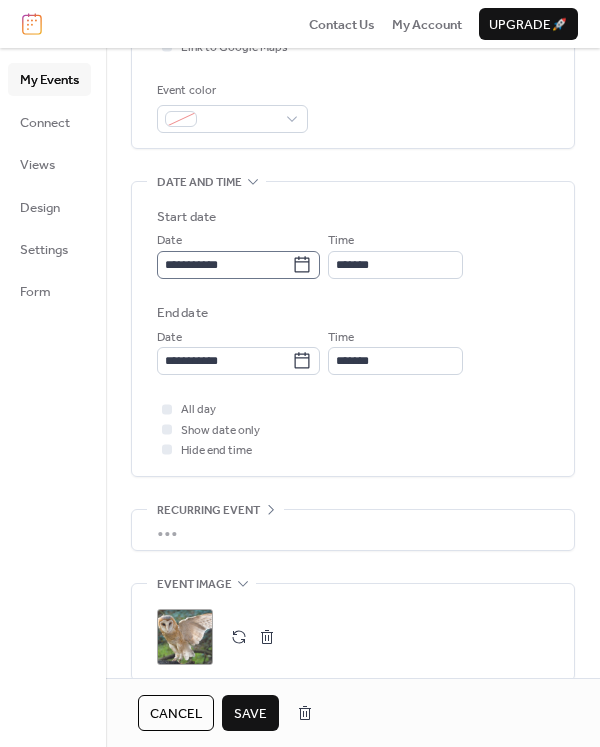 type on "**********" 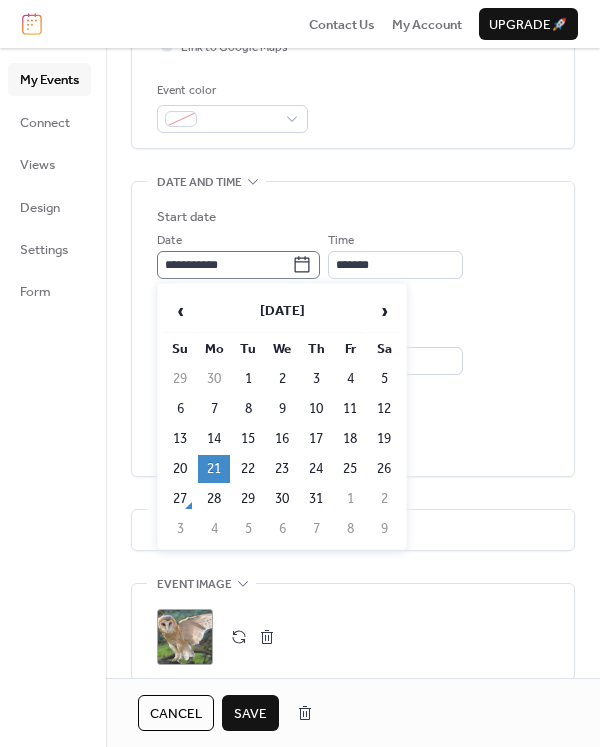 click 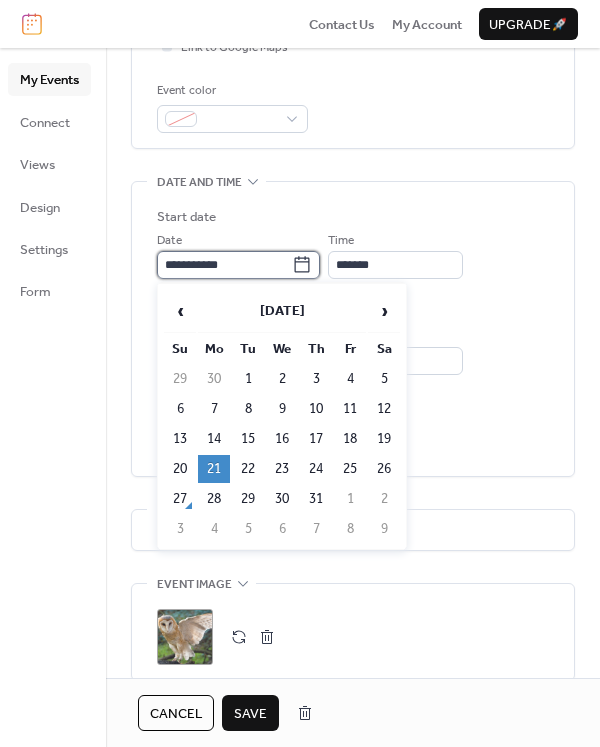 click on "**********" at bounding box center (224, 265) 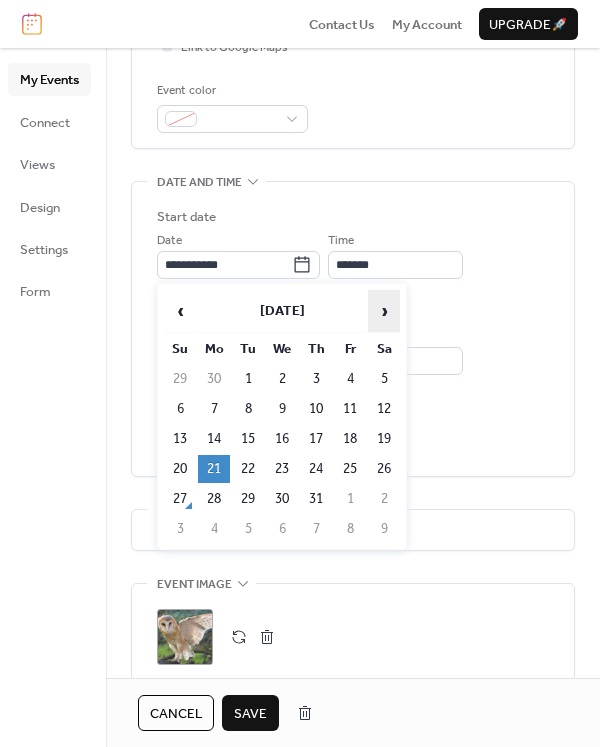 click on "›" at bounding box center (384, 311) 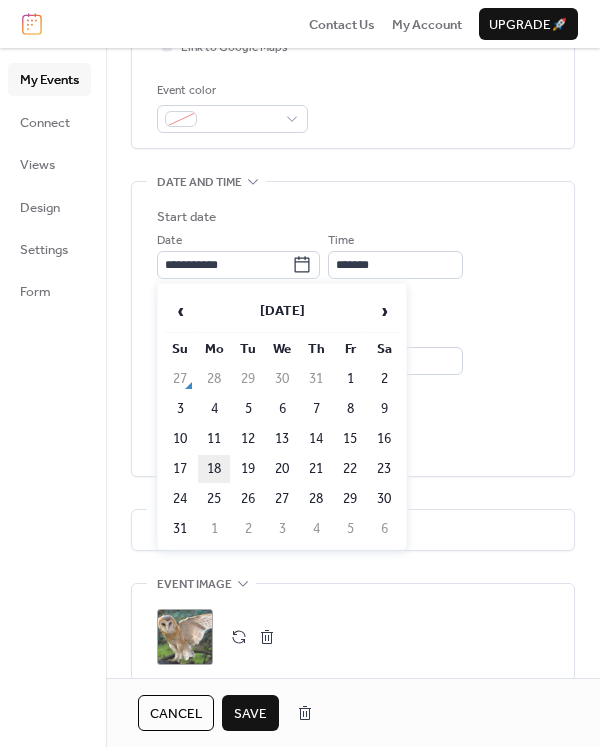 click on "18" at bounding box center (214, 469) 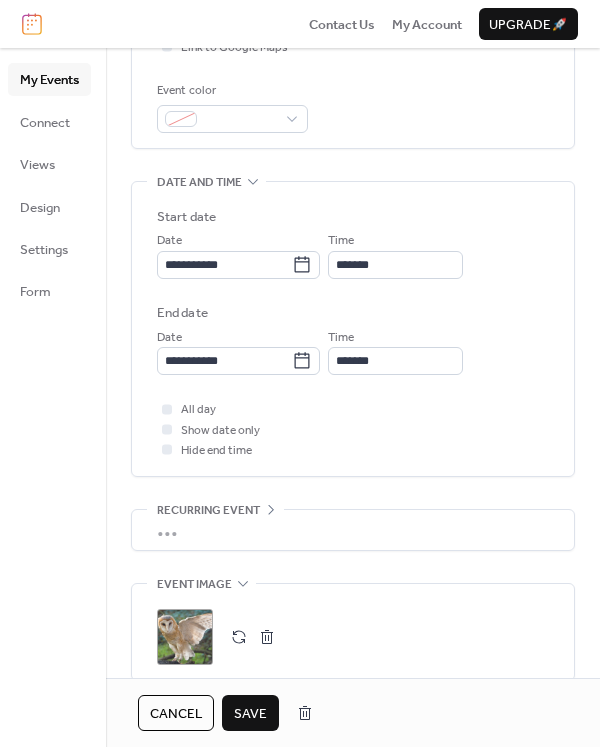 click on "Save" at bounding box center (250, 714) 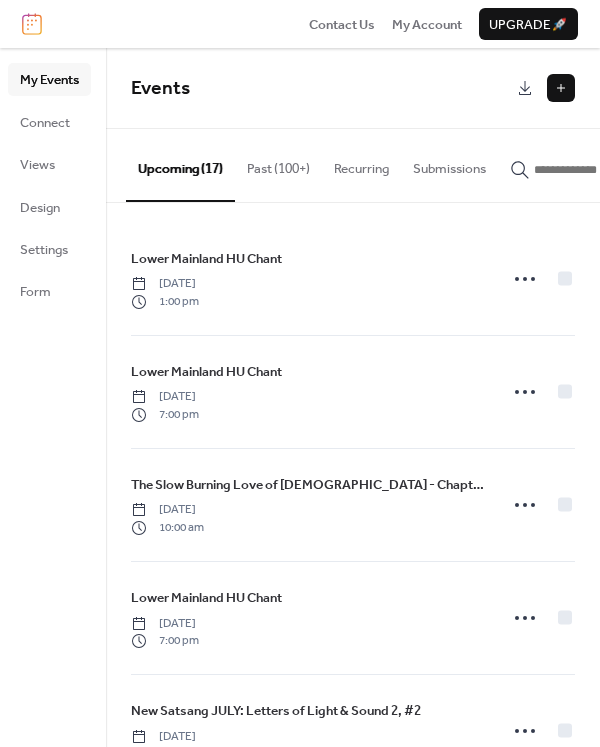 click on "Past (100+)" at bounding box center (278, 164) 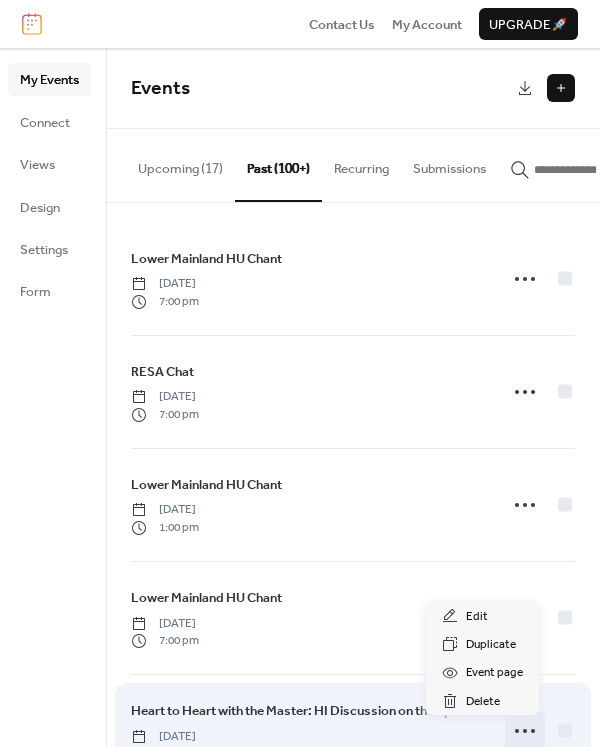 click 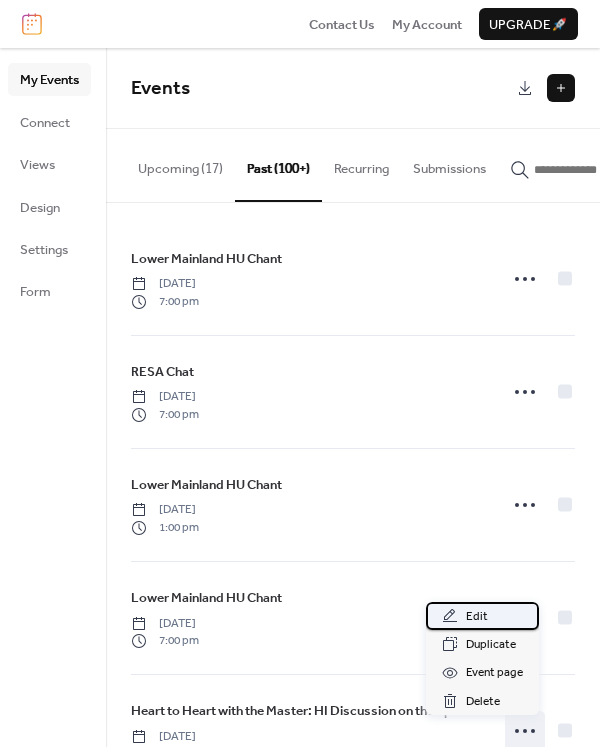 click on "Edit" at bounding box center [477, 617] 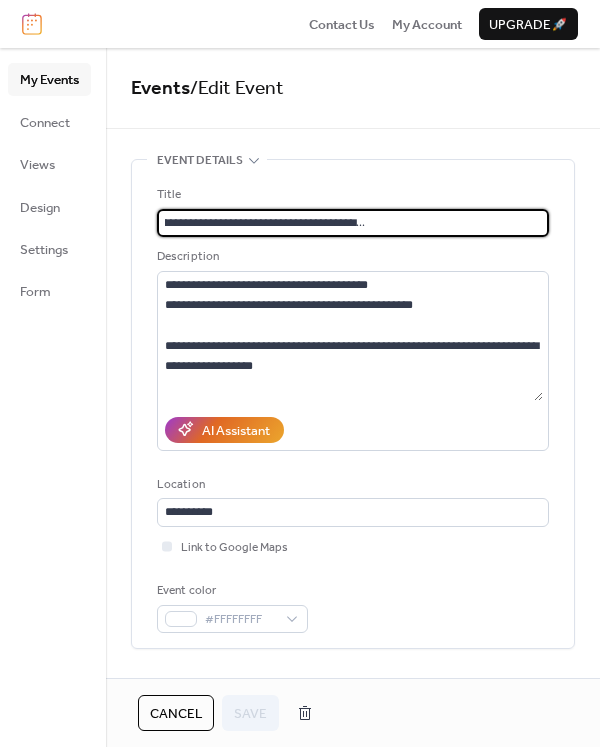 scroll, scrollTop: 0, scrollLeft: 0, axis: both 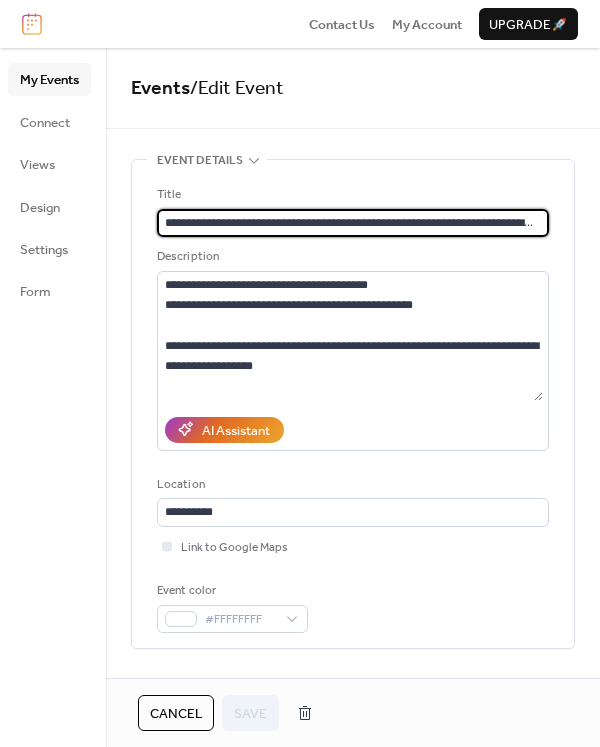 click on "**********" at bounding box center (350, 223) 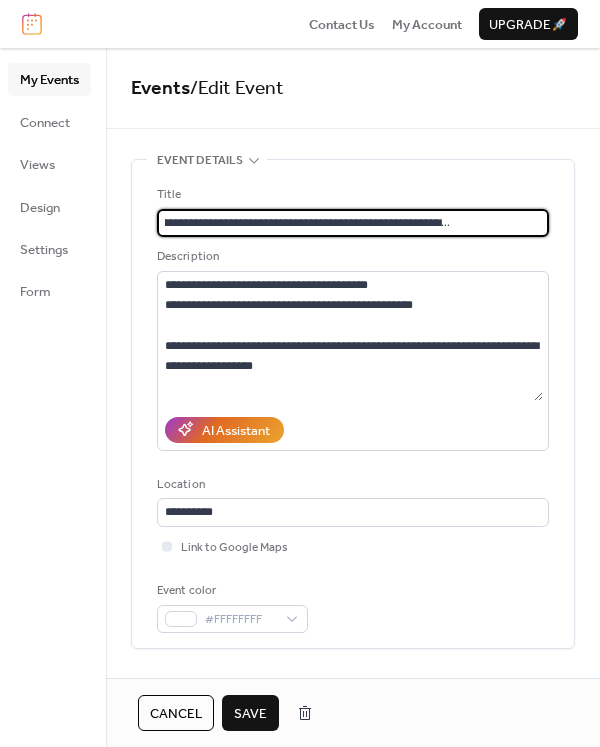 scroll, scrollTop: 0, scrollLeft: 99, axis: horizontal 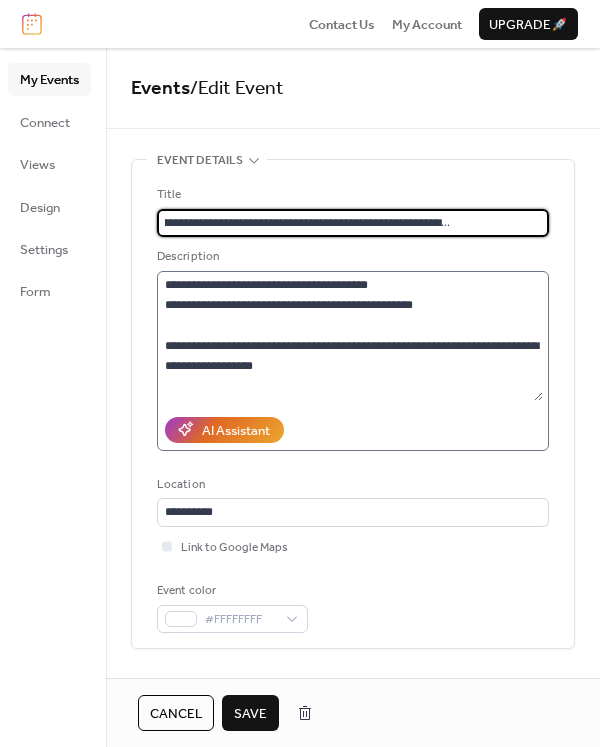 type on "**********" 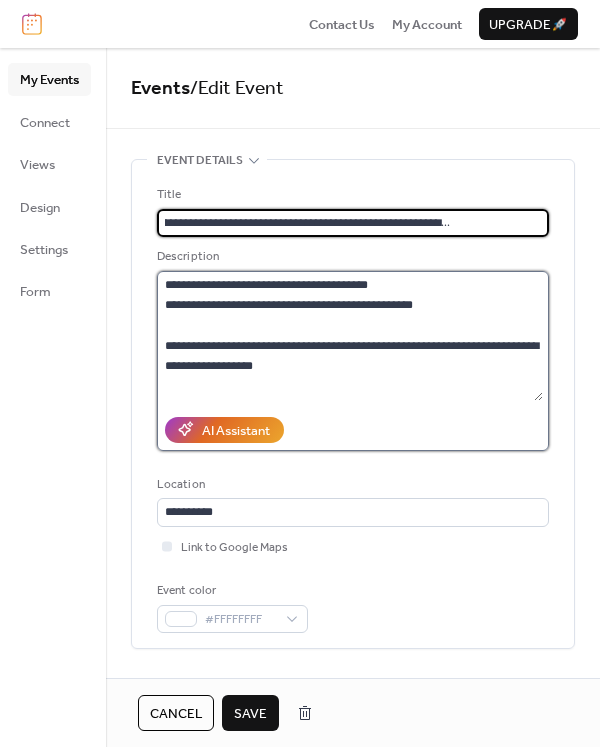 scroll, scrollTop: 0, scrollLeft: 0, axis: both 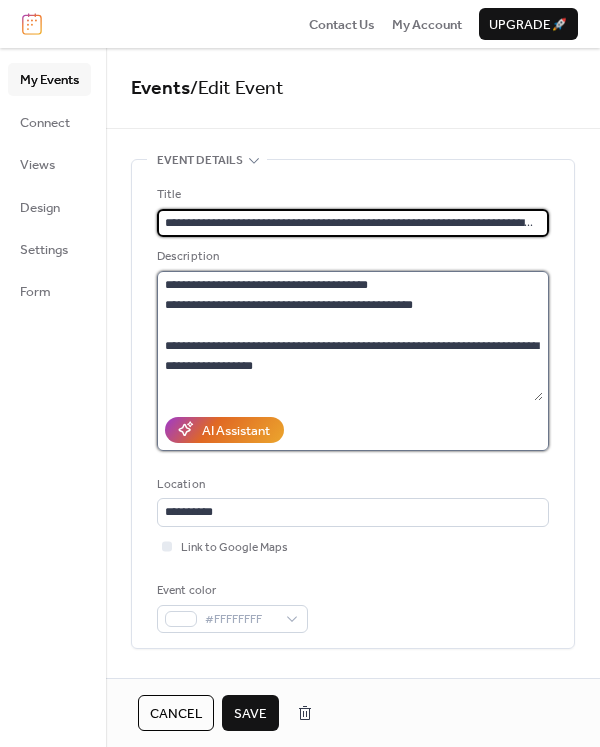 click on "**********" at bounding box center (350, 336) 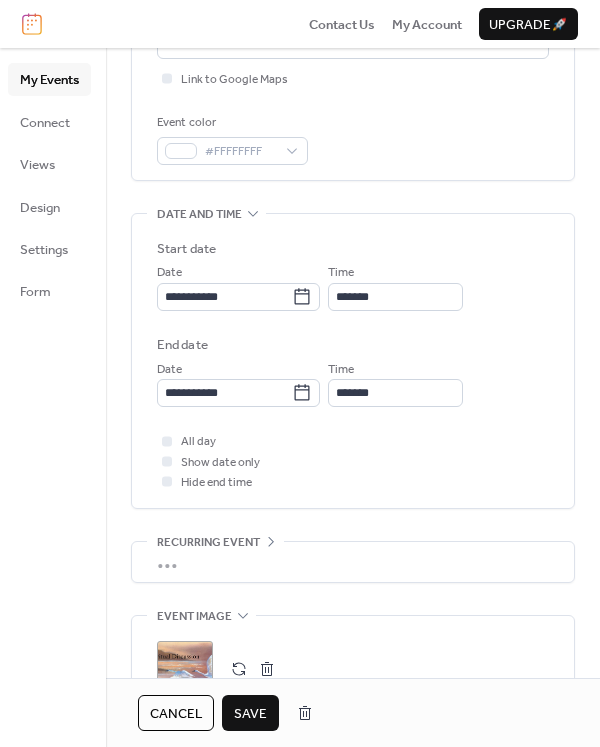 scroll, scrollTop: 508, scrollLeft: 0, axis: vertical 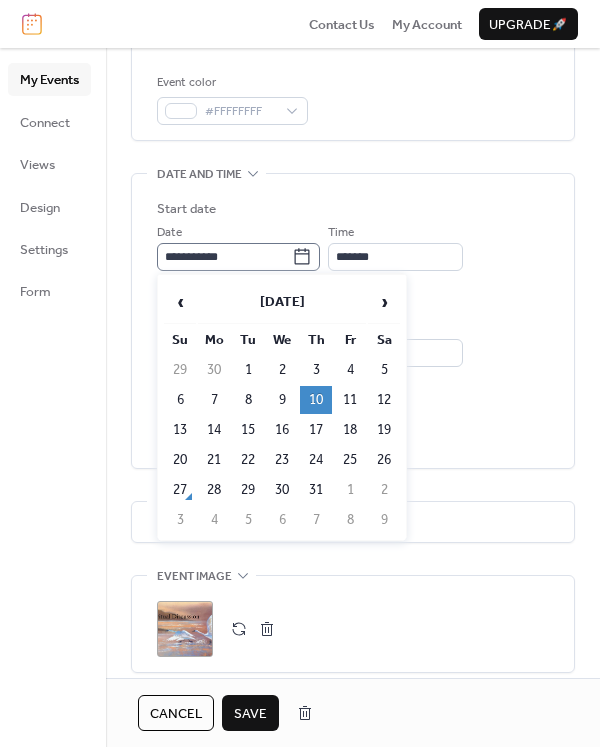 click 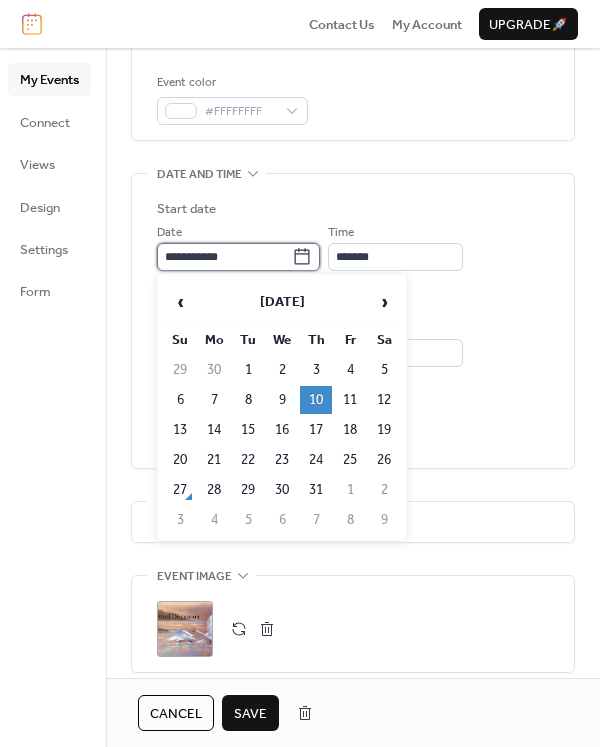 click on "**********" at bounding box center [224, 257] 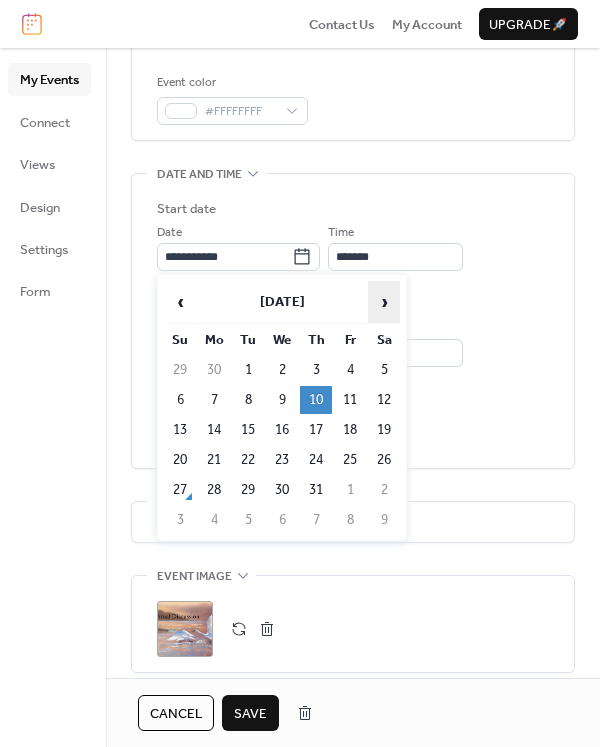 click on "›" at bounding box center [384, 302] 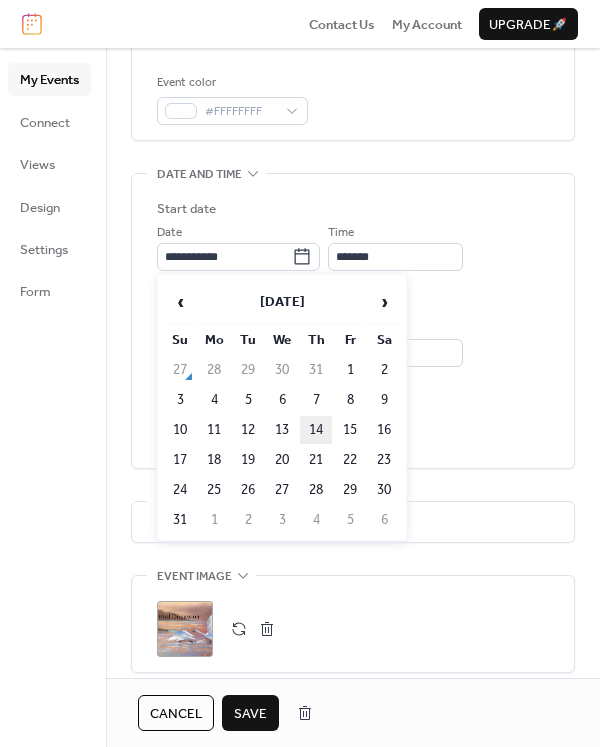 click on "14" at bounding box center (316, 430) 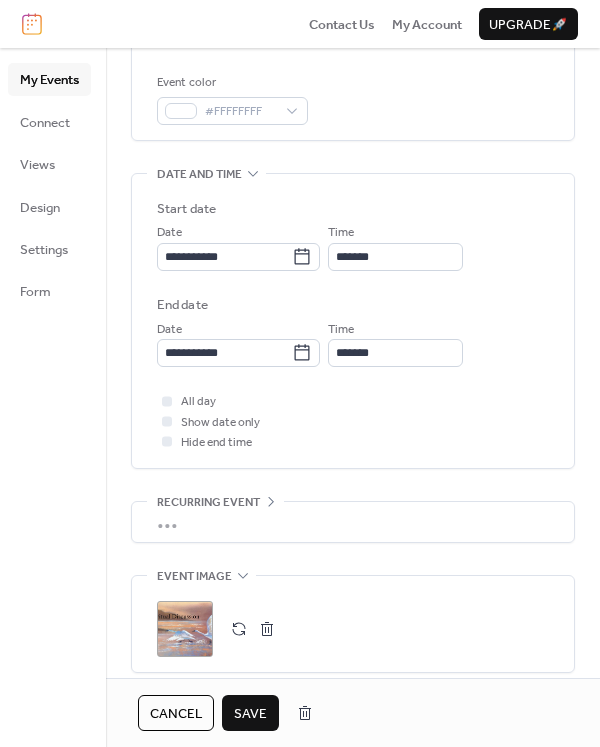 click on "All day Show date only Hide end time" at bounding box center (353, 421) 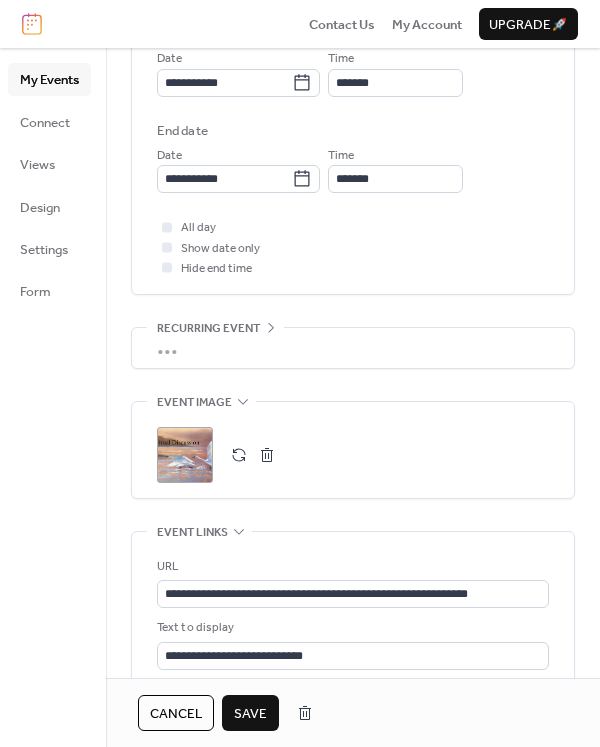 scroll, scrollTop: 883, scrollLeft: 0, axis: vertical 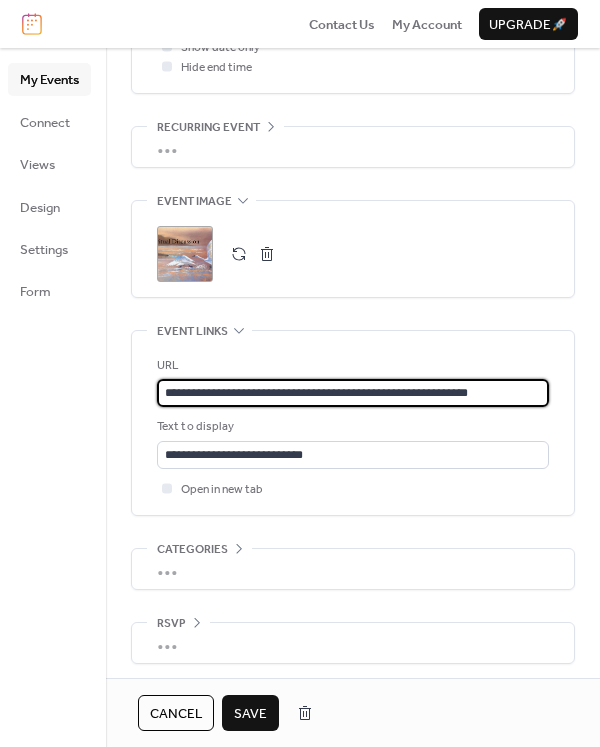 click on "**********" at bounding box center (353, 393) 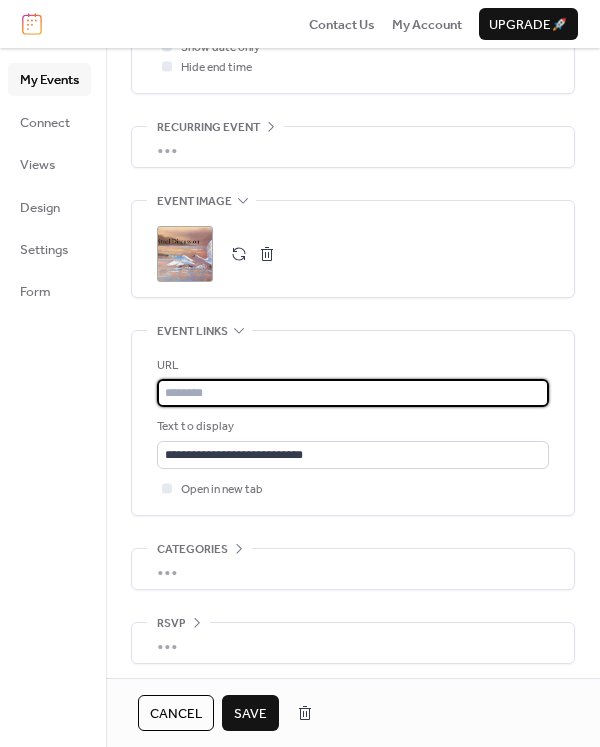 click at bounding box center [353, 393] 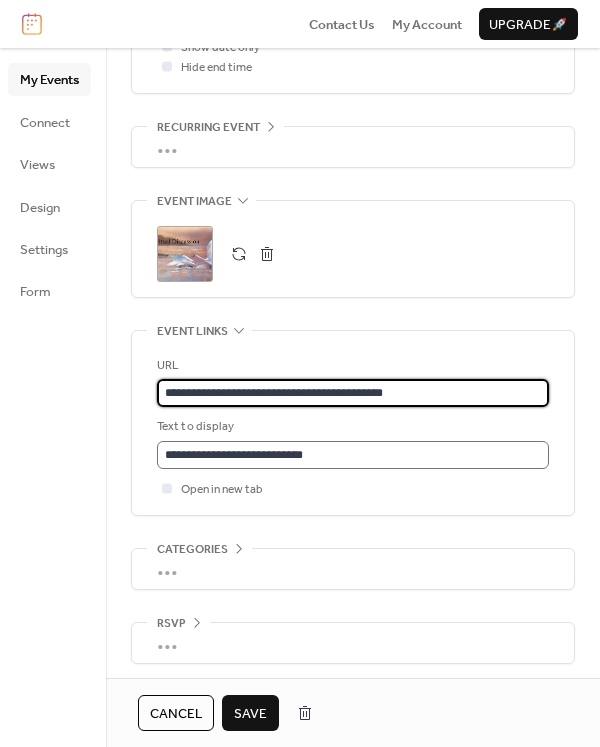 type on "**********" 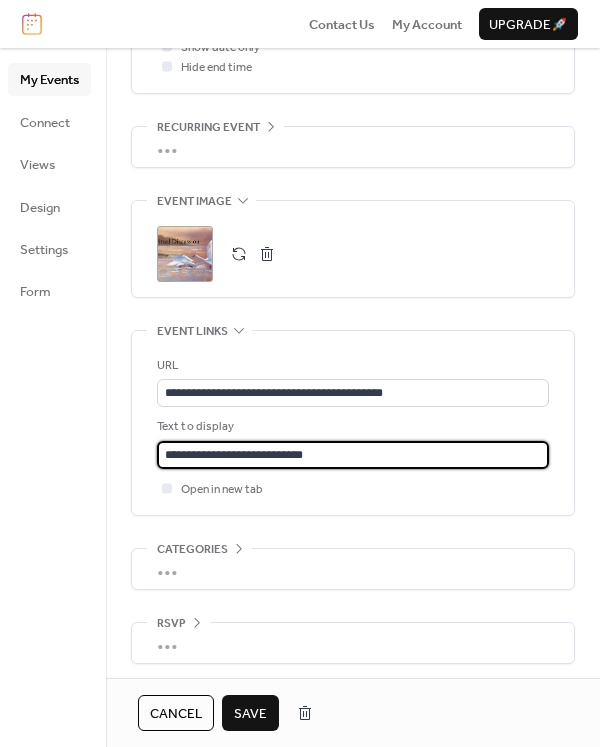 scroll, scrollTop: 0, scrollLeft: 0, axis: both 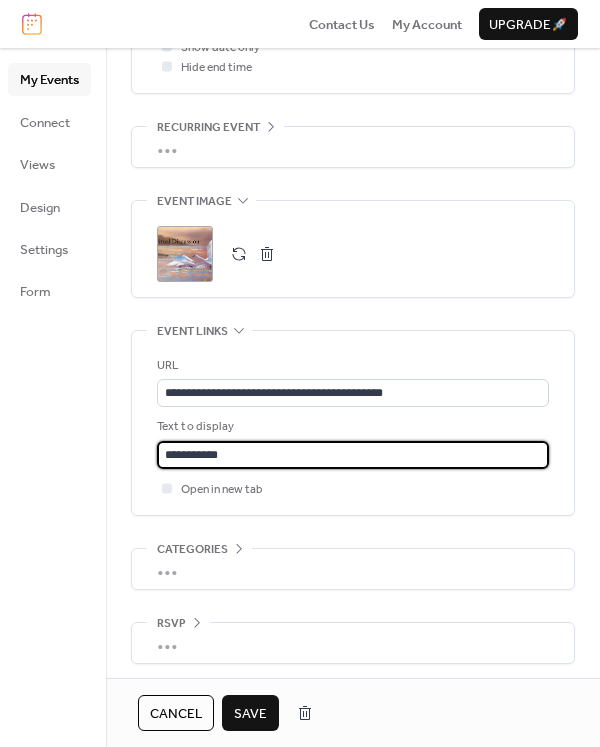 type on "**********" 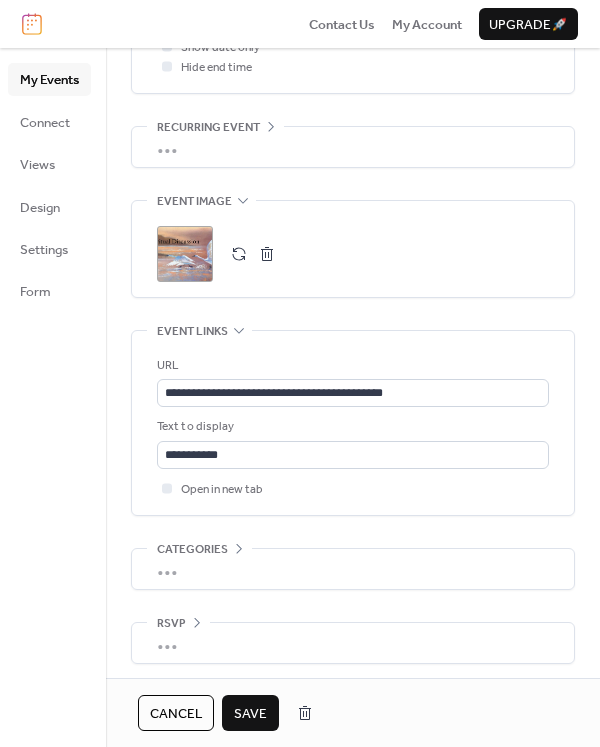click on "Save" at bounding box center (250, 714) 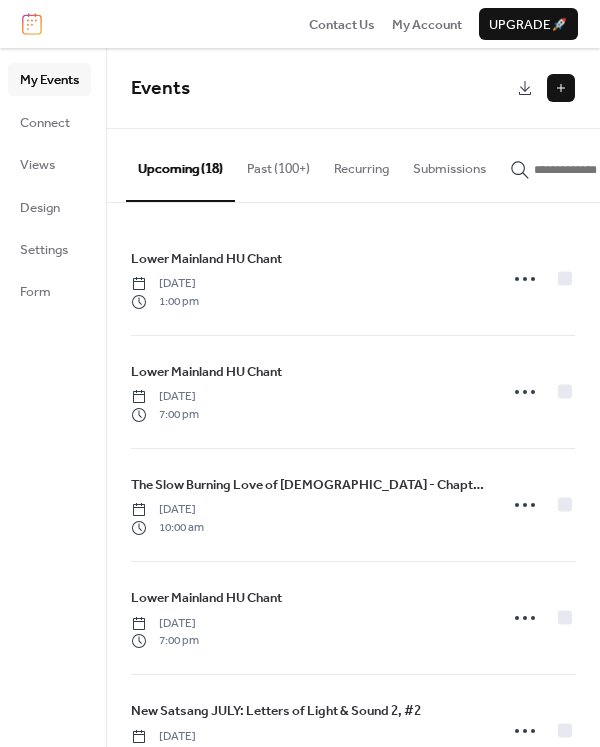 click on "Past (100+)" at bounding box center (278, 164) 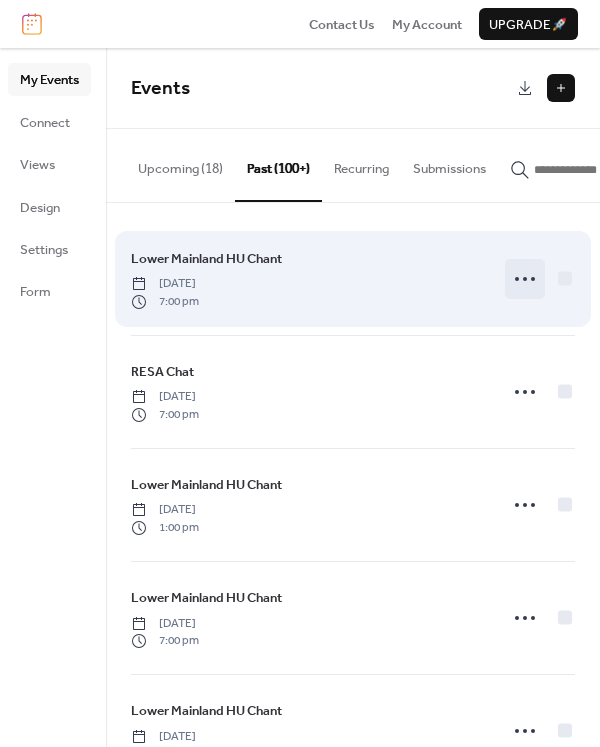 click 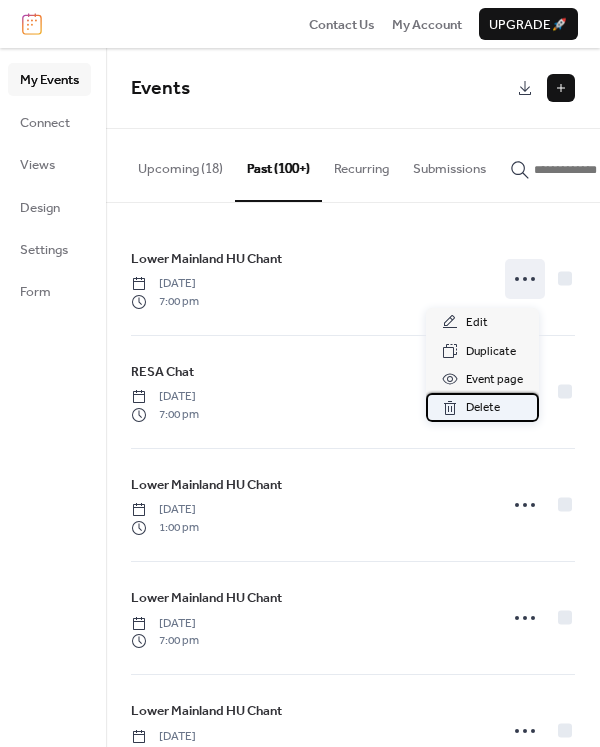 click on "Delete" at bounding box center (483, 408) 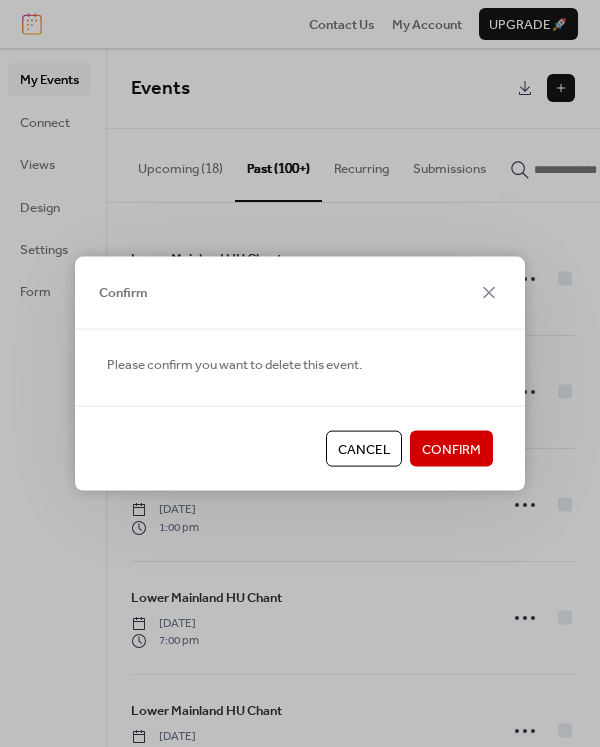 click on "Confirm" at bounding box center [451, 450] 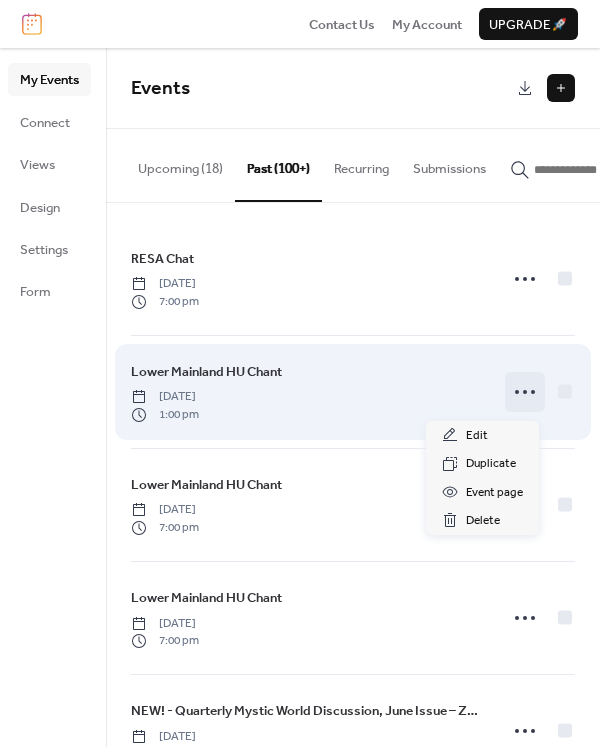 click 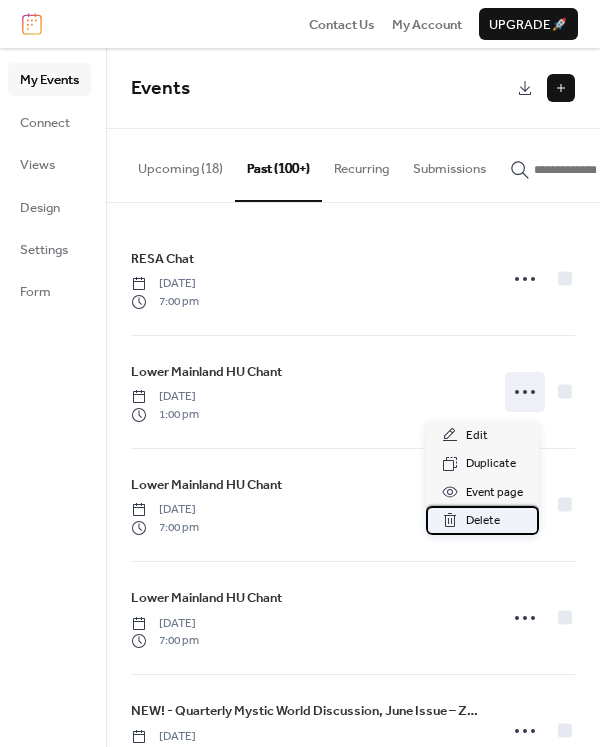 click on "Delete" at bounding box center (483, 521) 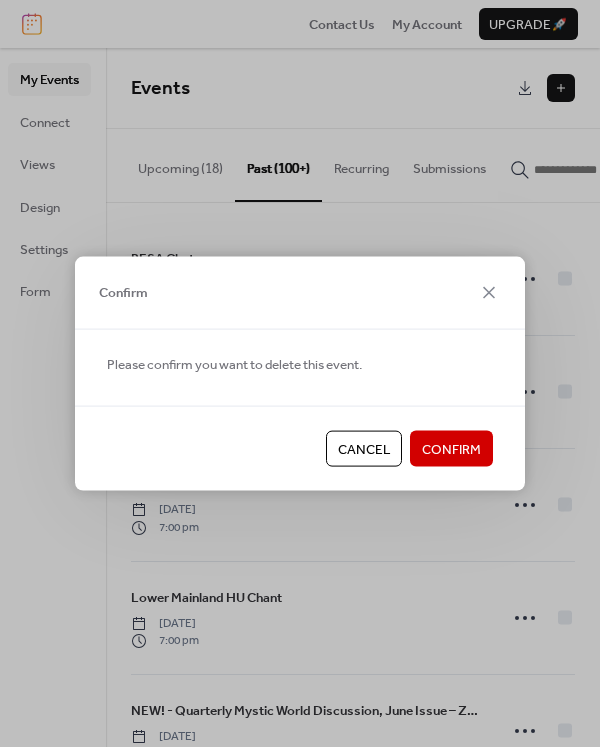 click on "Confirm" at bounding box center (451, 450) 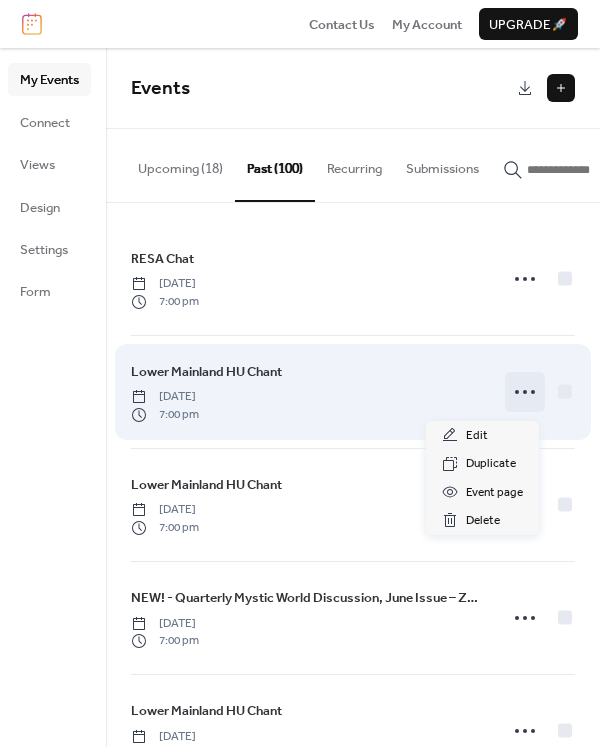 click 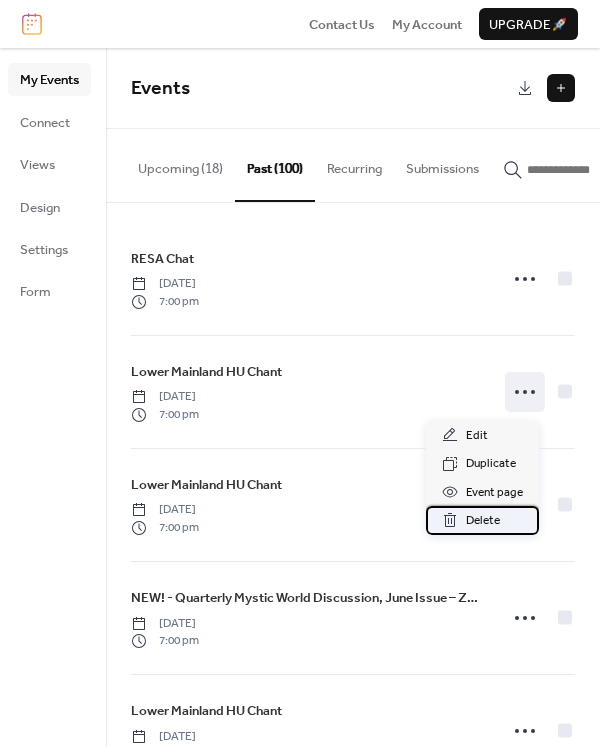 click on "Delete" at bounding box center (483, 521) 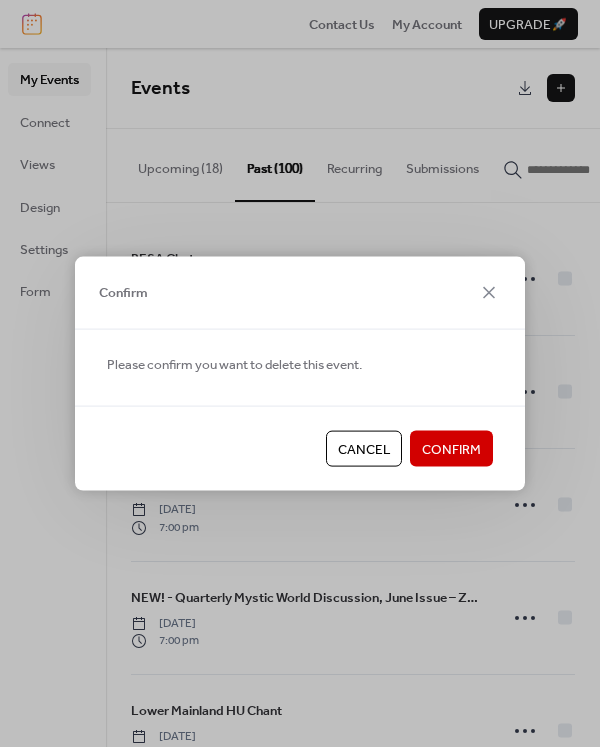 click on "Confirm" at bounding box center (451, 450) 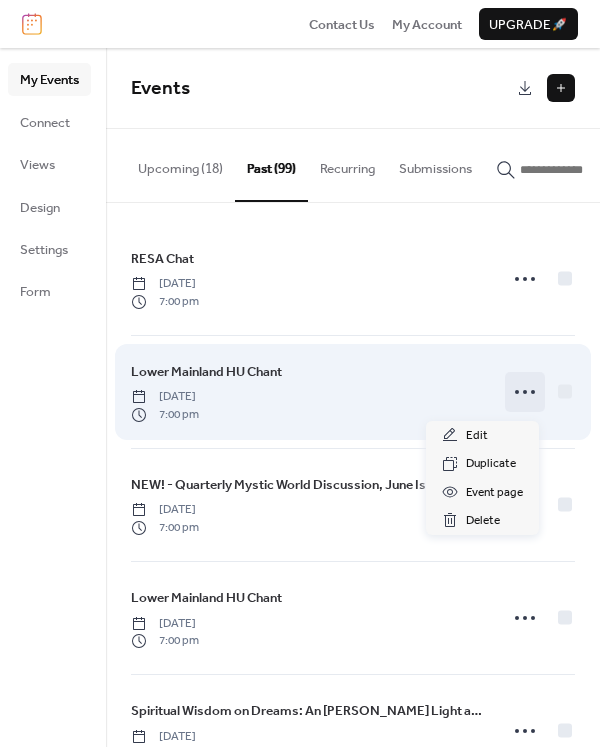 click 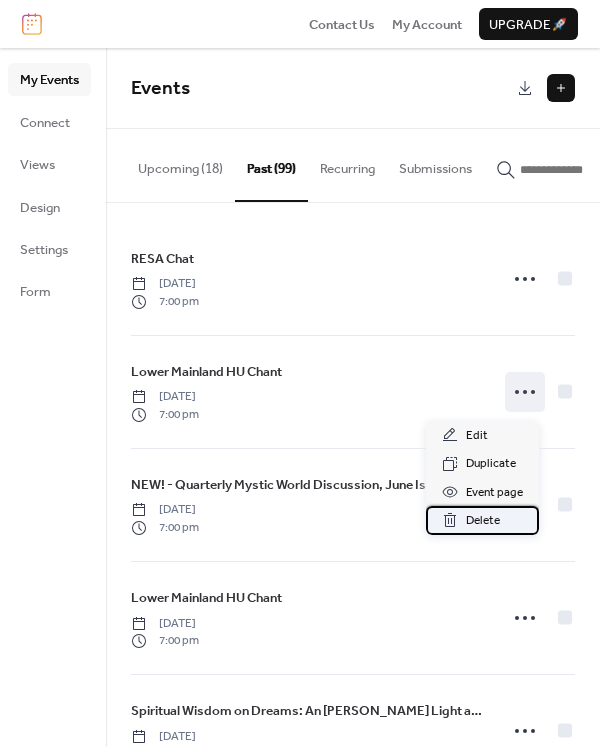 click on "Delete" at bounding box center (483, 521) 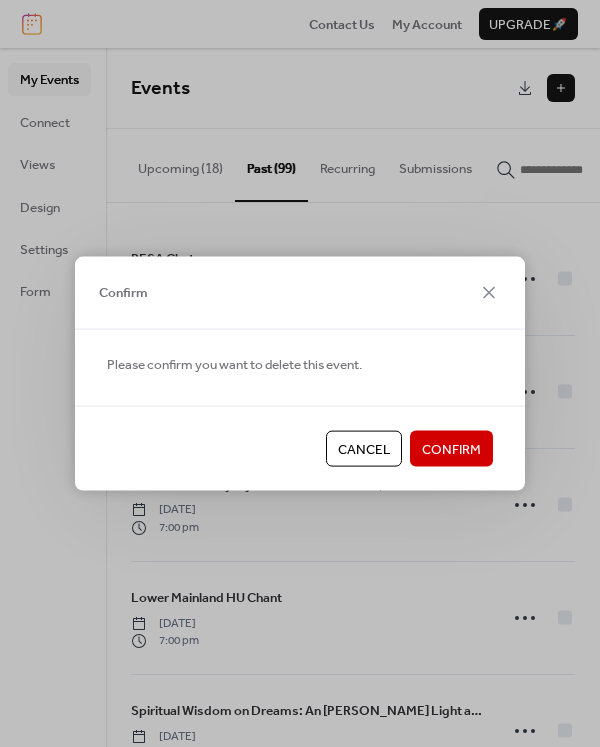 click on "Confirm" at bounding box center [451, 450] 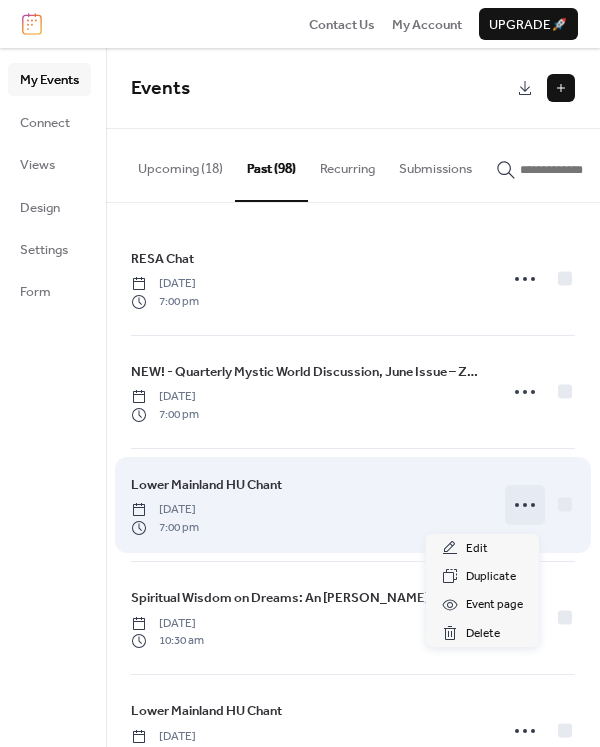 click 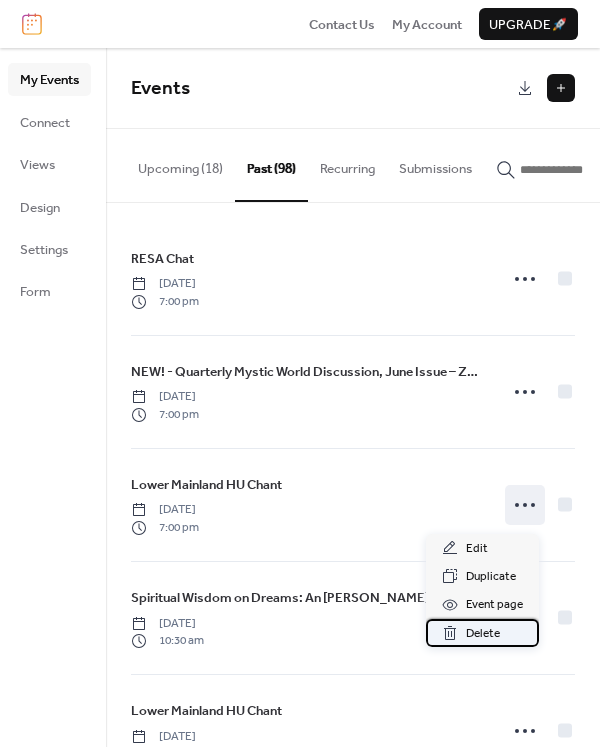 click on "Delete" at bounding box center [483, 634] 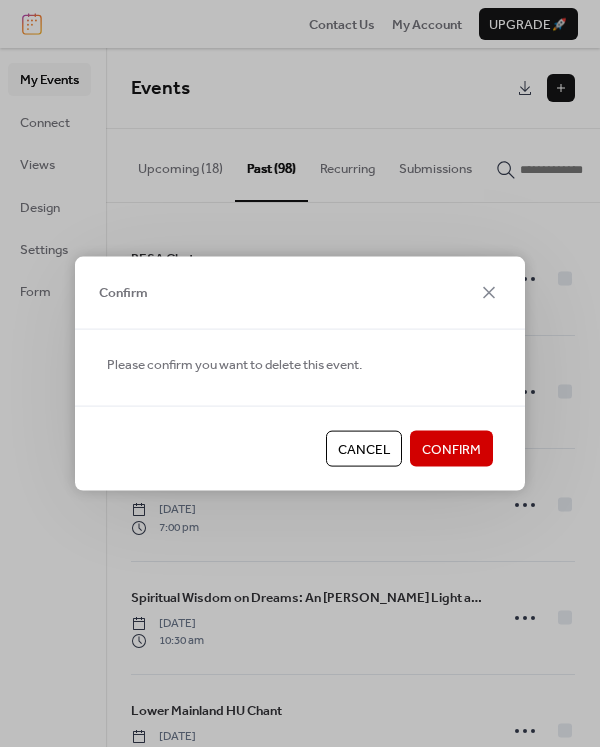 click on "Confirm" at bounding box center (451, 450) 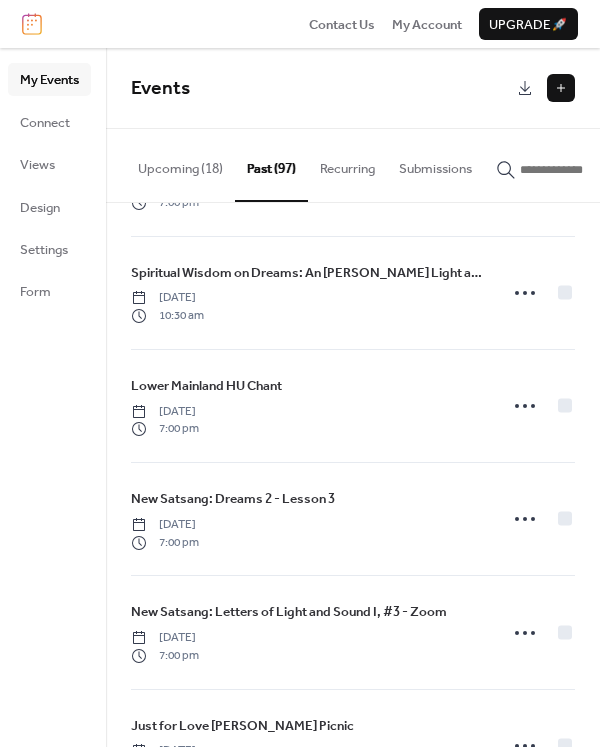 scroll, scrollTop: 226, scrollLeft: 0, axis: vertical 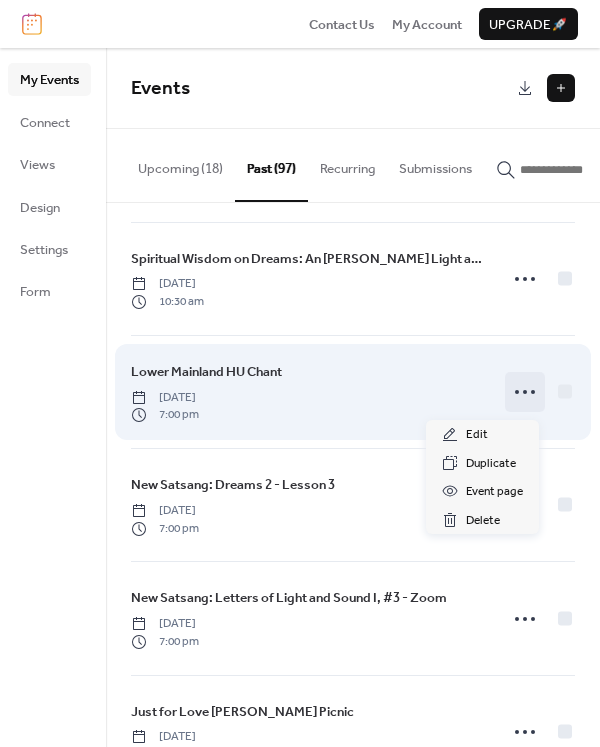 click 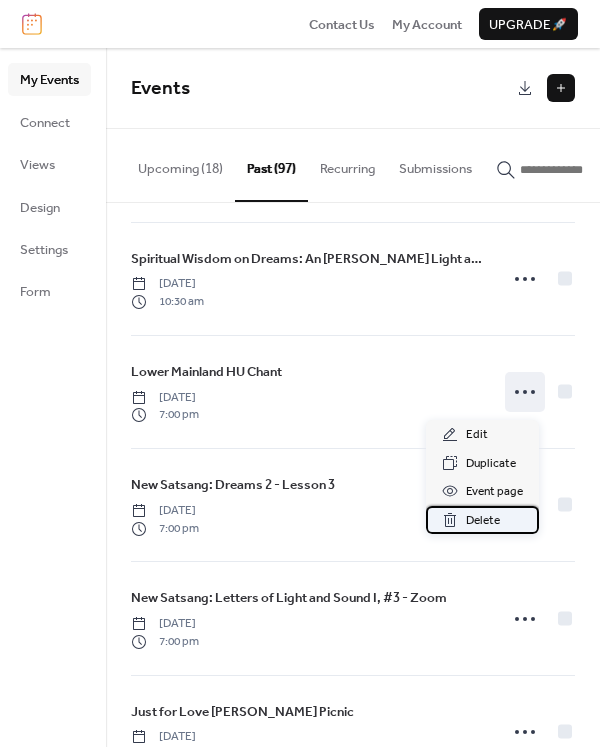 click on "Delete" at bounding box center (483, 521) 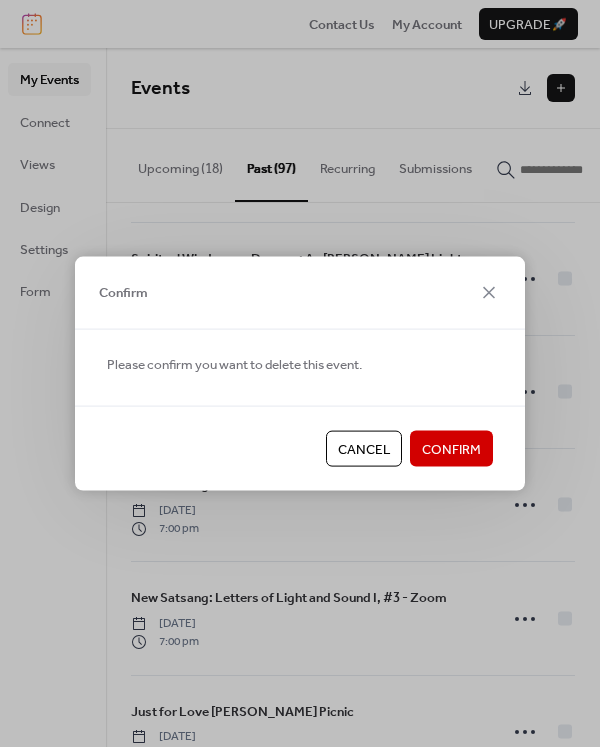 click on "Confirm" at bounding box center [451, 450] 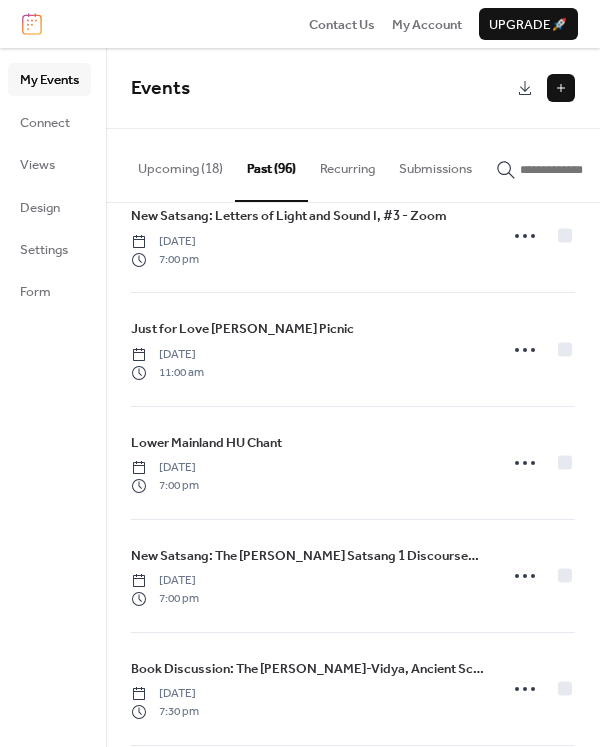 scroll, scrollTop: 516, scrollLeft: 0, axis: vertical 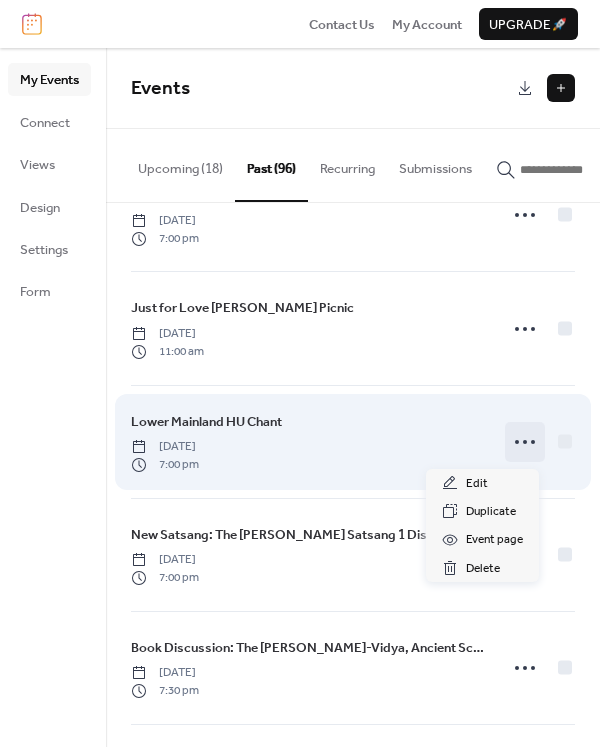 click 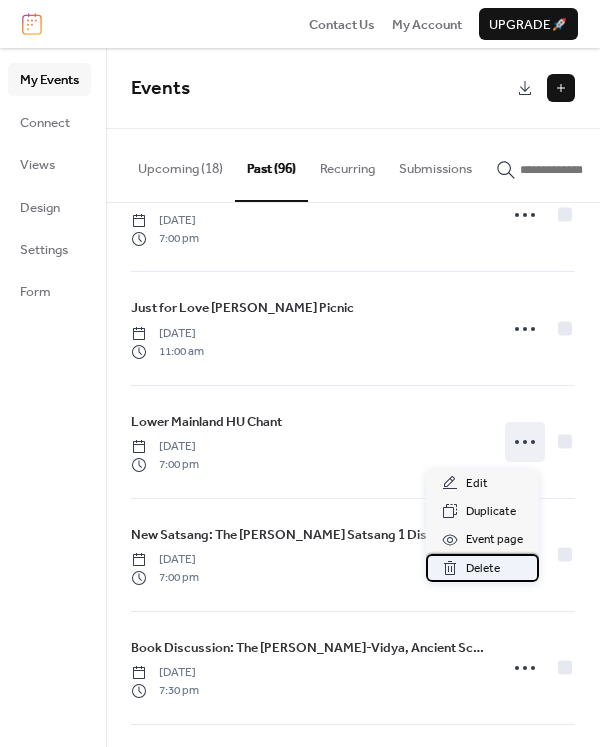 click on "Delete" at bounding box center [483, 569] 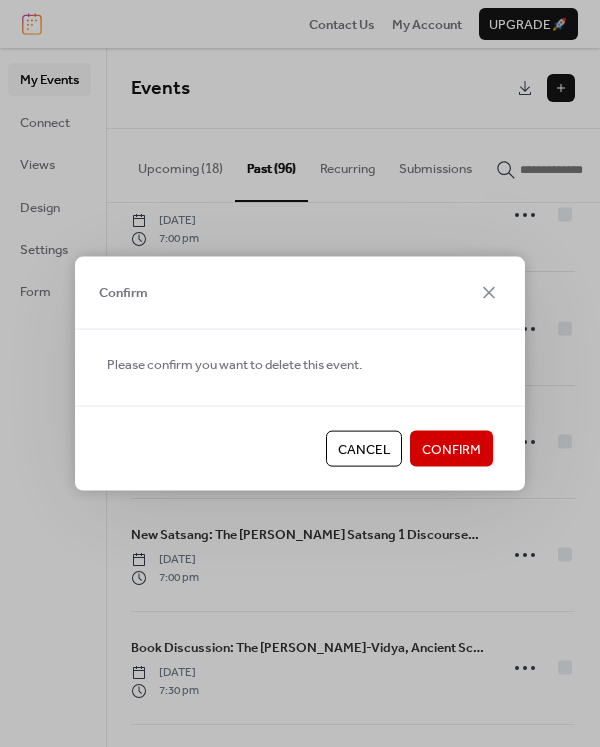 click on "Confirm" at bounding box center (451, 450) 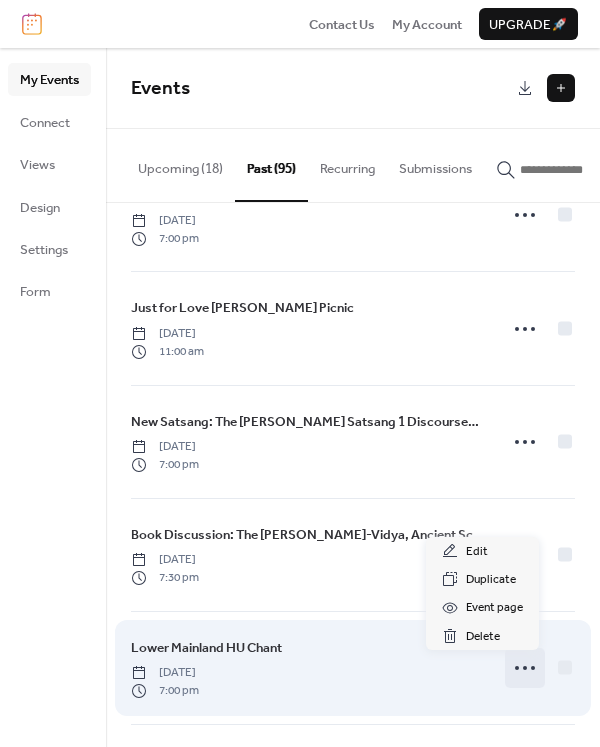 click 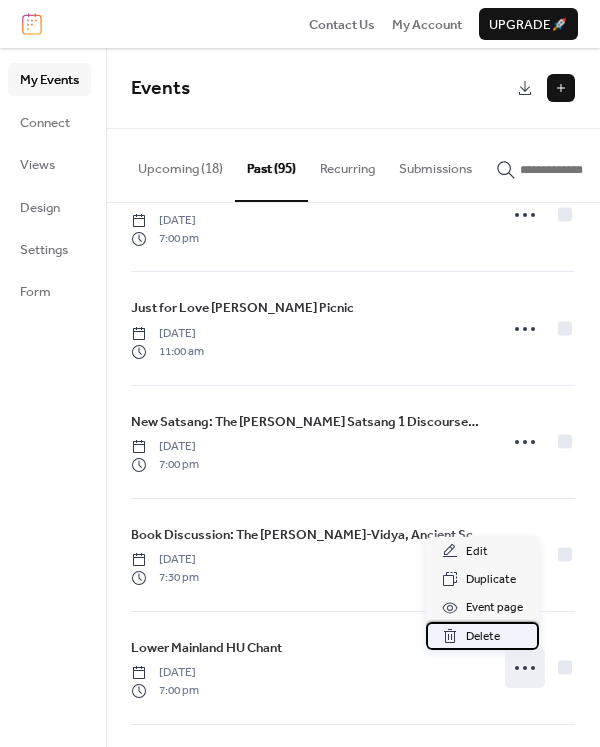 click on "Delete" at bounding box center (483, 637) 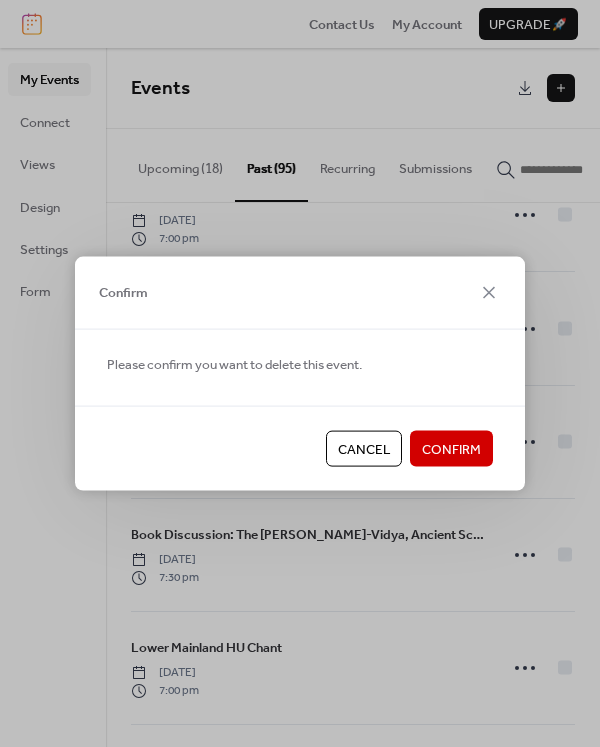 click on "Confirm" at bounding box center [451, 450] 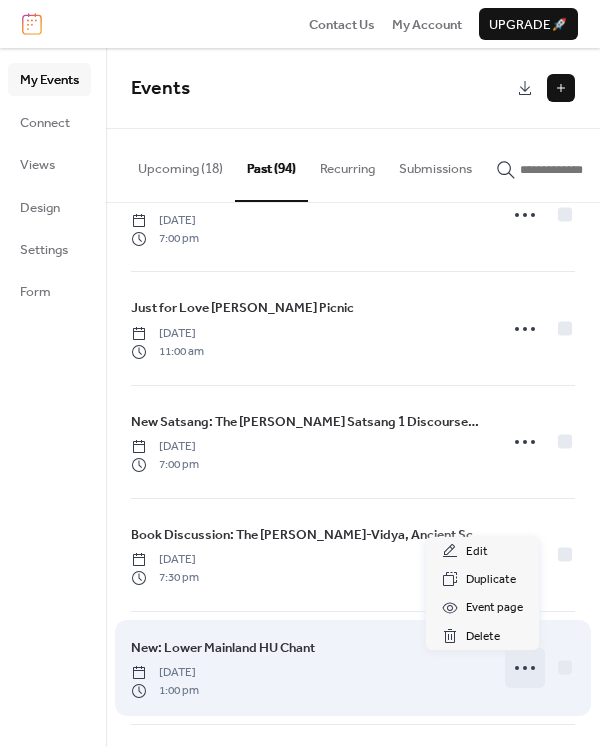 click 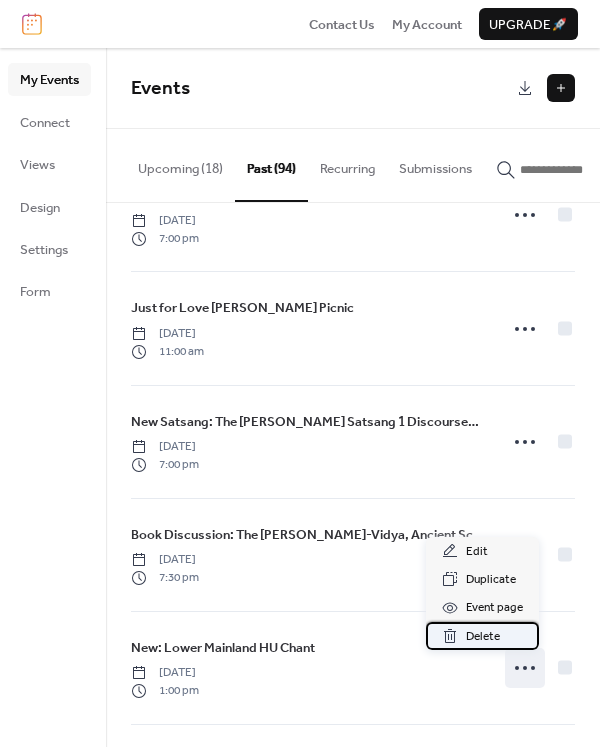 click on "Delete" at bounding box center (483, 637) 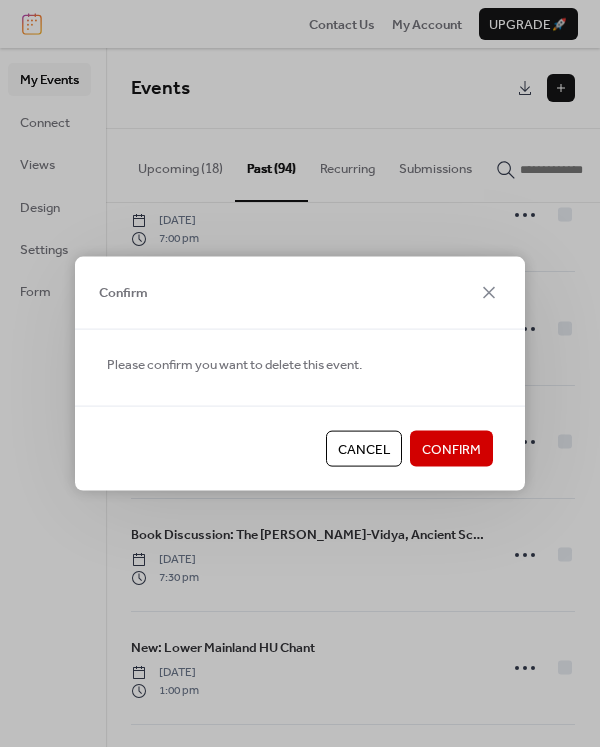 click on "Confirm" at bounding box center [451, 450] 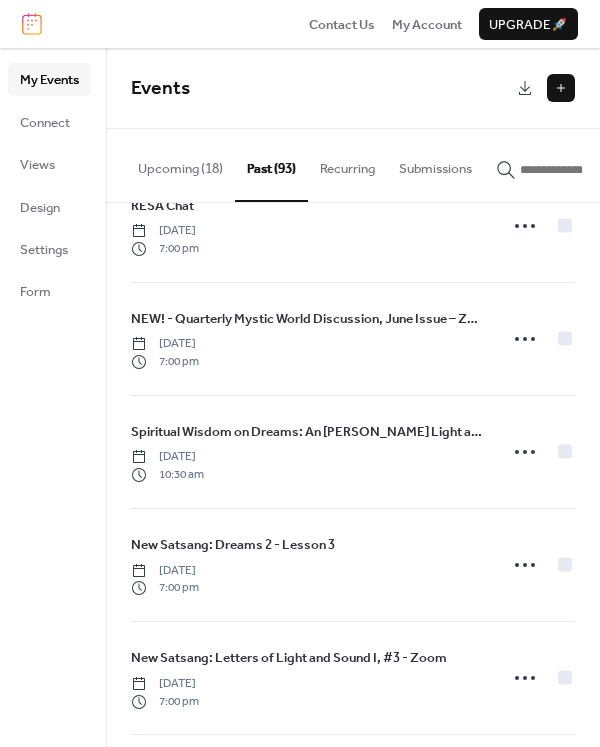 scroll, scrollTop: 48, scrollLeft: 0, axis: vertical 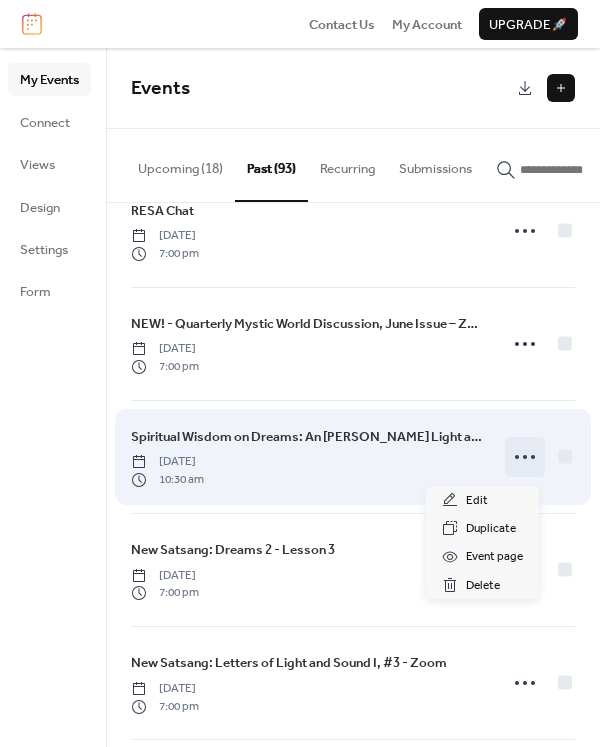 click 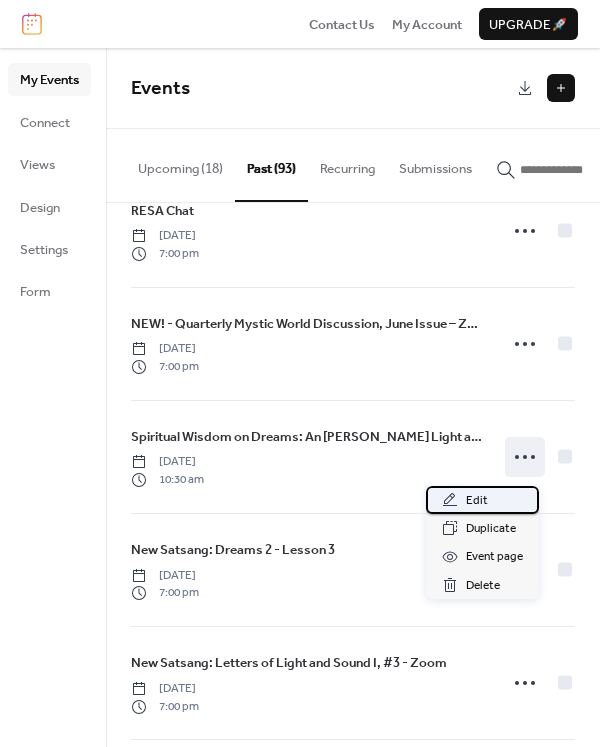 click on "Edit" at bounding box center [477, 501] 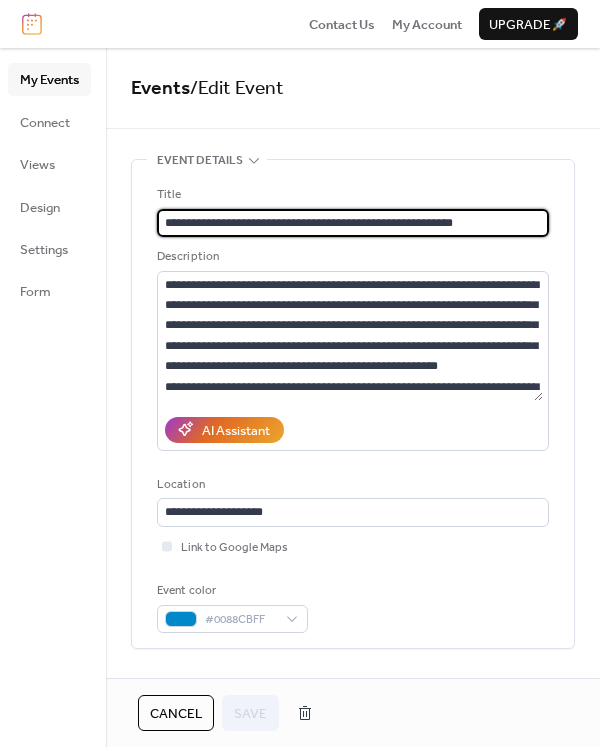 scroll, scrollTop: 0, scrollLeft: 0, axis: both 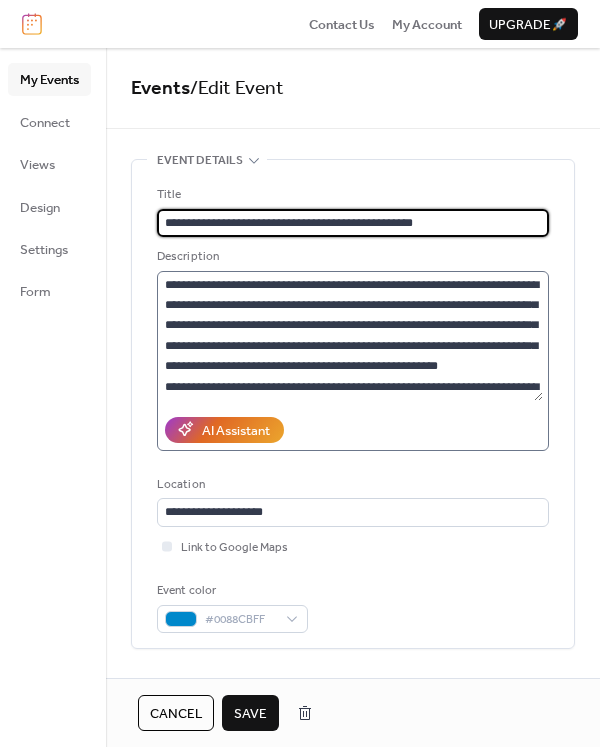 type on "**********" 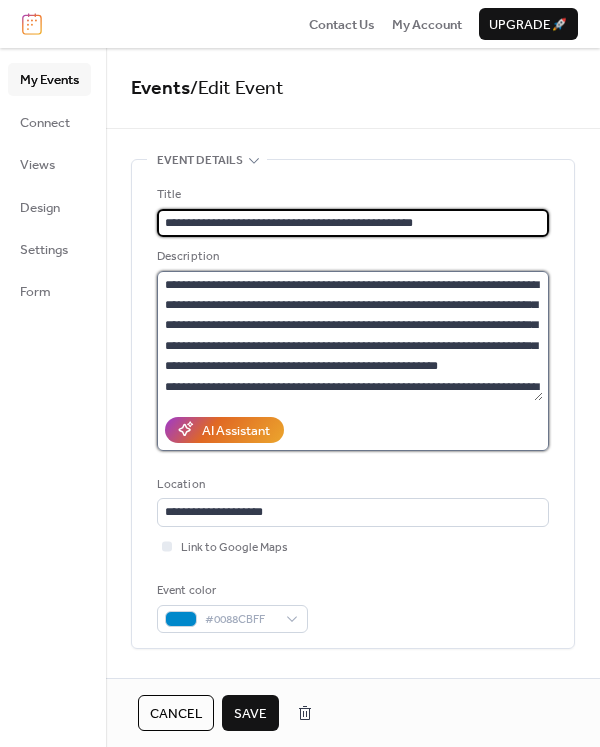 scroll, scrollTop: 0, scrollLeft: 0, axis: both 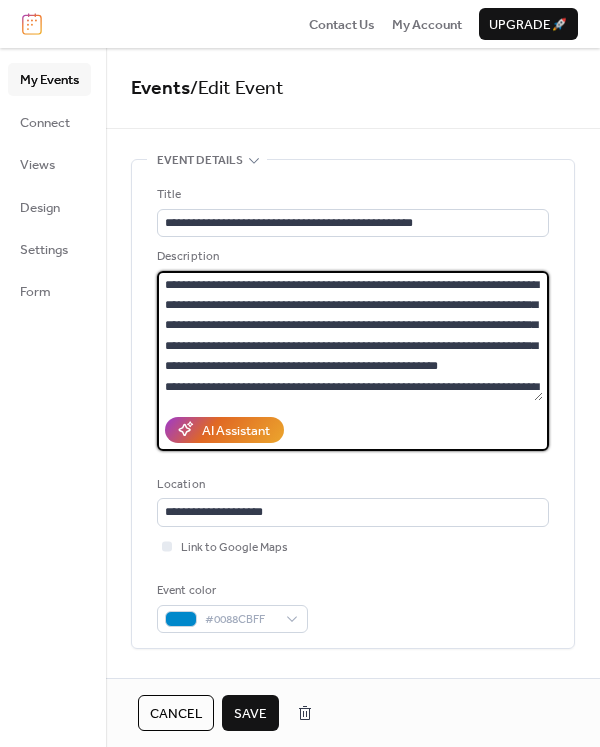 click on "**********" at bounding box center [350, 336] 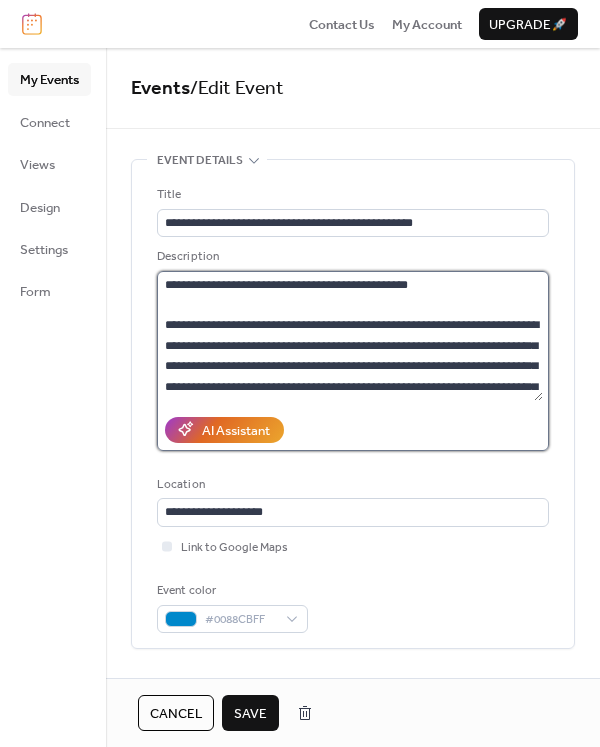 click on "**********" at bounding box center (350, 336) 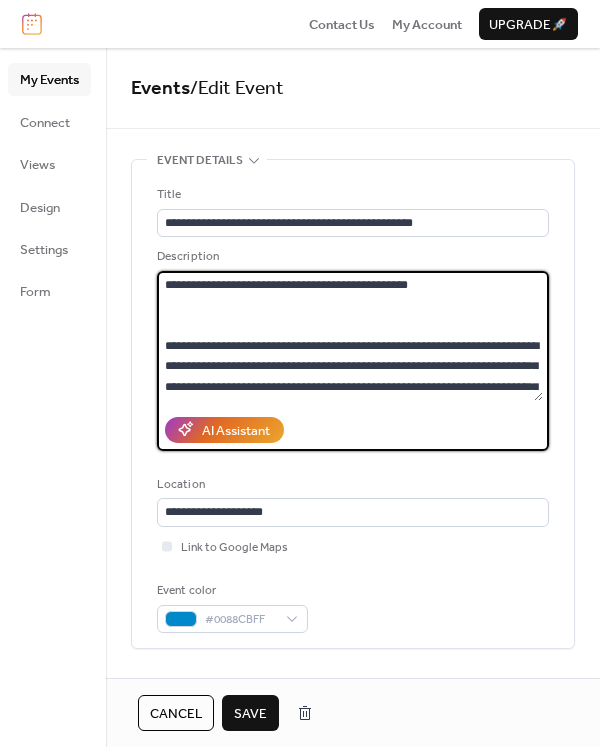 paste on "**********" 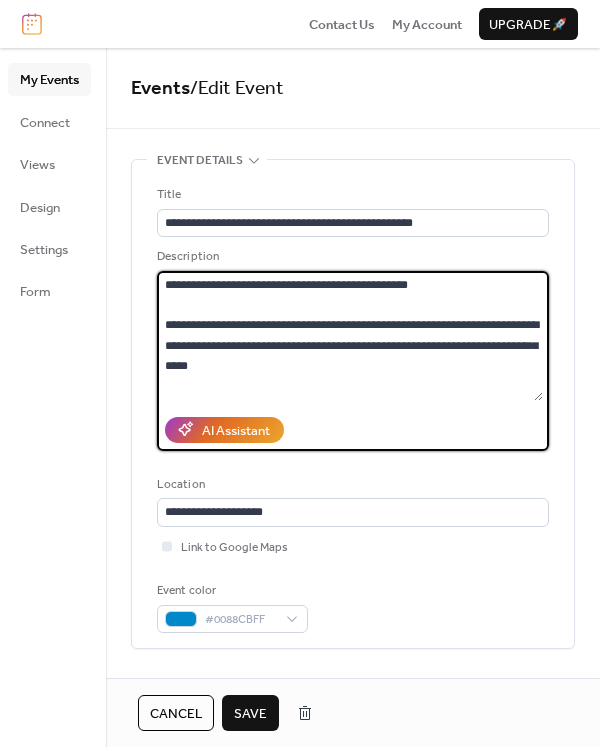 scroll, scrollTop: 18, scrollLeft: 0, axis: vertical 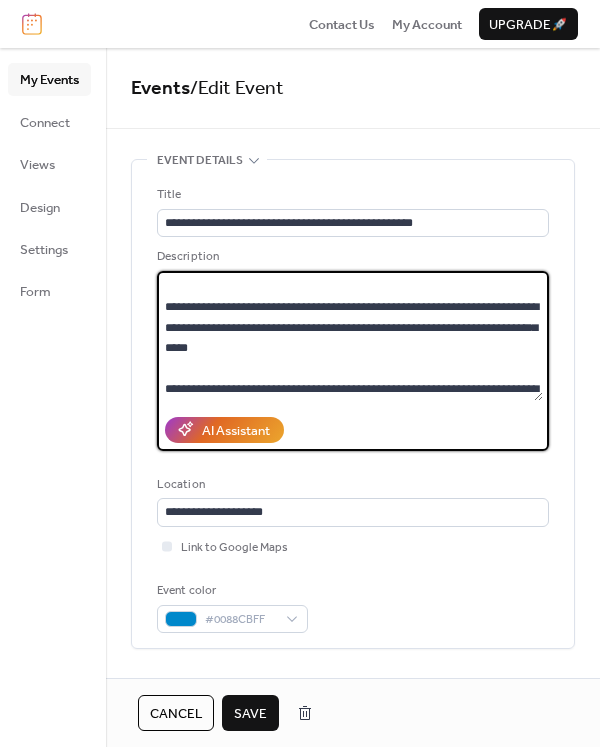 click at bounding box center [350, 336] 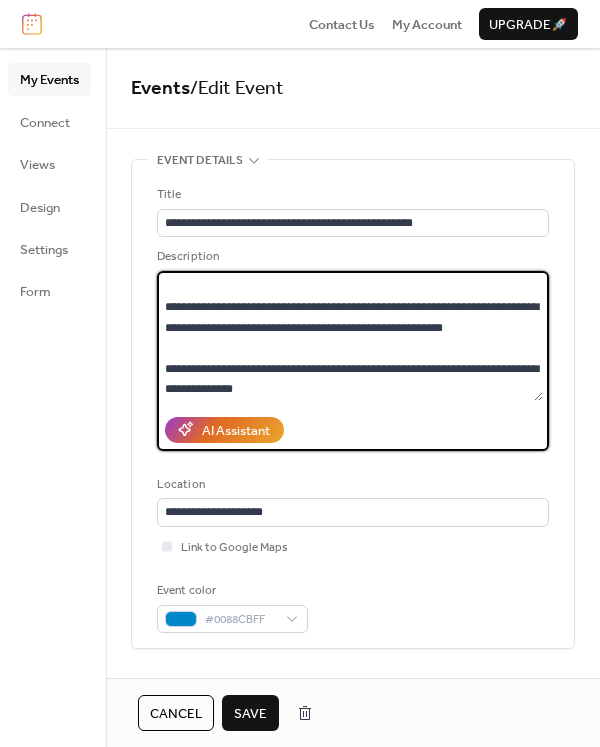 click on "**********" at bounding box center (350, 336) 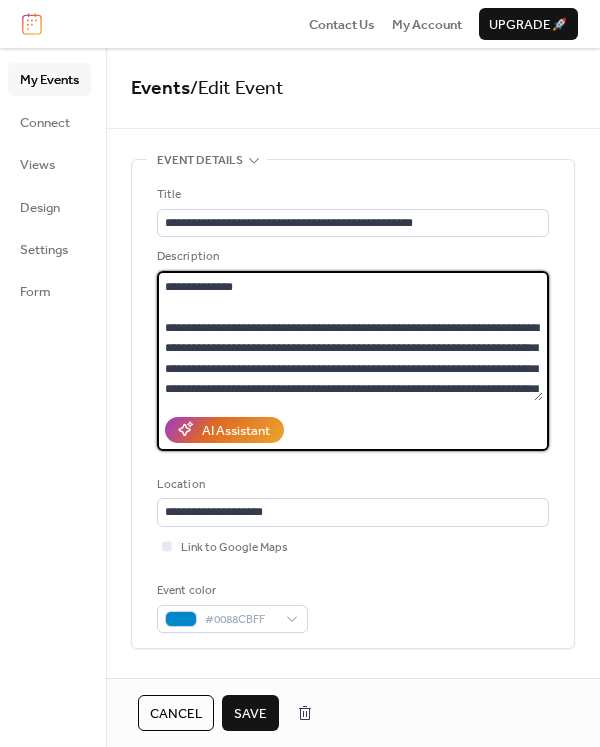 scroll, scrollTop: 140, scrollLeft: 0, axis: vertical 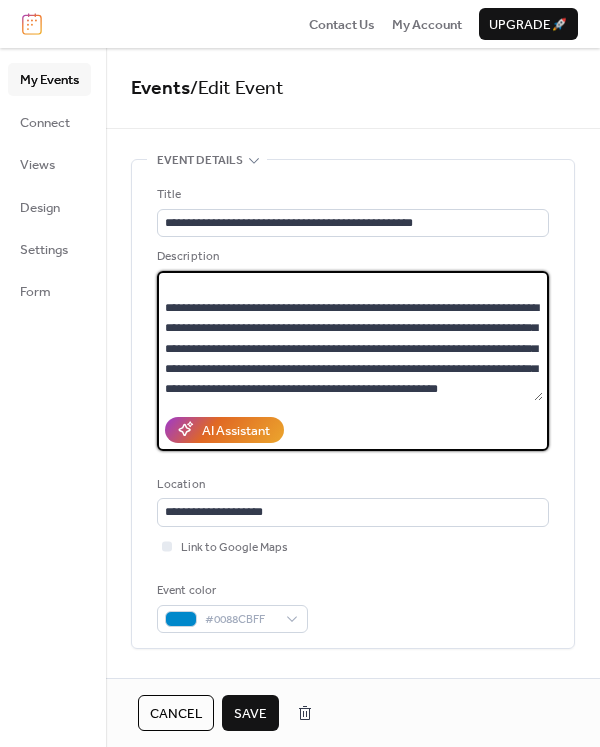 type on "**********" 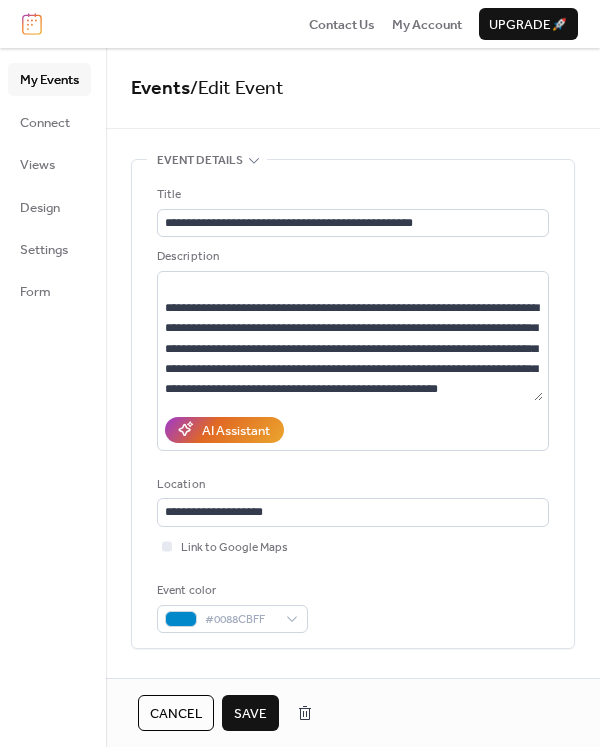 click on "Save" at bounding box center (250, 714) 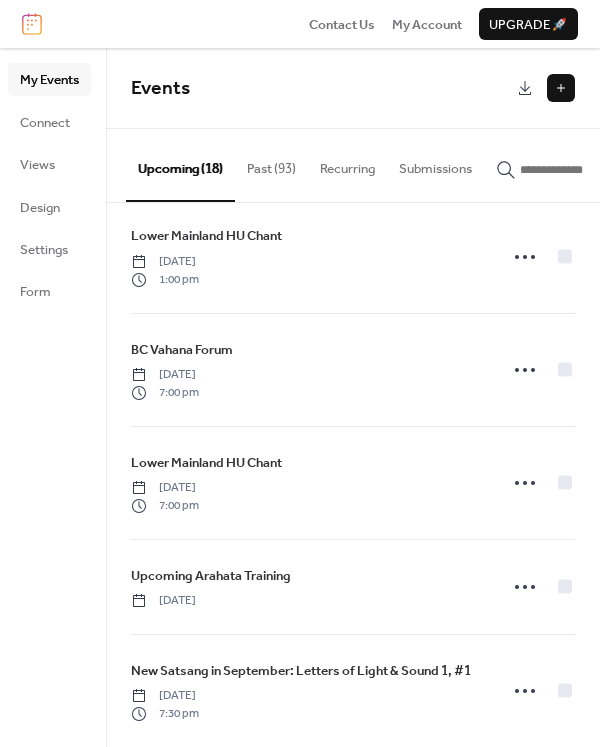 scroll, scrollTop: 1511, scrollLeft: 0, axis: vertical 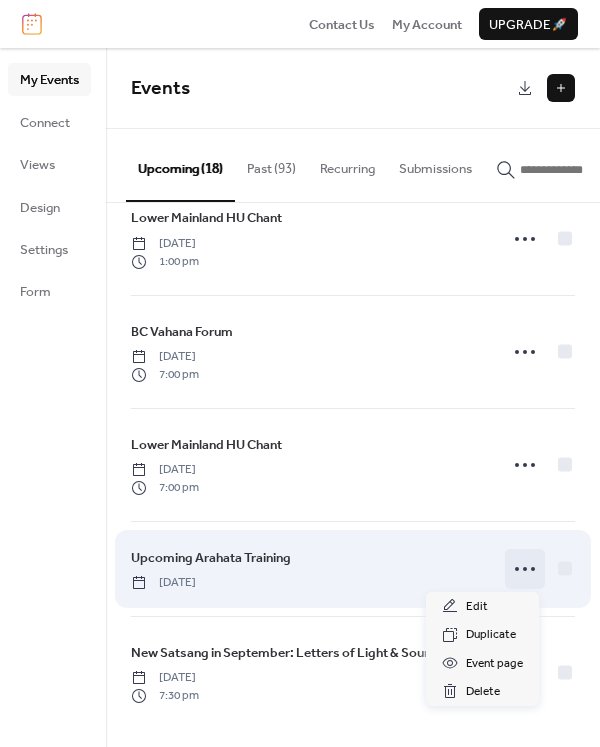 click 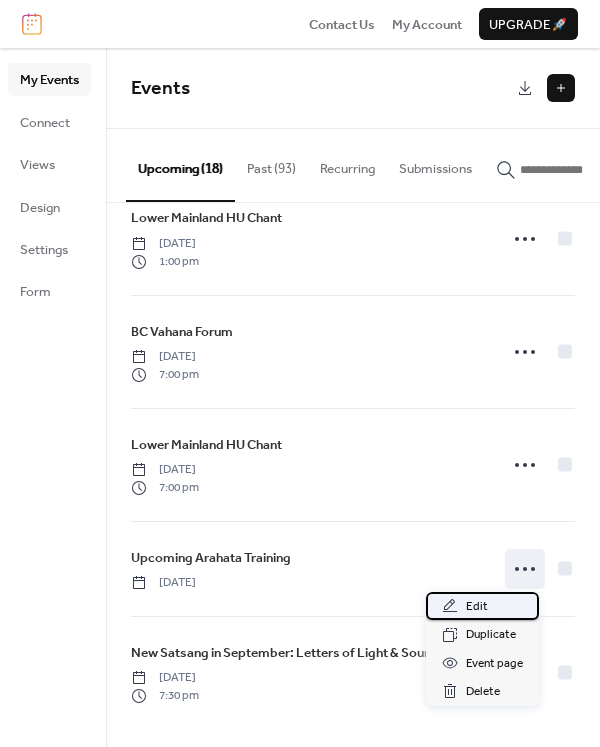 click on "Edit" at bounding box center (477, 607) 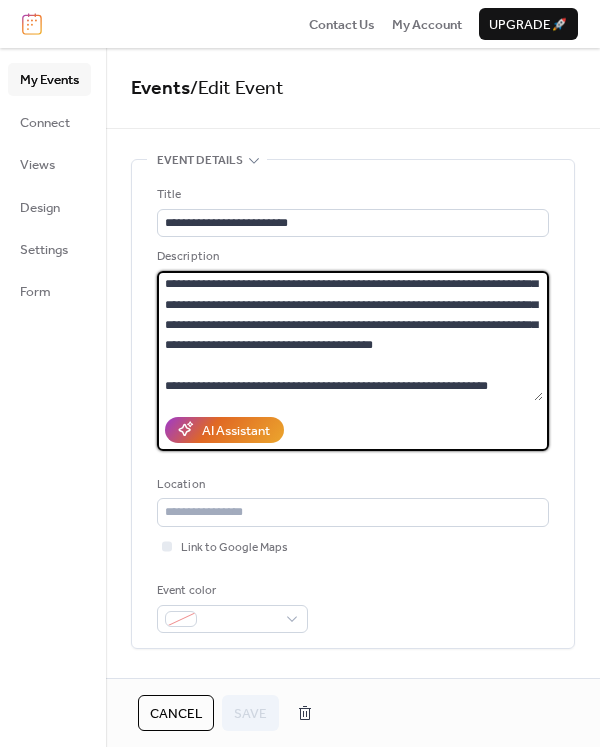 scroll, scrollTop: 102, scrollLeft: 0, axis: vertical 